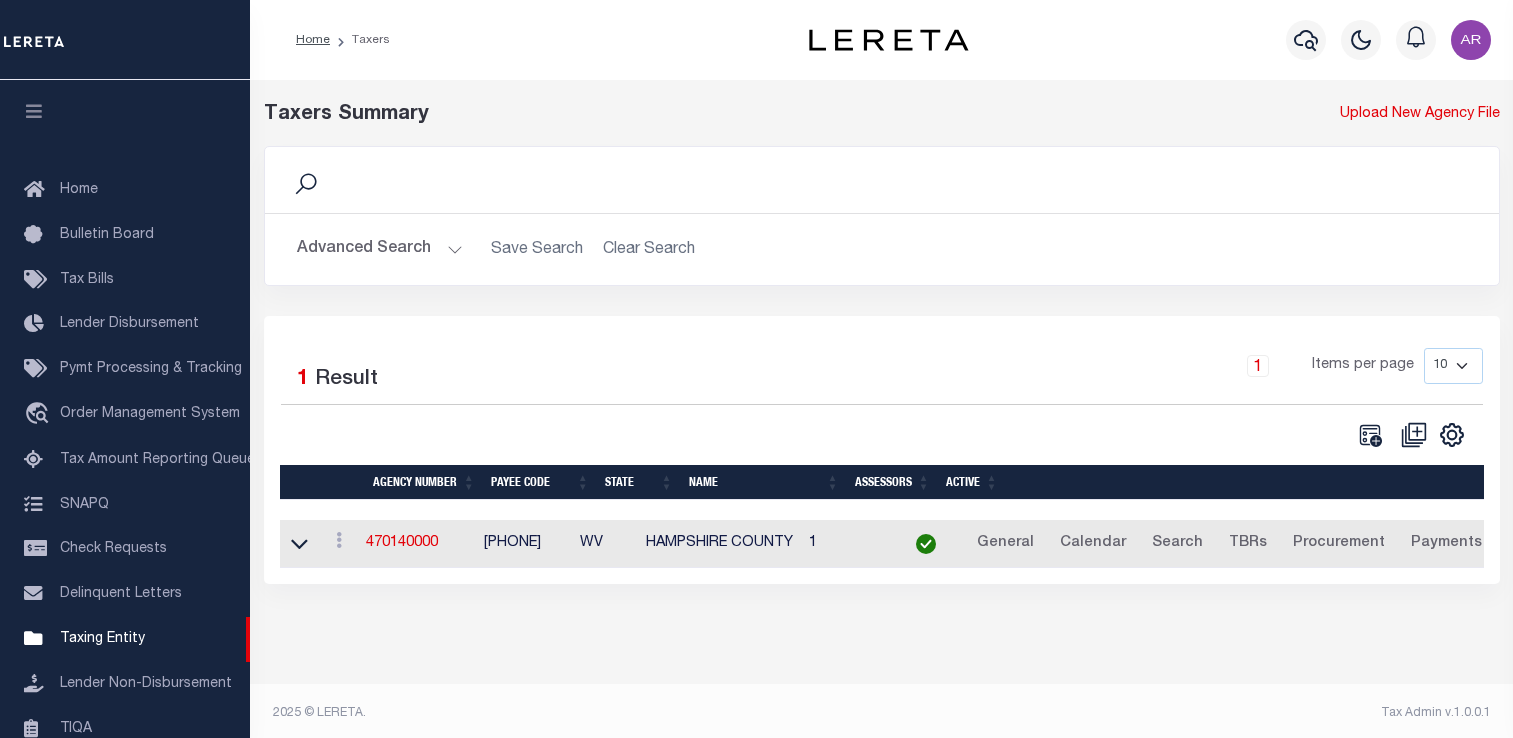 select 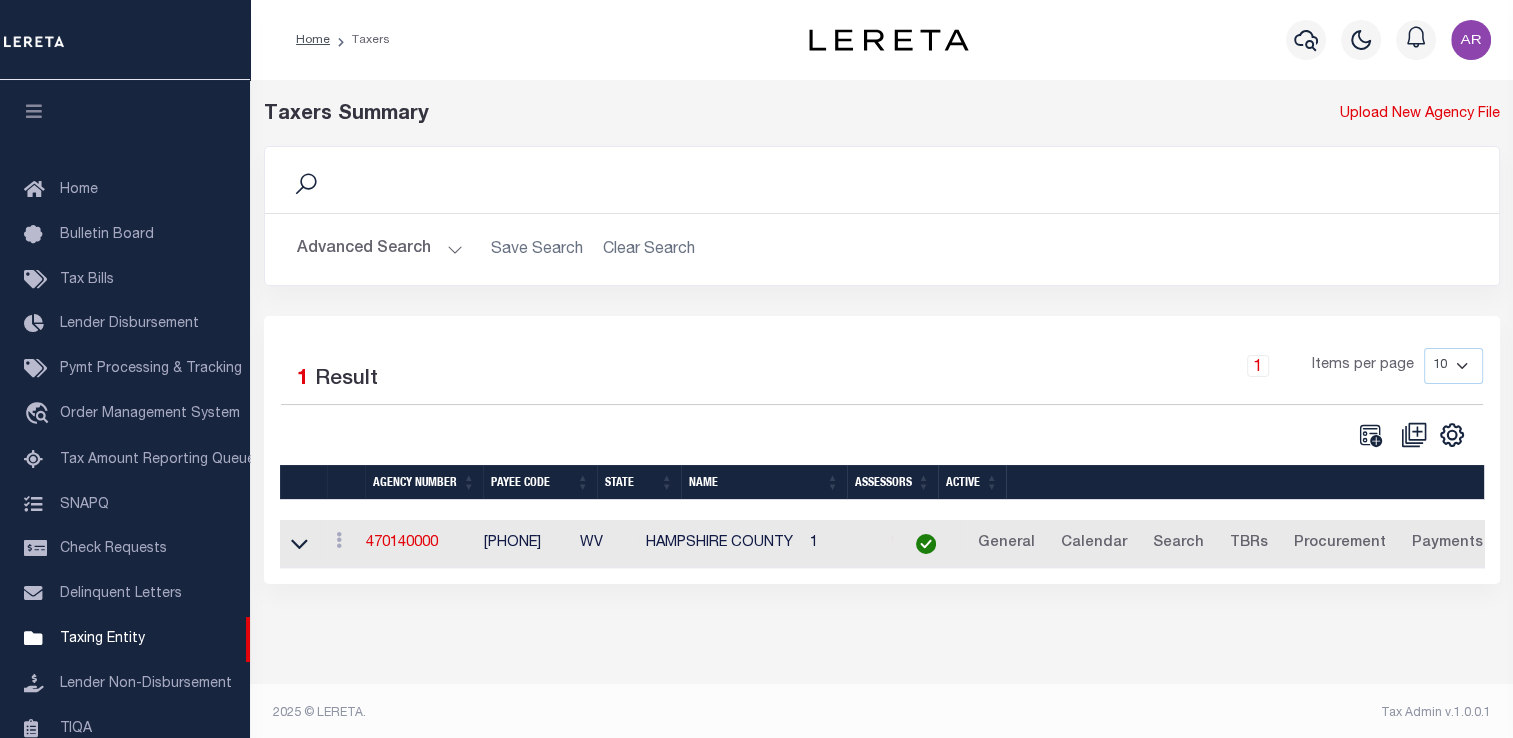 scroll, scrollTop: 239, scrollLeft: 0, axis: vertical 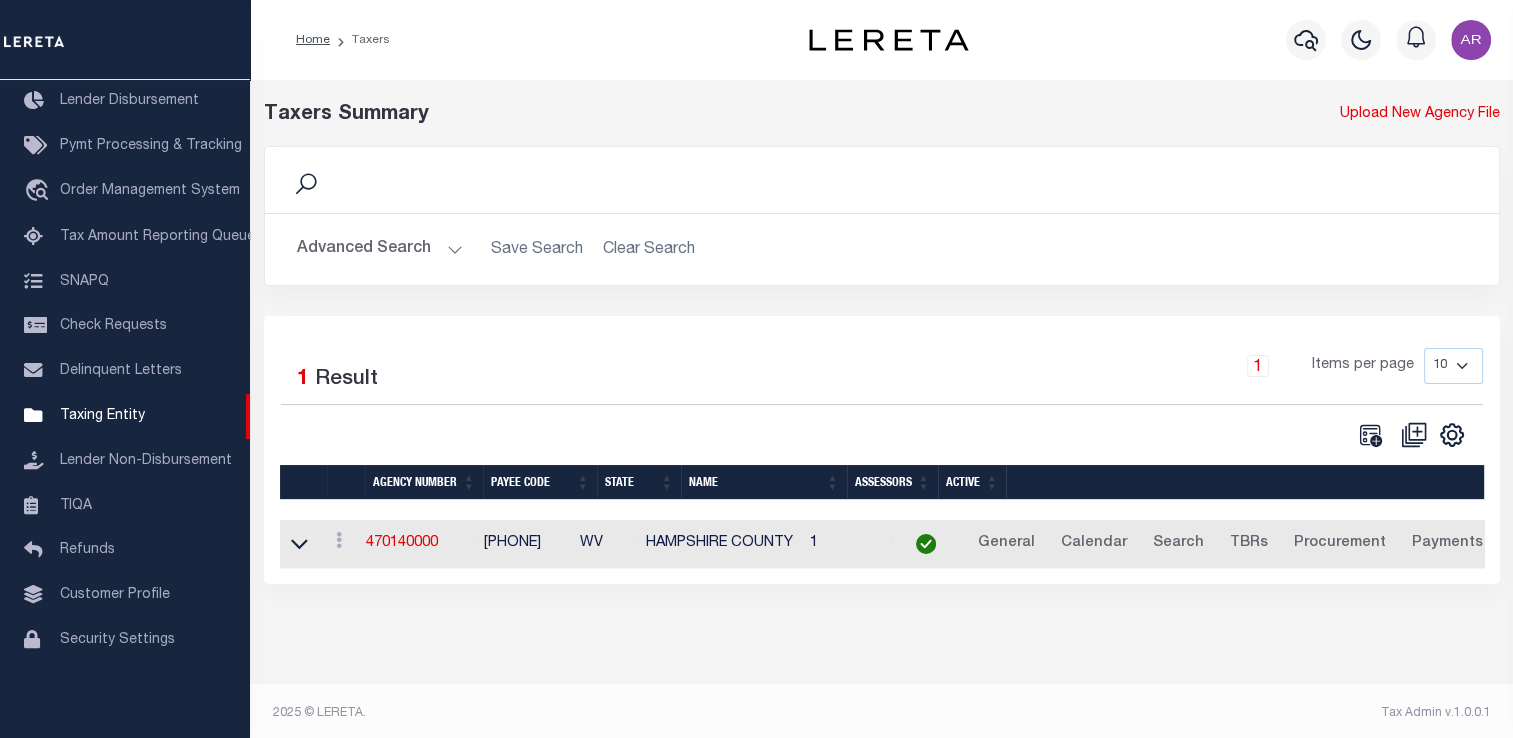 click on "Advanced Search" at bounding box center [380, 249] 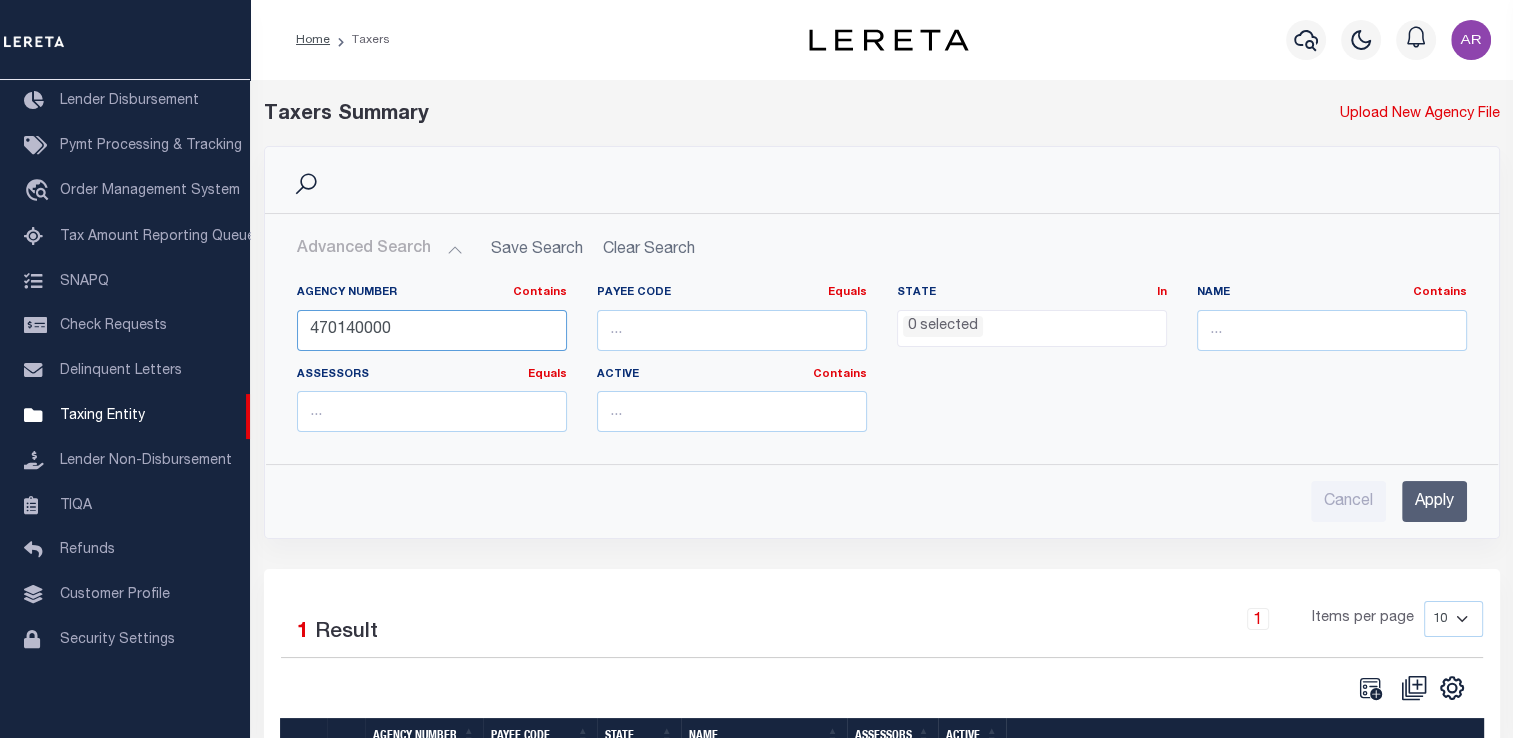 drag, startPoint x: 414, startPoint y: 330, endPoint x: 274, endPoint y: 330, distance: 140 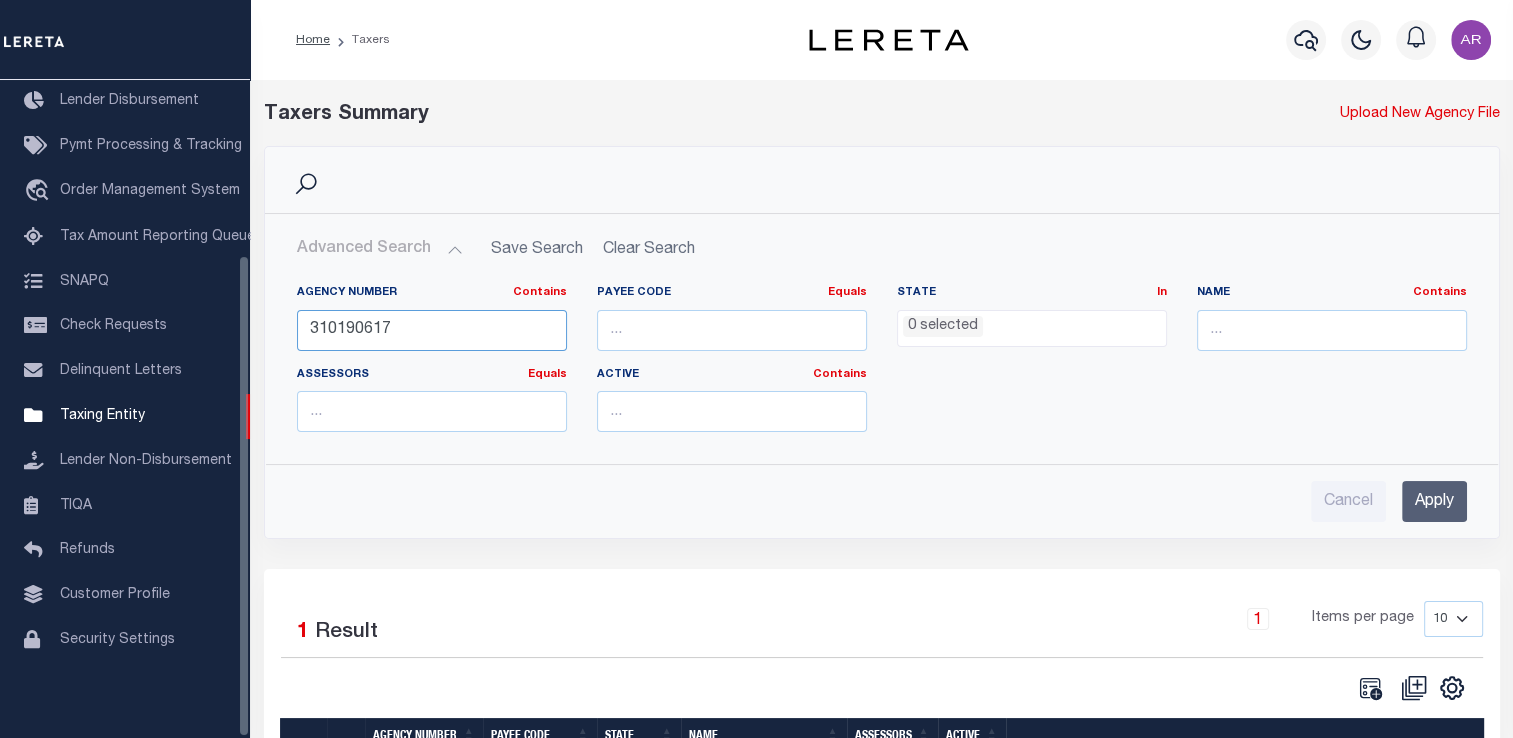 type on "310190617" 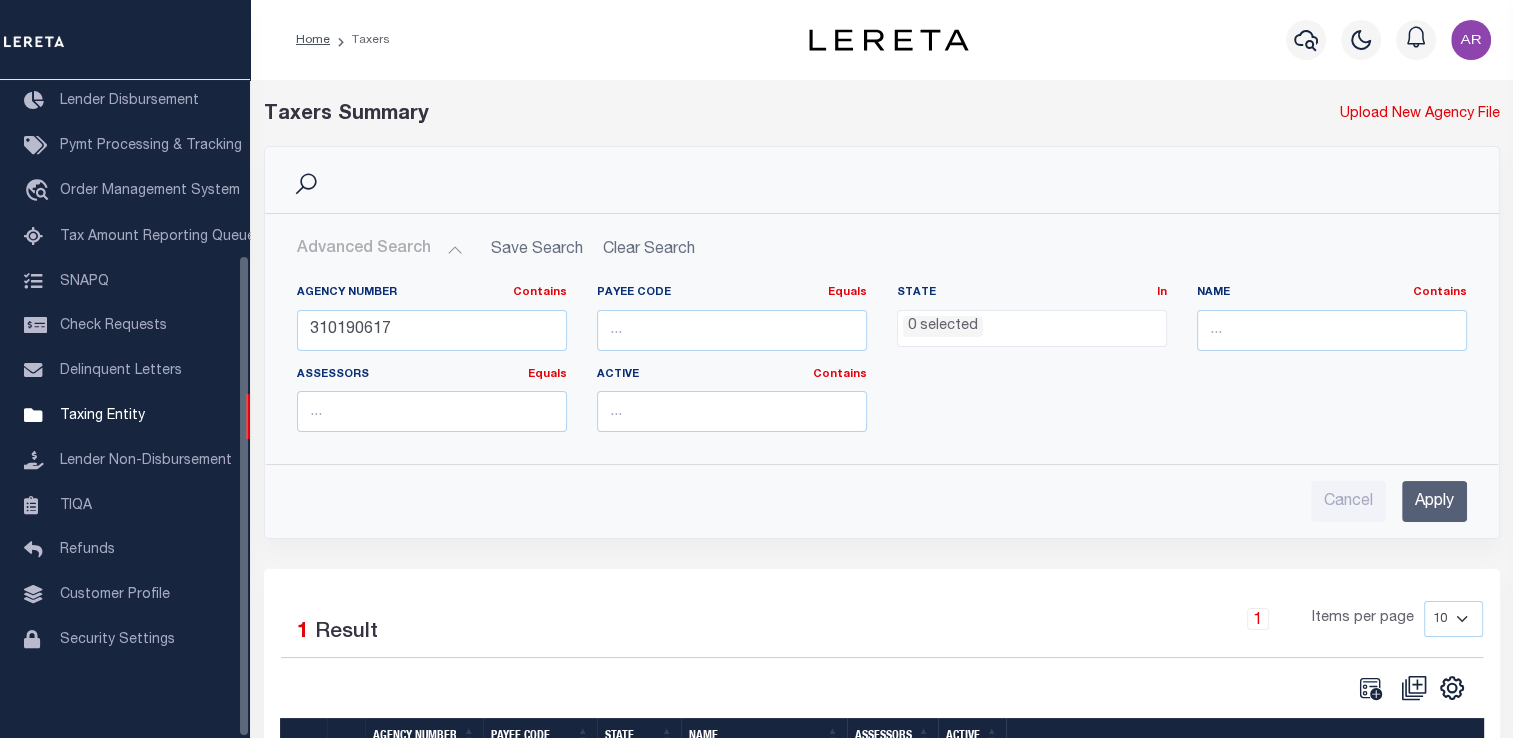 click on "Apply" at bounding box center (1434, 501) 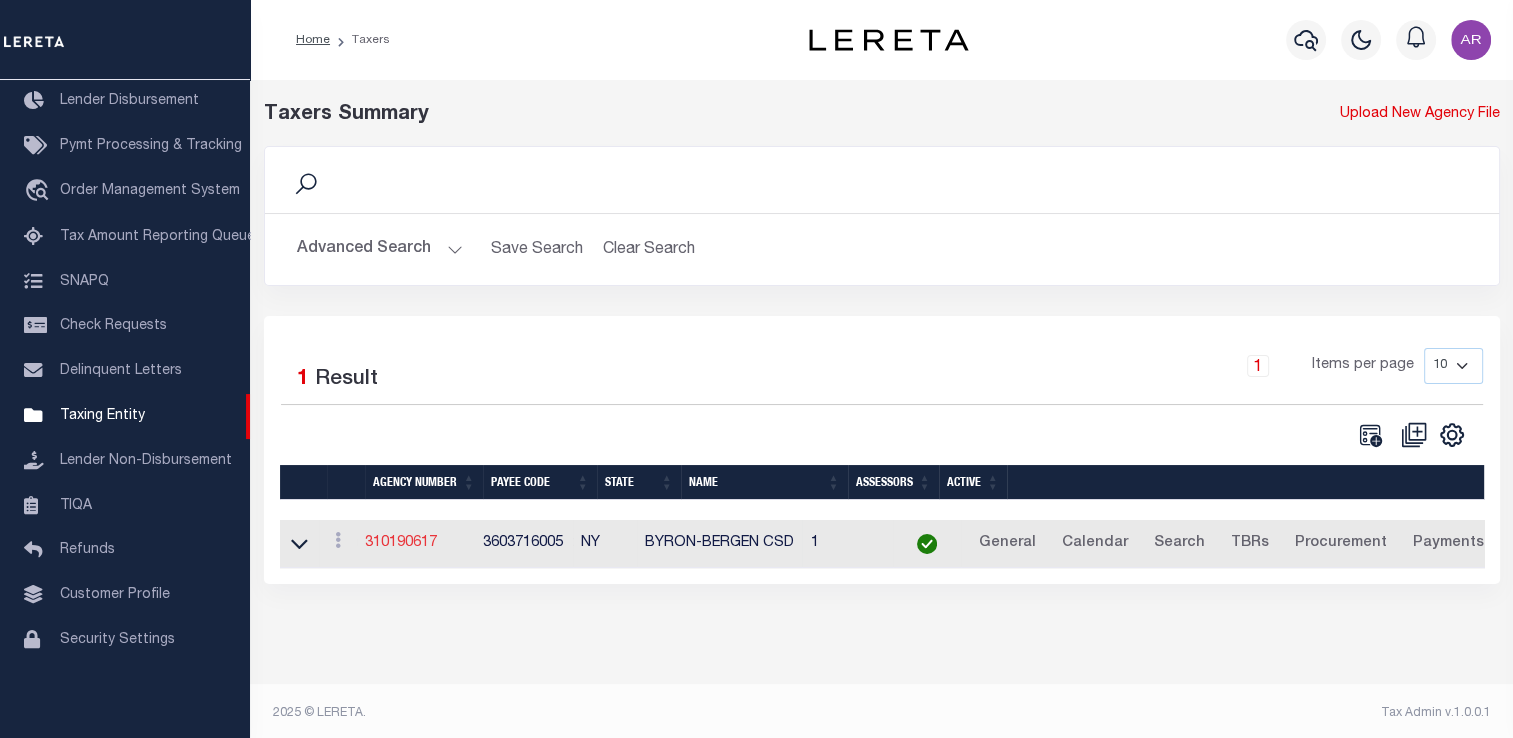 click on "310190617" at bounding box center [401, 543] 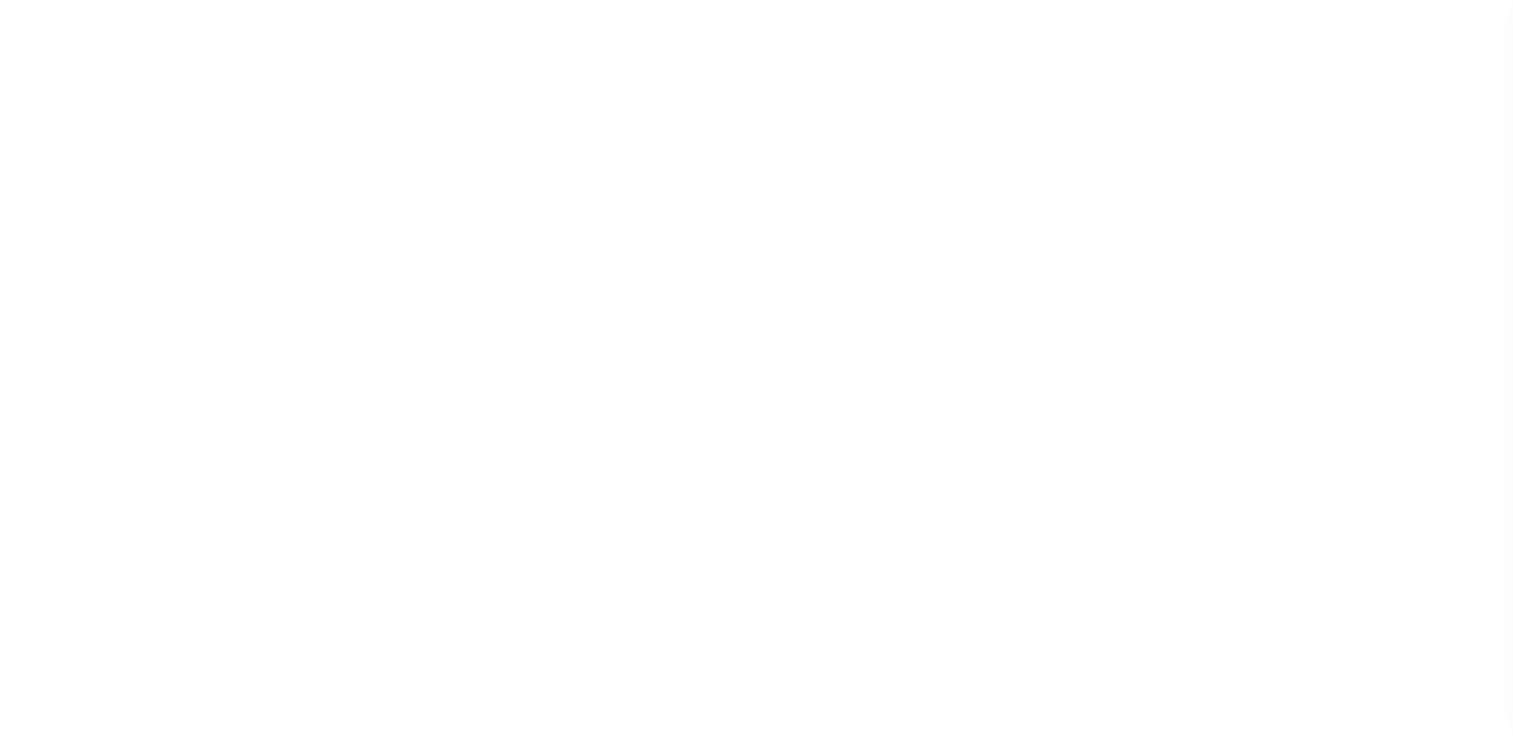 select 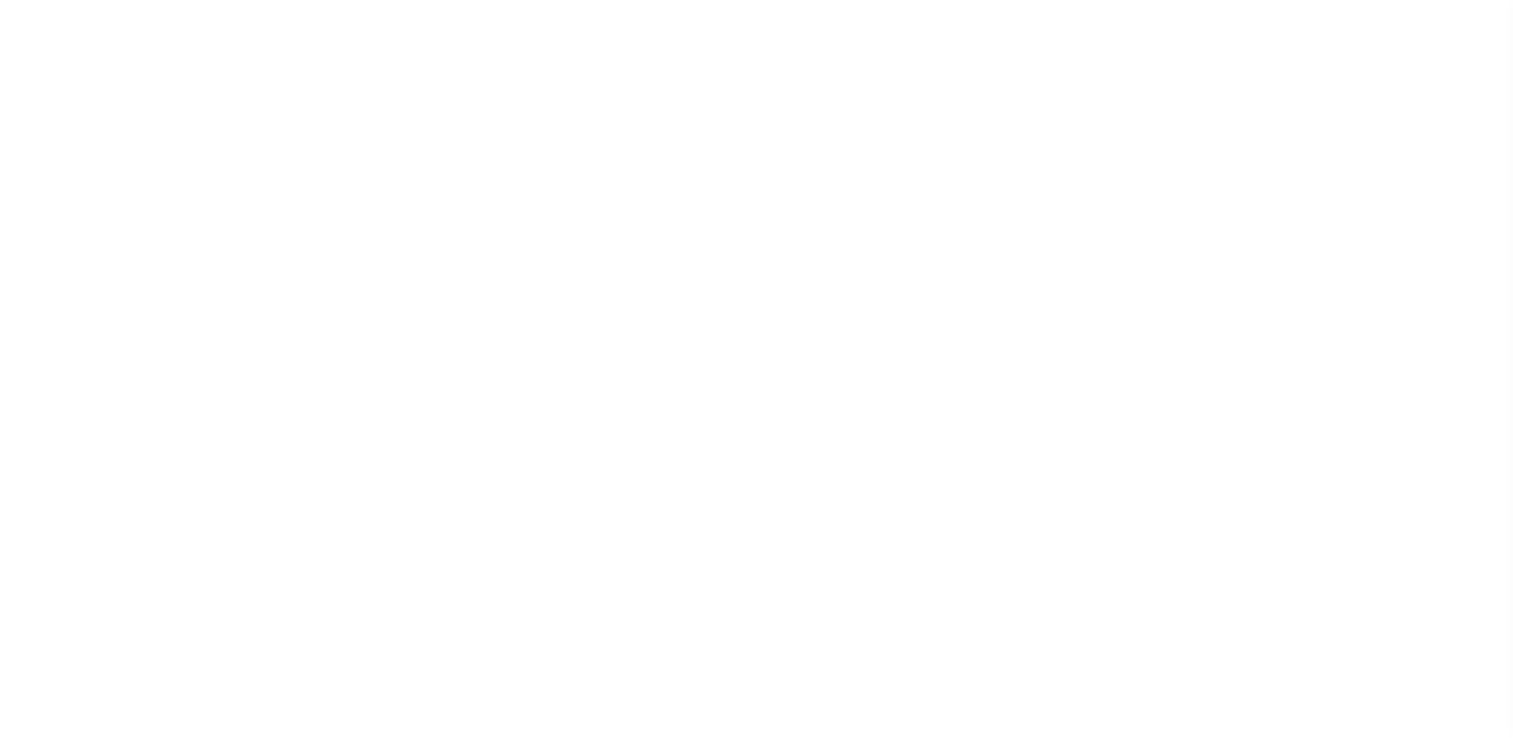 checkbox on "false" 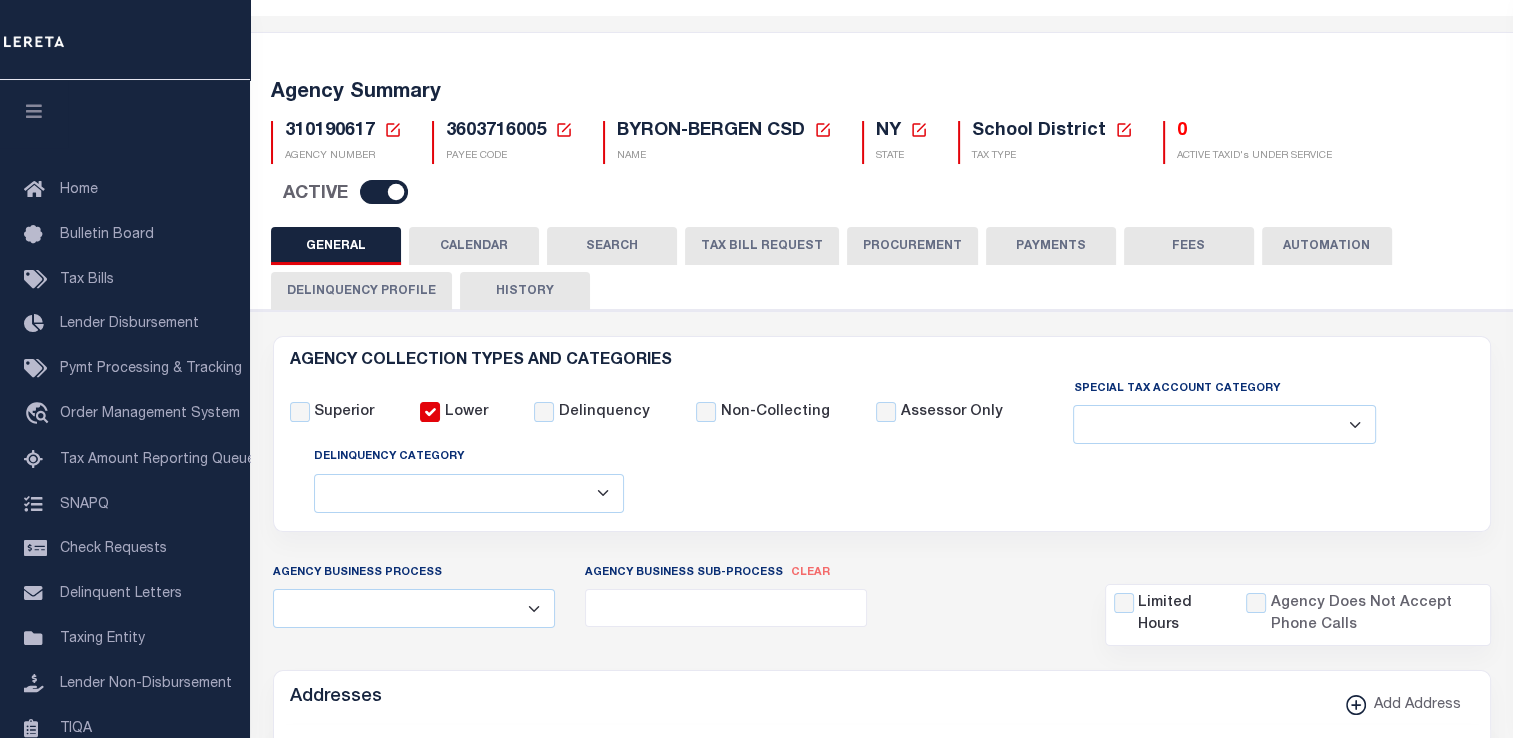 scroll, scrollTop: 0, scrollLeft: 0, axis: both 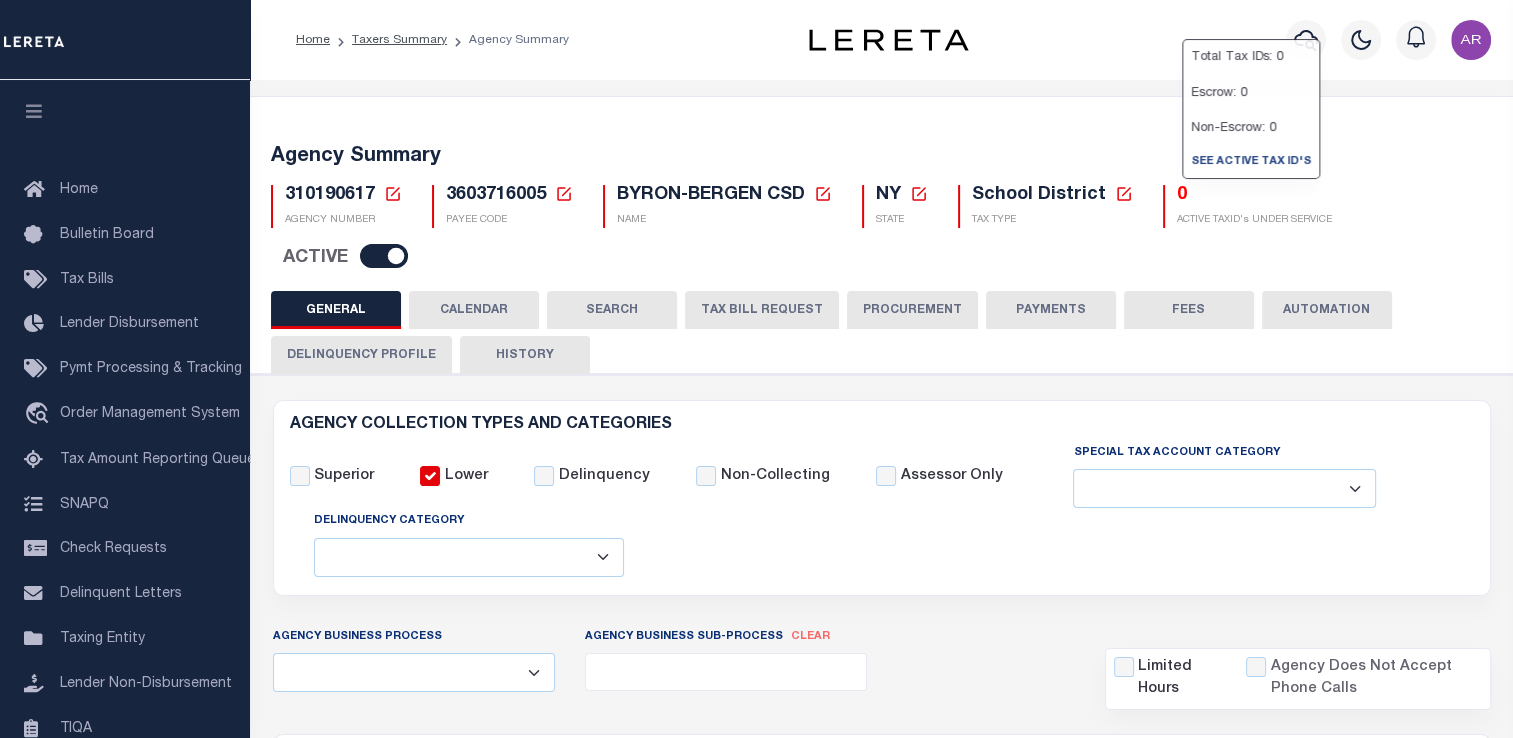 click on "PAYMENTS" at bounding box center (1051, 310) 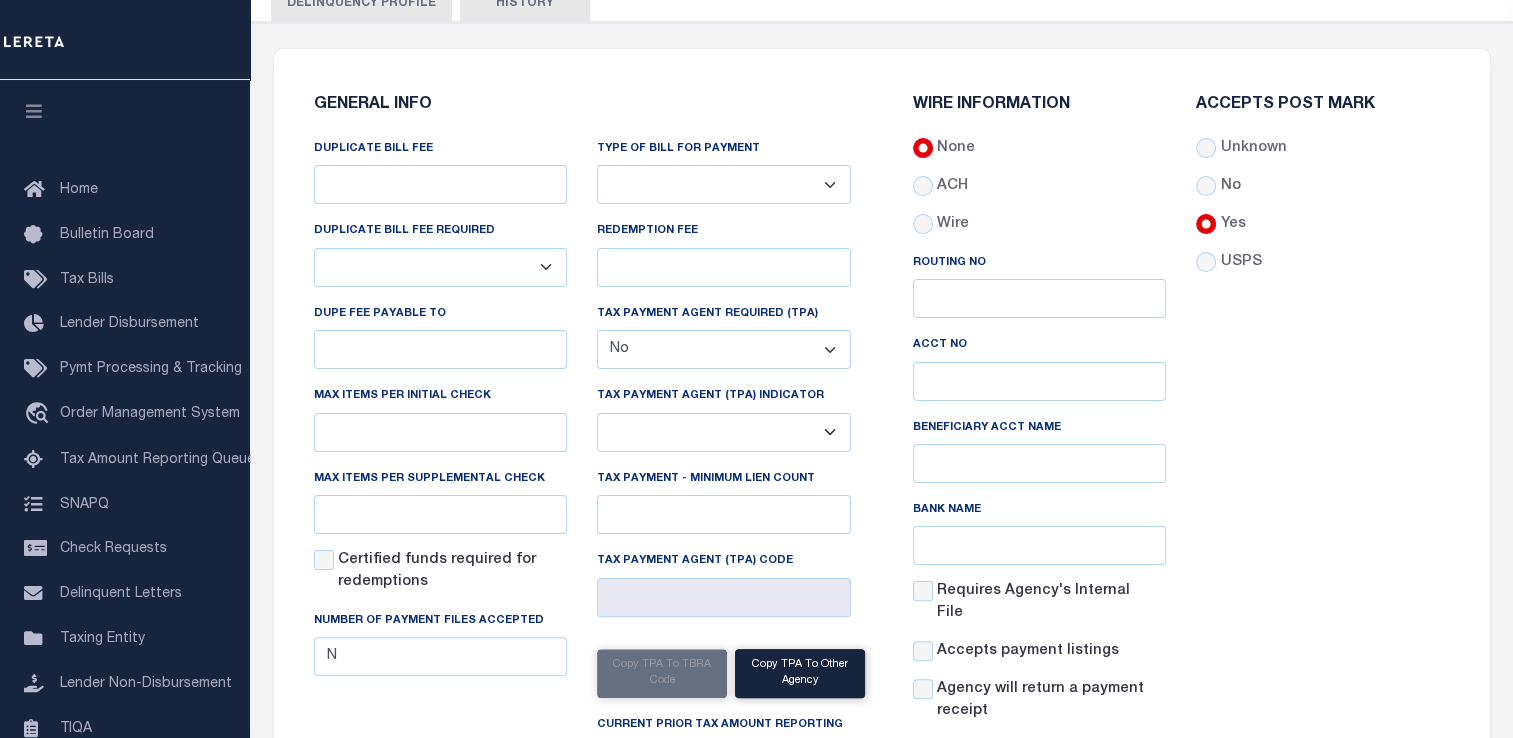 scroll, scrollTop: 0, scrollLeft: 0, axis: both 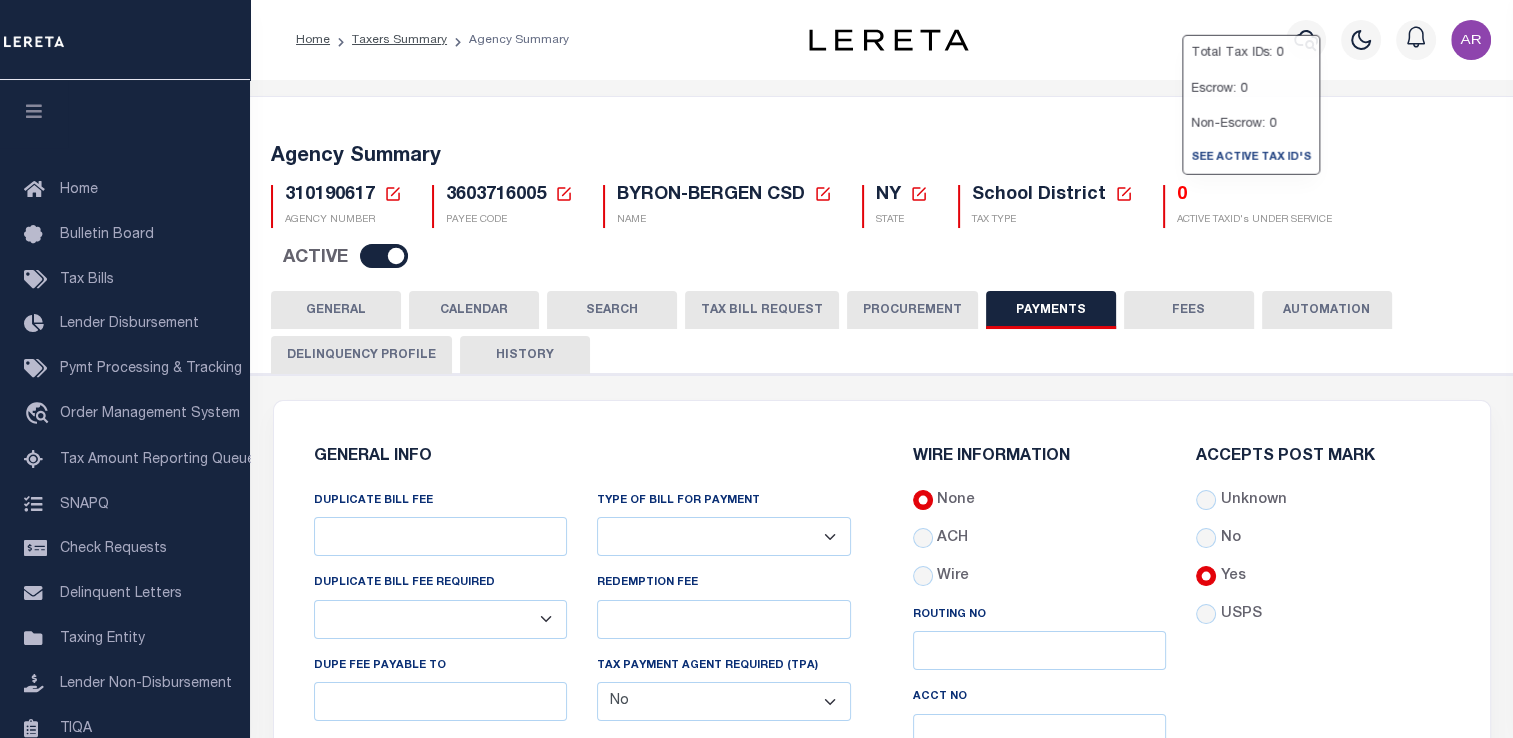 click on "FEES" at bounding box center [1189, 310] 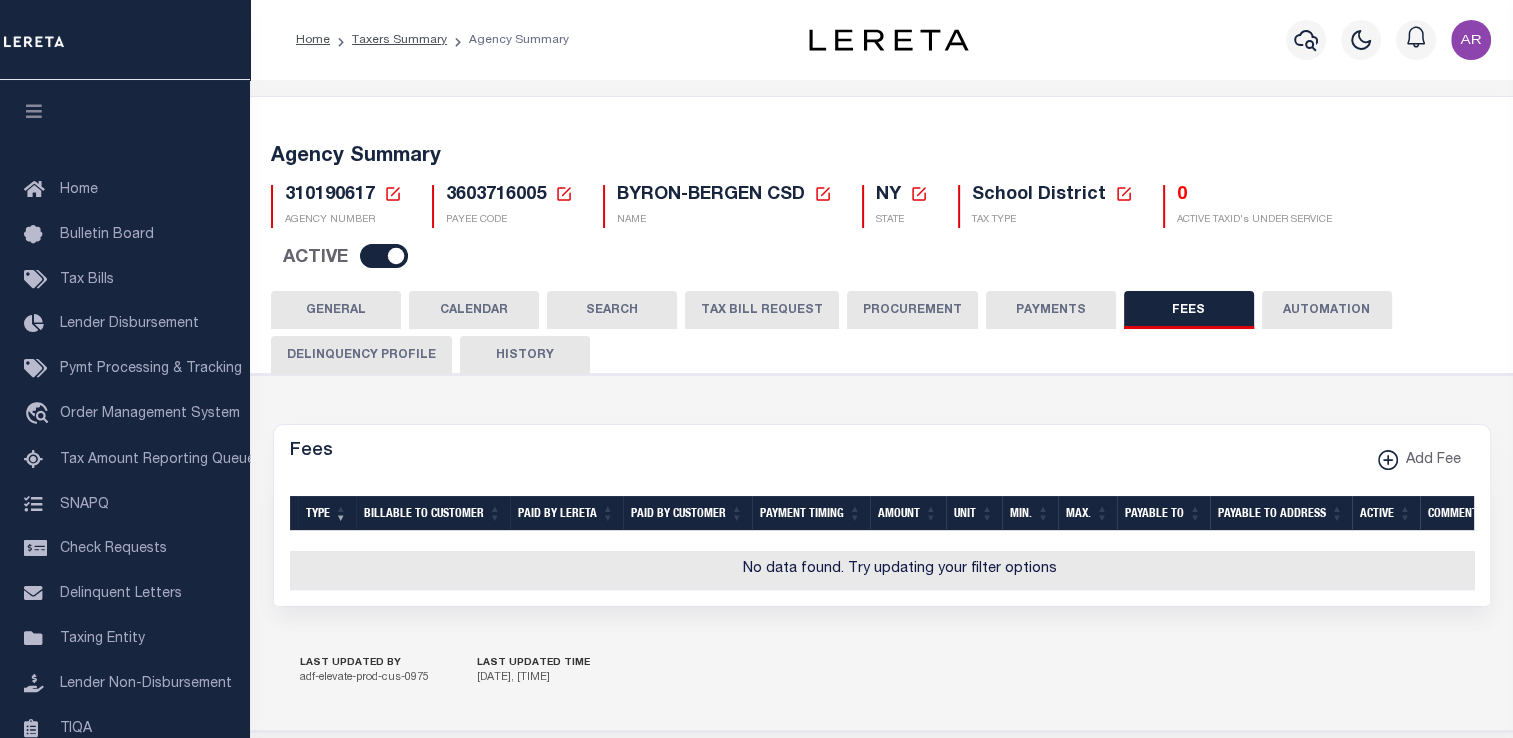 drag, startPoint x: 1131, startPoint y: 123, endPoint x: 1112, endPoint y: 123, distance: 19 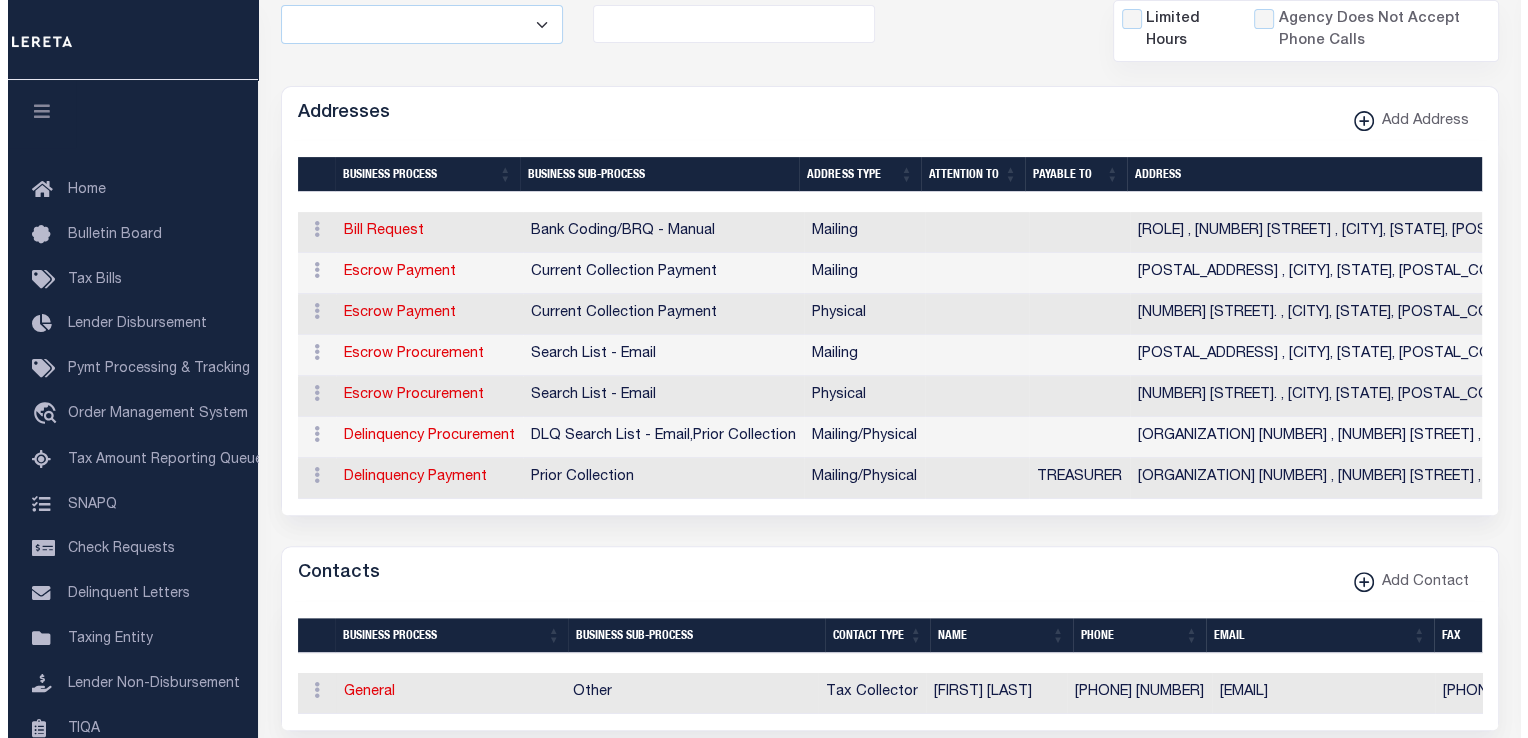 scroll, scrollTop: 674, scrollLeft: 0, axis: vertical 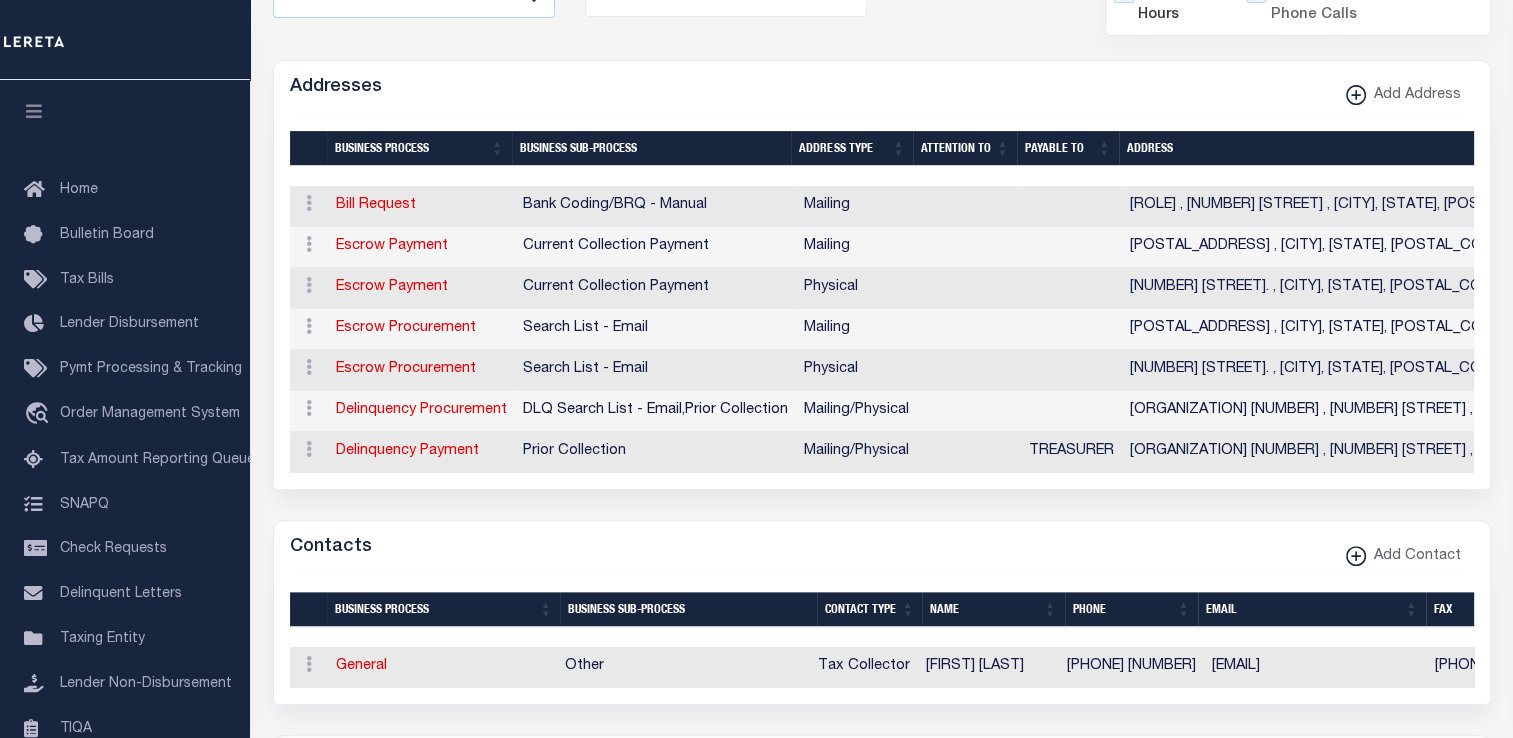 drag, startPoint x: 410, startPoint y: 198, endPoint x: 586, endPoint y: 313, distance: 210.24034 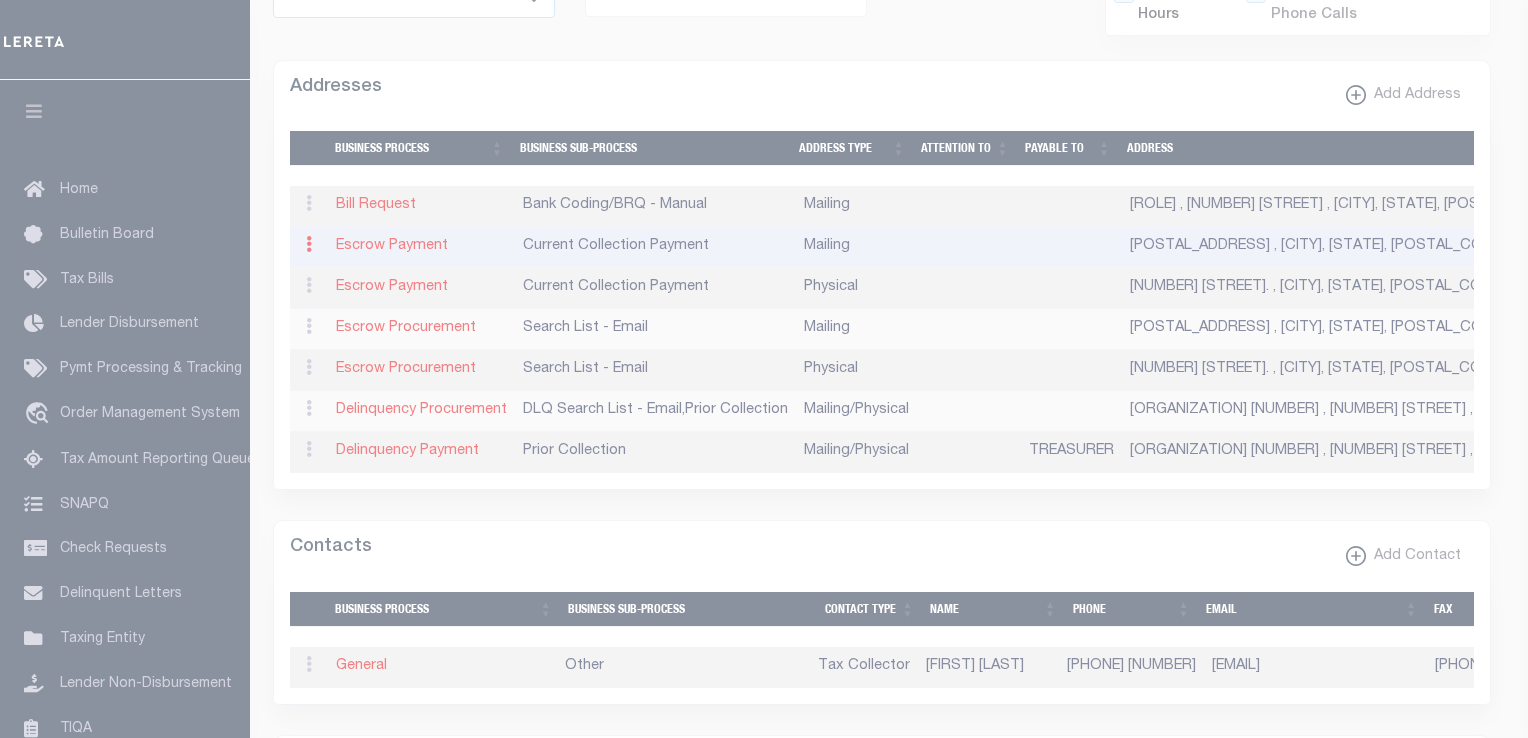type on "PO BOX [NUMBER]" 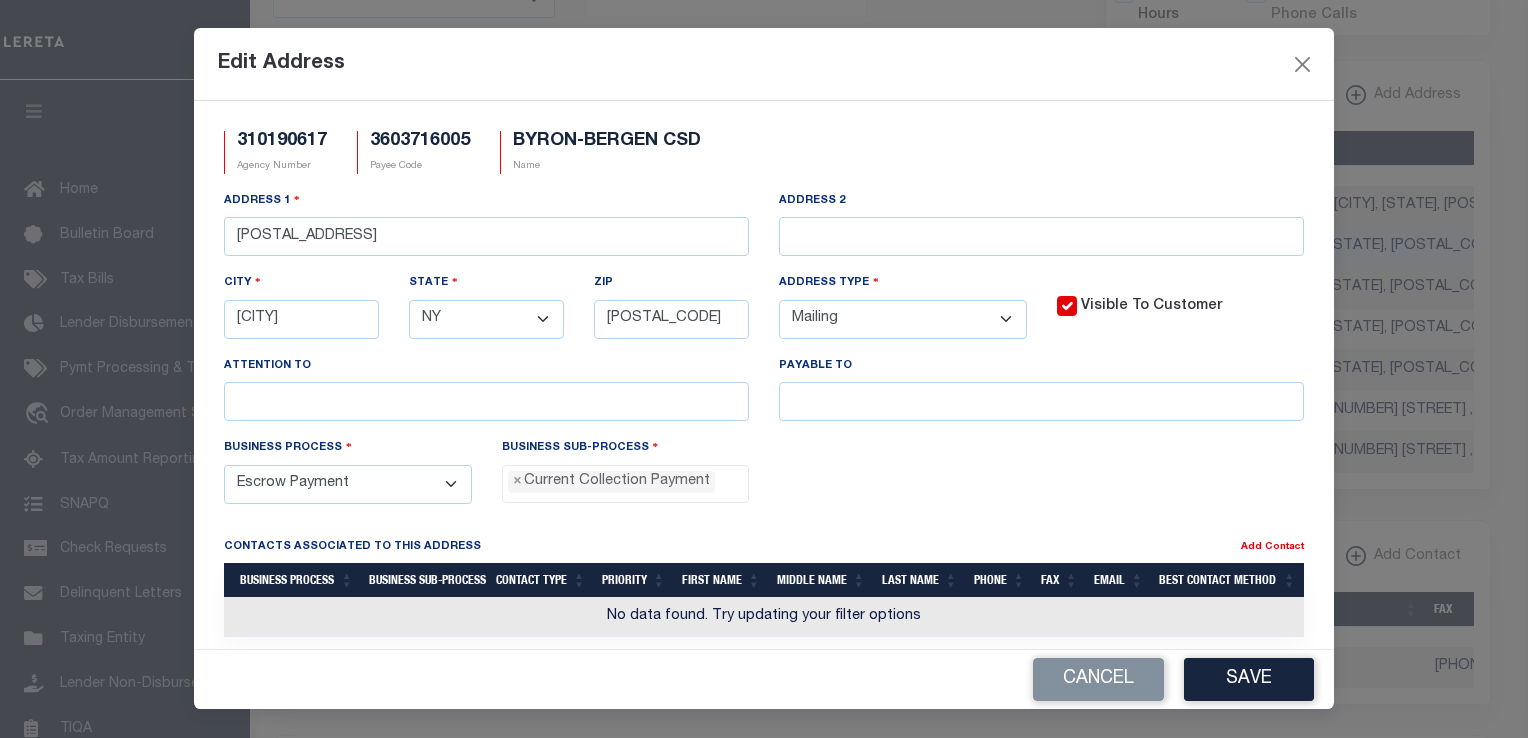 click on "310190617
Agency Number
3603716005
Payee Code
BYRON-BERGEN CSD
Name" at bounding box center [764, 160] 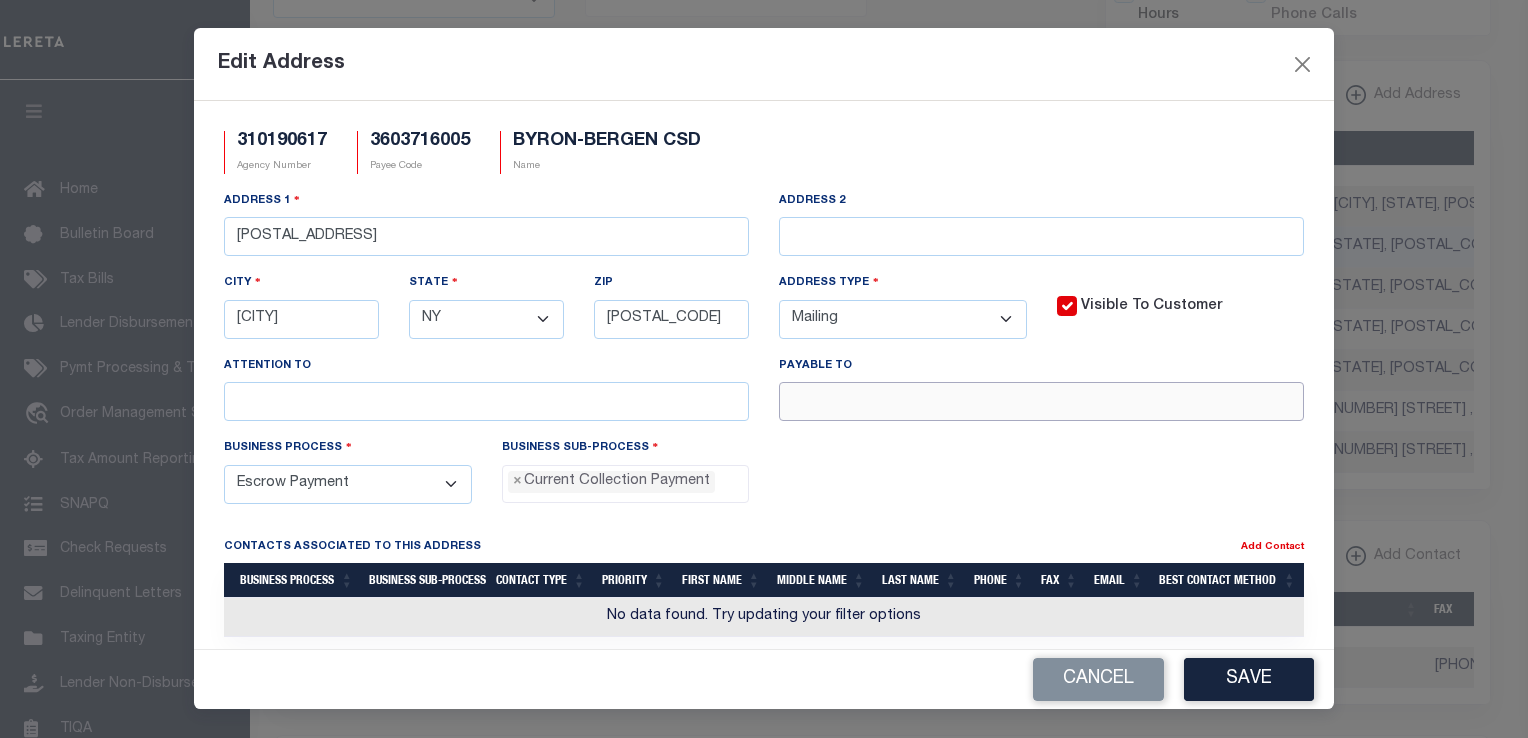 click at bounding box center [1041, 401] 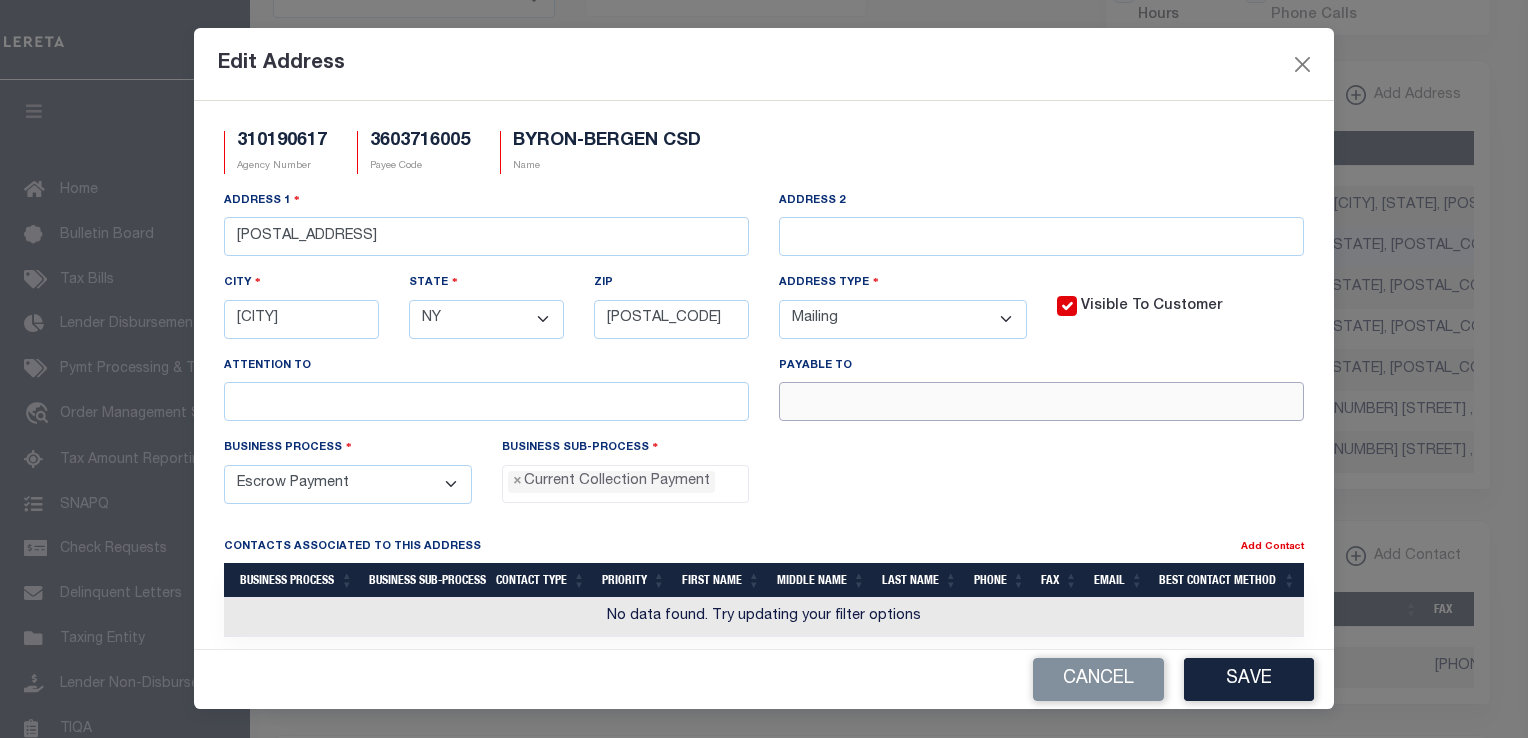 paste on "BYRON-BERGEN CSD" 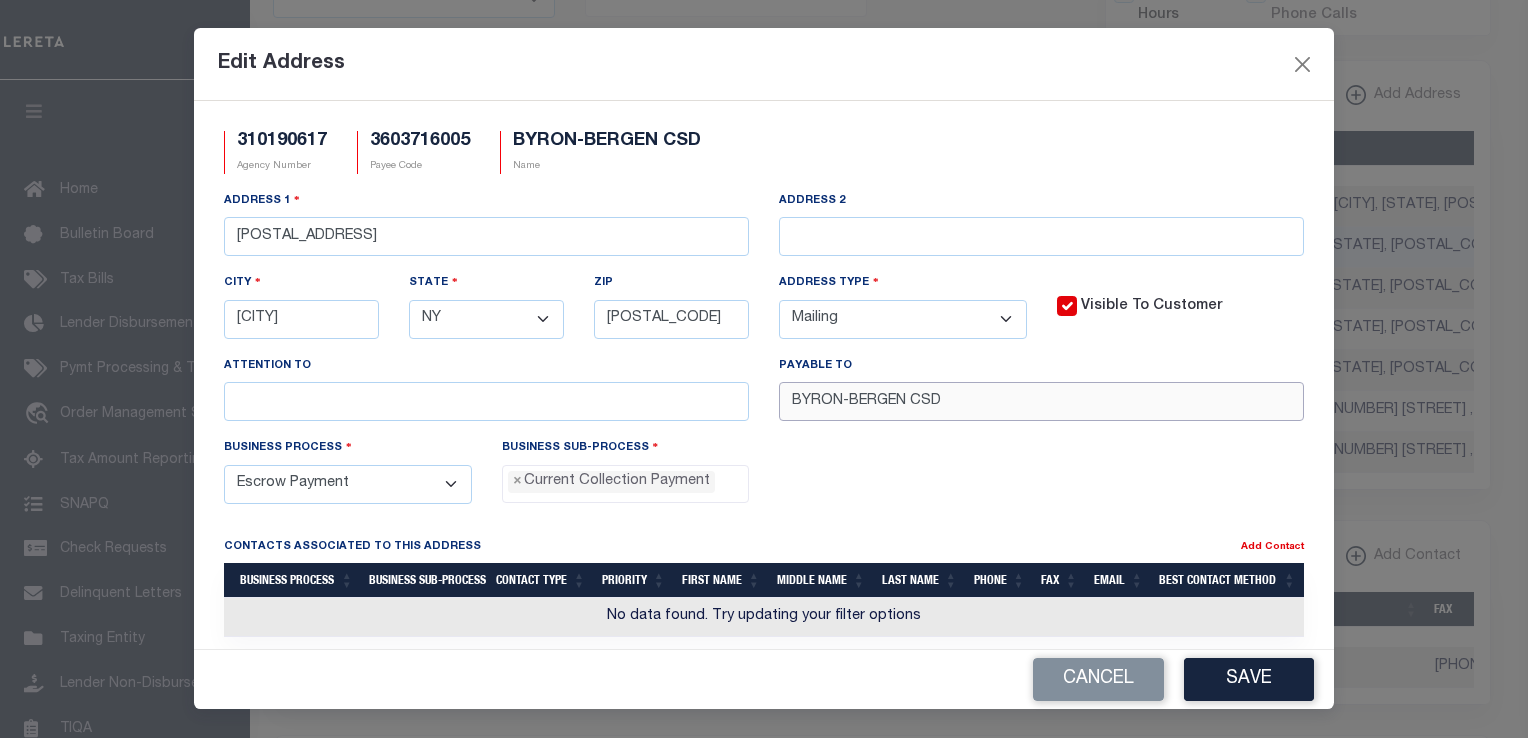 type on "BYRON-BERGEN CSD" 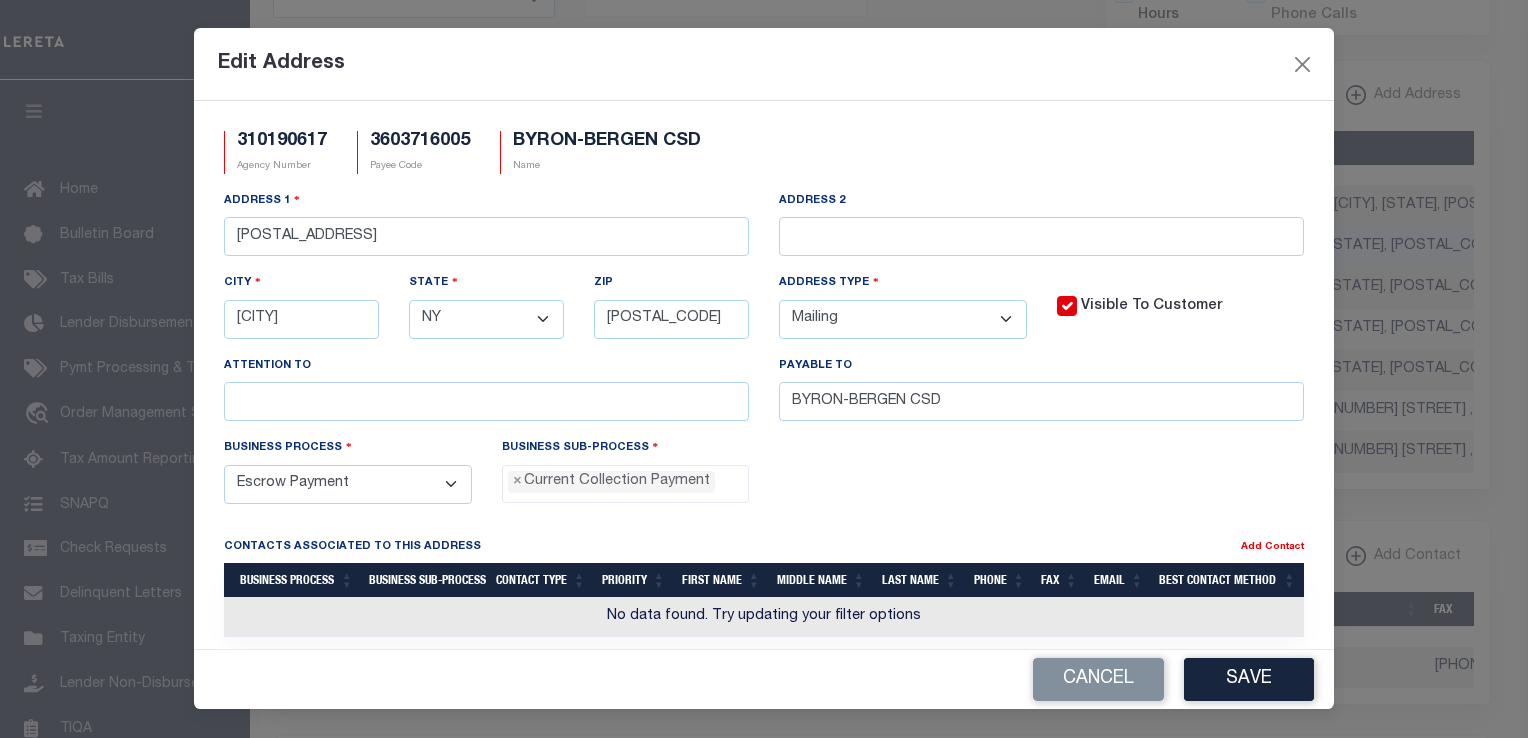 click on "Edit Address" at bounding box center (764, 64) 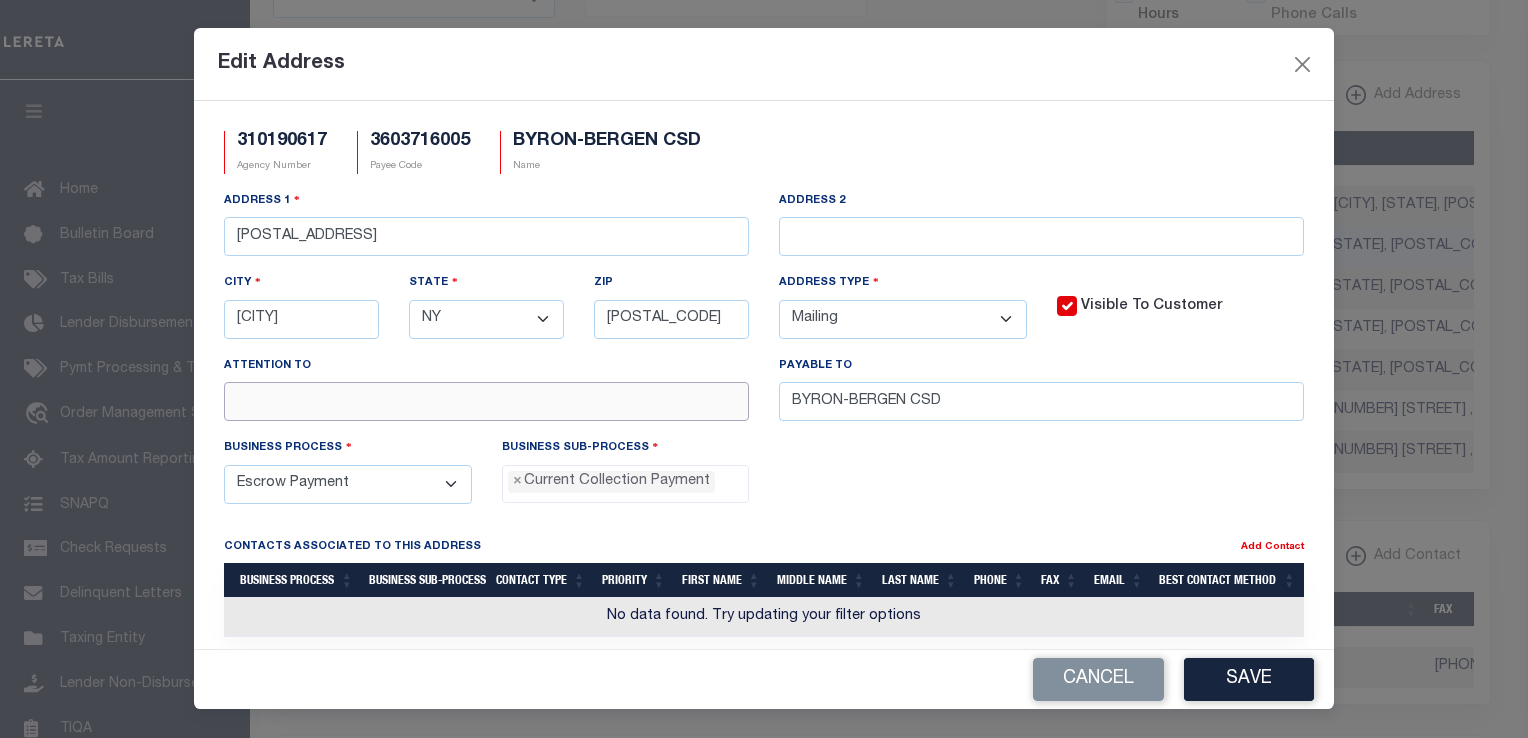 click at bounding box center (486, 401) 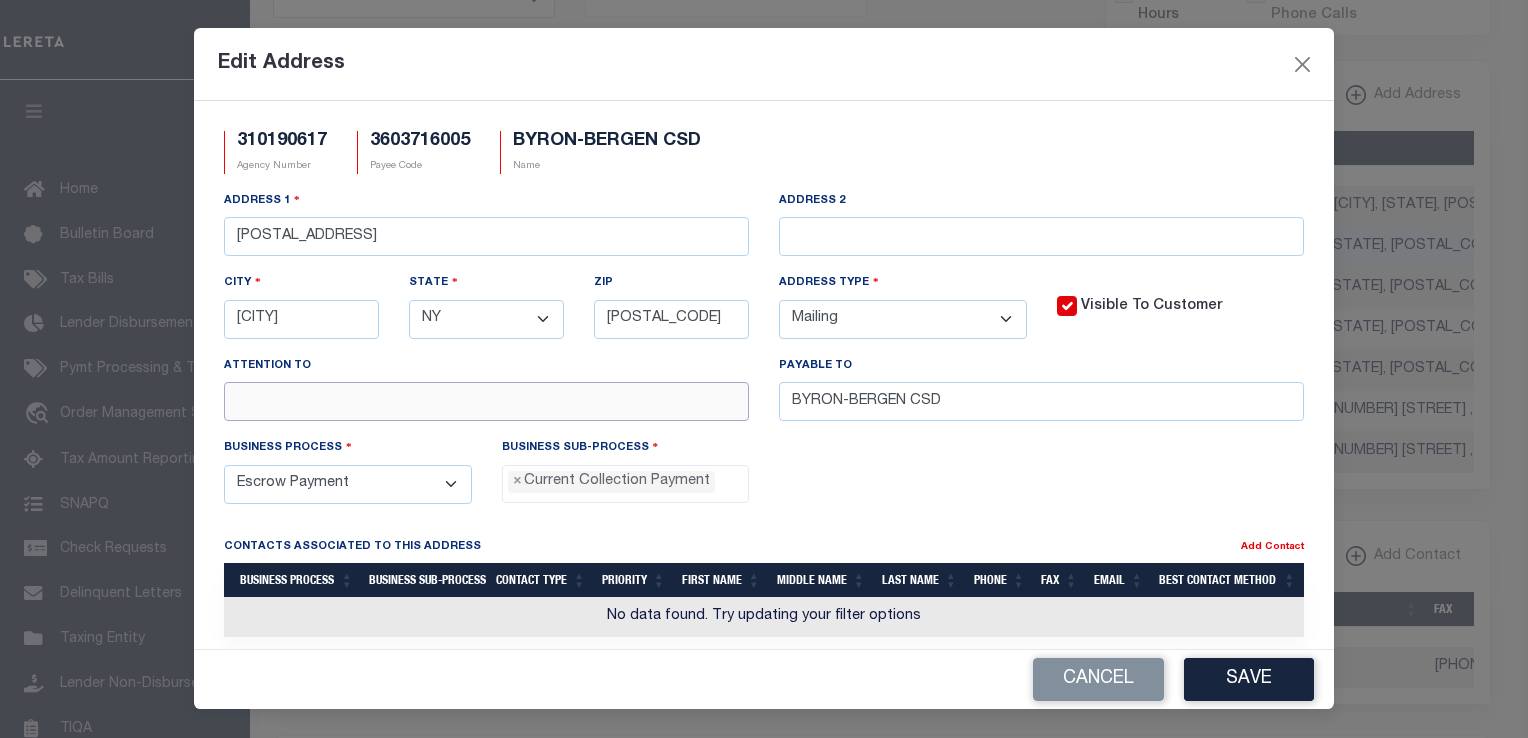 paste on "C/O [LAST] TRUST C" 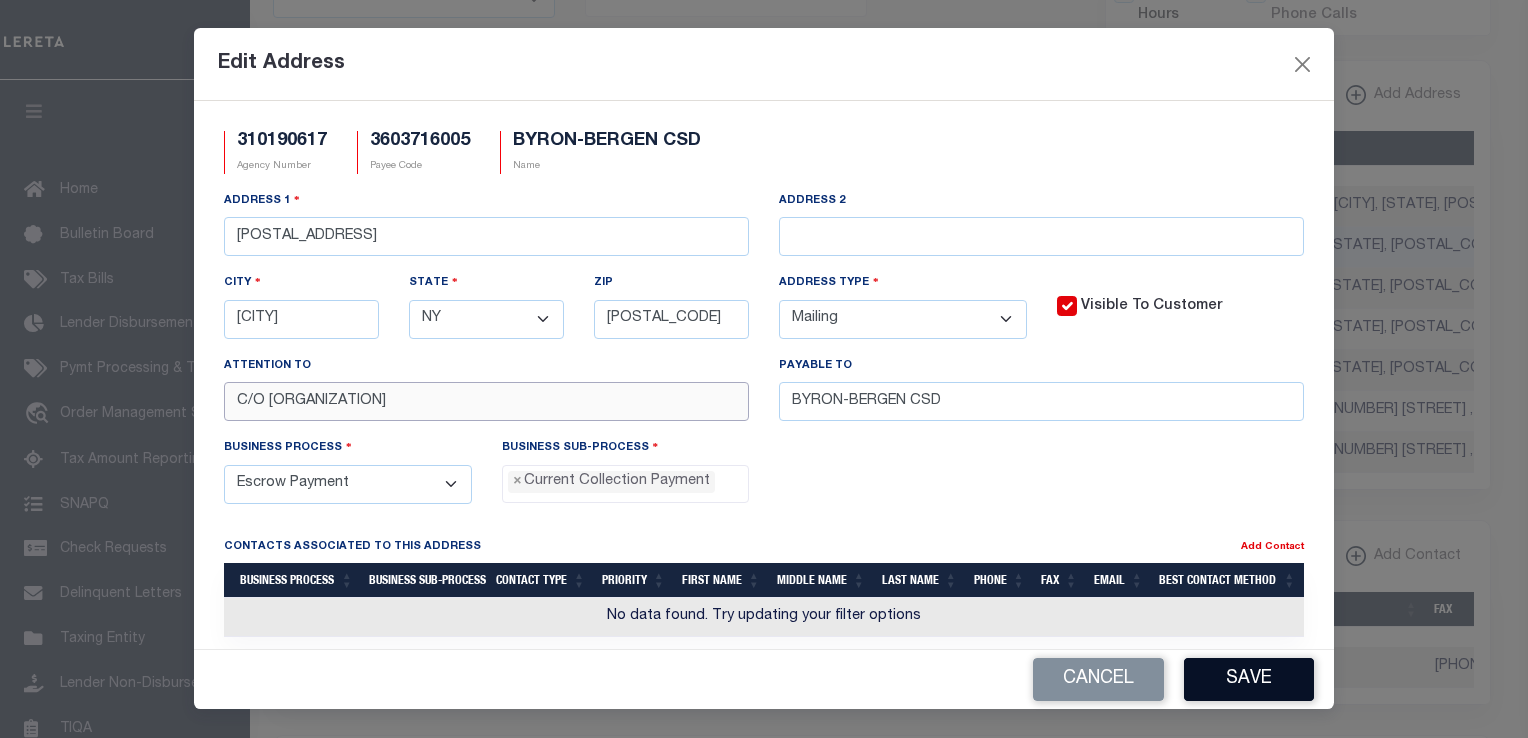 type on "C/O [LAST] TRUST C" 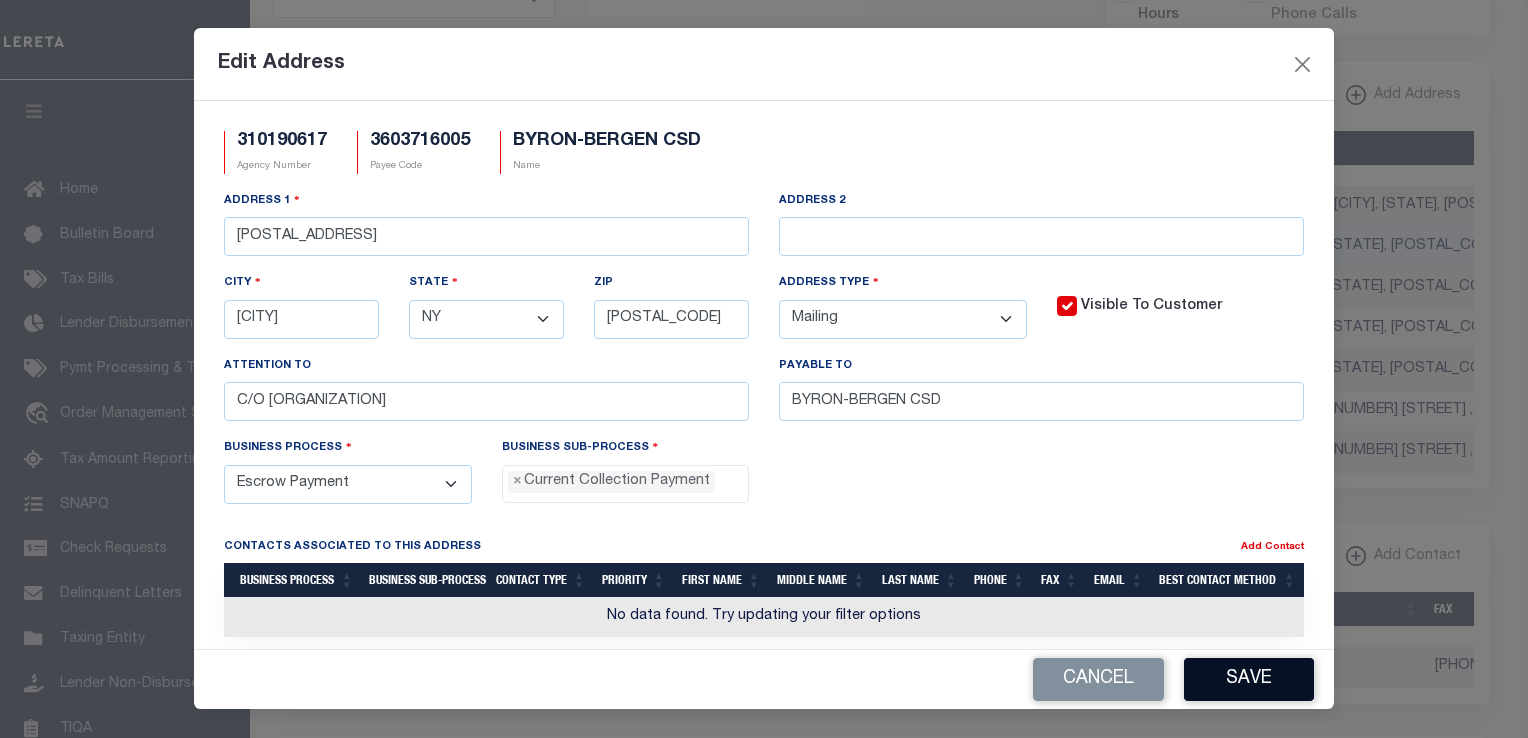 click on "Save" at bounding box center [1249, 679] 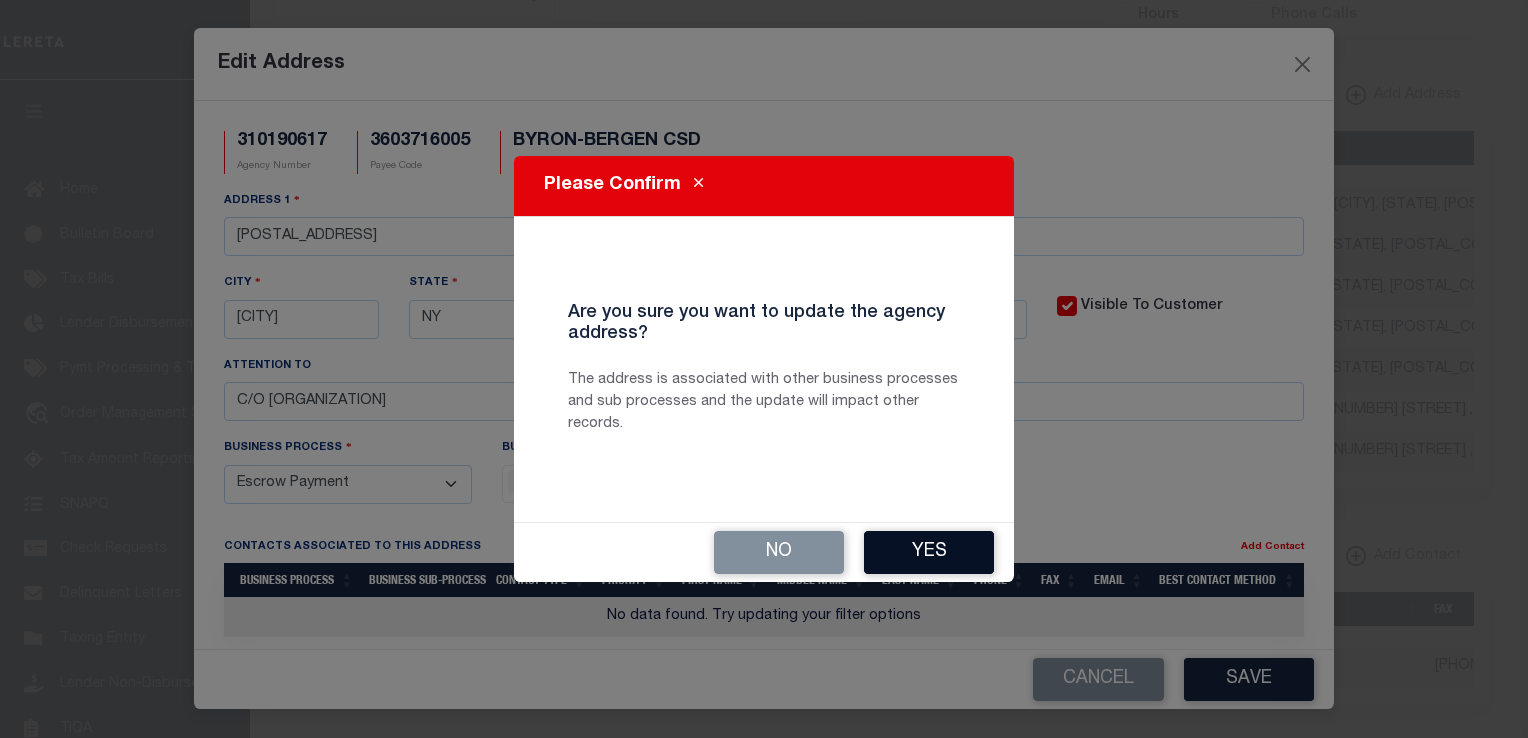 click on "Yes" at bounding box center (929, 552) 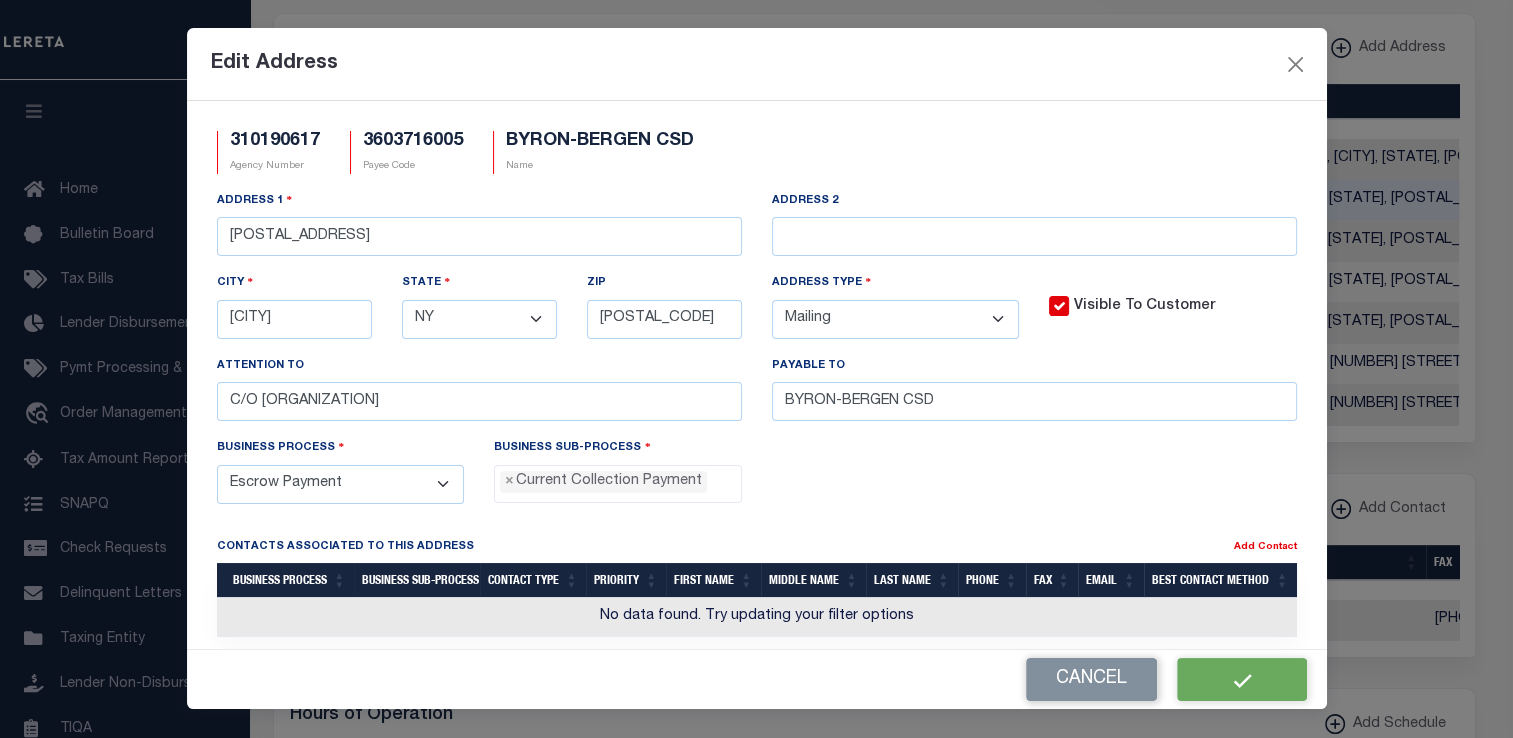 scroll, scrollTop: 674, scrollLeft: 0, axis: vertical 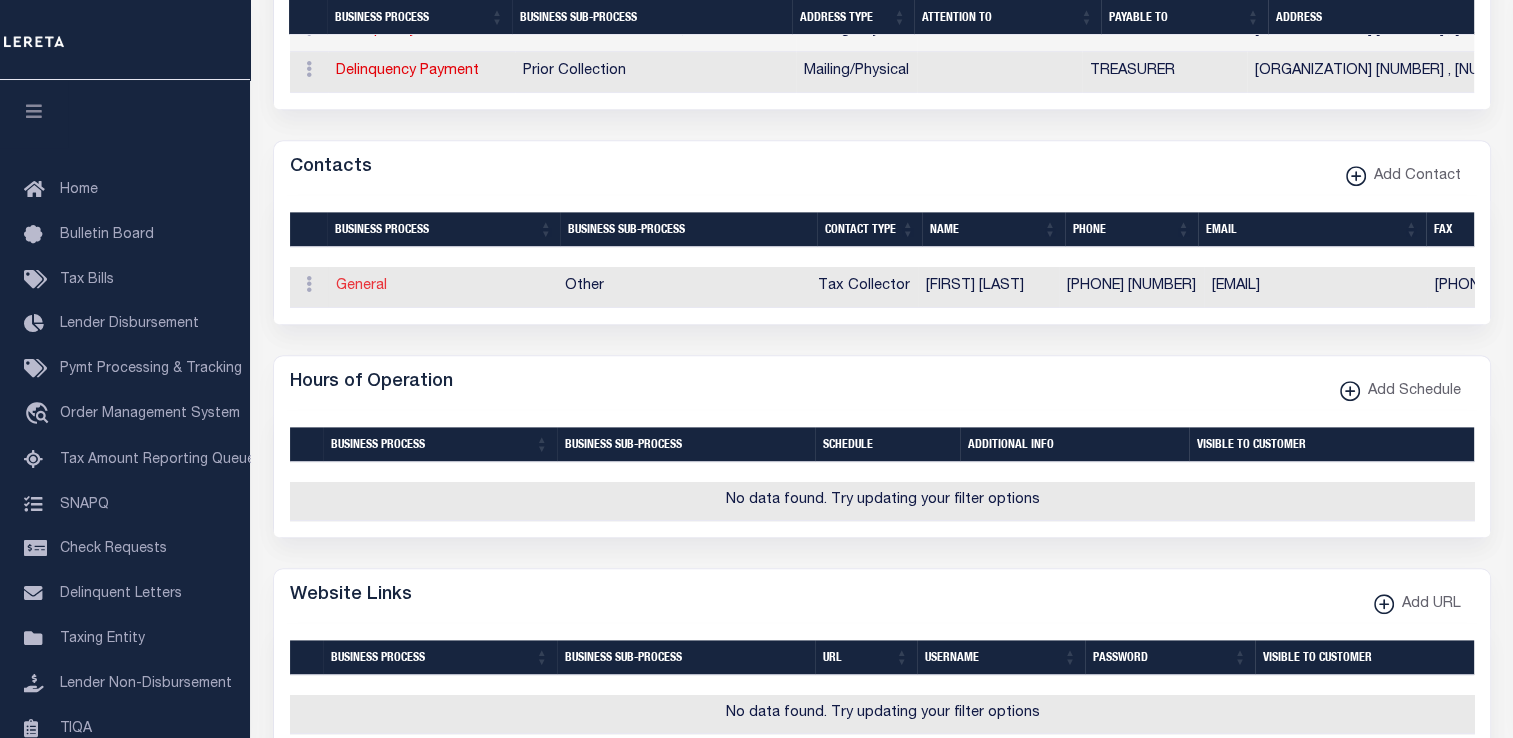 click on "General" at bounding box center (361, 286) 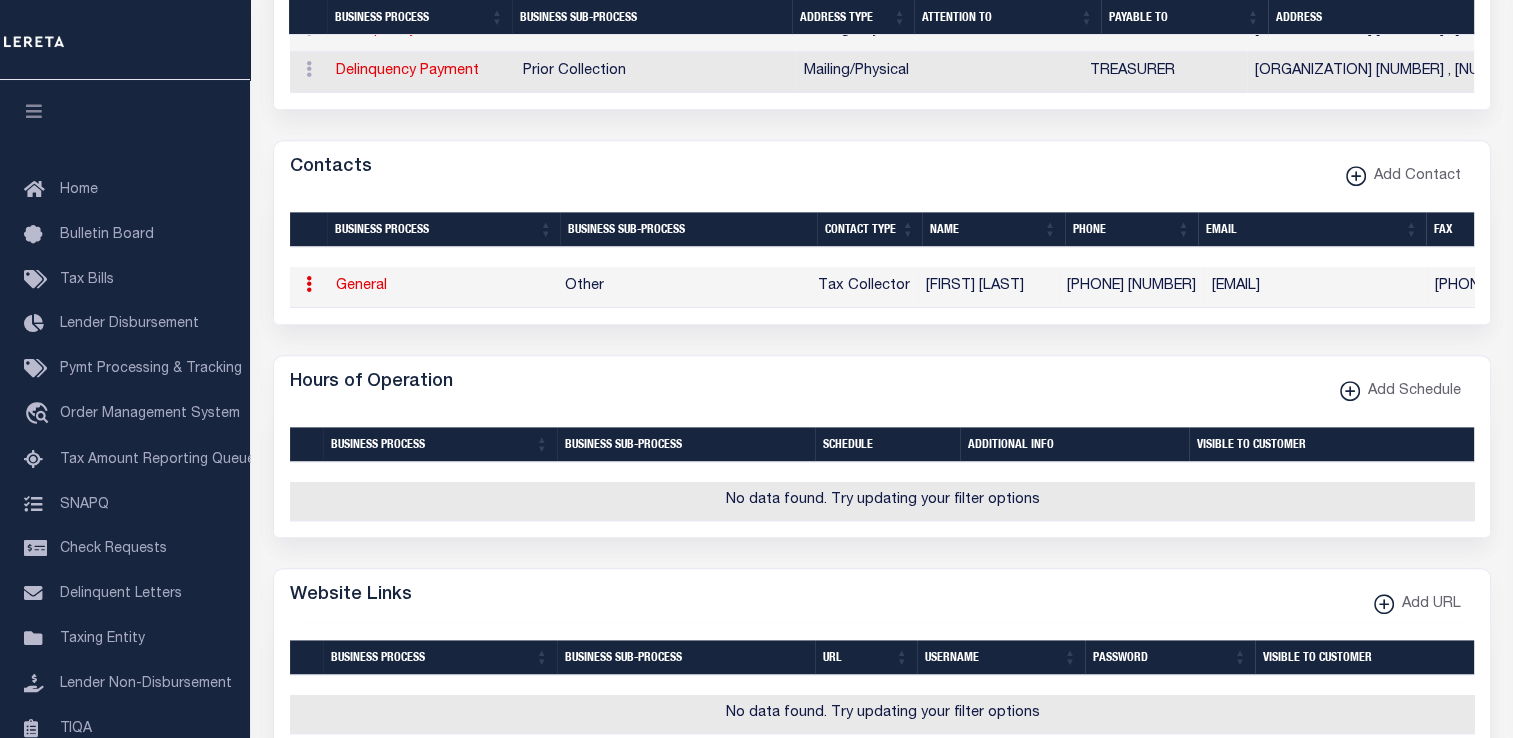 select on "2" 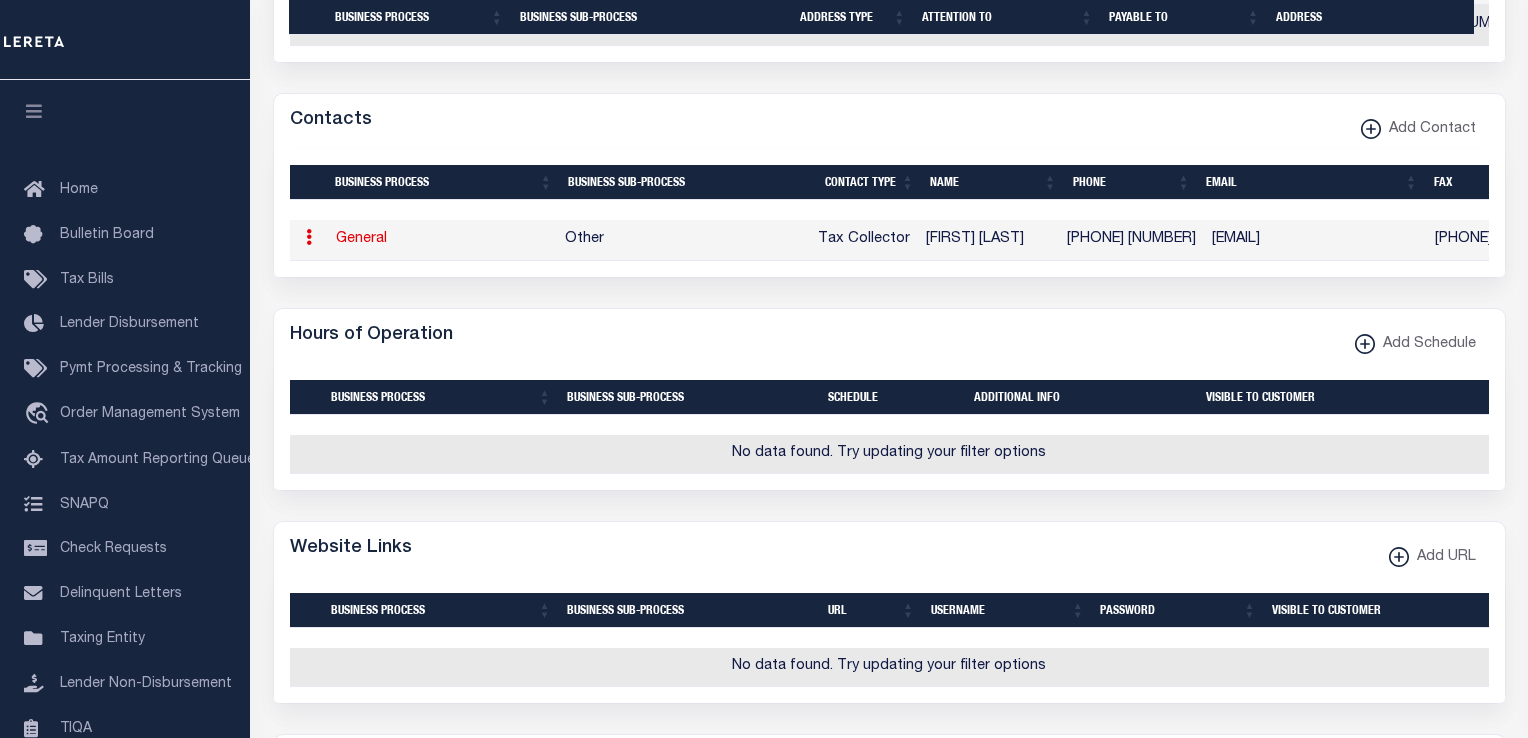 select on "39" 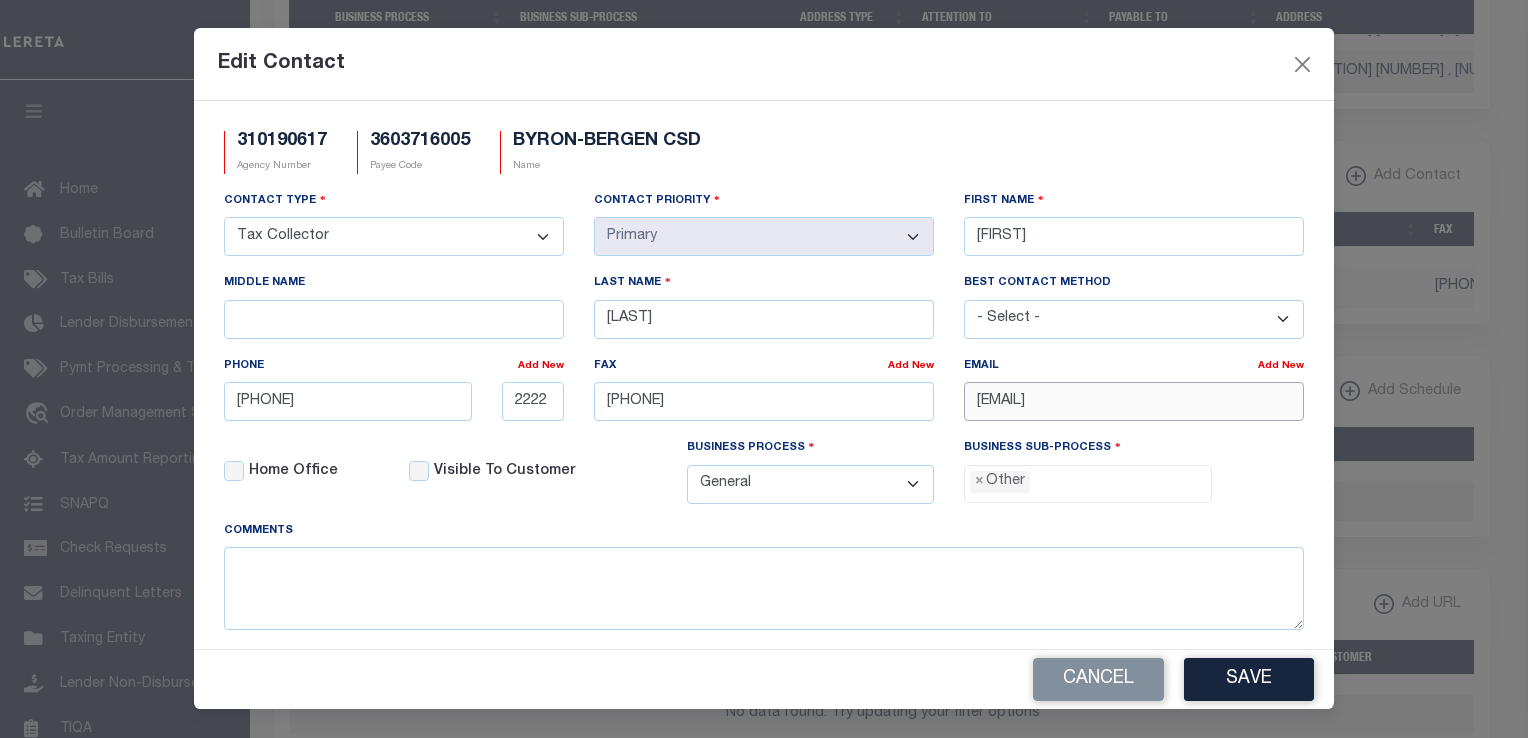 drag, startPoint x: 1223, startPoint y: 402, endPoint x: 876, endPoint y: 399, distance: 347.01297 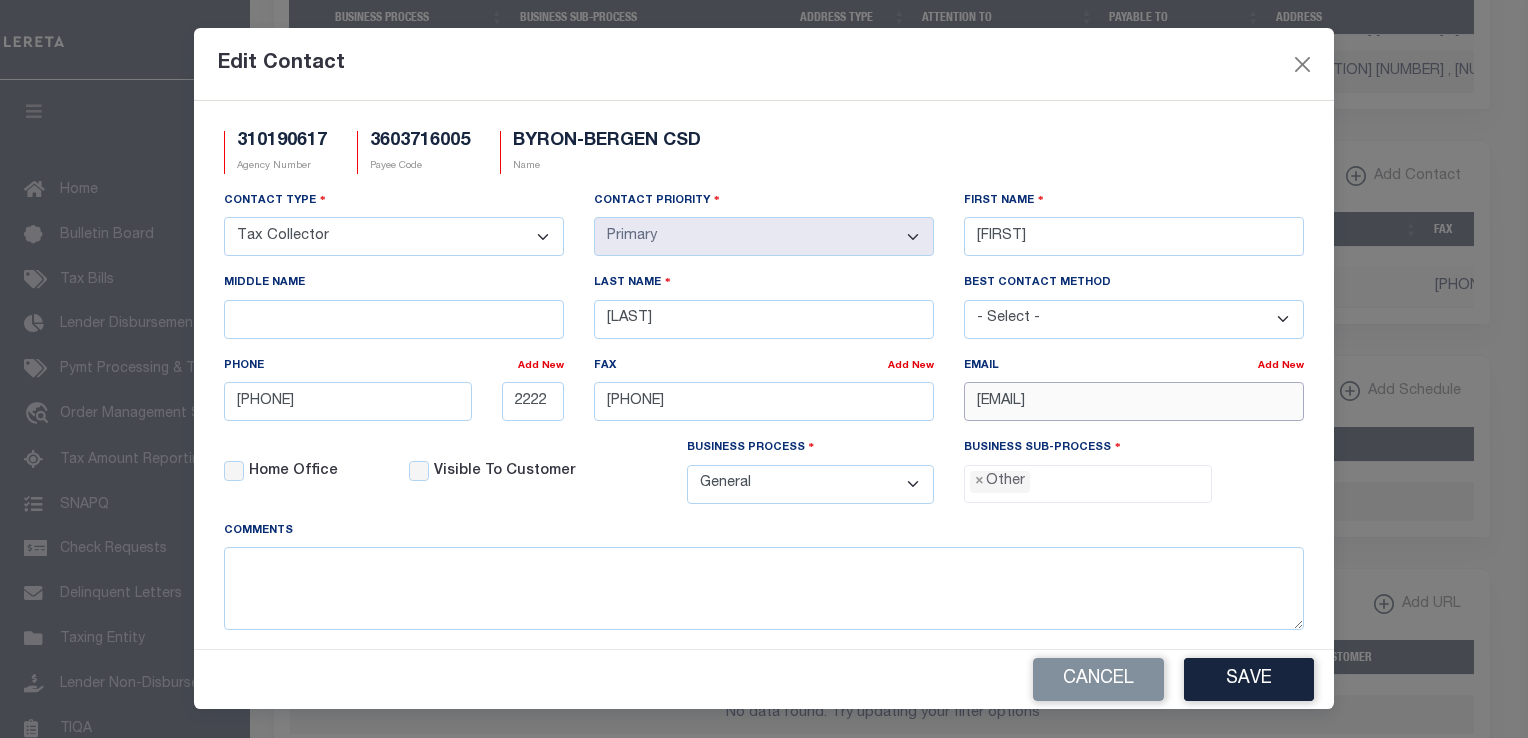click on "Contact Type
- Select -
Assessor
Clerk
Internal Contacts 1
Internal Contacts 2
Internal Contacts 3
Internal Contacts 4
Internal Contacts 5
Tax Collector
Treasurer
Contact Priority
- Select -
Primary
Secondary
First Name
RACHEL
Middle Name Last Name" at bounding box center (764, 355) 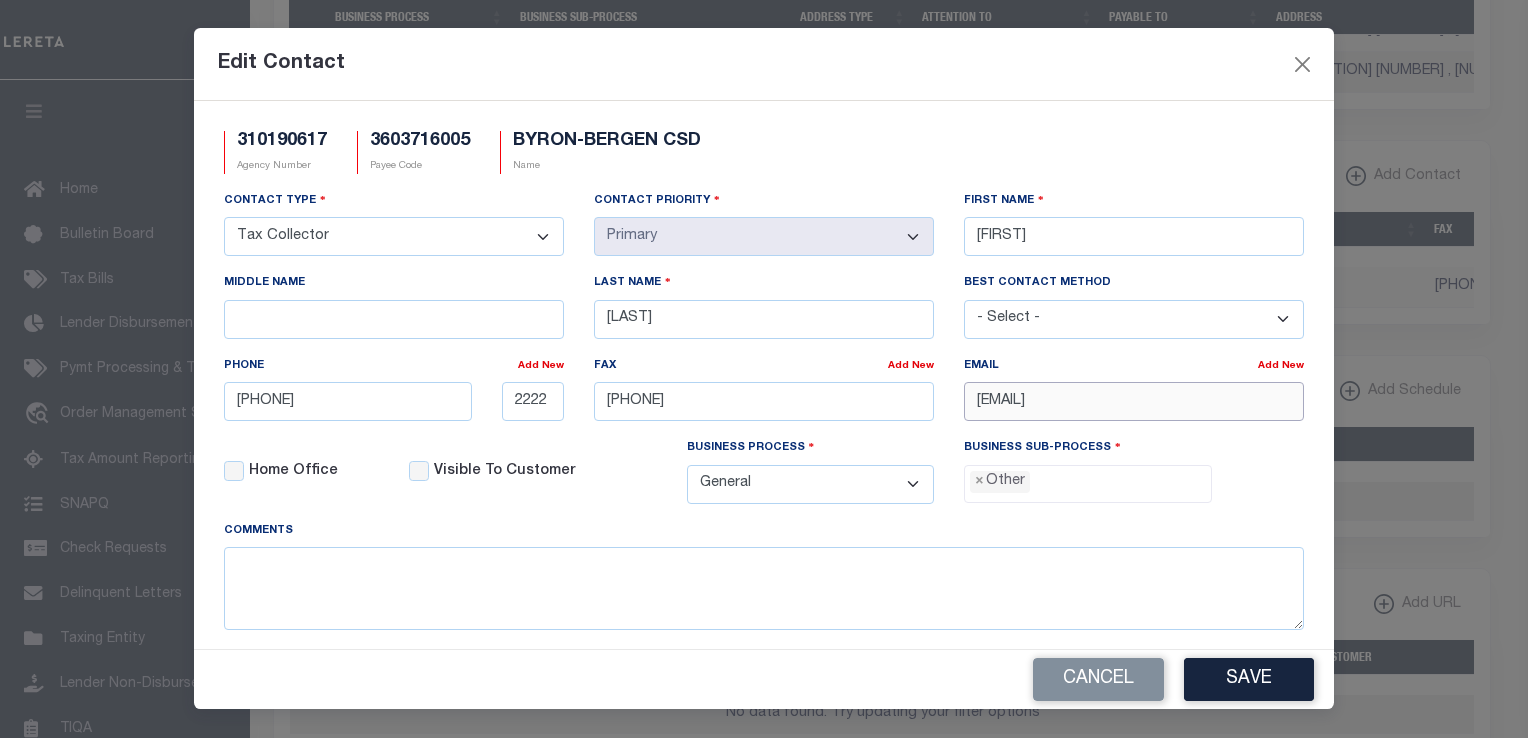 paste on "TAXCOLLECTOR" 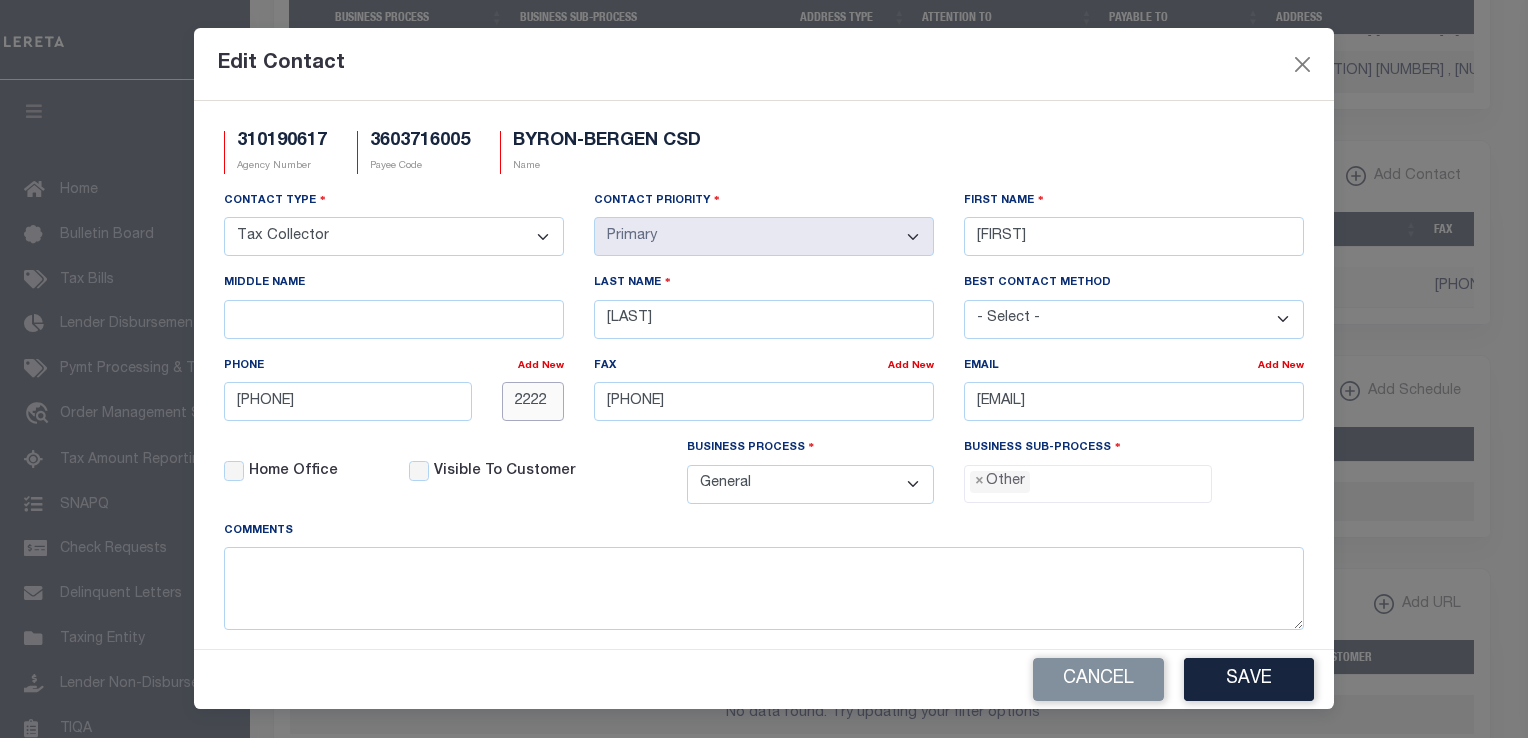 drag, startPoint x: 508, startPoint y: 409, endPoint x: 579, endPoint y: 410, distance: 71.00704 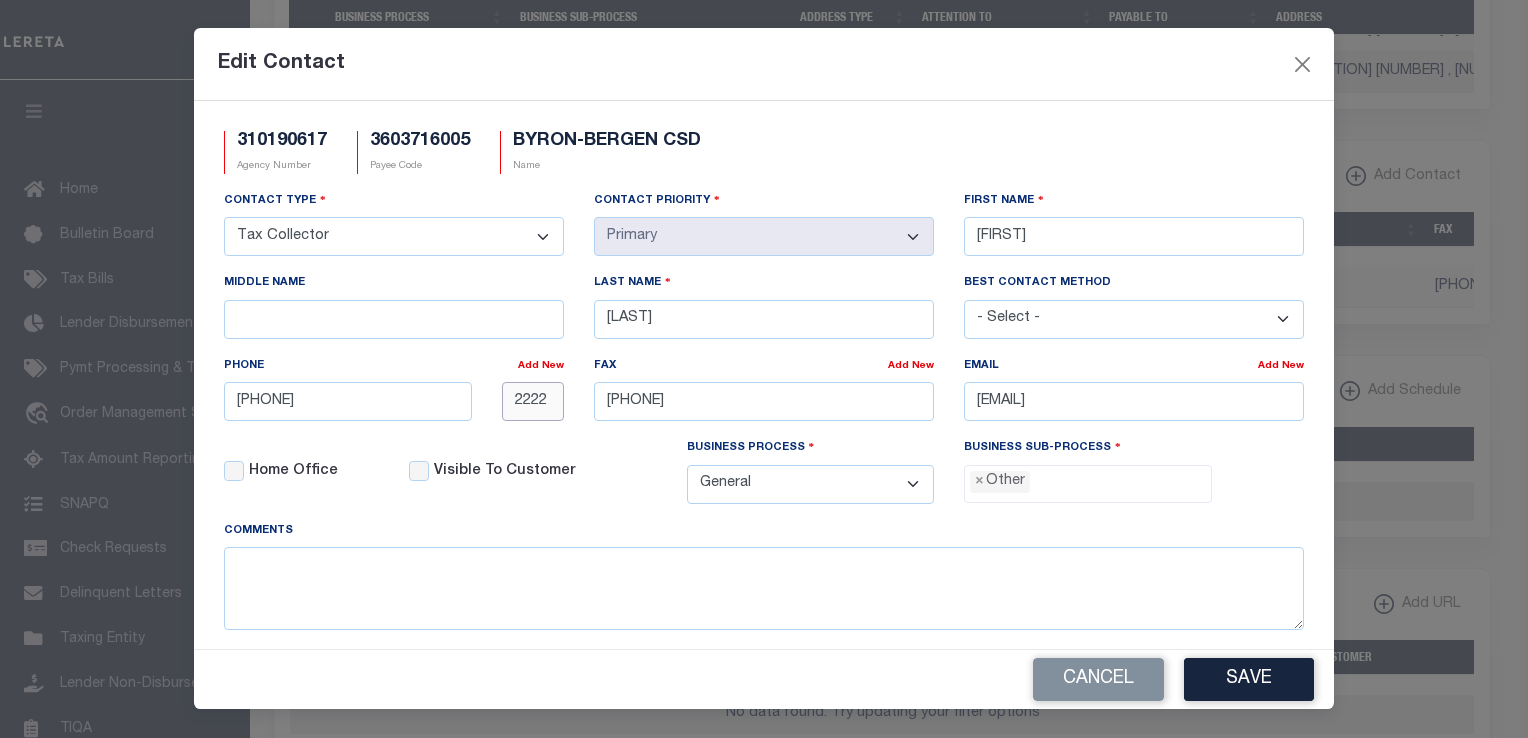 click on "Contact Type
- Select -
Assessor
Clerk
Internal Contacts 1
Internal Contacts 2
Internal Contacts 3
Internal Contacts 4
Internal Contacts 5
Tax Collector
Treasurer
Contact Priority
- Select -
Primary
Secondary
First Name
RACHEL
Middle Name Last Name" at bounding box center (764, 355) 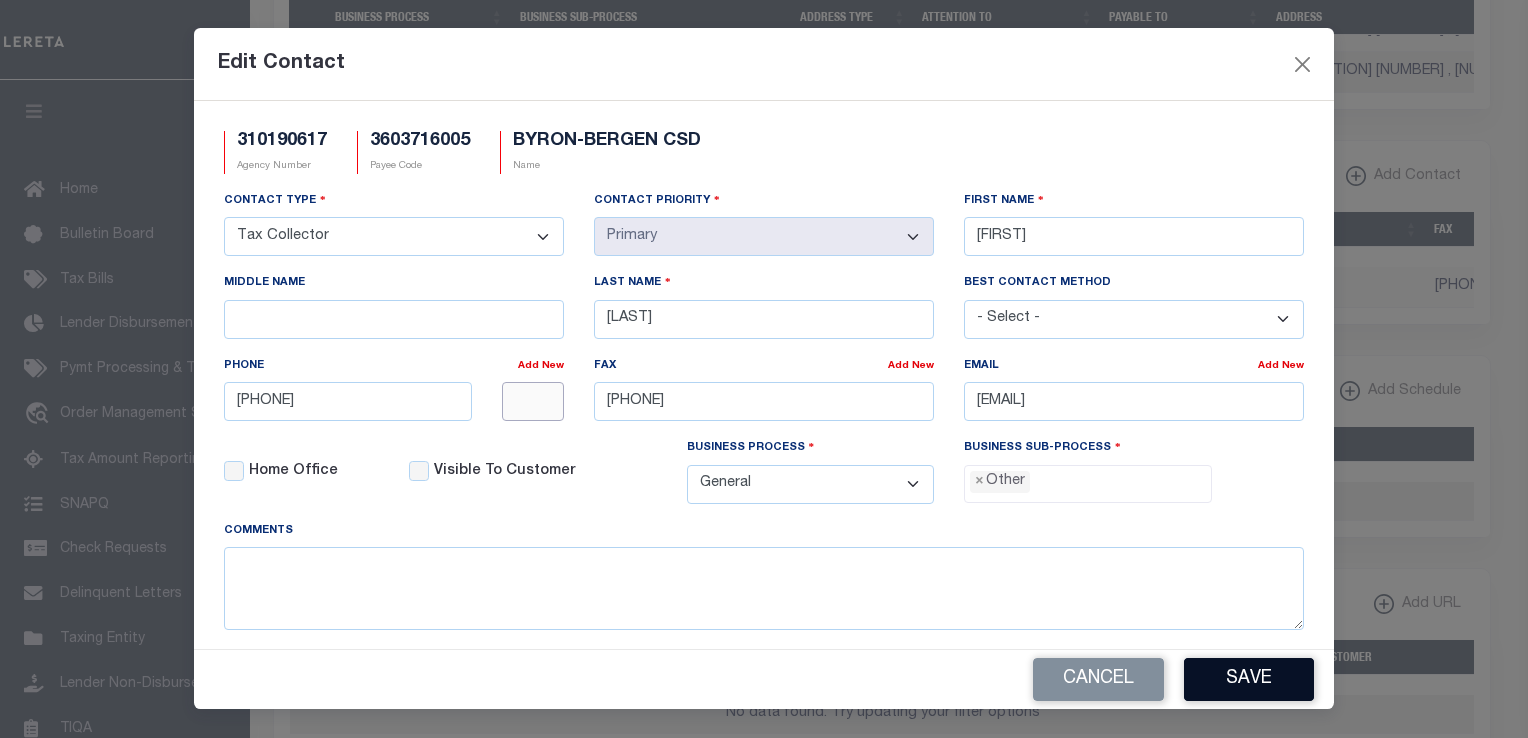 type 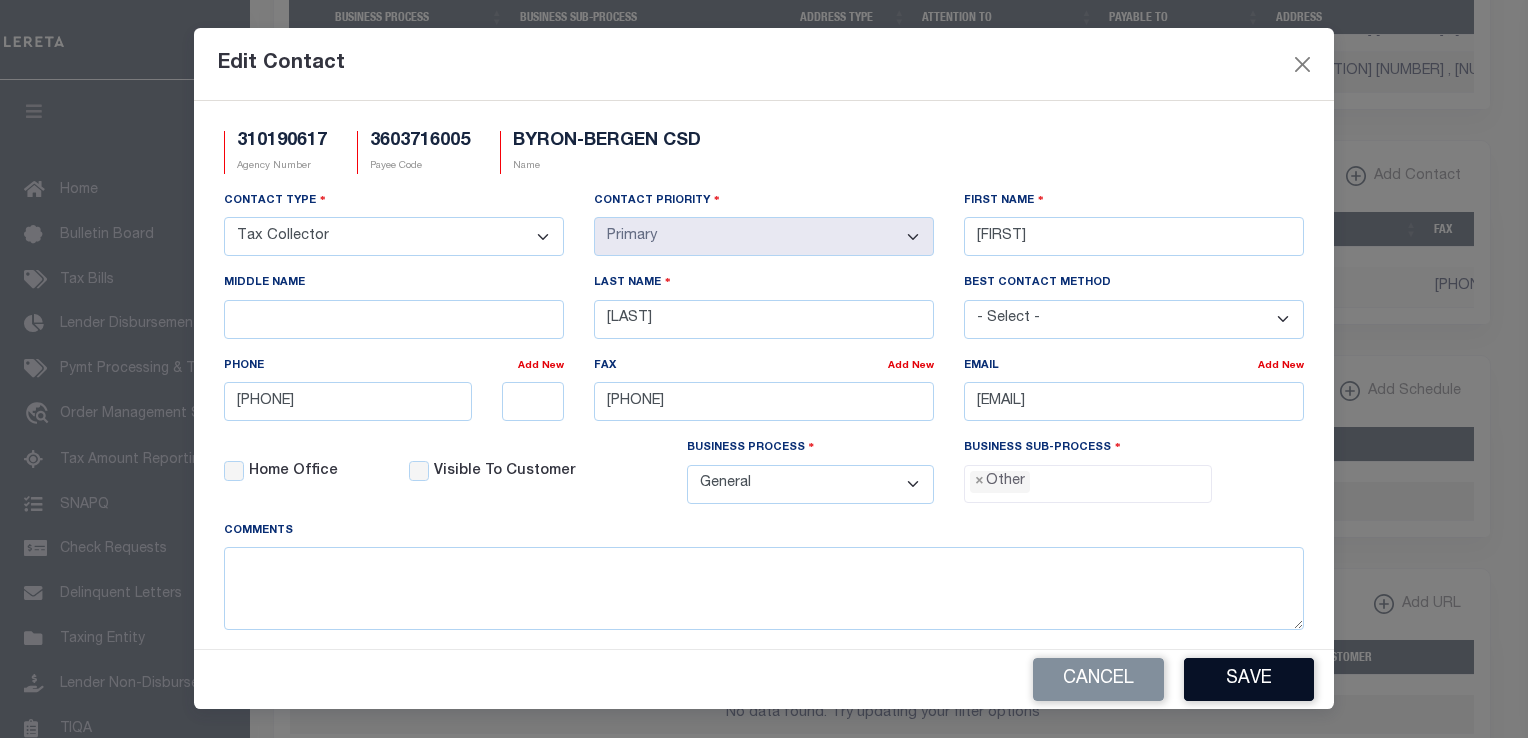 click on "Save" at bounding box center (1249, 679) 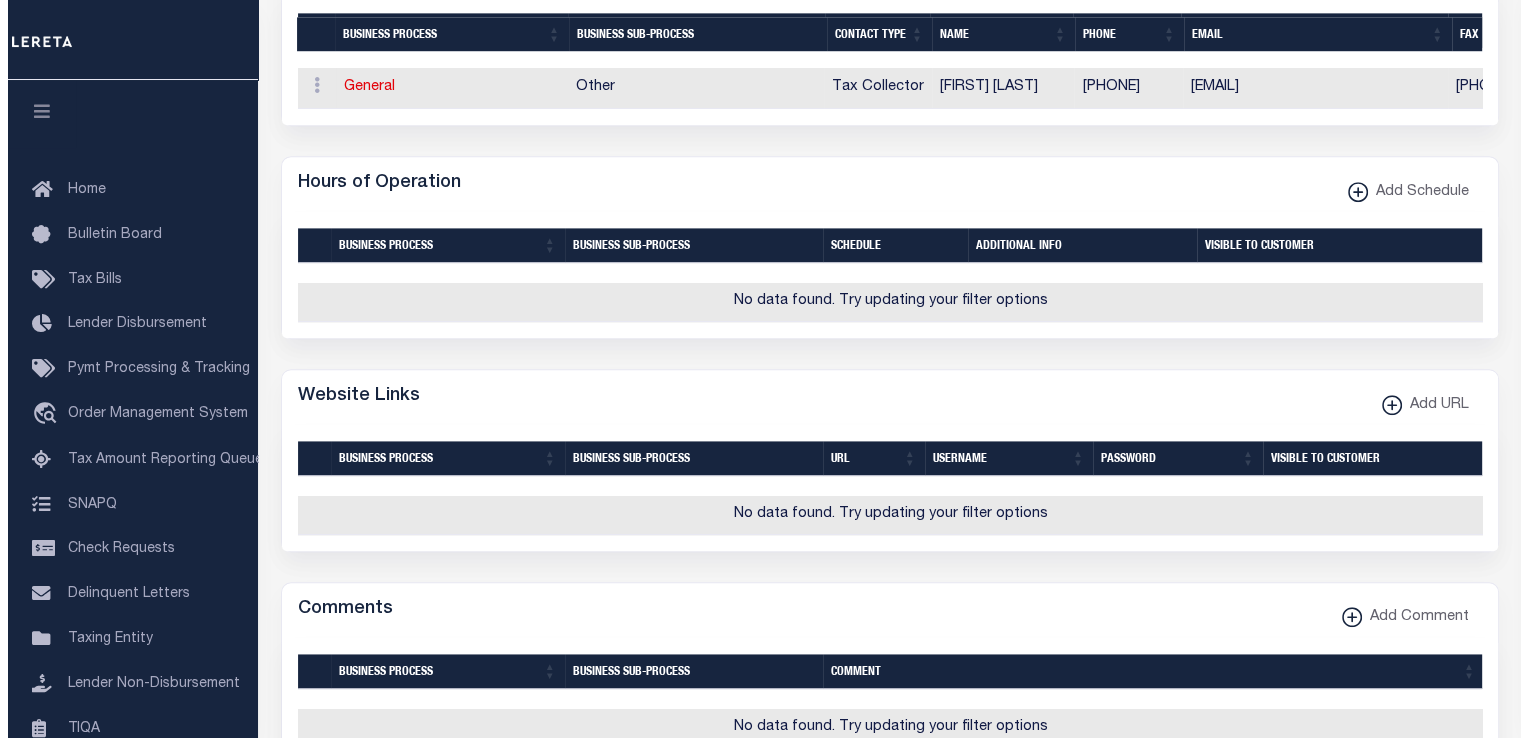 scroll, scrollTop: 1344, scrollLeft: 0, axis: vertical 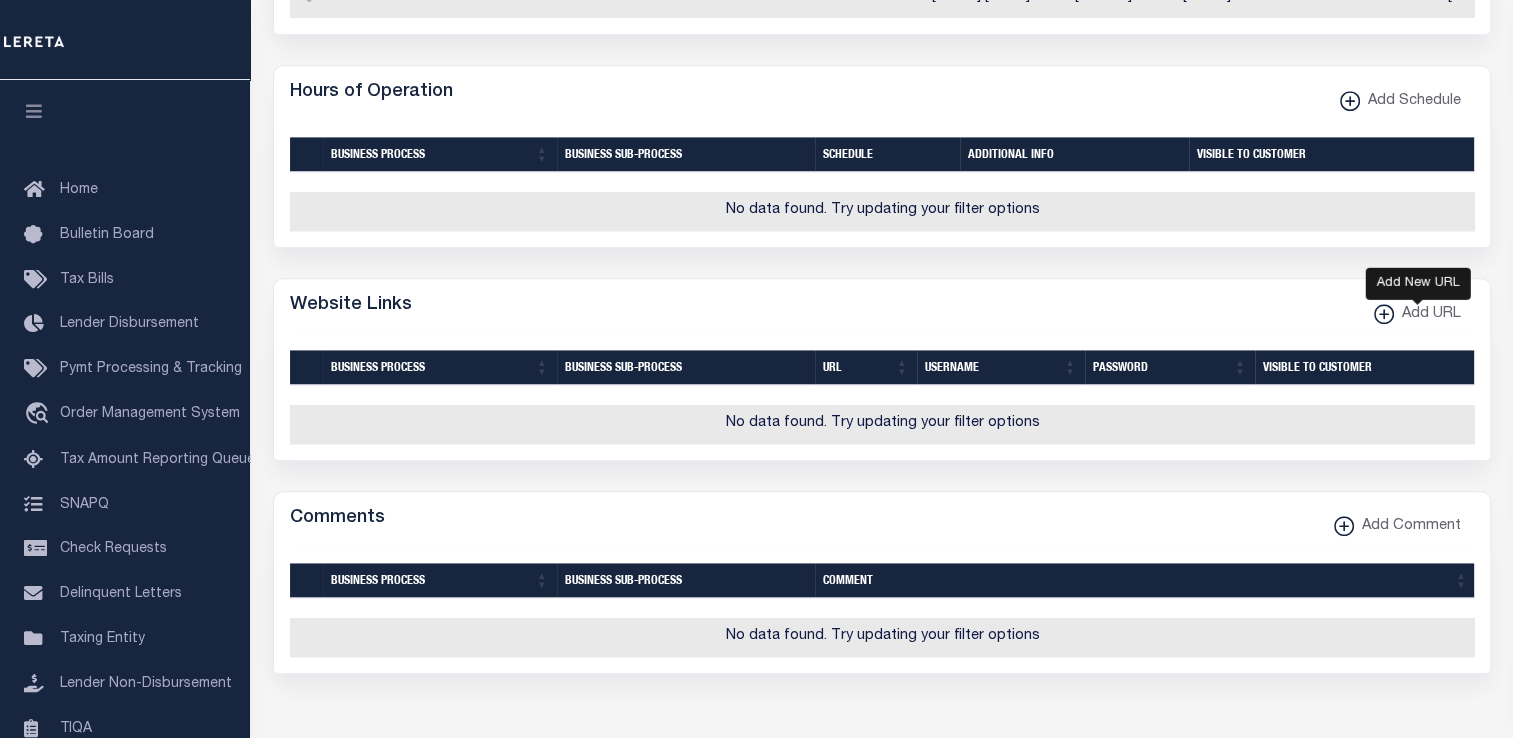click 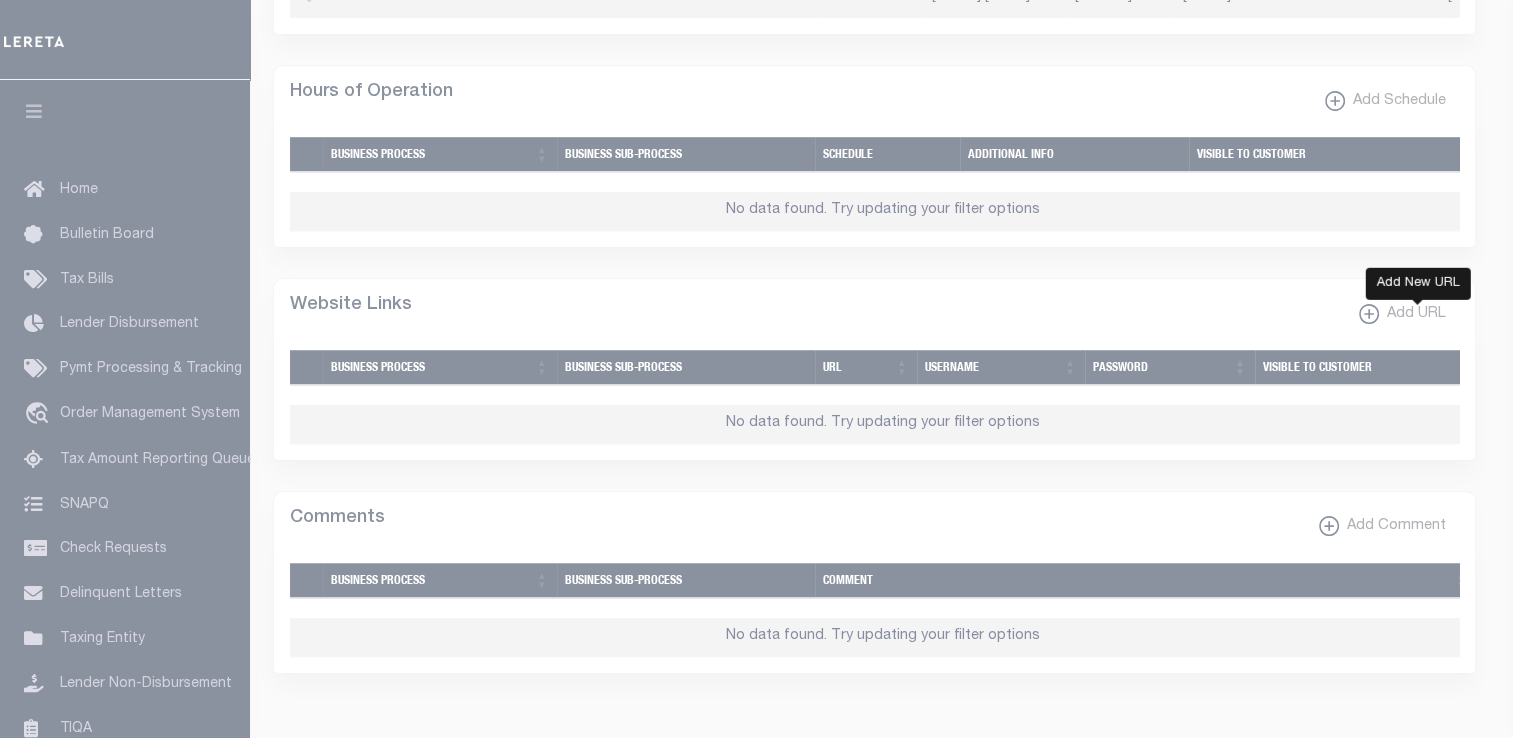select 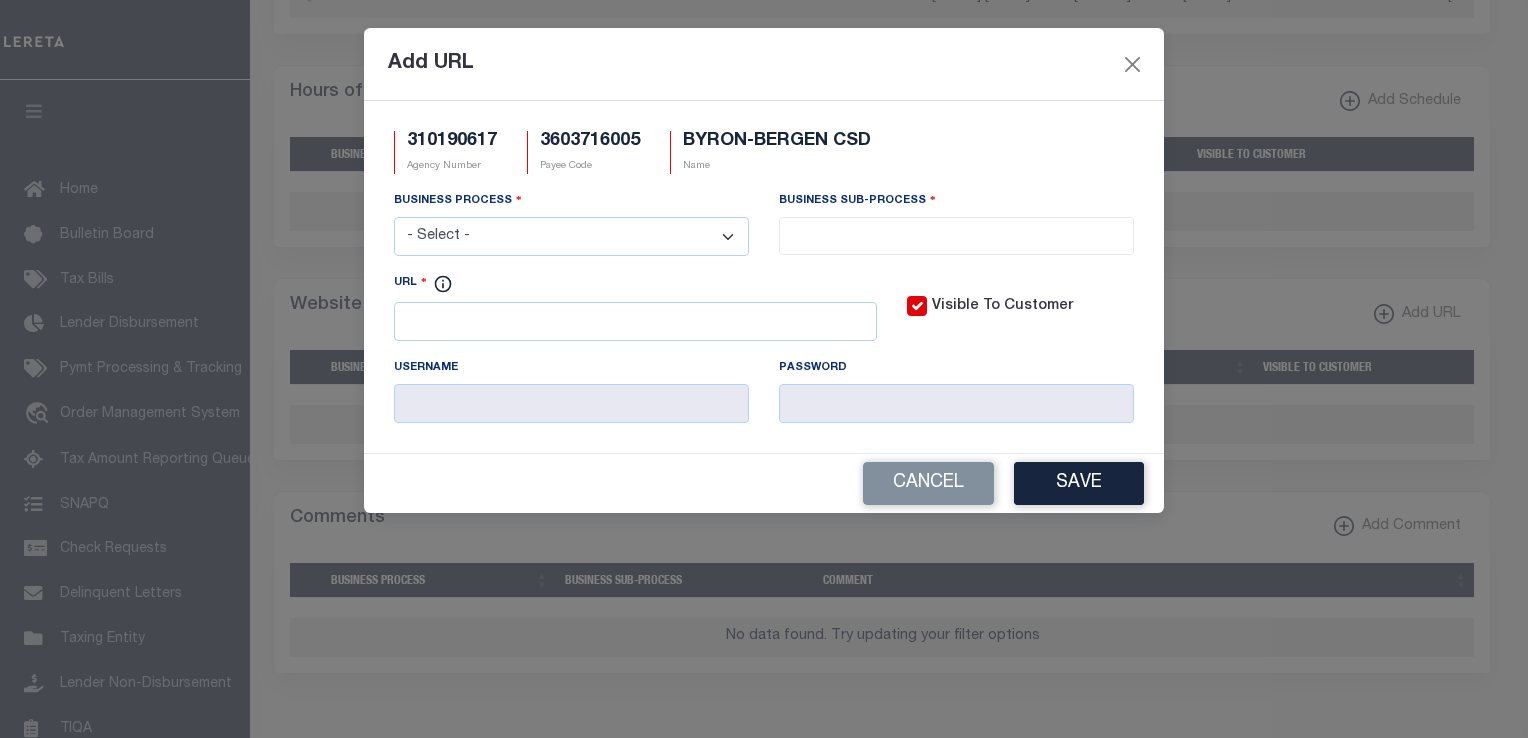click on "- Select - All
Automation
Bill Request
Delinquency Payment
Delinquency Procurement
Escrow Payment
Escrow Procurement
General" at bounding box center (571, 236) 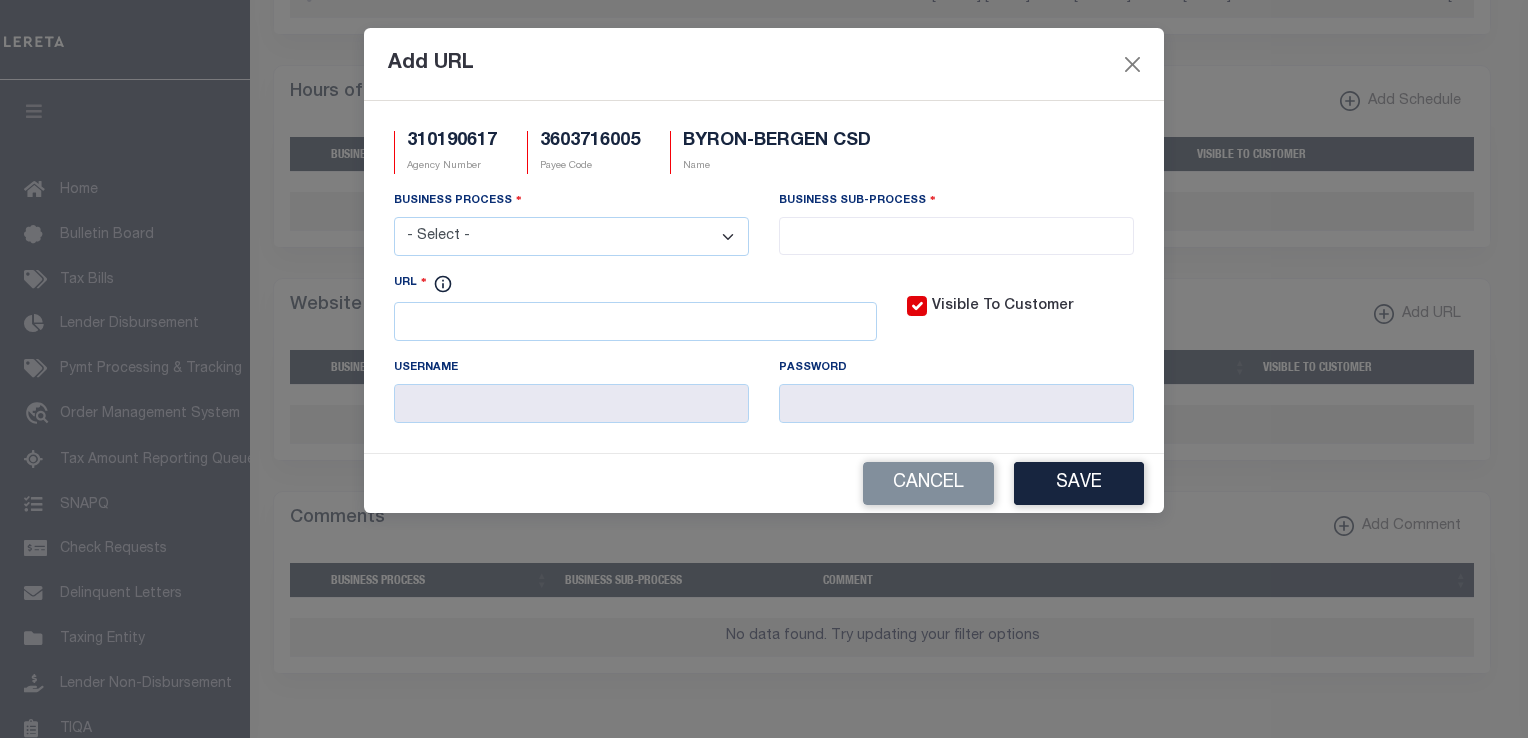 select on "6" 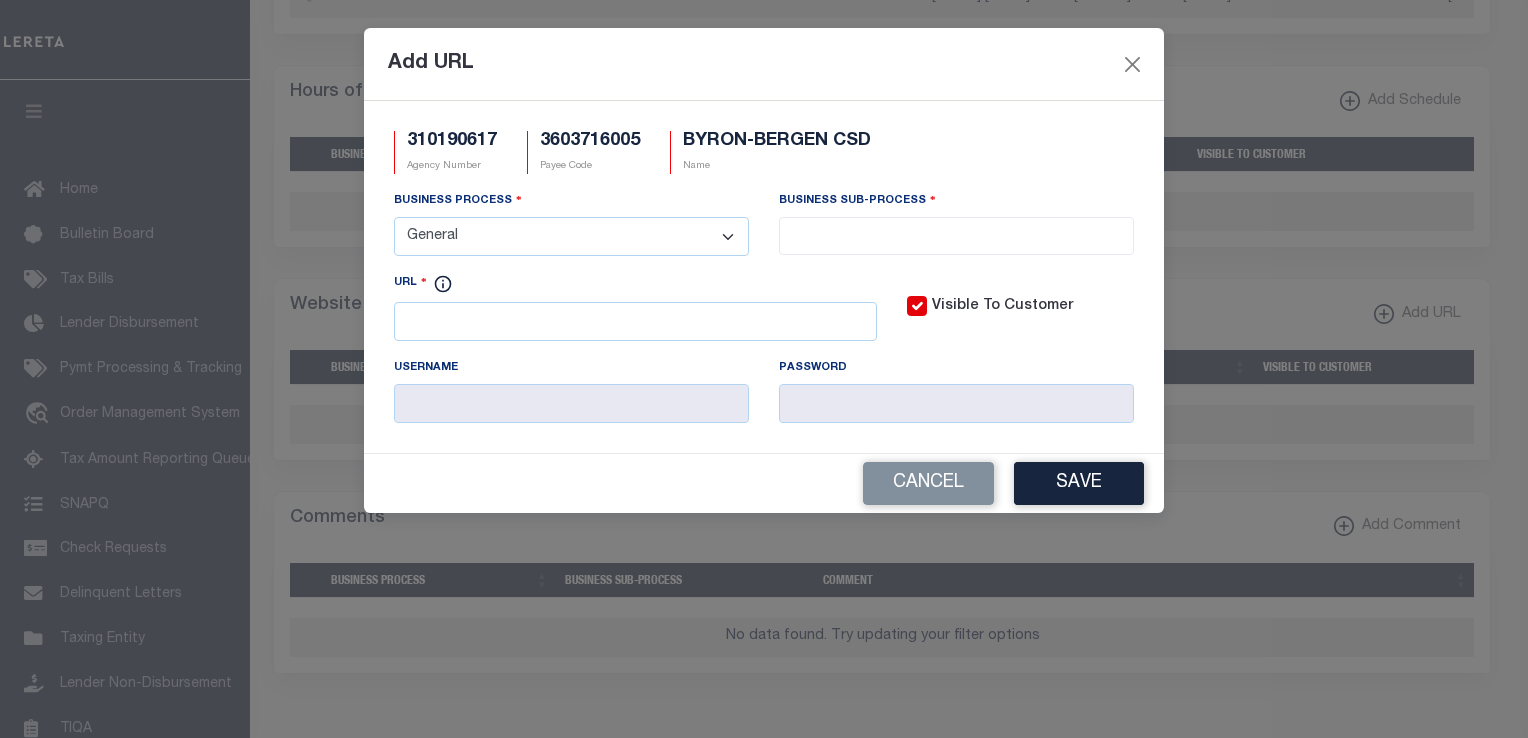 click on "- Select - All
Automation
Bill Request
Delinquency Payment
Delinquency Procurement
Escrow Payment
Escrow Procurement
General" at bounding box center [571, 236] 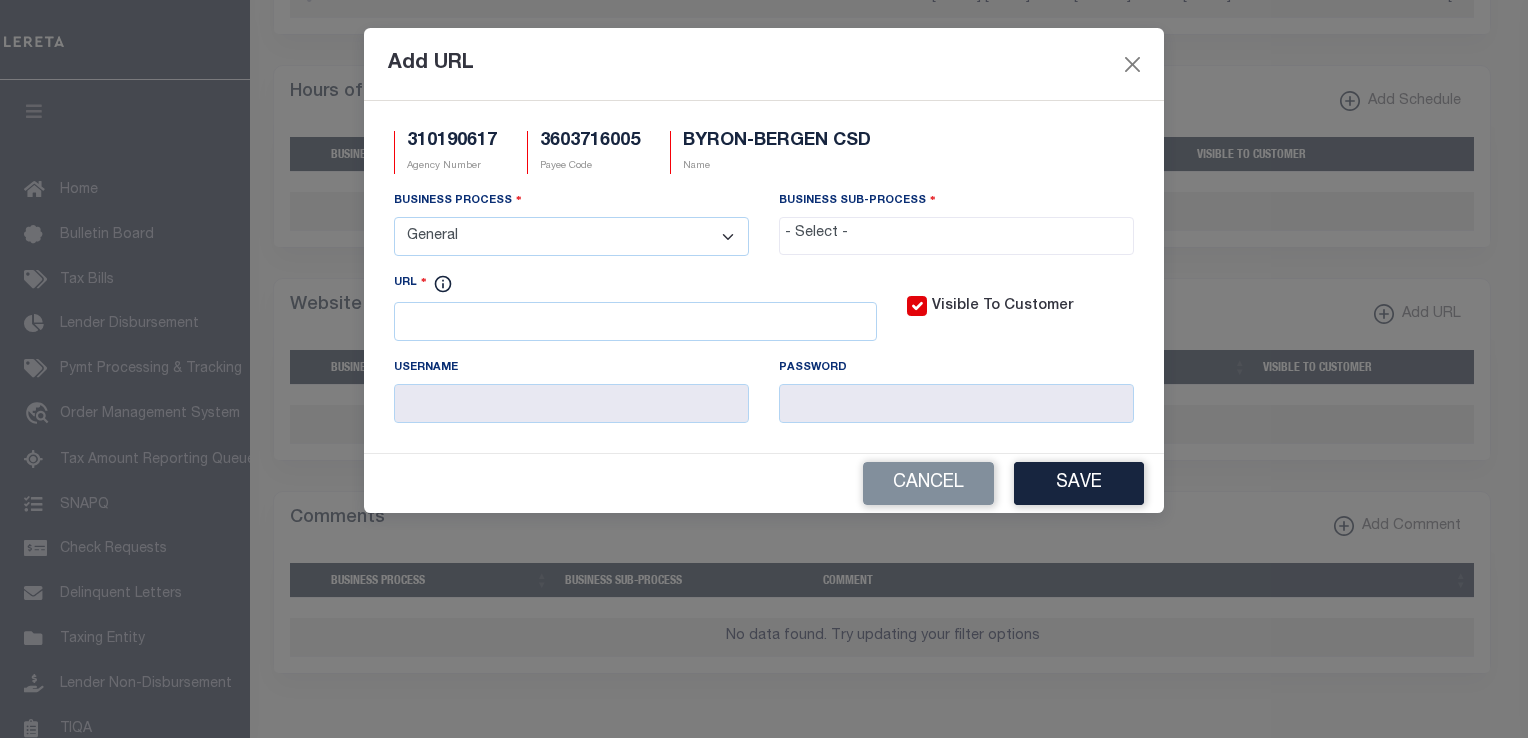 click at bounding box center [956, 234] 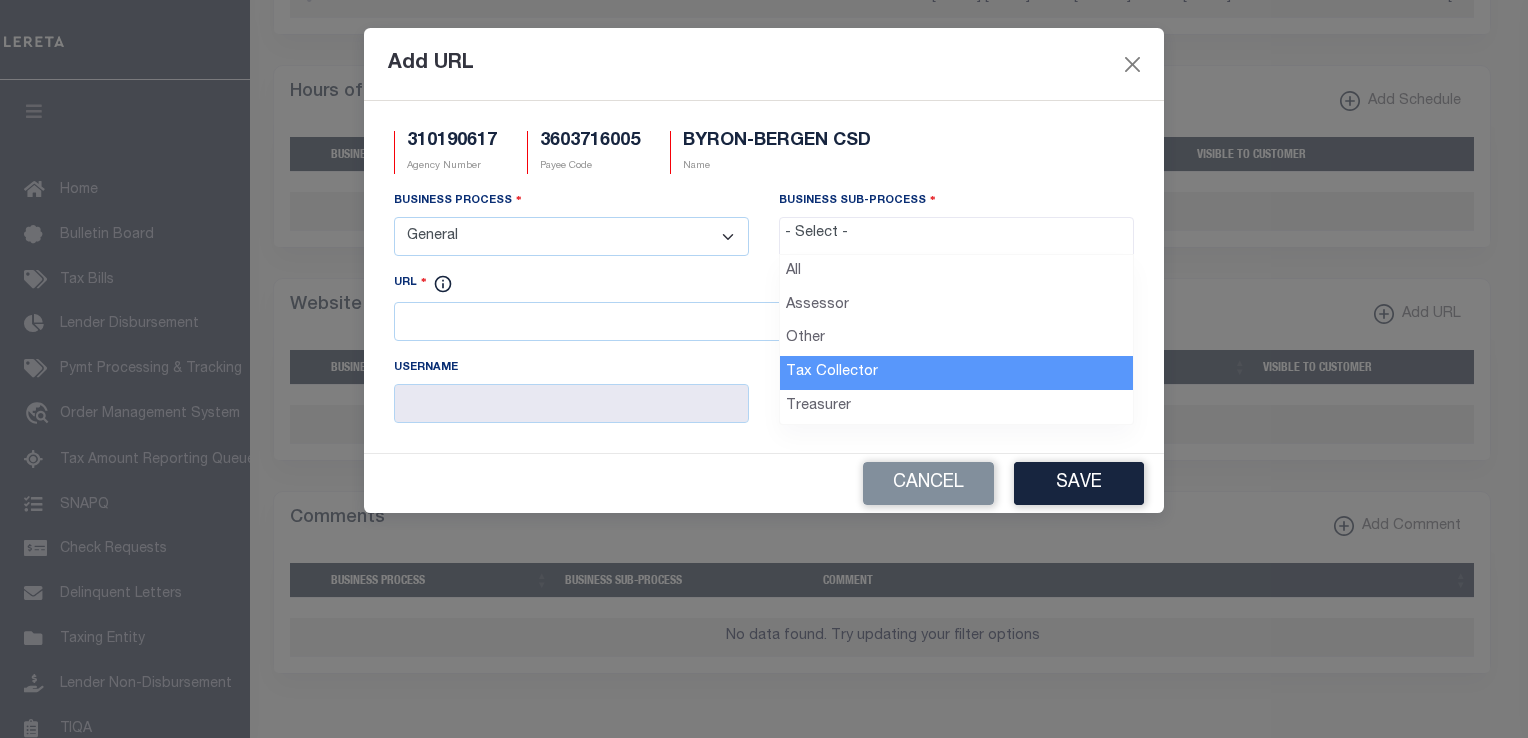 select on "31" 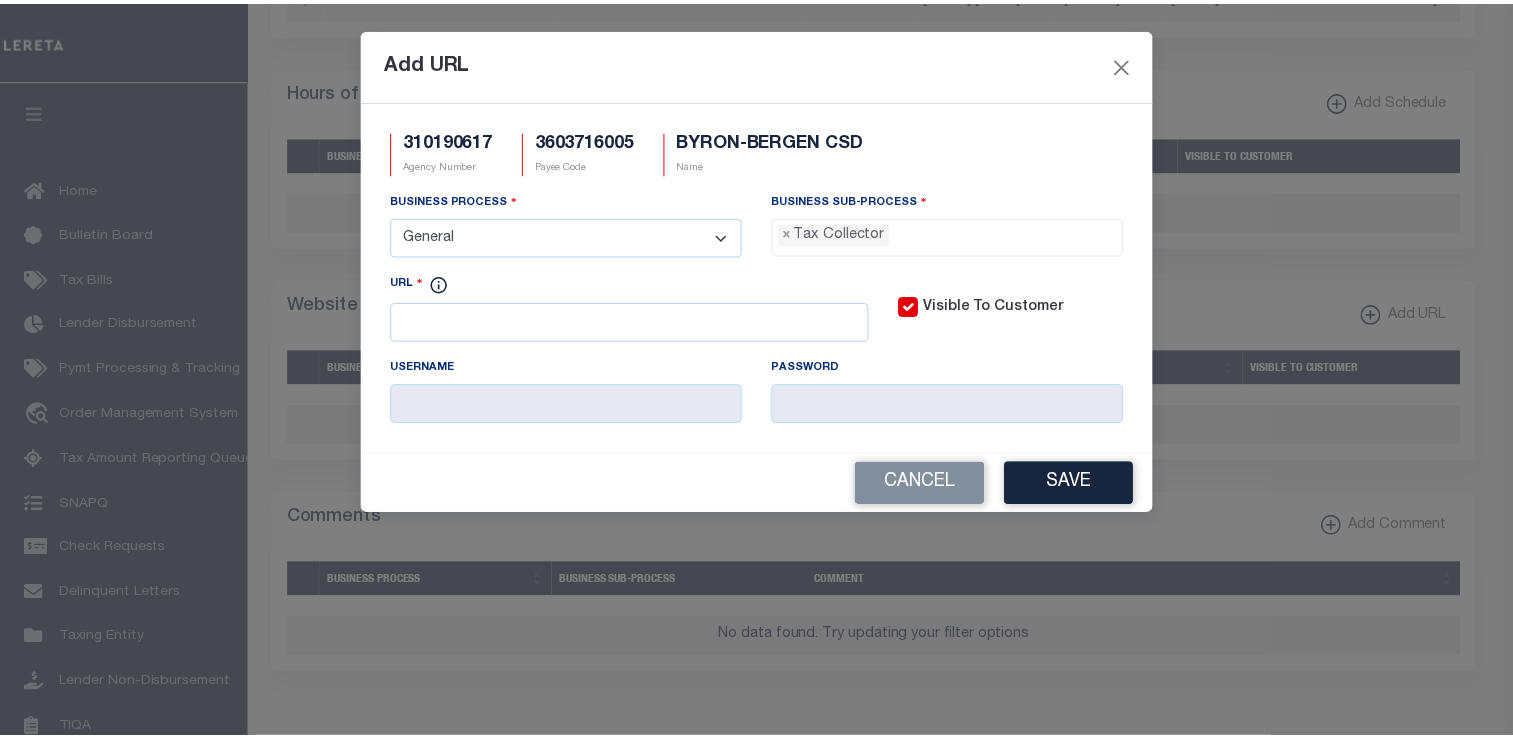 scroll, scrollTop: 56, scrollLeft: 0, axis: vertical 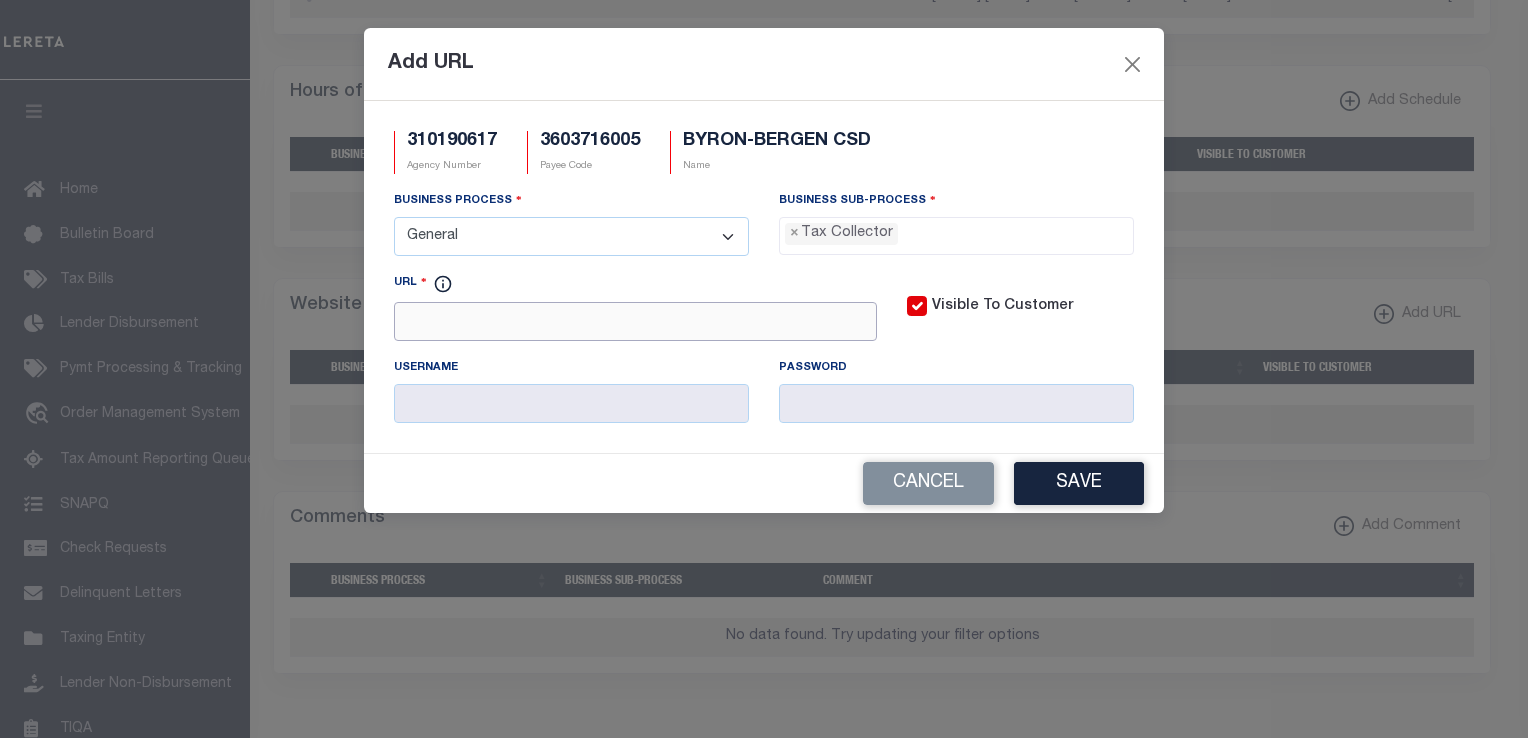 click on "URL" at bounding box center [635, 321] 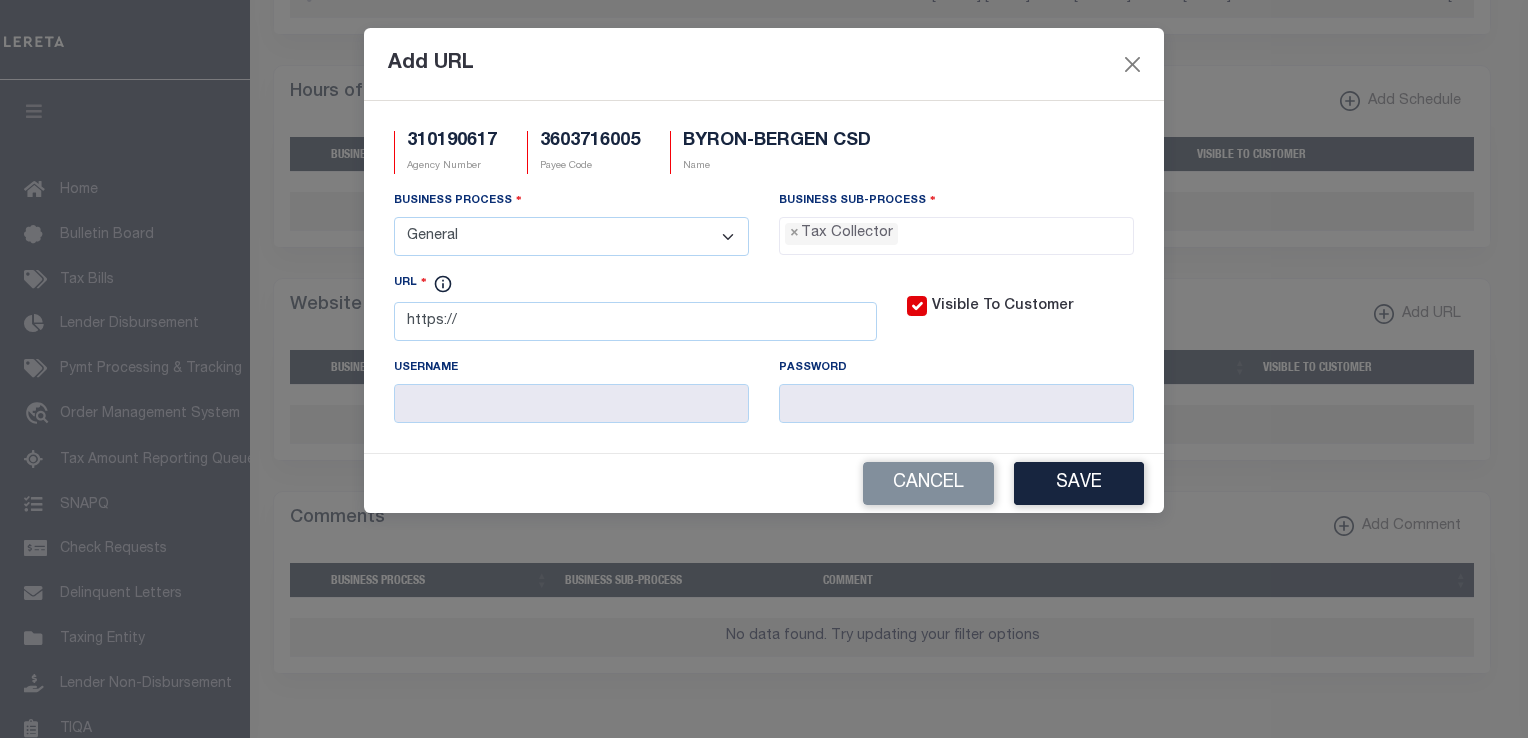 click on "Add URL" at bounding box center (764, 64) 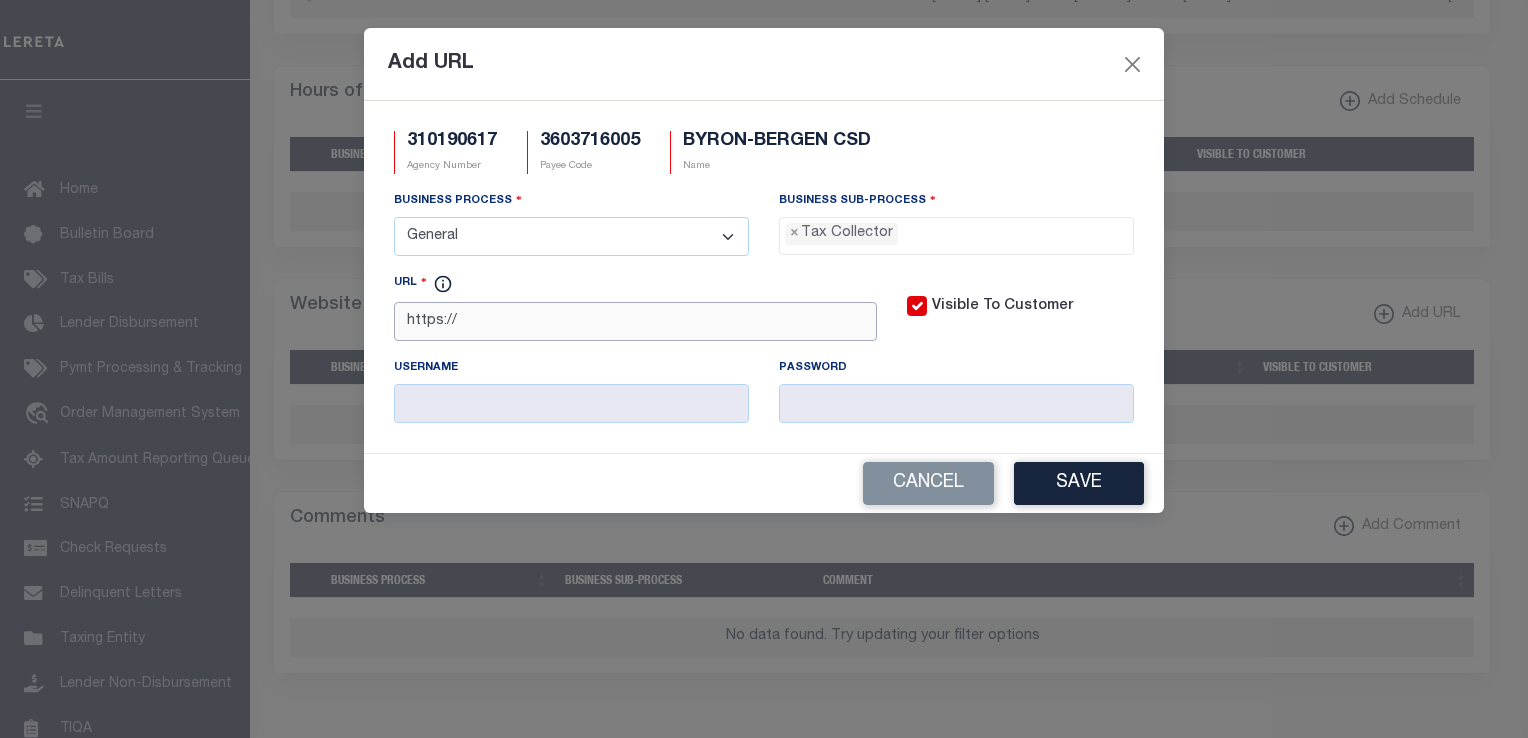 click on "https://" at bounding box center (635, 321) 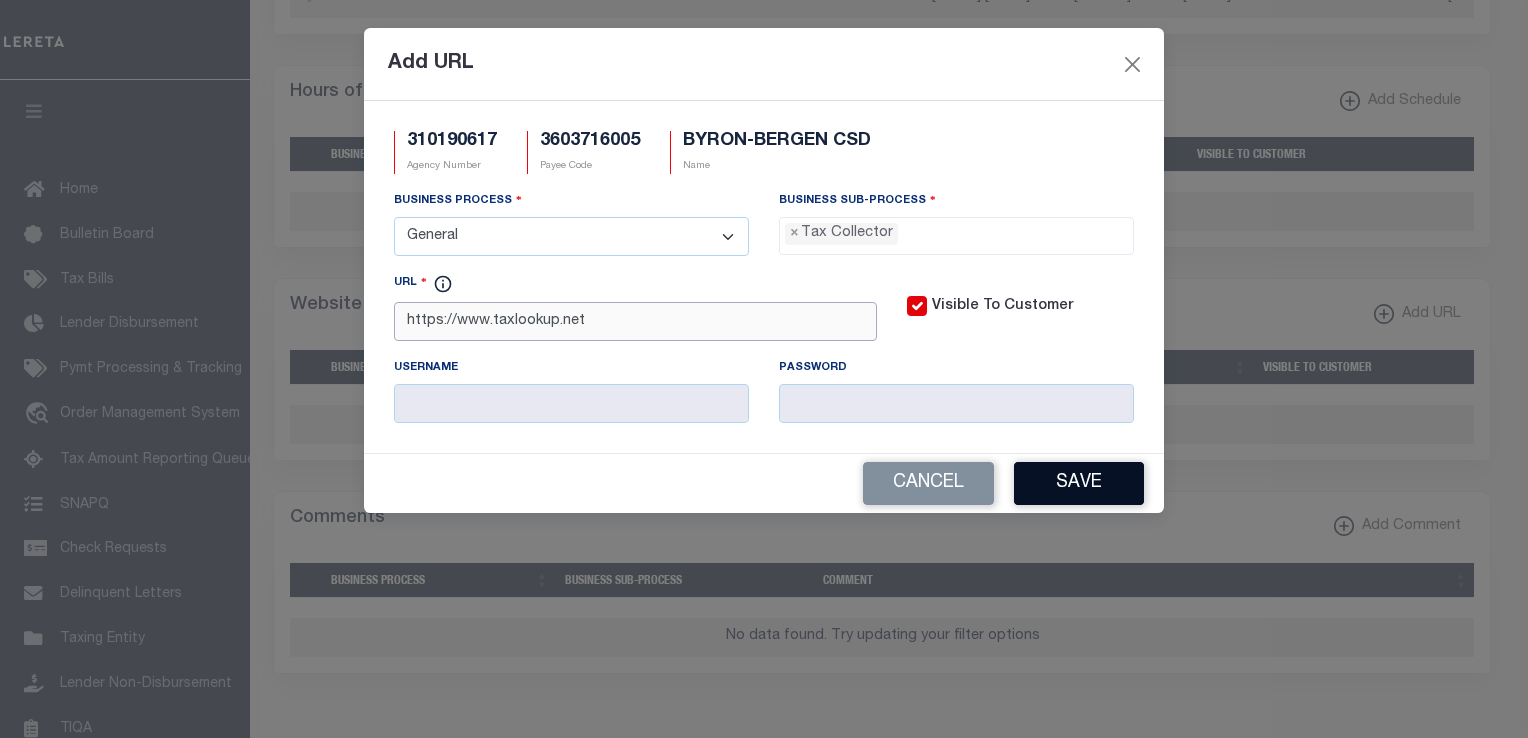 type on "https://www.taxlookup.net" 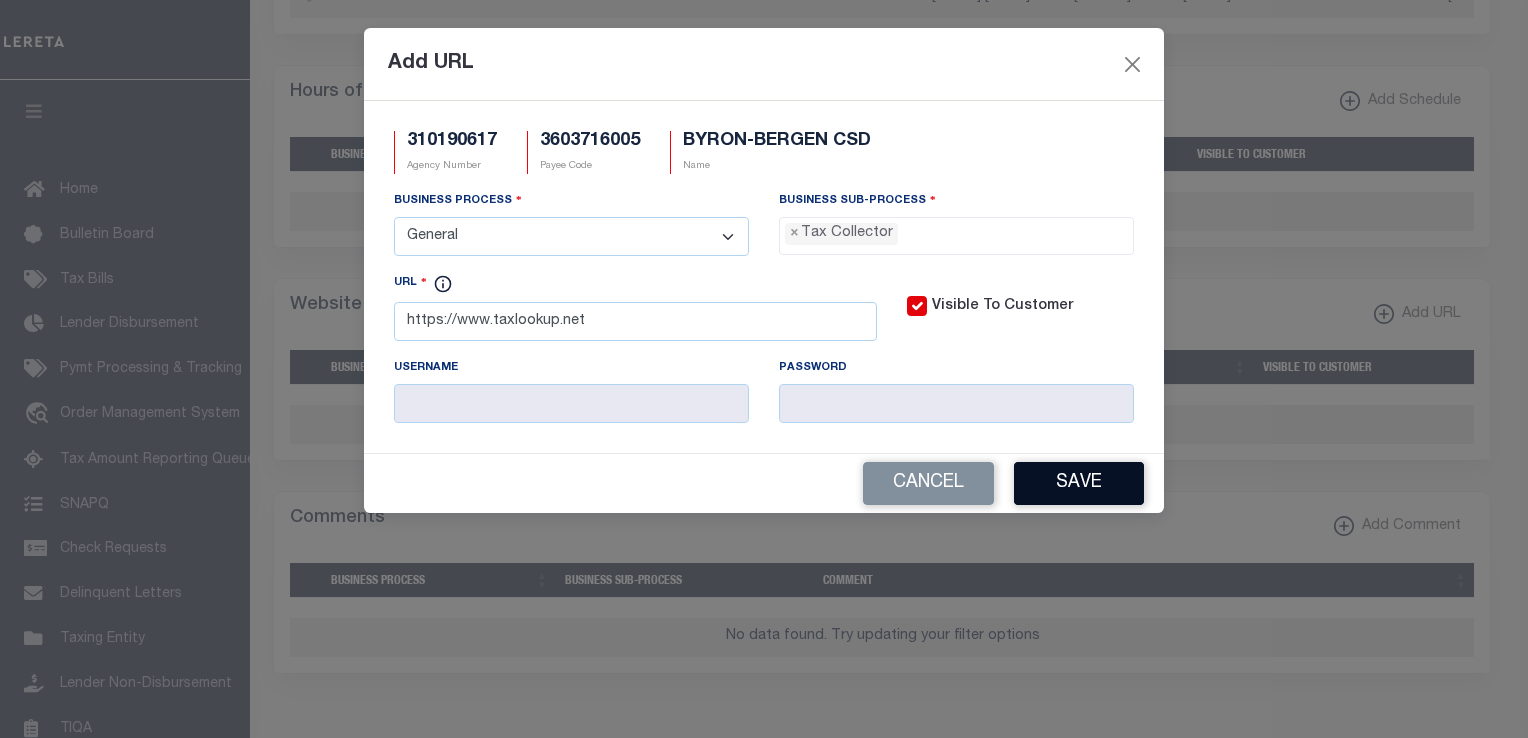 click on "Save" at bounding box center [1079, 483] 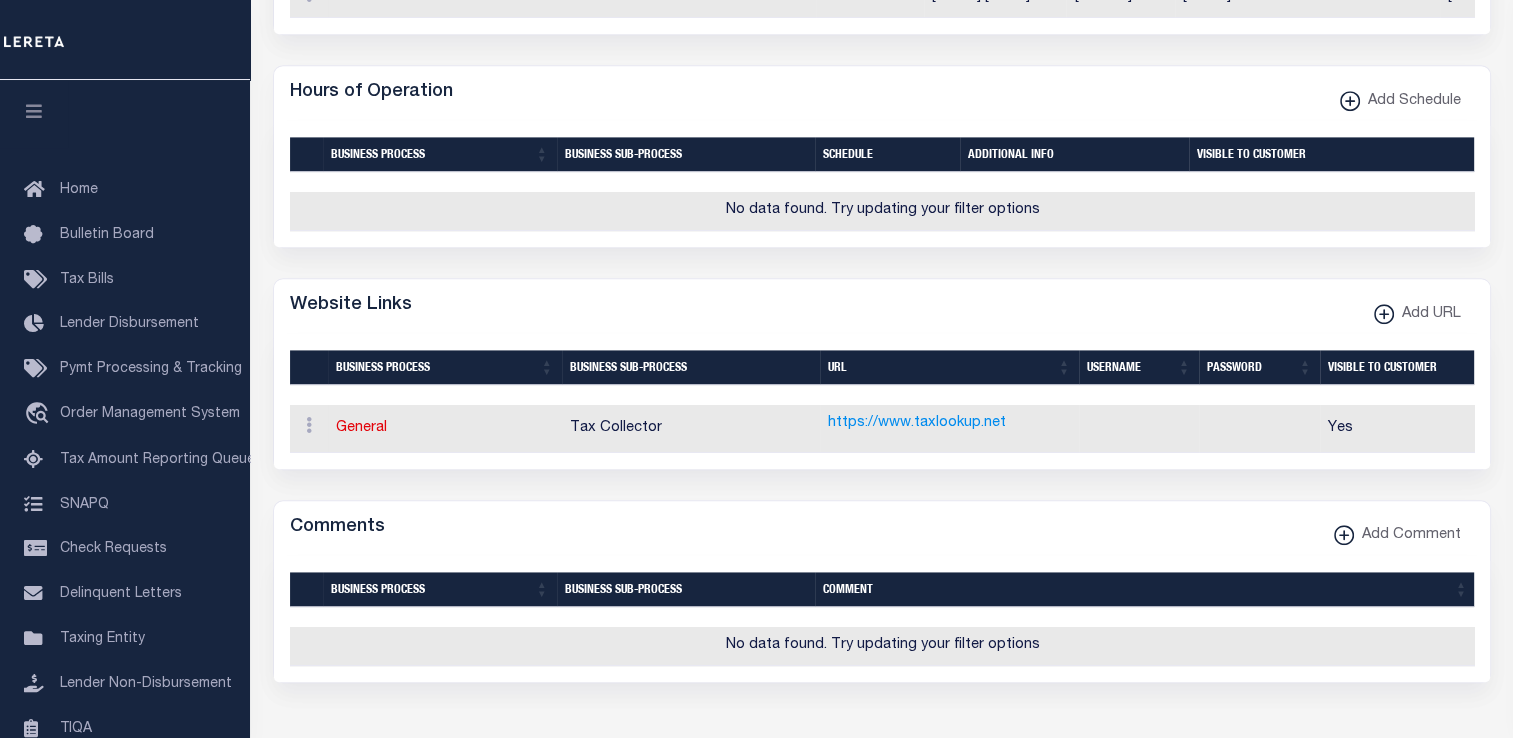 click on "Comments
Add Comment" at bounding box center [882, 528] 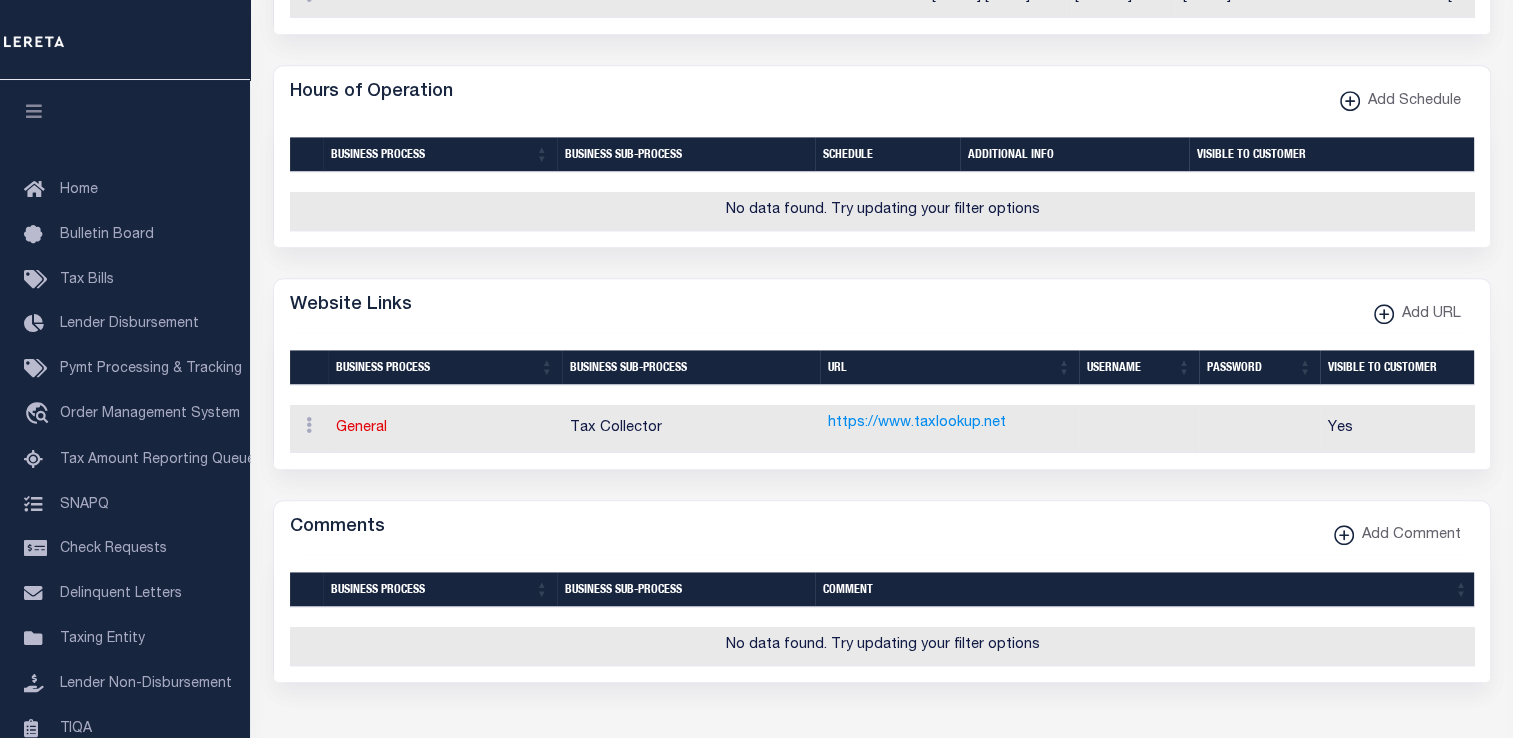 scroll, scrollTop: 698, scrollLeft: 0, axis: vertical 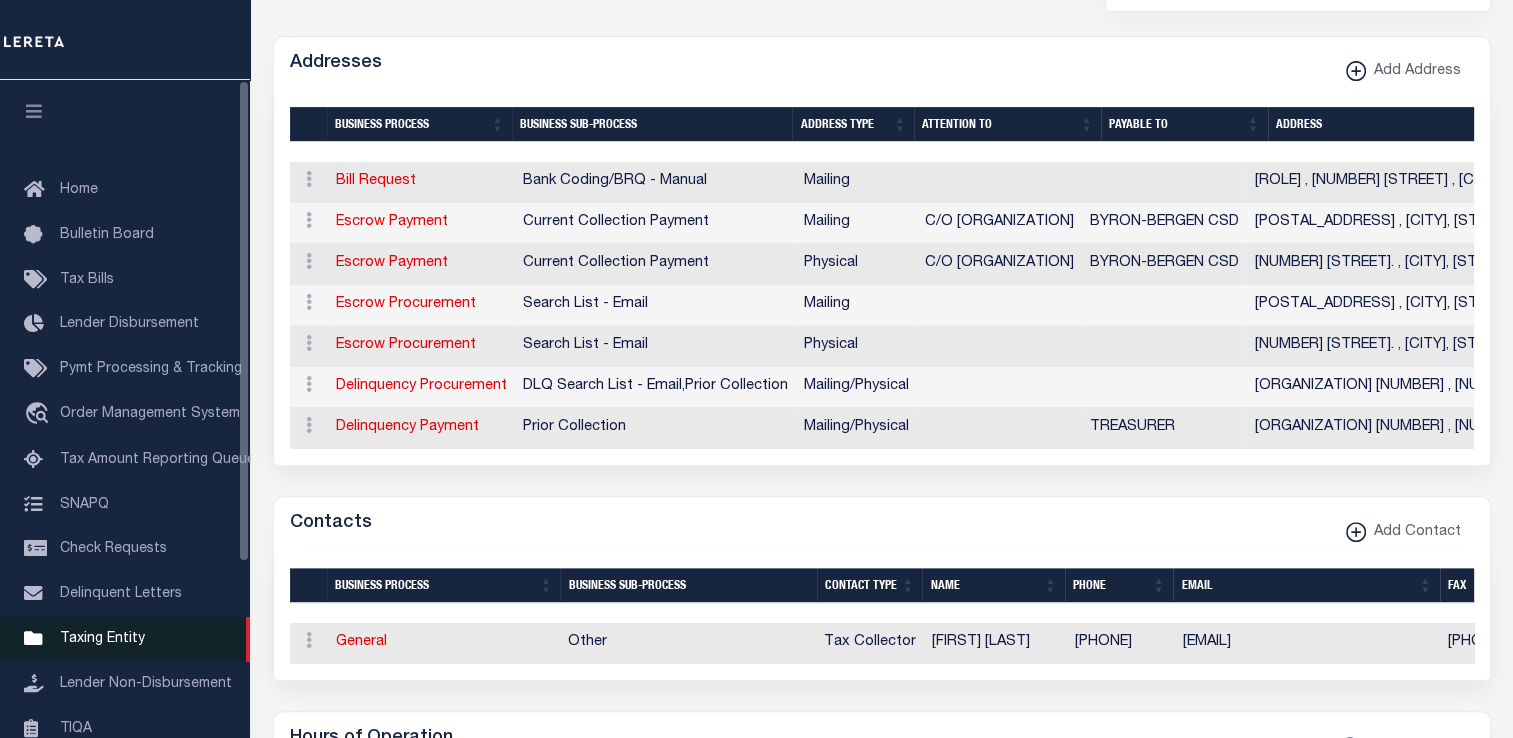 click on "Taxing Entity" at bounding box center [102, 639] 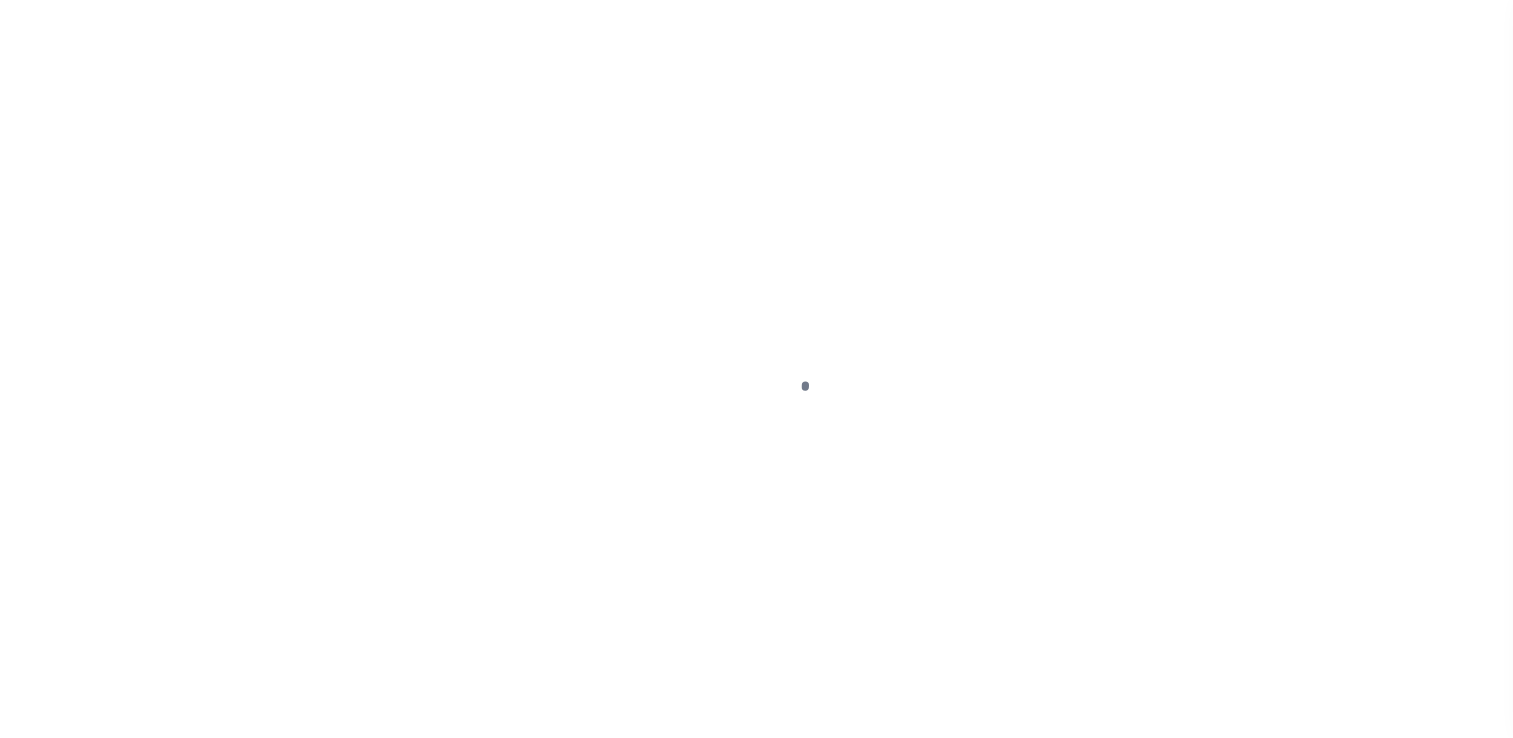 scroll, scrollTop: 0, scrollLeft: 0, axis: both 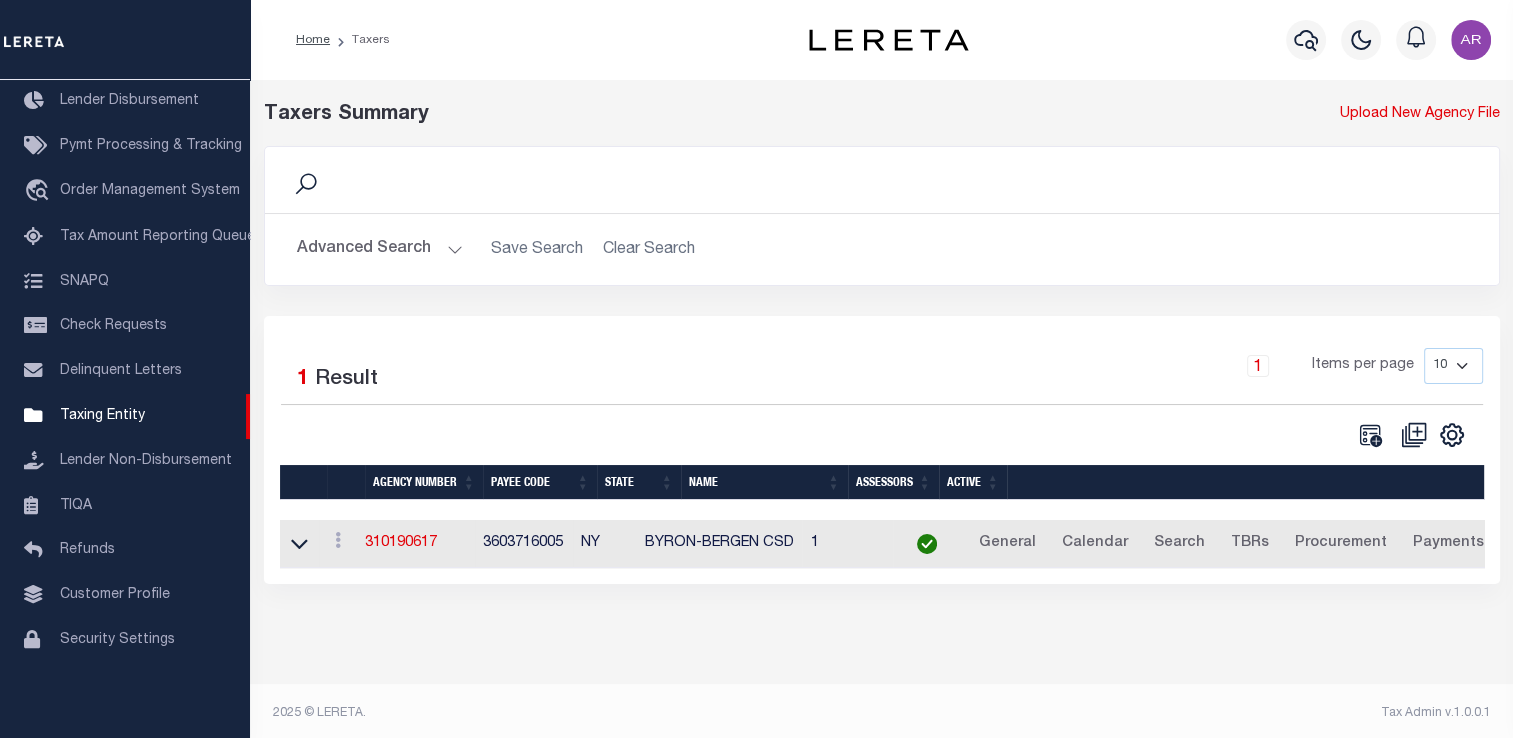 click on "Taxers Summary
Upload New Agency File
Search
Advanced Search
Save Search Clear Search
Contains Contains Is Equals" at bounding box center (881, 362) 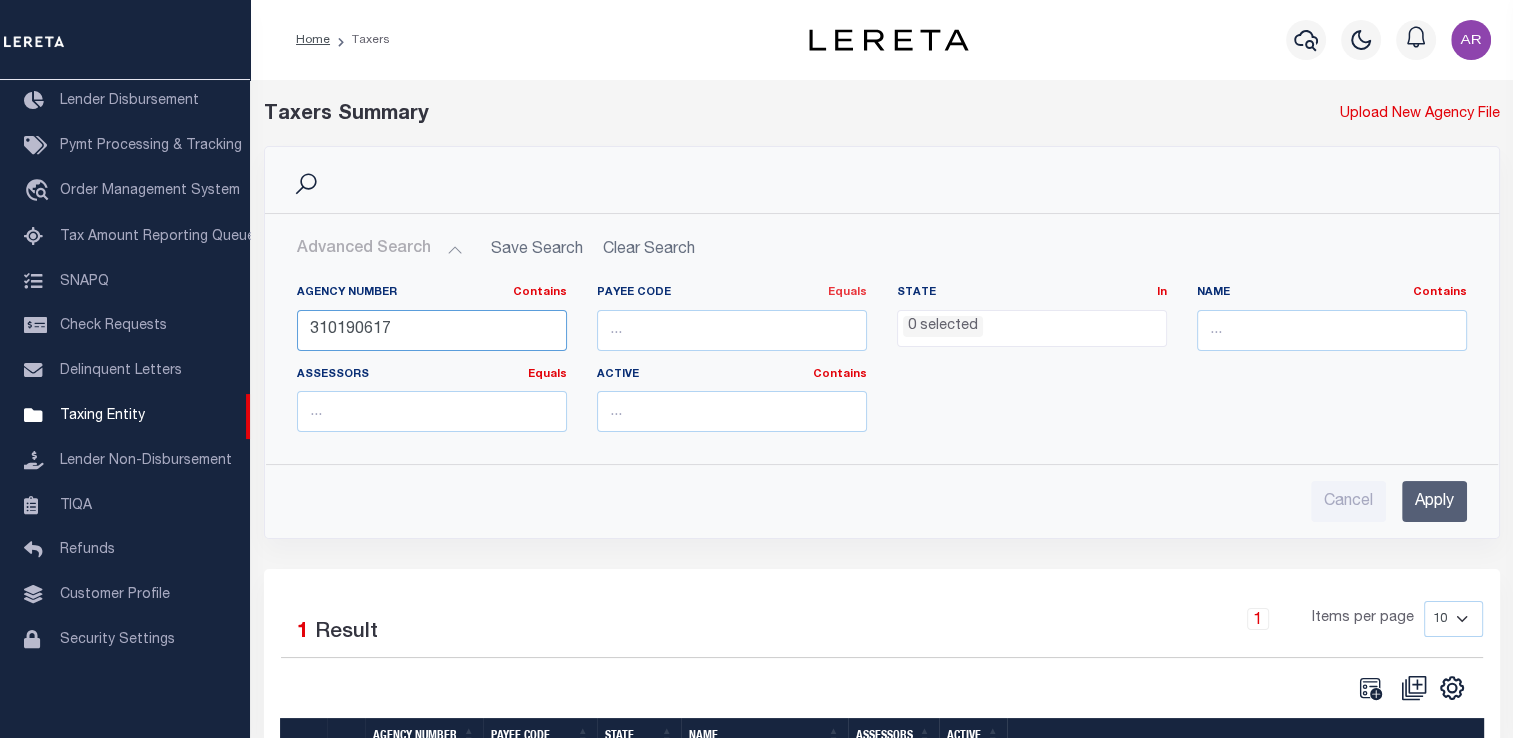 drag, startPoint x: 368, startPoint y: 326, endPoint x: 849, endPoint y: 298, distance: 481.81427 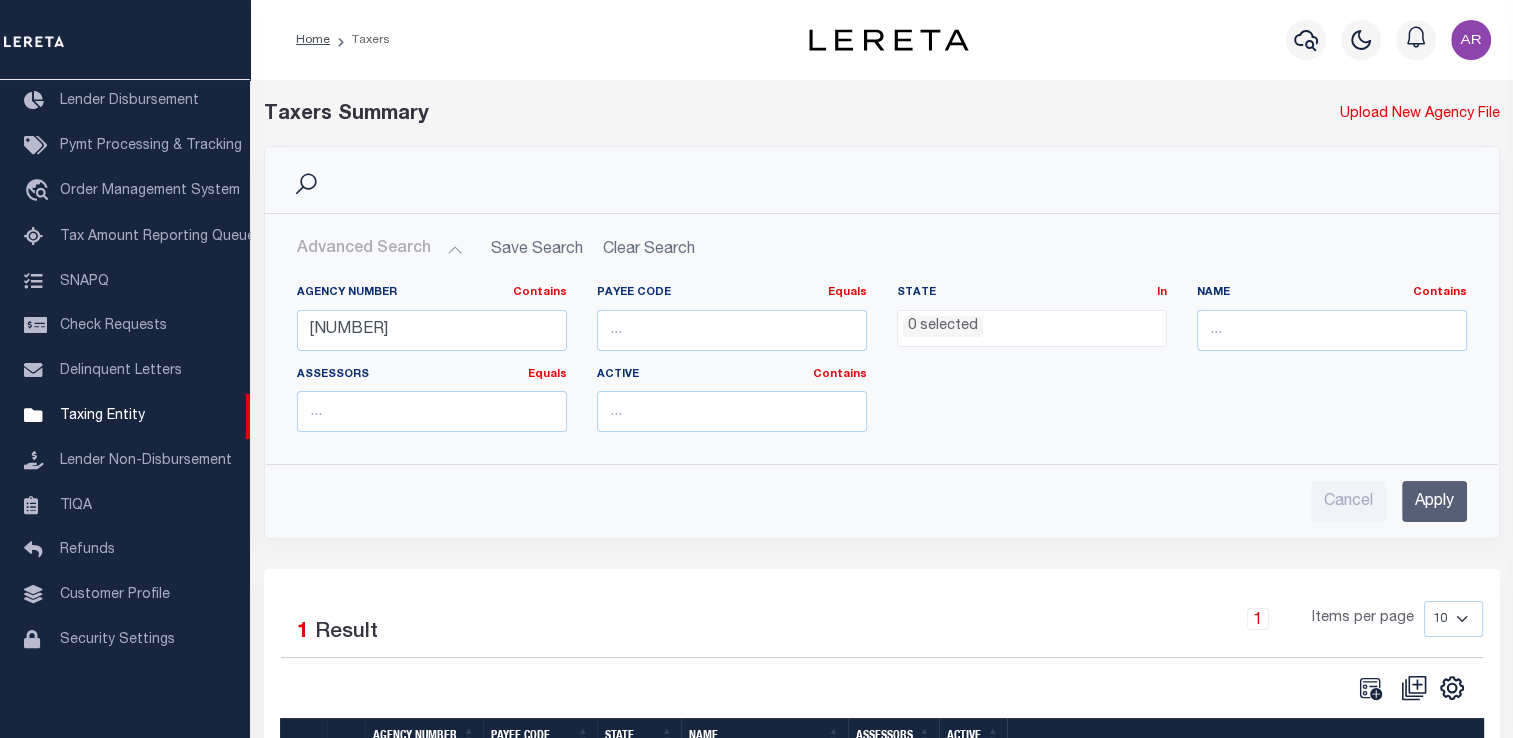 click on "Apply" at bounding box center [1434, 501] 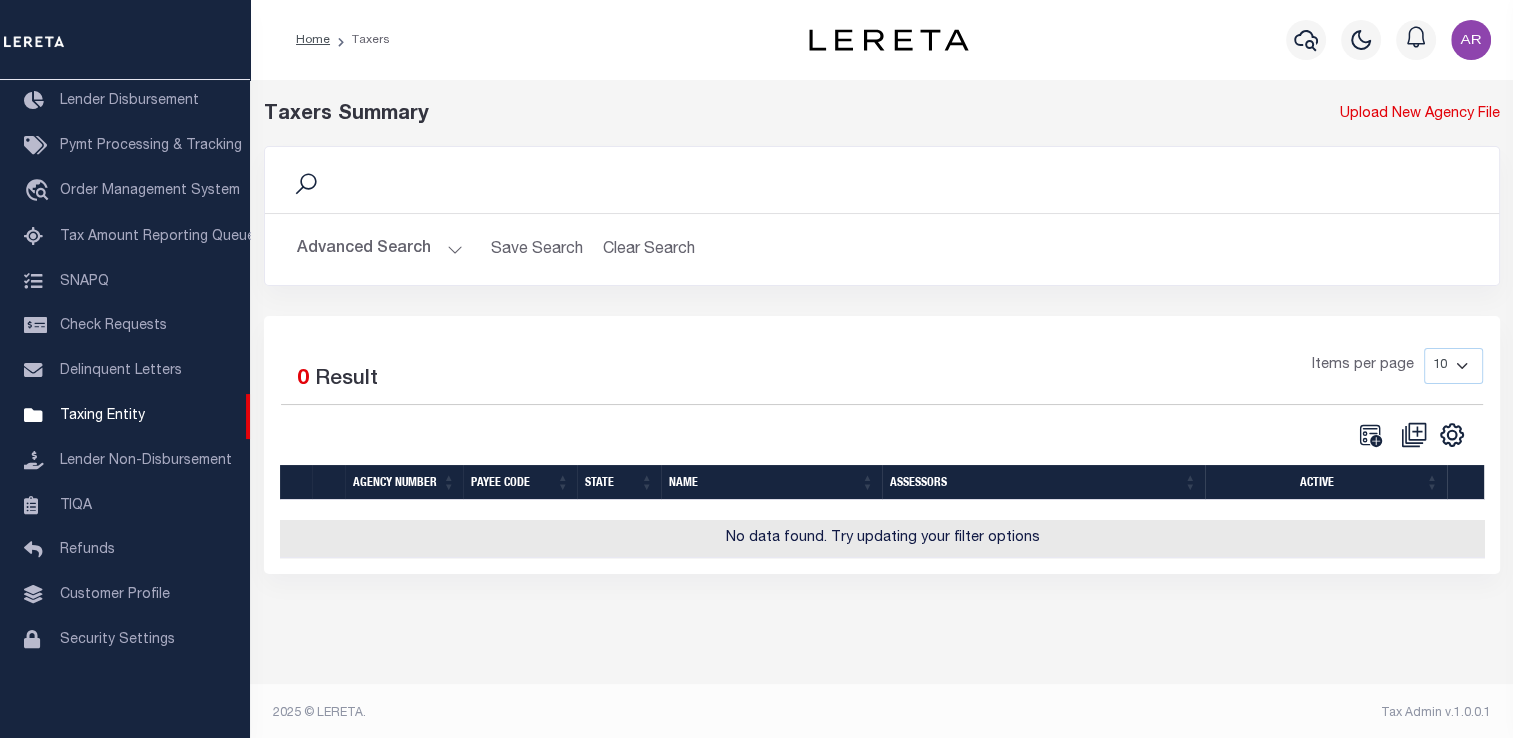 click on "Search" at bounding box center [882, 180] 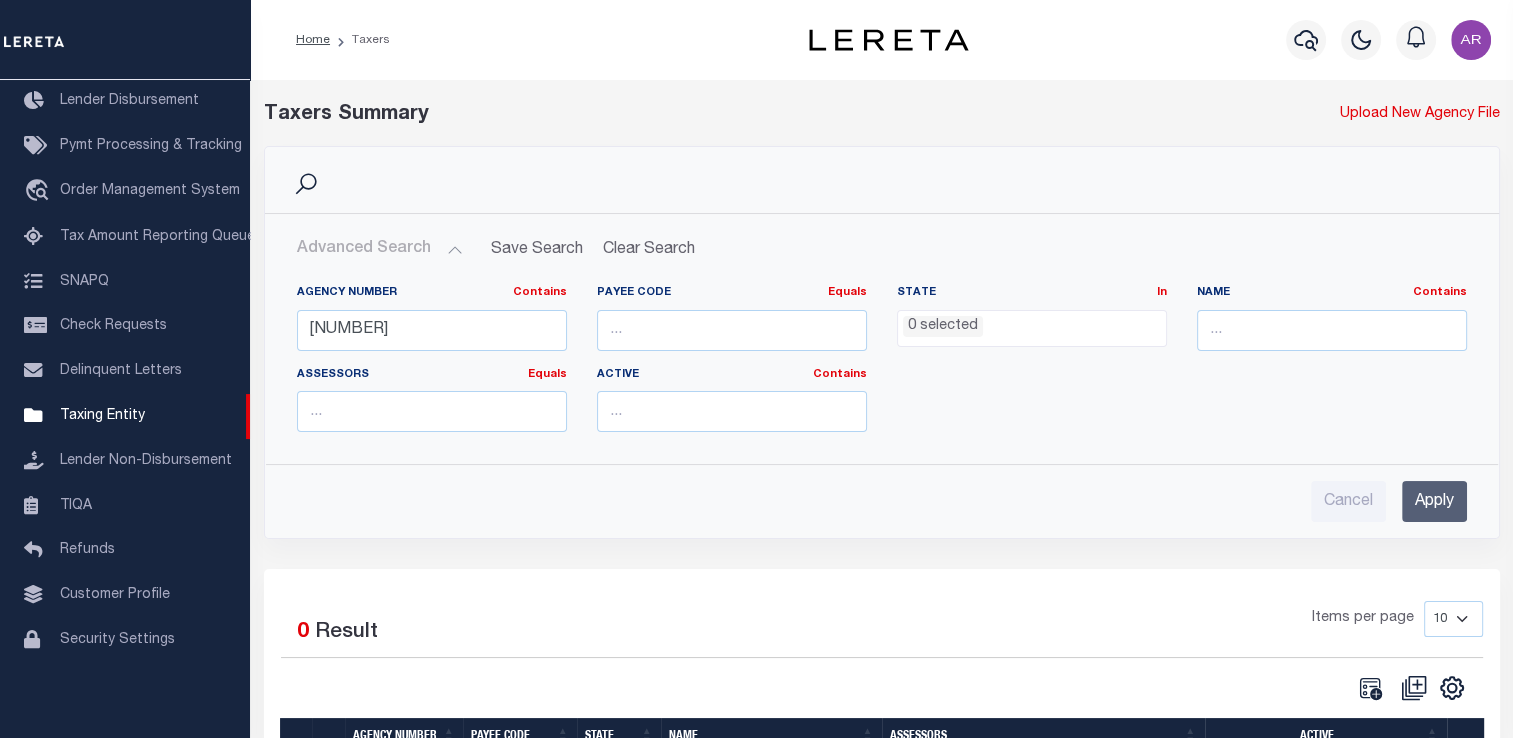 click on "Advanced Search
Save Search Clear Search
tblPayees_dynamictable_____DefaultSaveFilter
Agency Number
Contains
Contains" at bounding box center [882, 376] 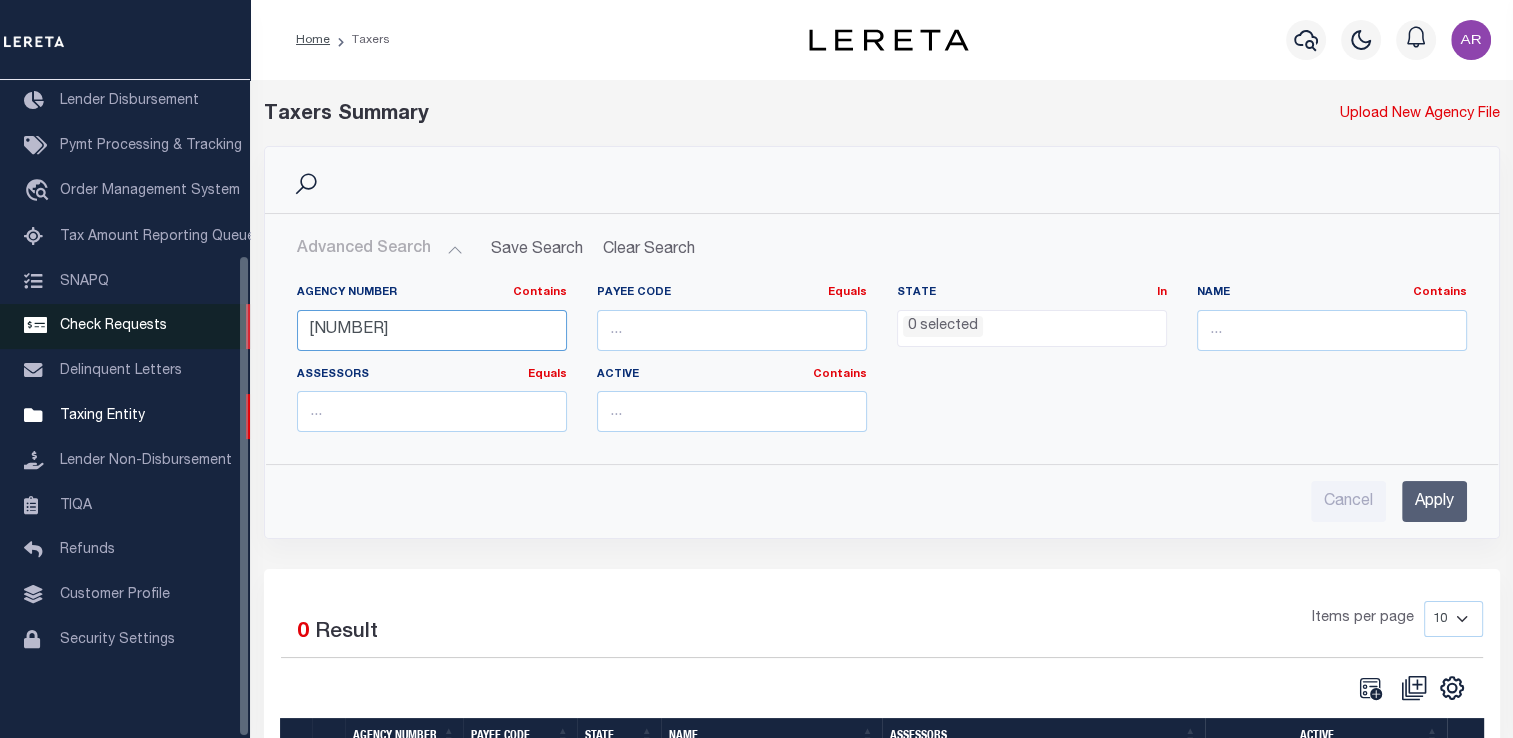drag, startPoint x: 410, startPoint y: 322, endPoint x: 214, endPoint y: 324, distance: 196.01021 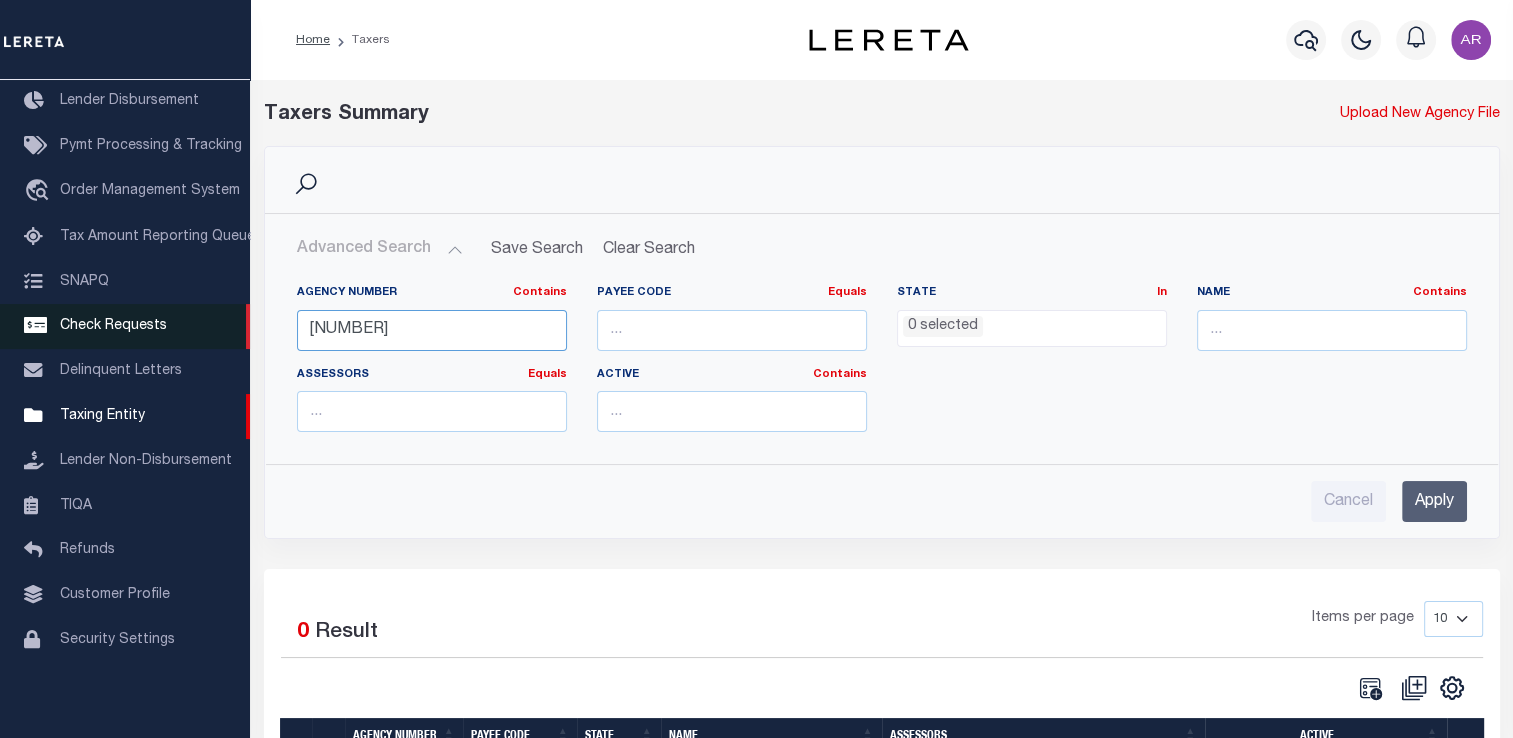 paste on "28" 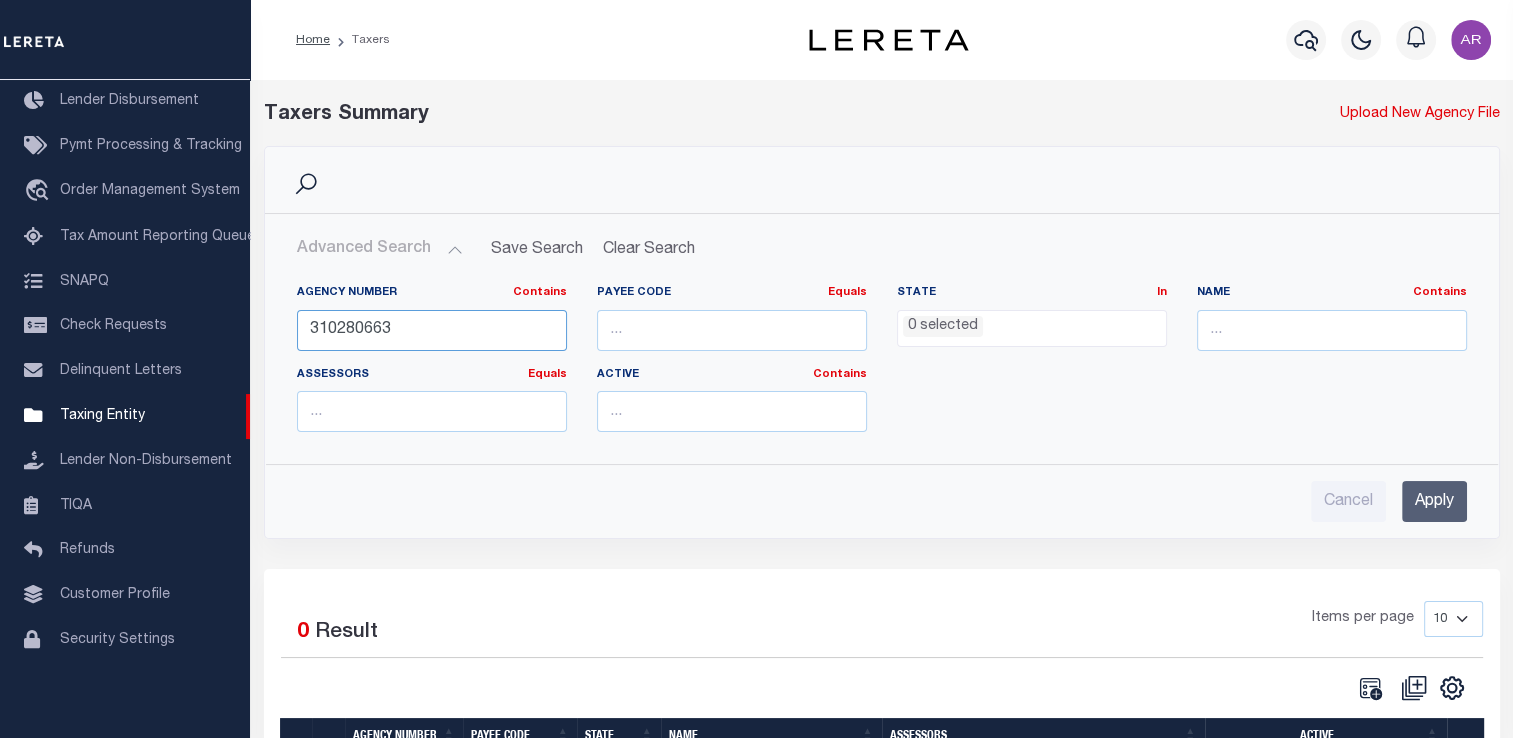 type on "310280663" 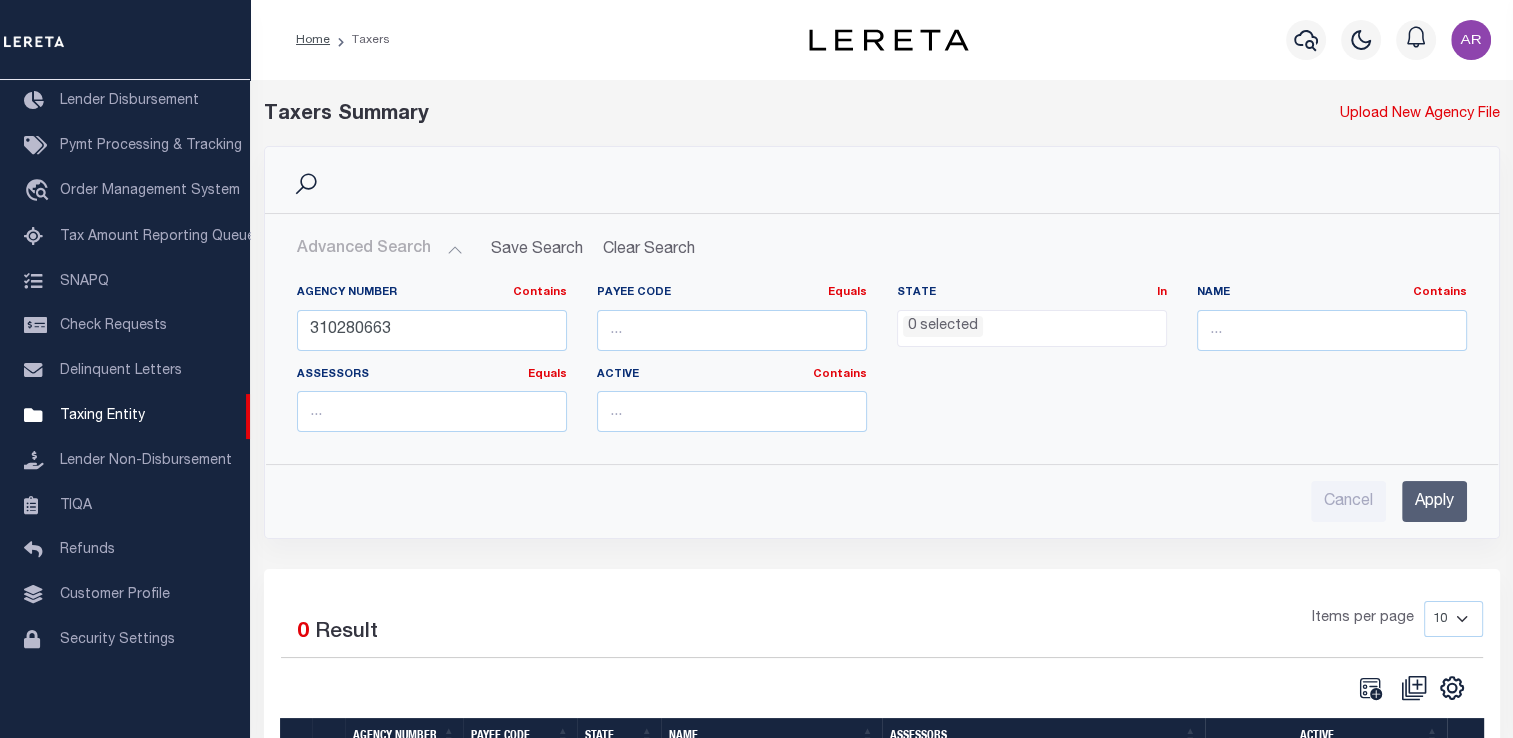 click on "Apply" at bounding box center (1434, 501) 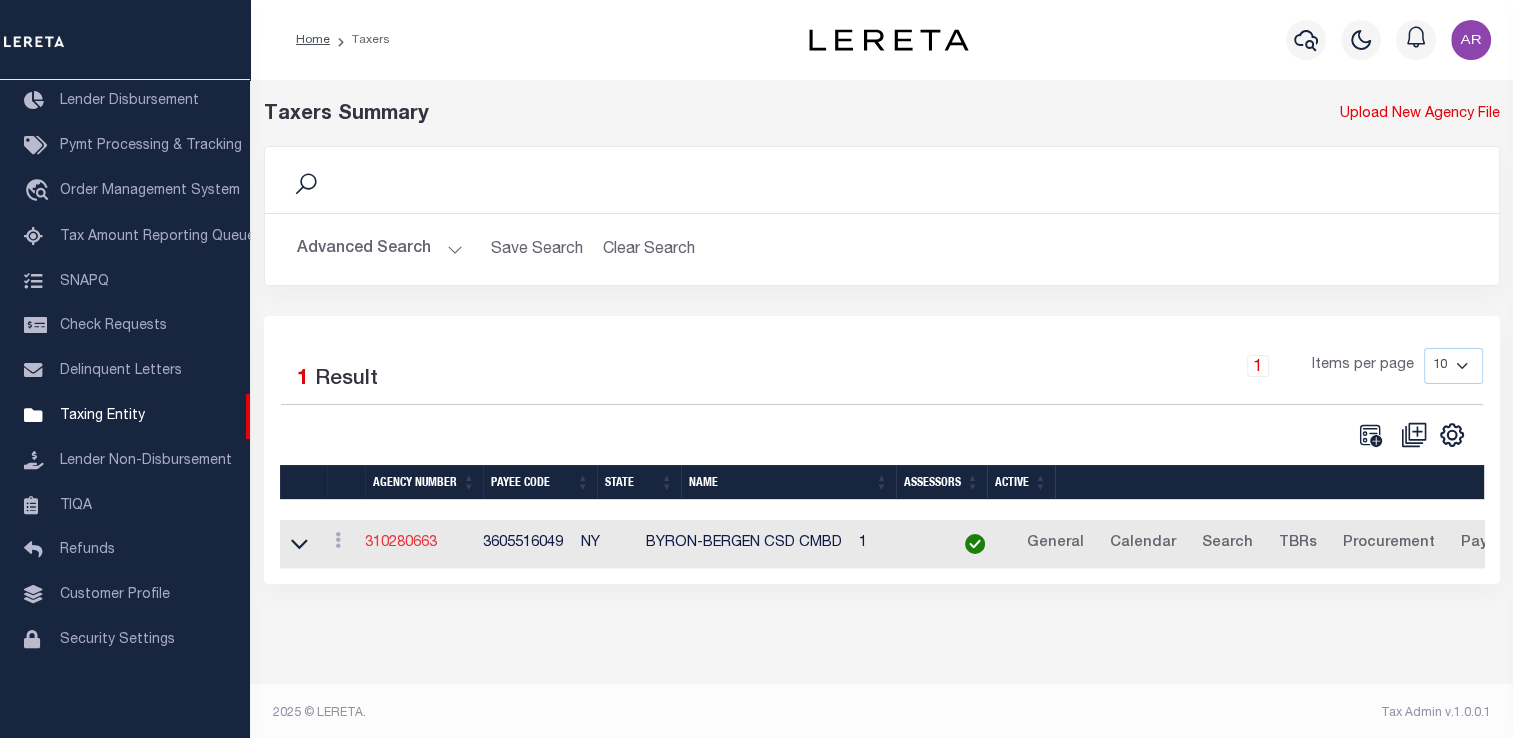 click on "310280663" at bounding box center (401, 543) 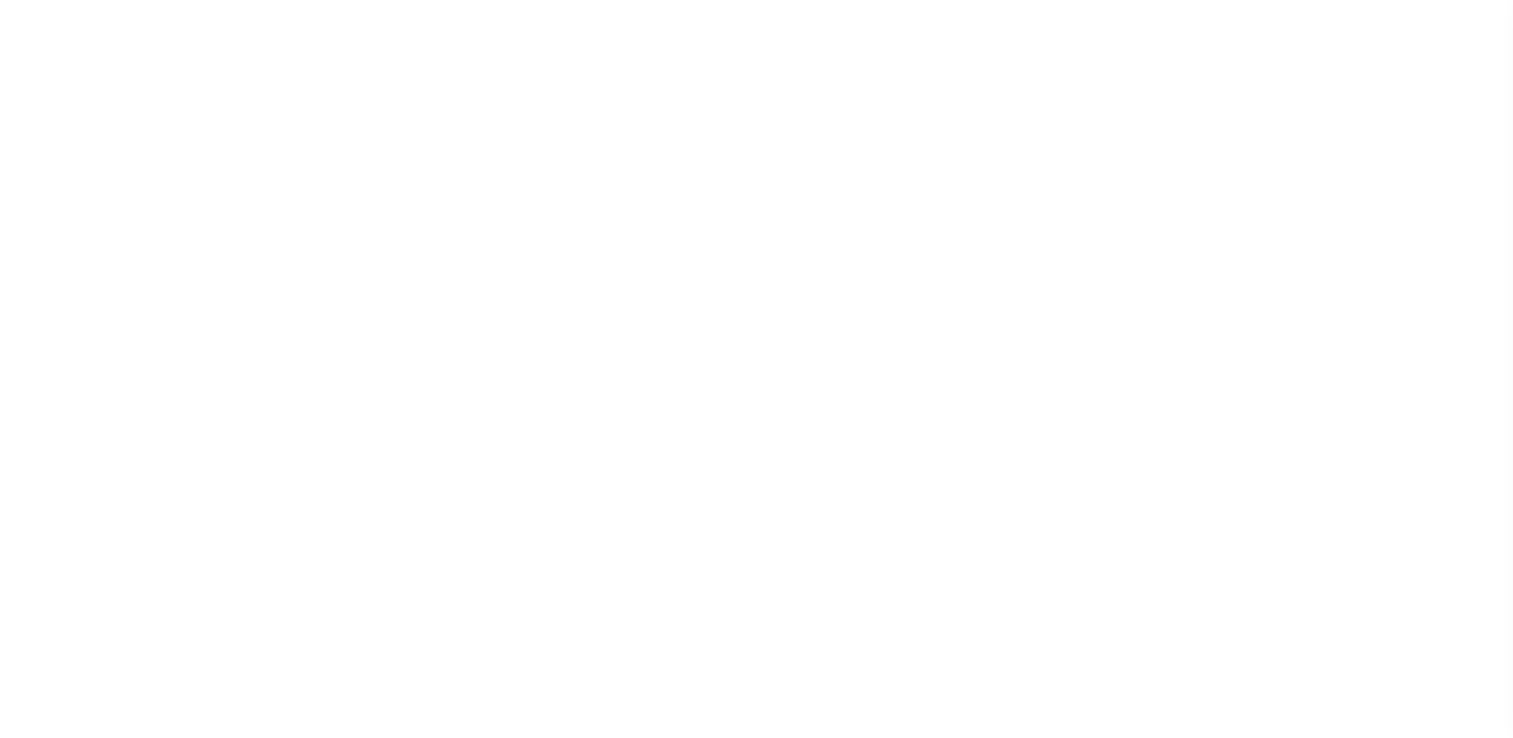 select 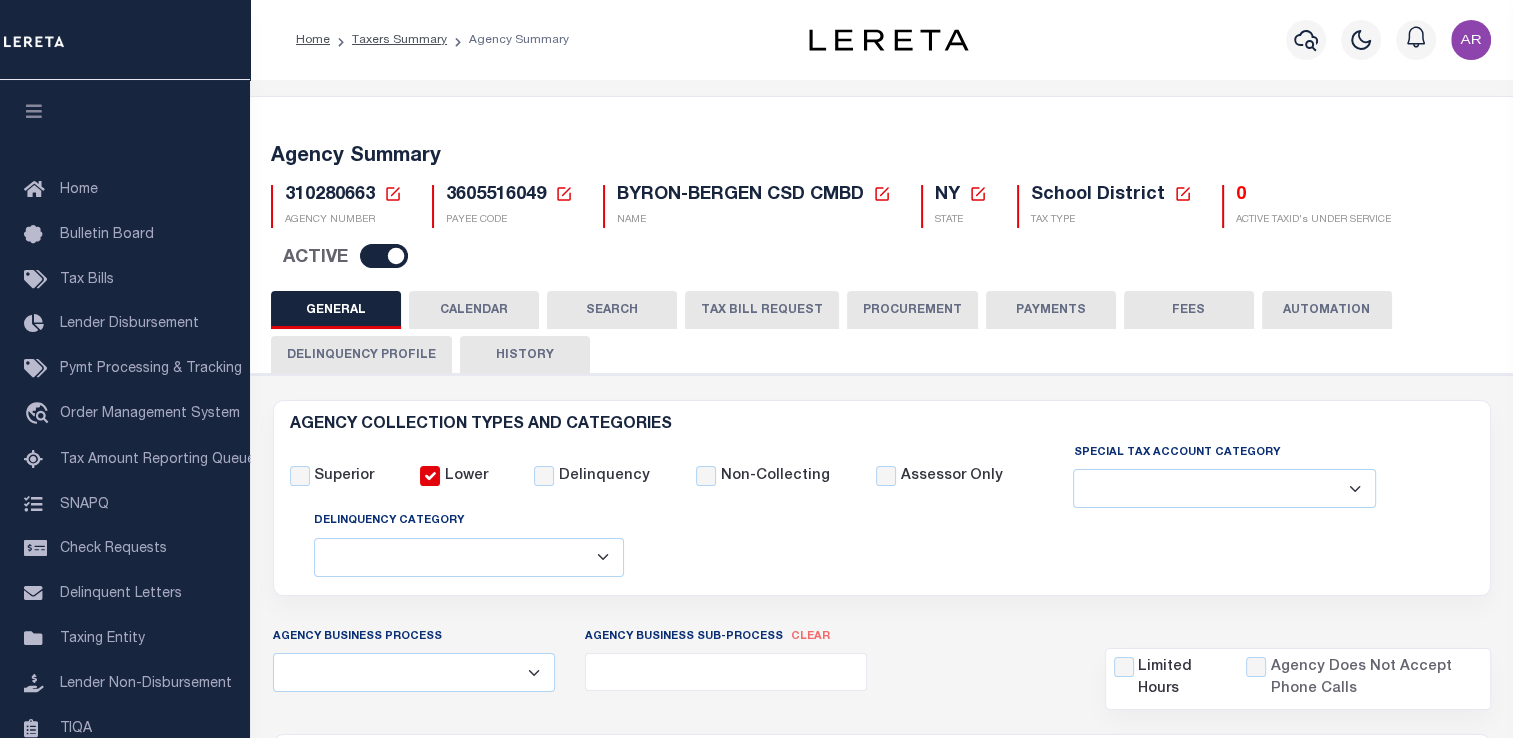 click on "FEES" at bounding box center [1189, 310] 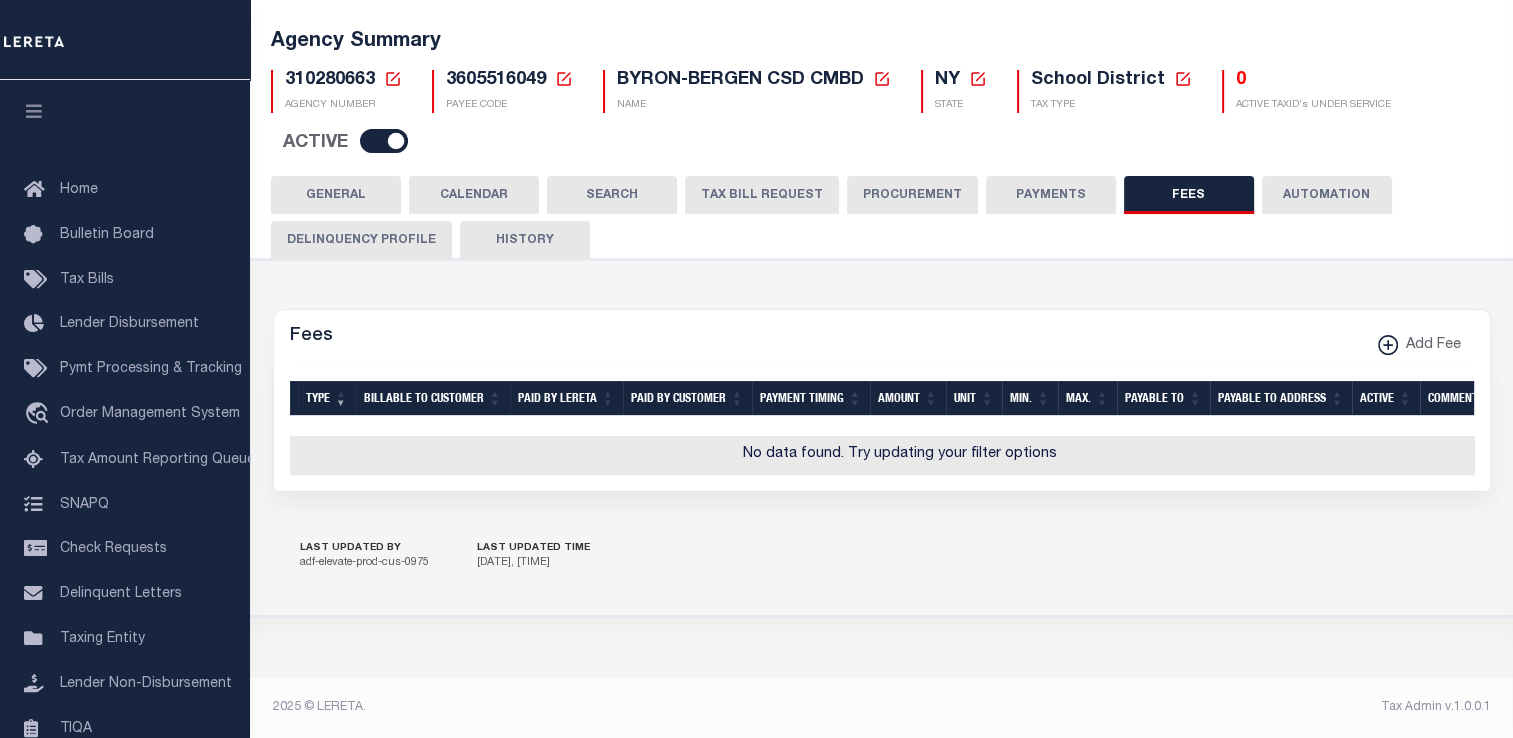 scroll, scrollTop: 125, scrollLeft: 0, axis: vertical 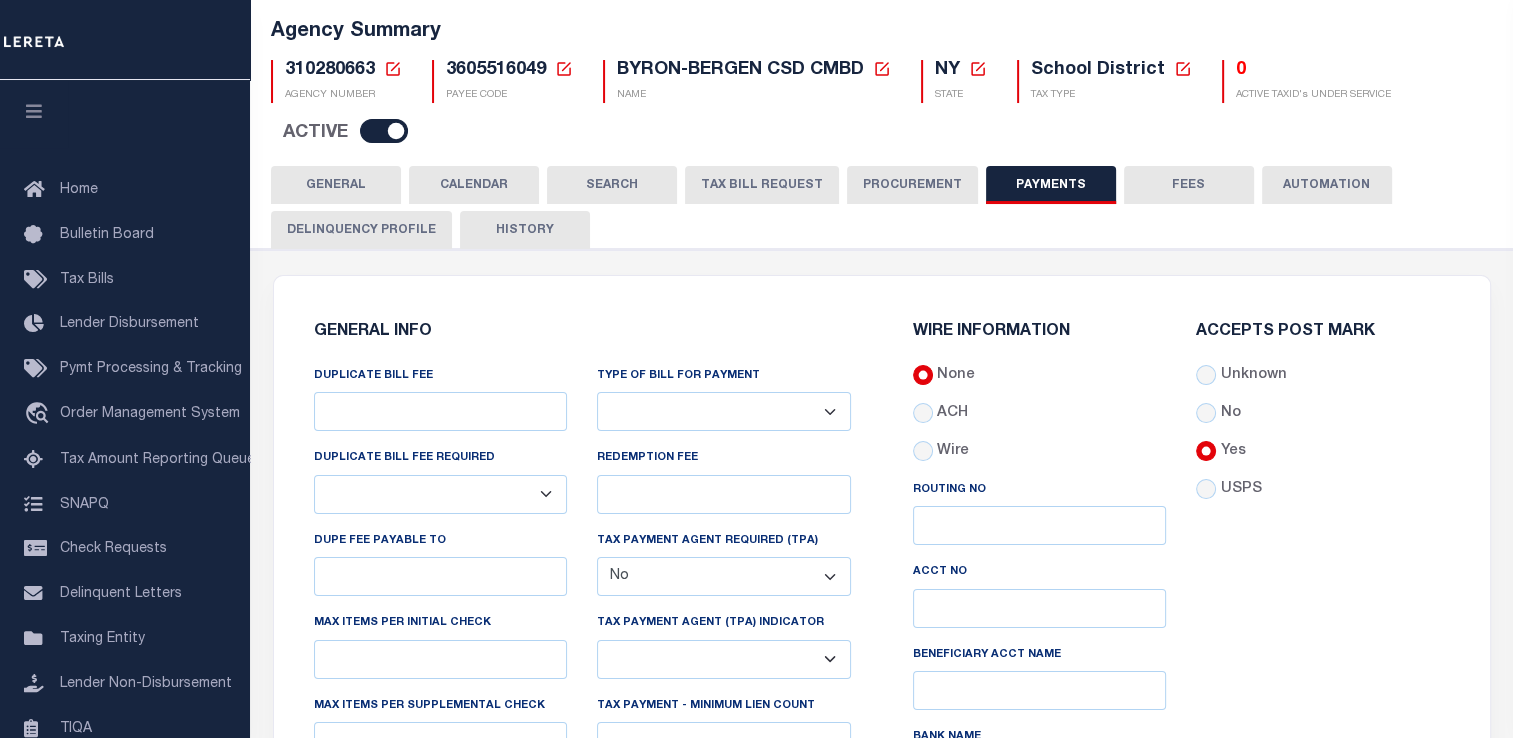 click on "GENERAL" at bounding box center [336, 185] 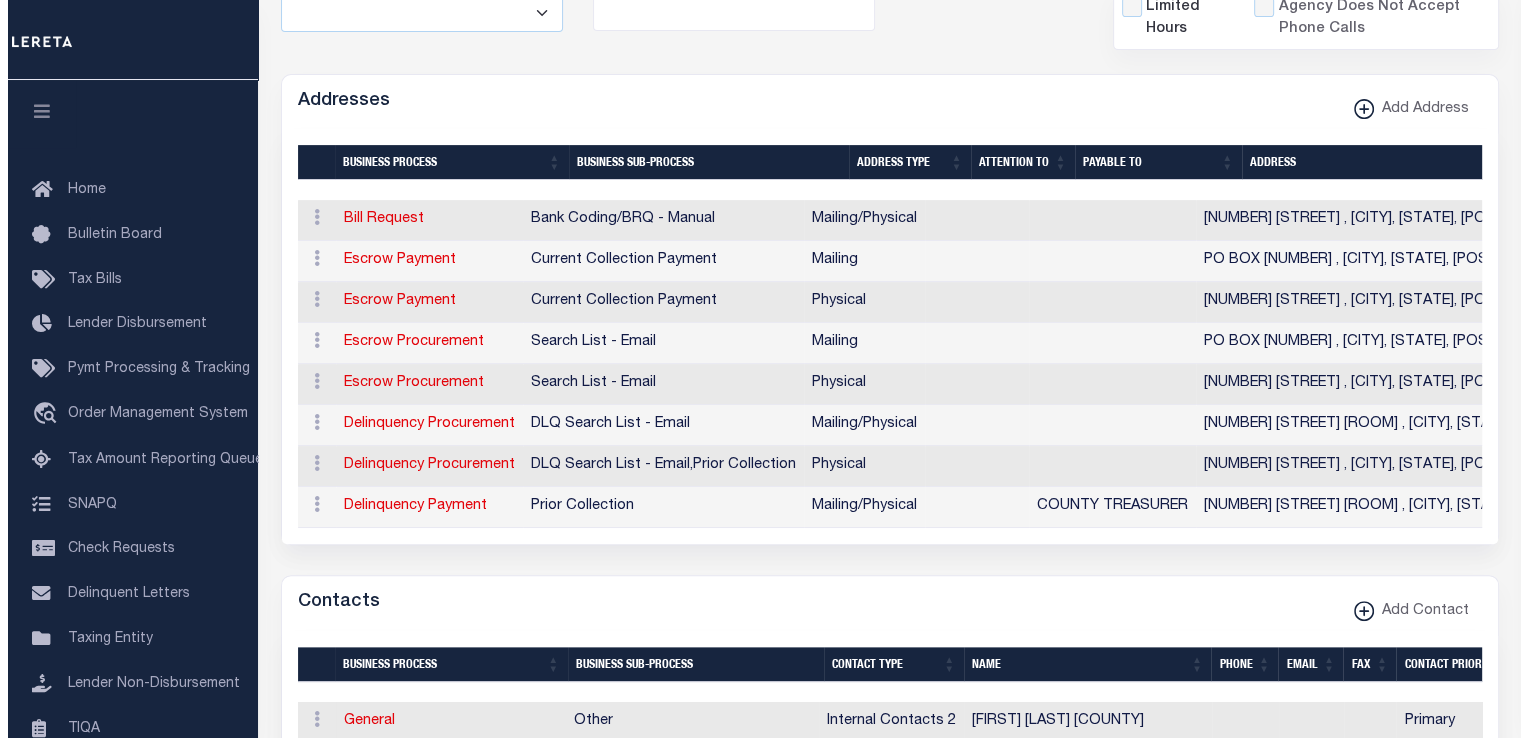 scroll, scrollTop: 680, scrollLeft: 0, axis: vertical 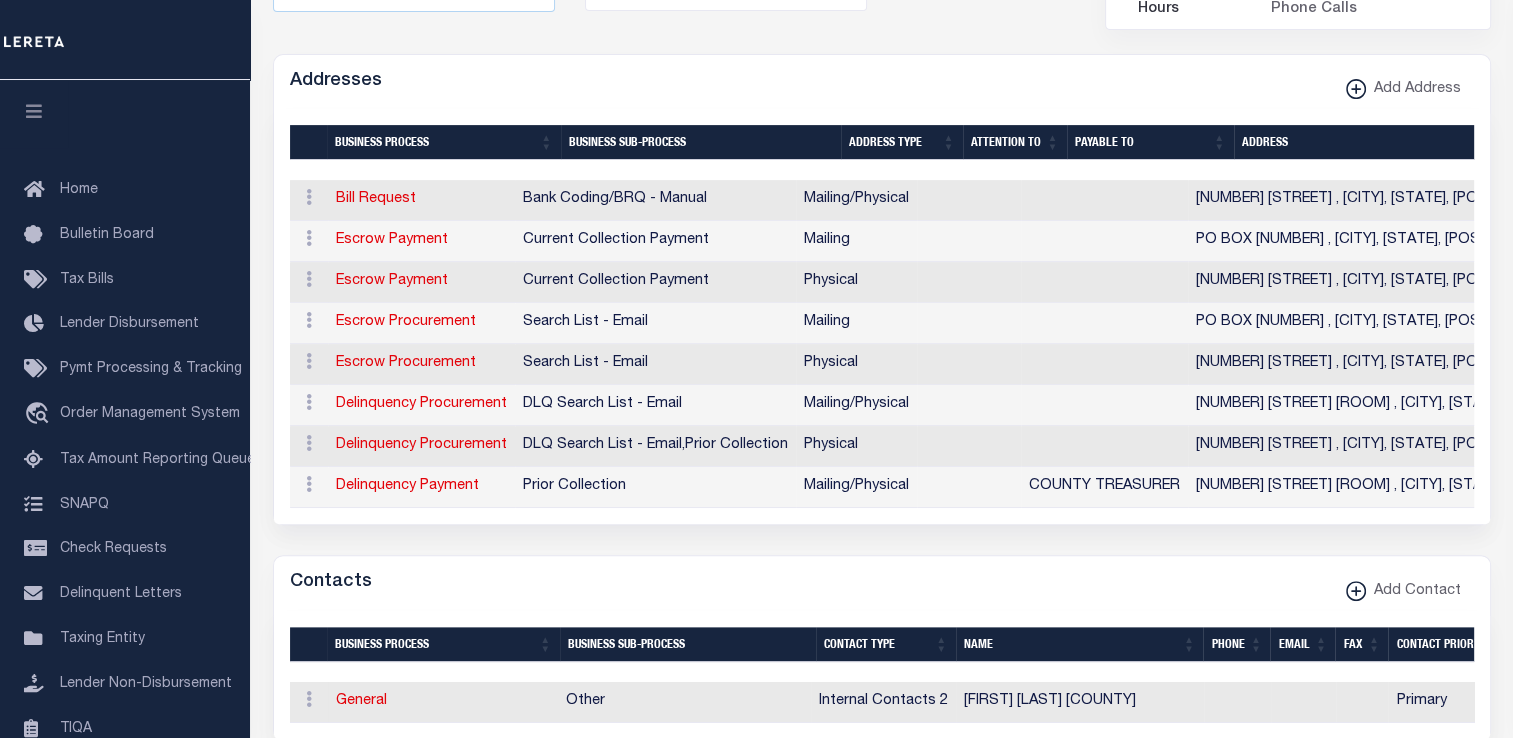 click on "Addresses
Add Address" at bounding box center (882, 82) 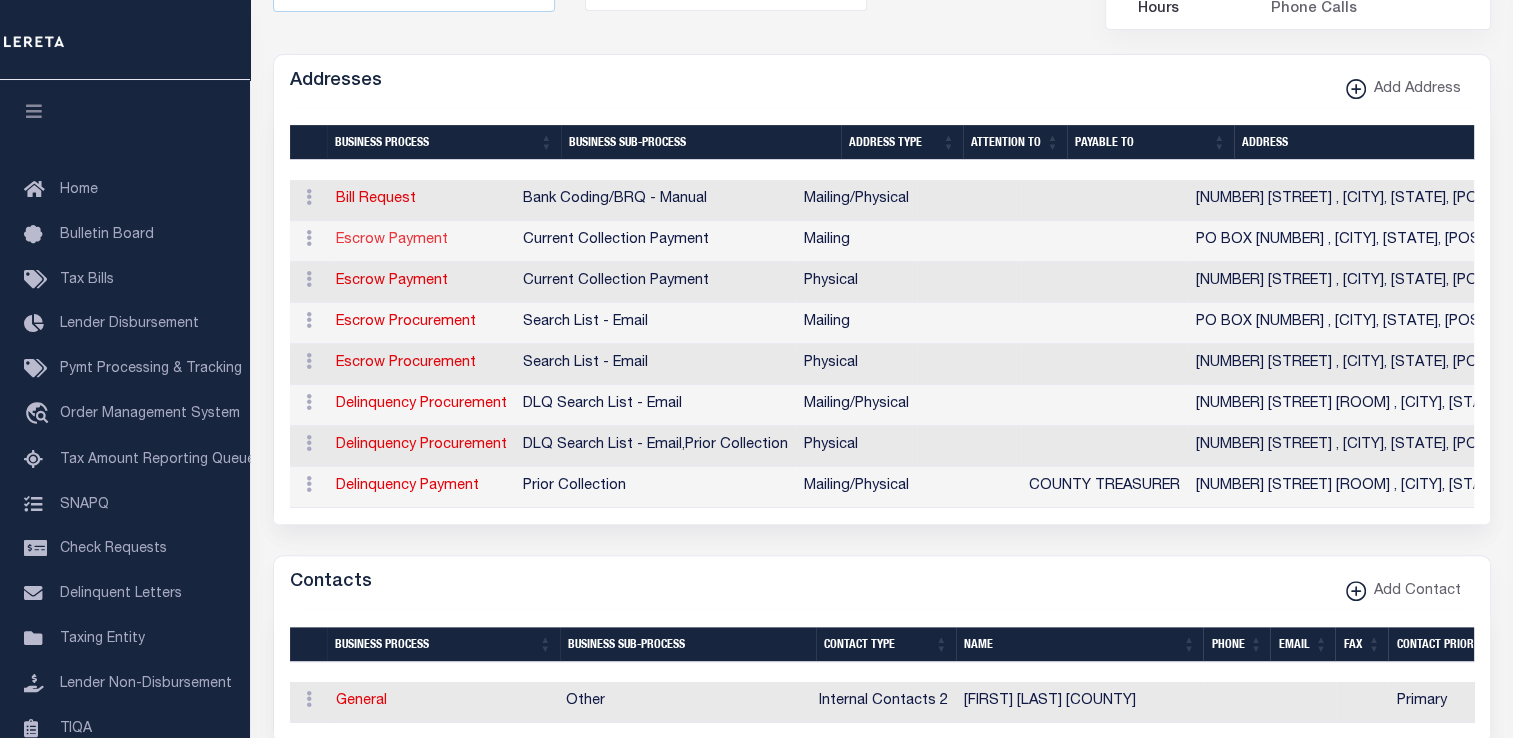 click on "Escrow Payment" at bounding box center (392, 240) 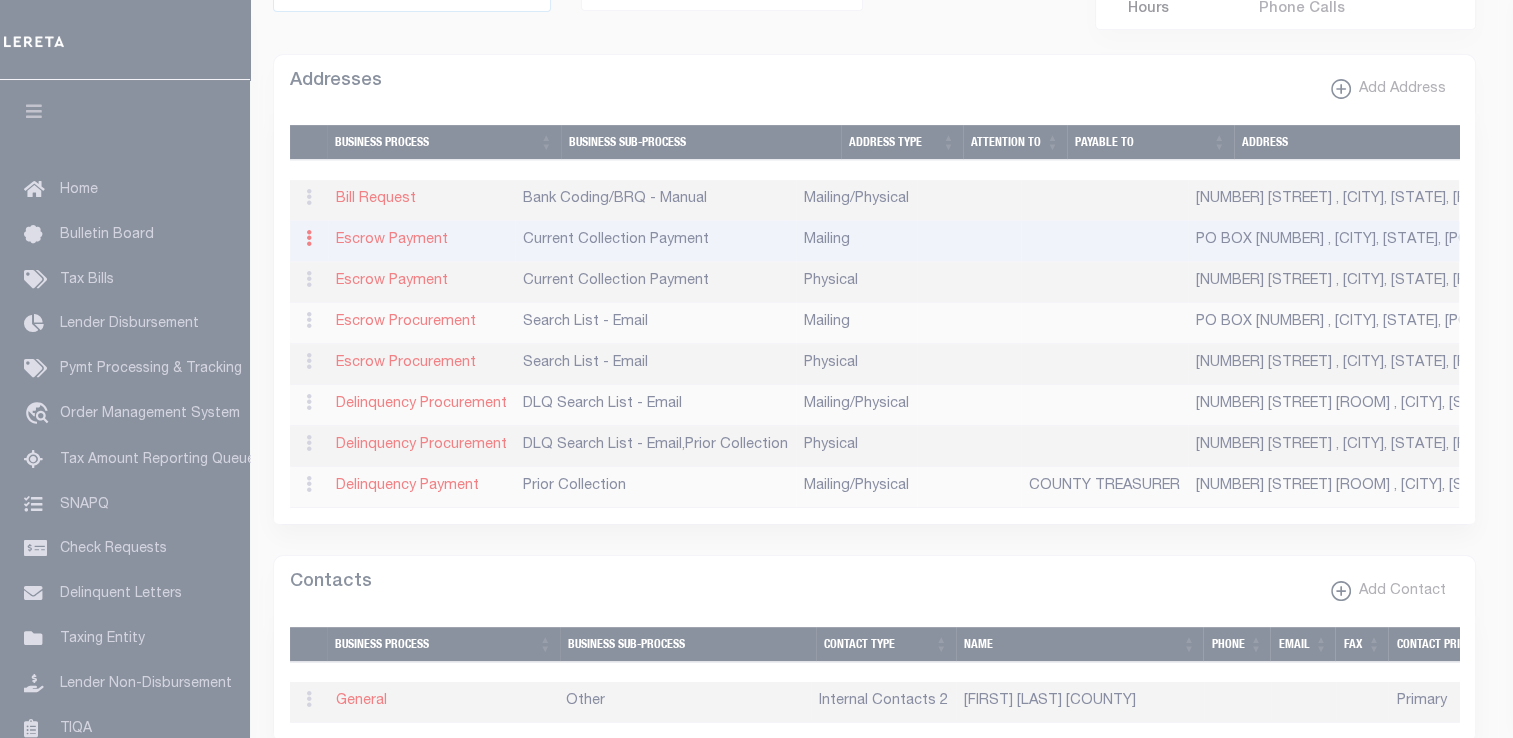 type on "PO BOX [NUMBER]" 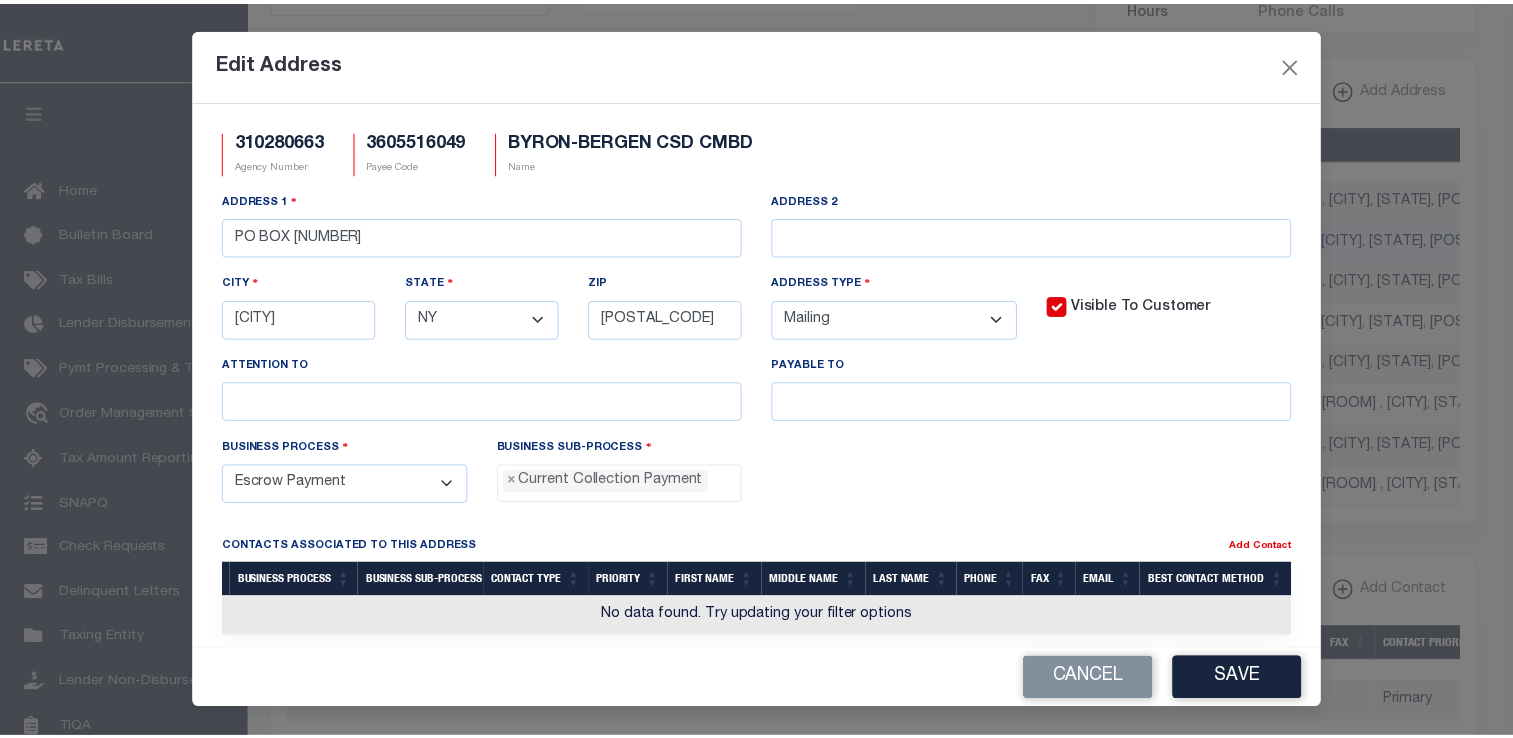 scroll, scrollTop: 18, scrollLeft: 0, axis: vertical 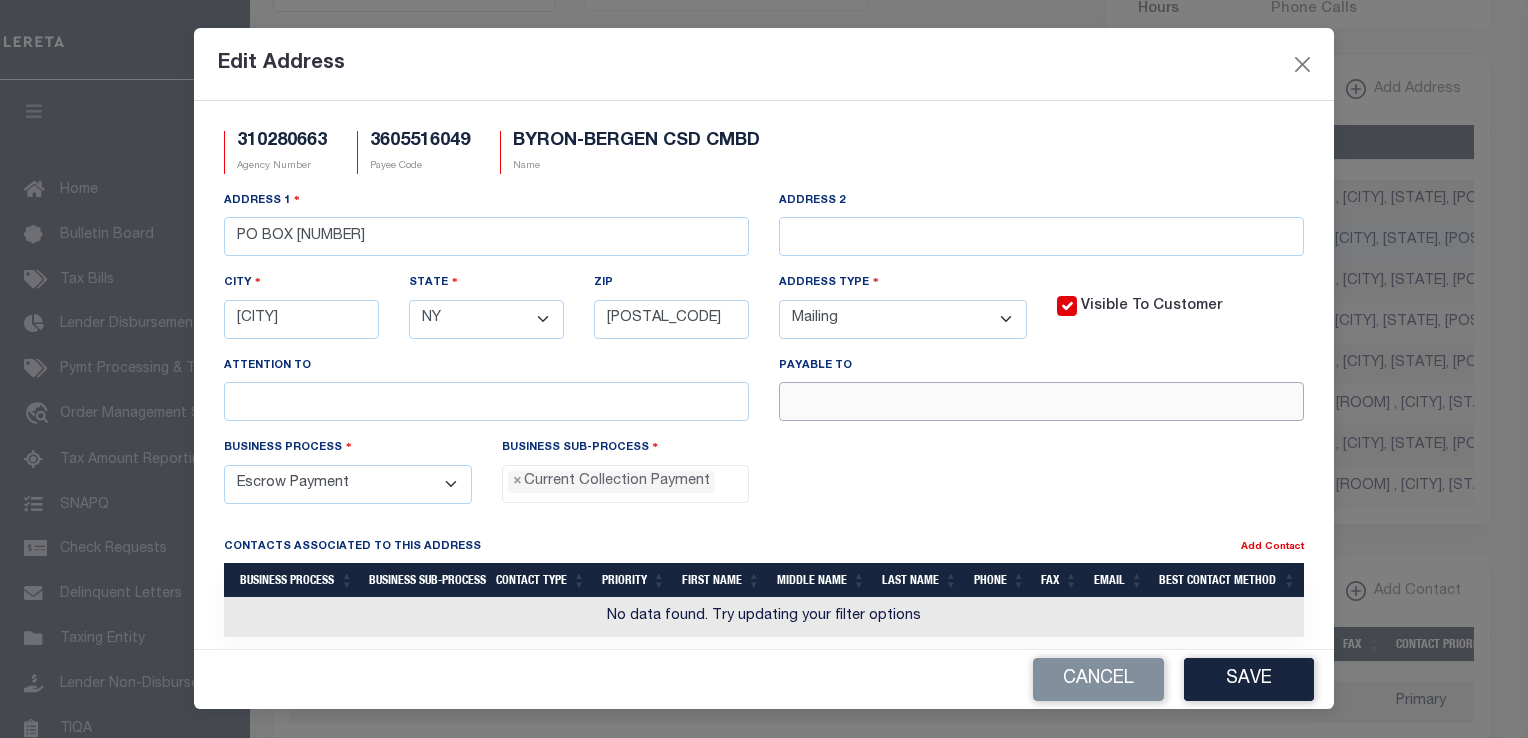 click at bounding box center [1041, 401] 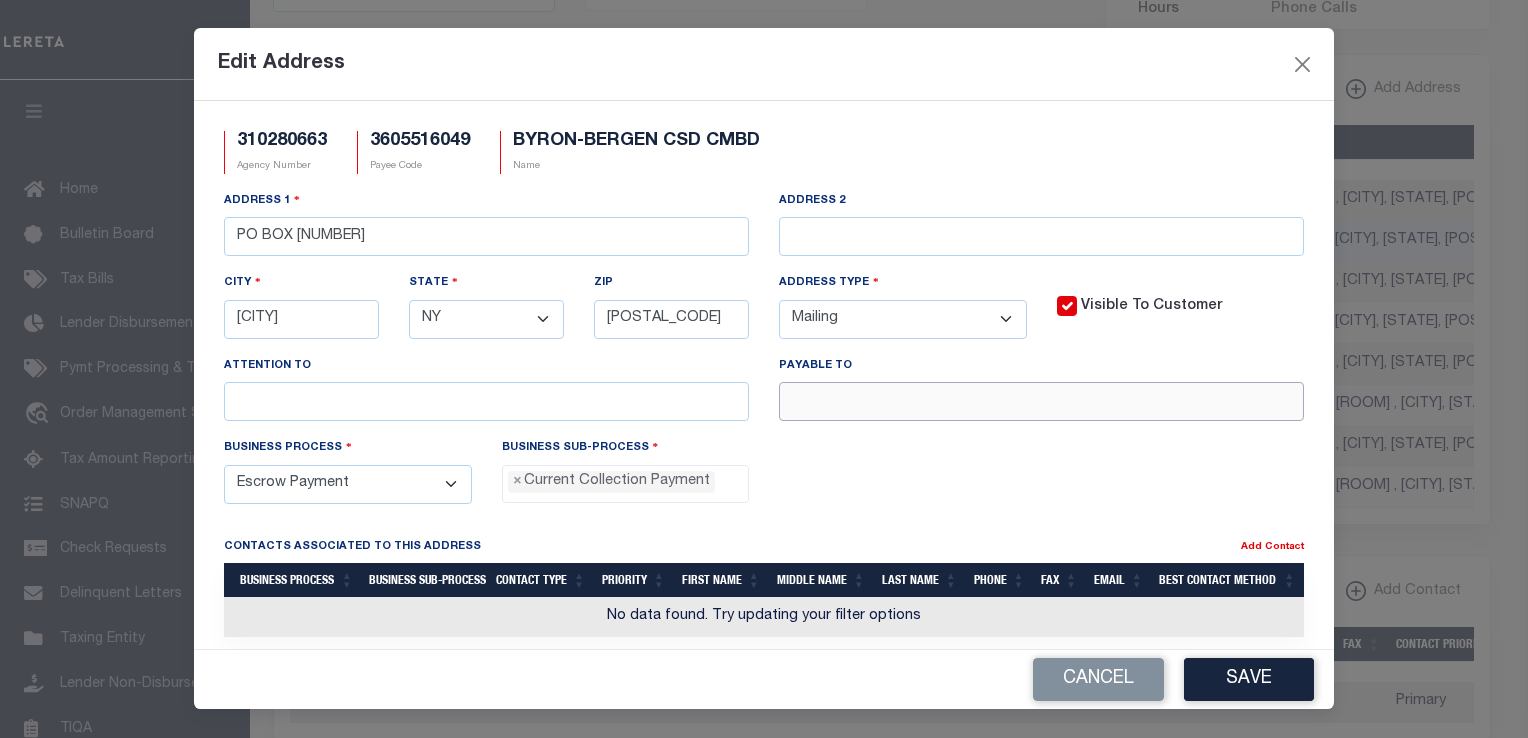 paste on "BYRON-BERGEN CSD" 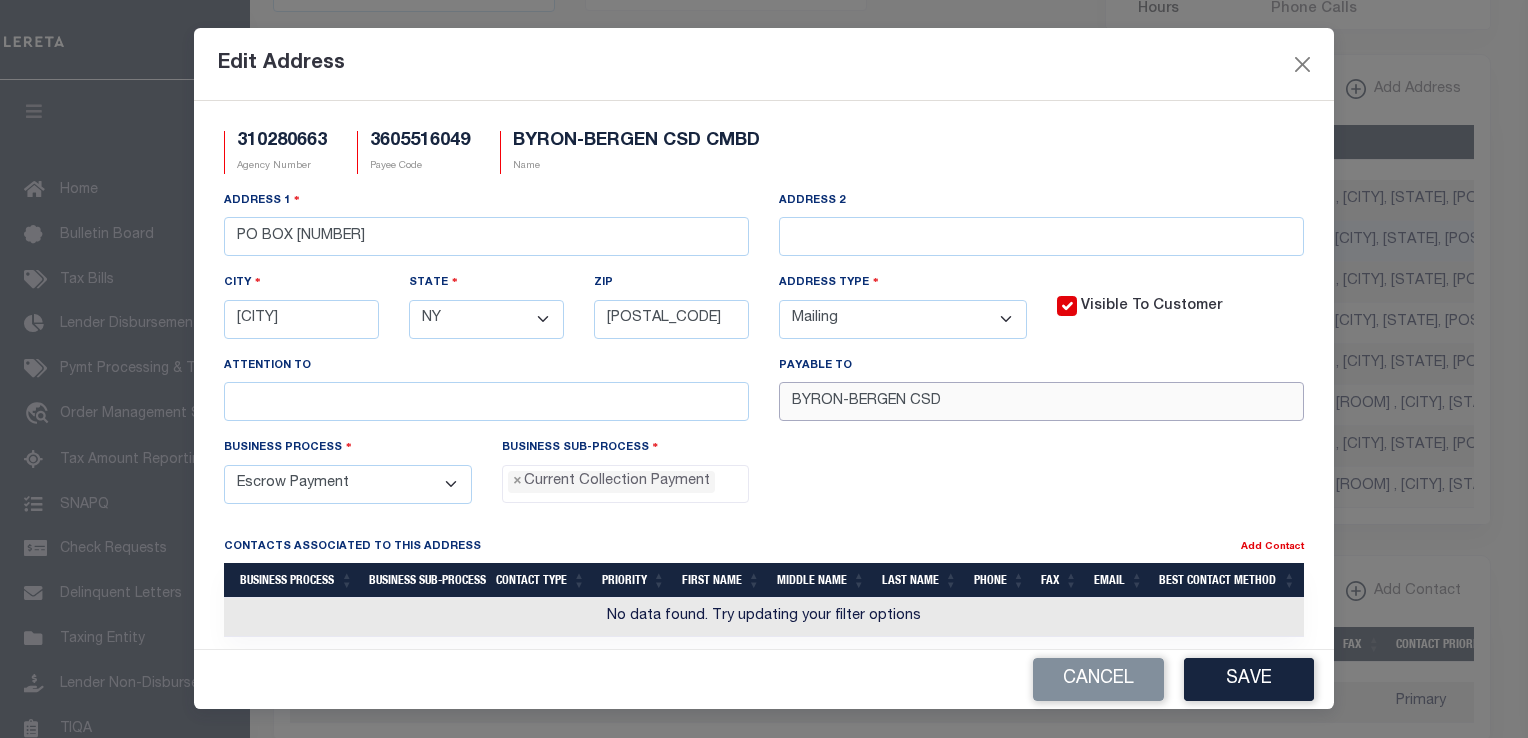 type on "BYRON-BERGEN CSD" 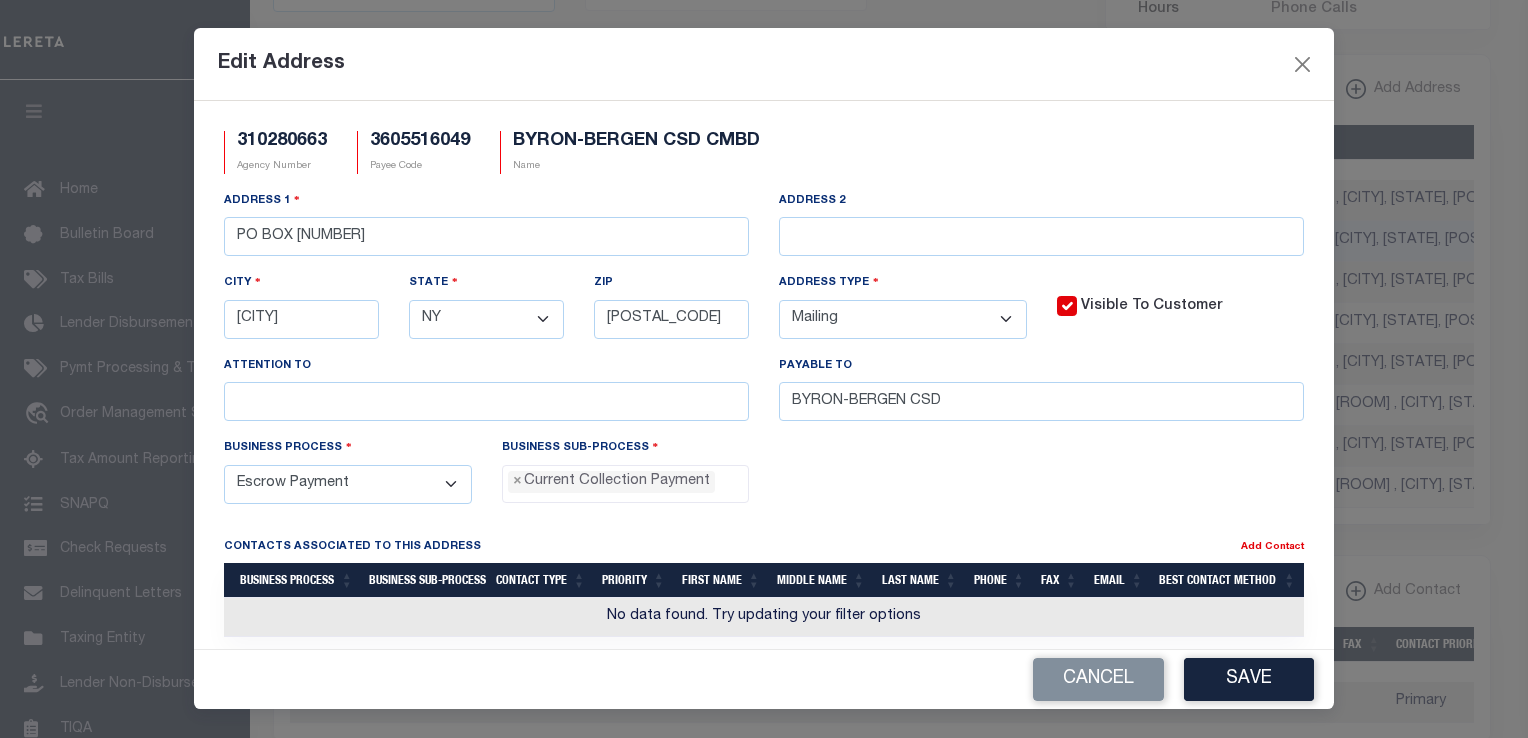 click on "Edit Address" at bounding box center [764, 64] 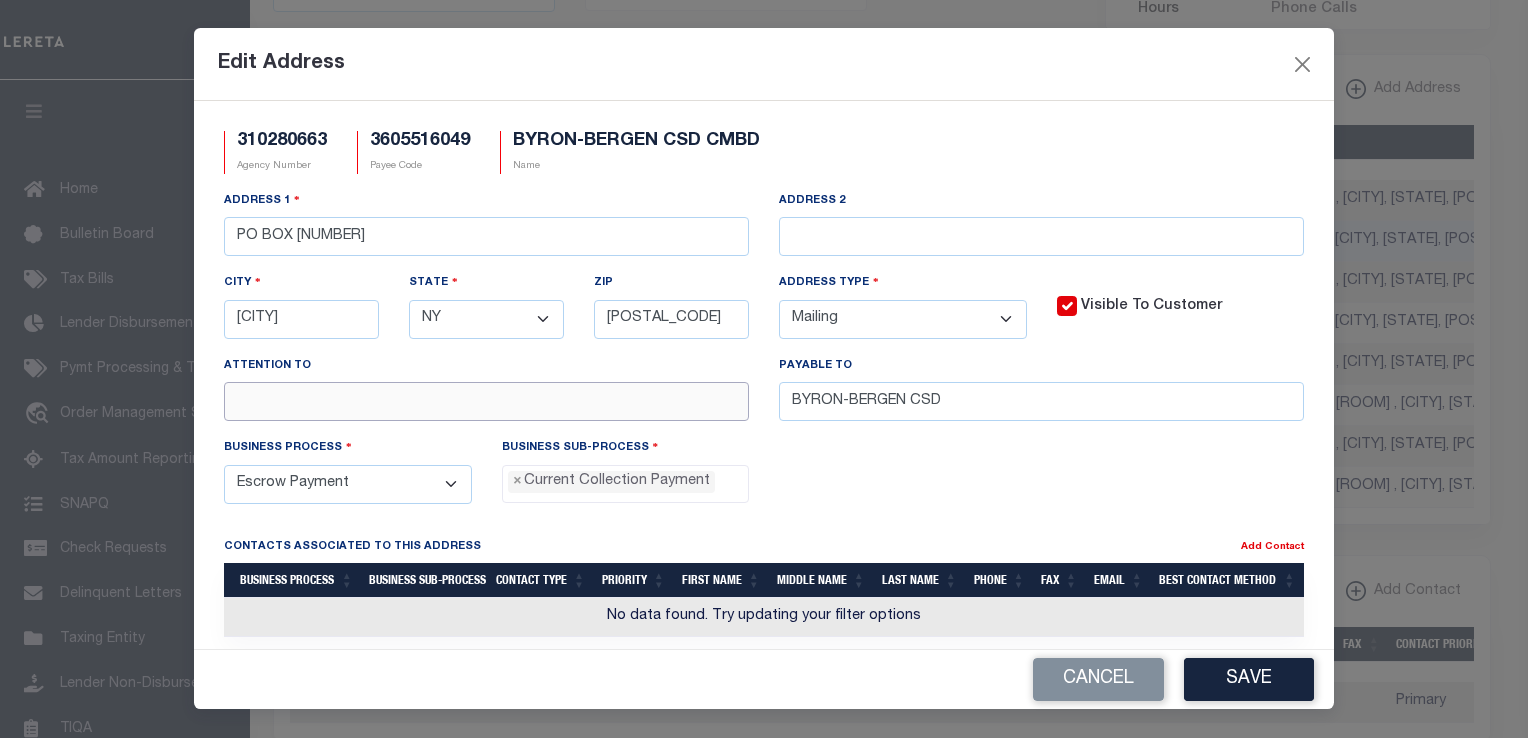 click at bounding box center [486, 401] 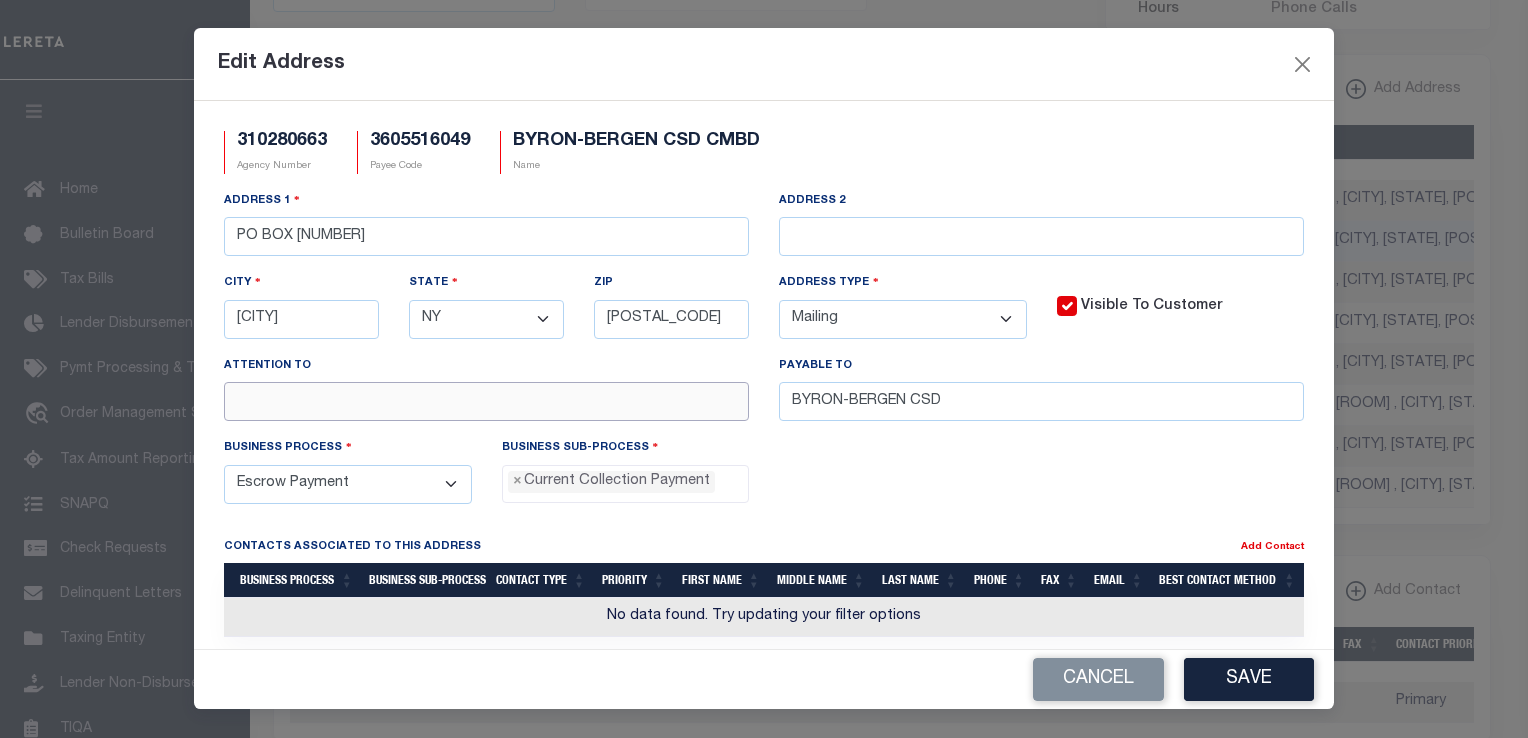 paste on "C/O [LAST] TRUST C" 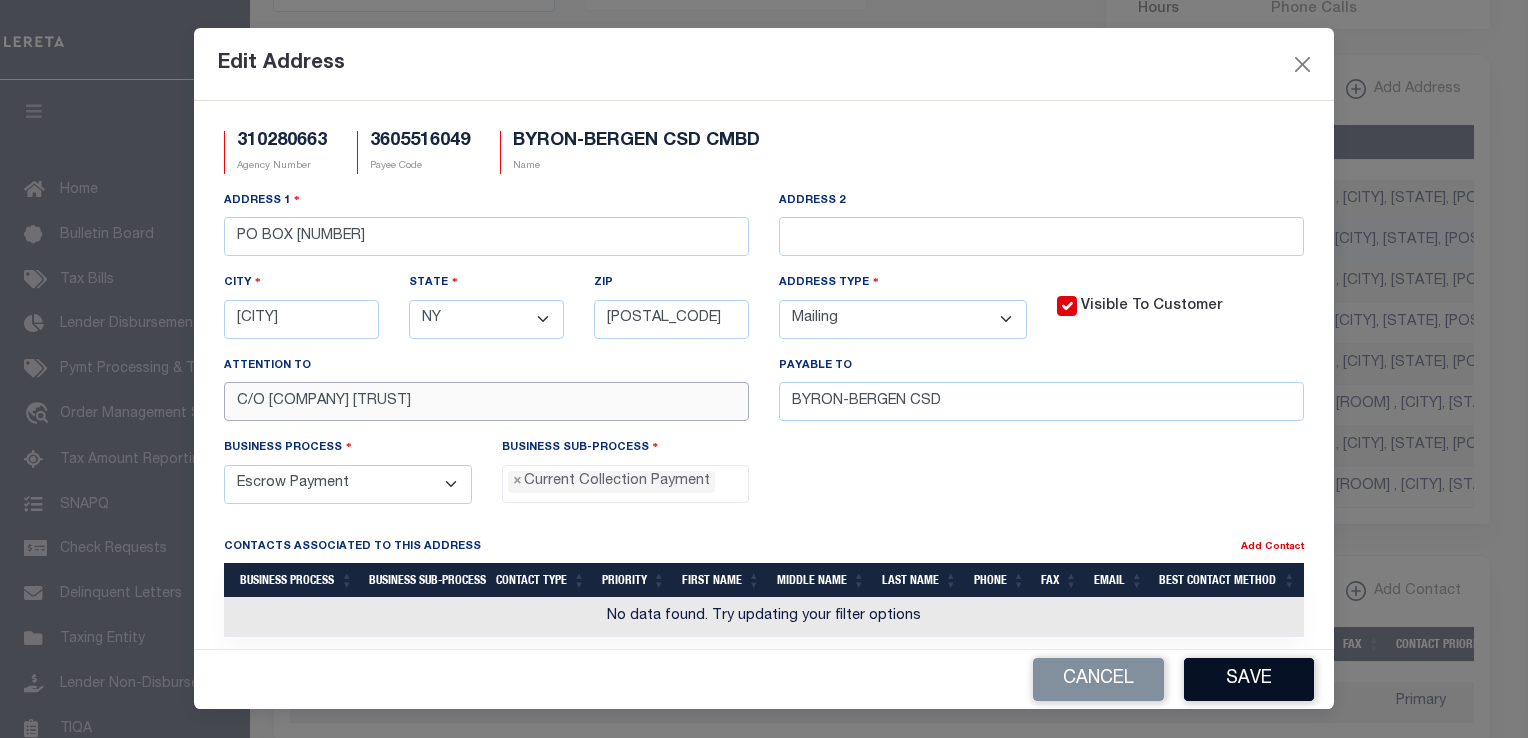 type on "C/O [LAST] TRUST C" 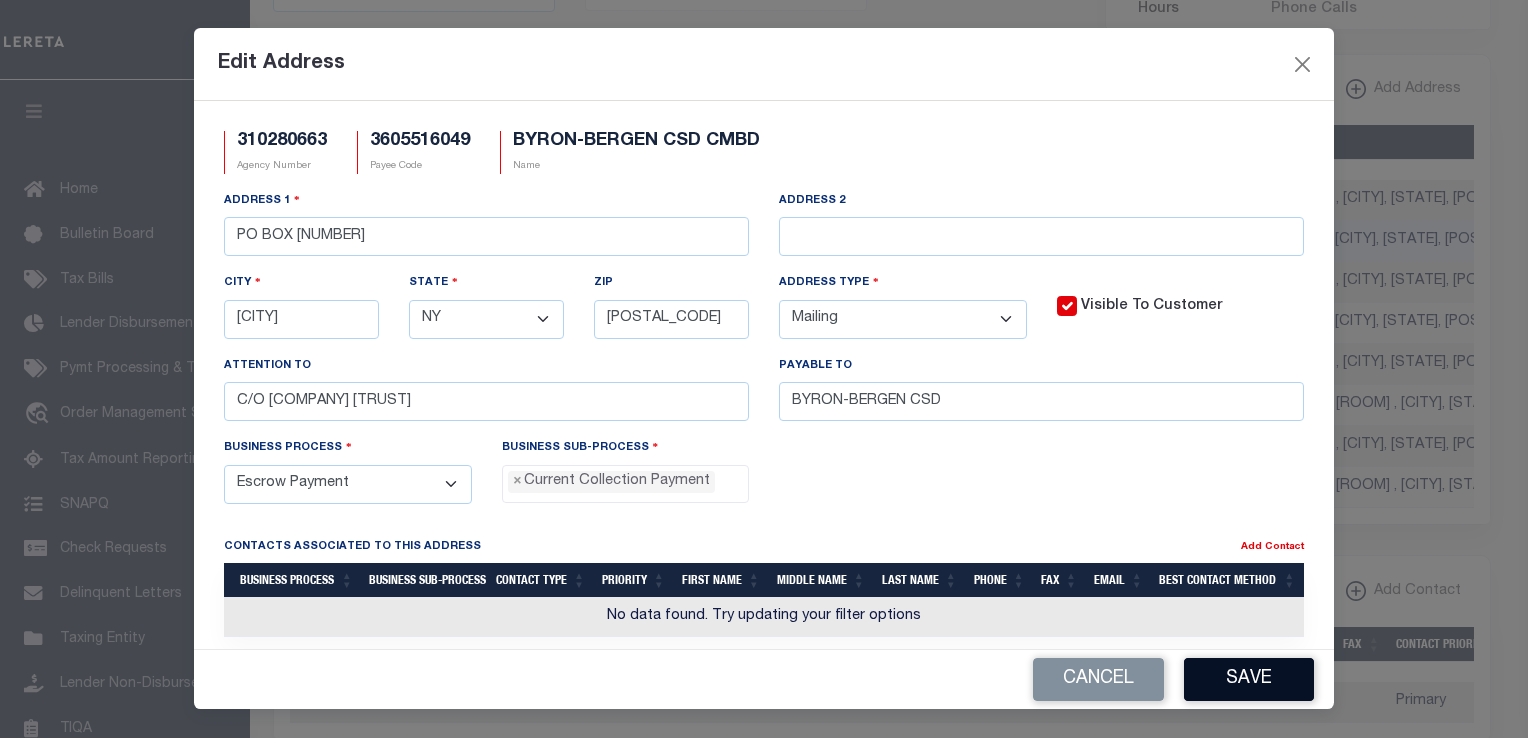 click on "Save" at bounding box center (1249, 679) 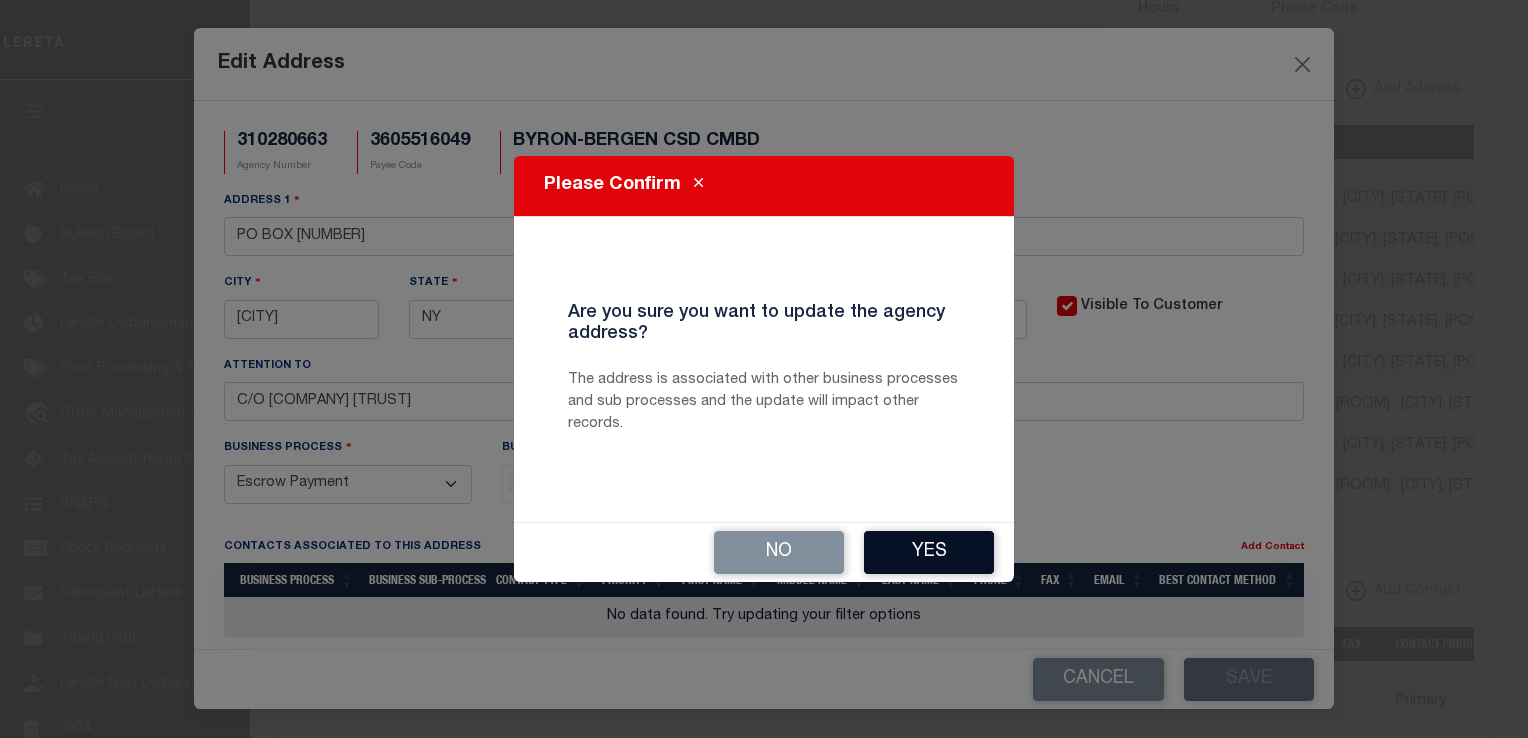 click on "Yes" at bounding box center (929, 552) 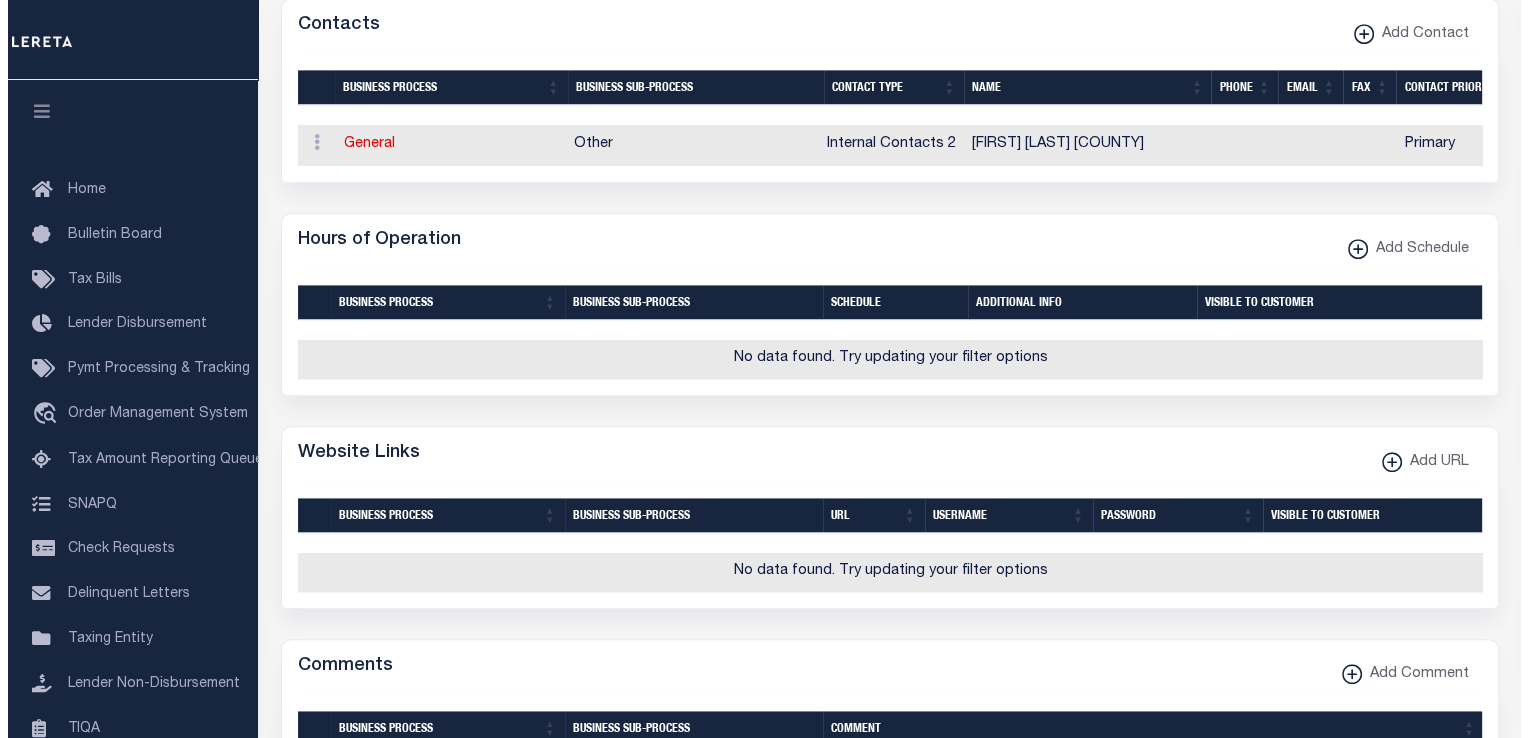 scroll, scrollTop: 1243, scrollLeft: 0, axis: vertical 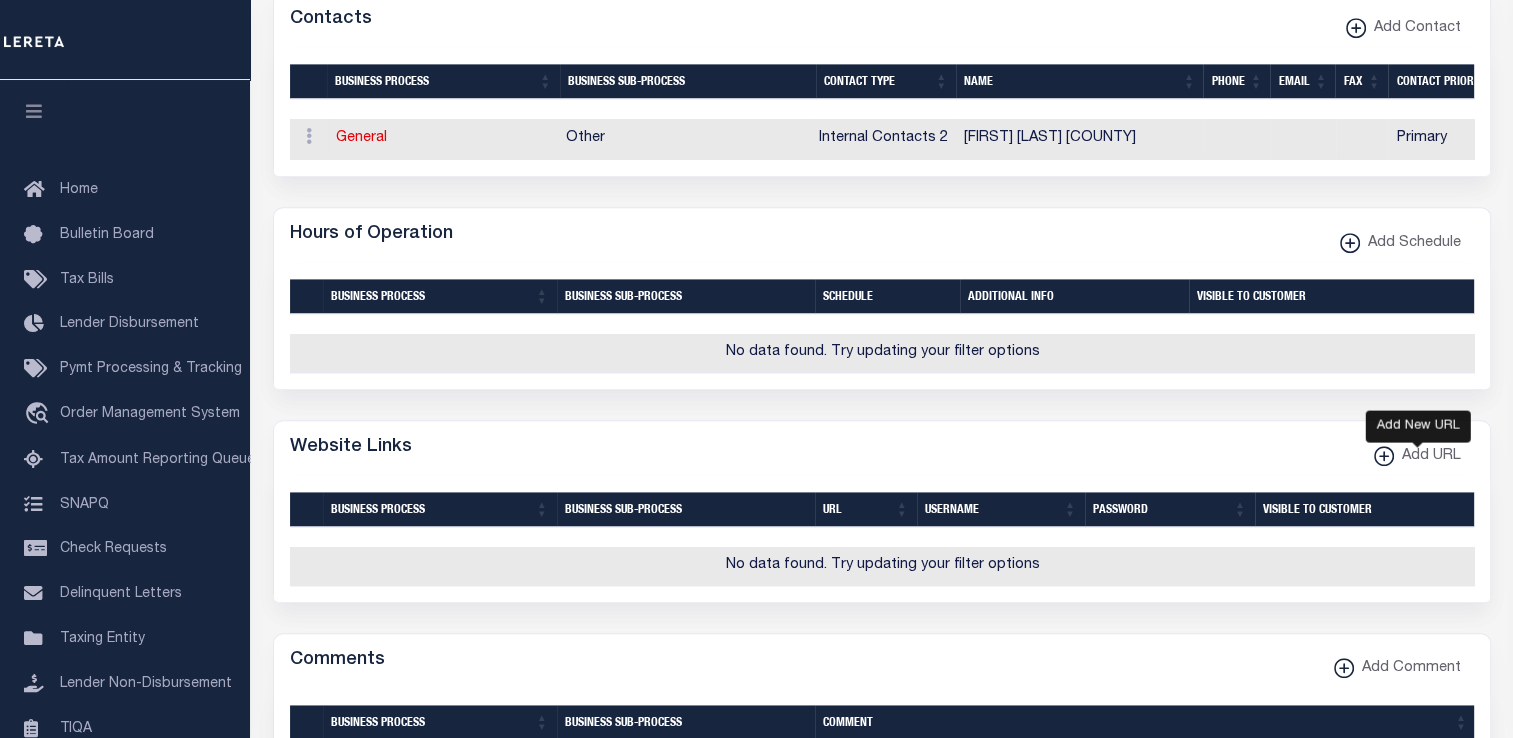 click 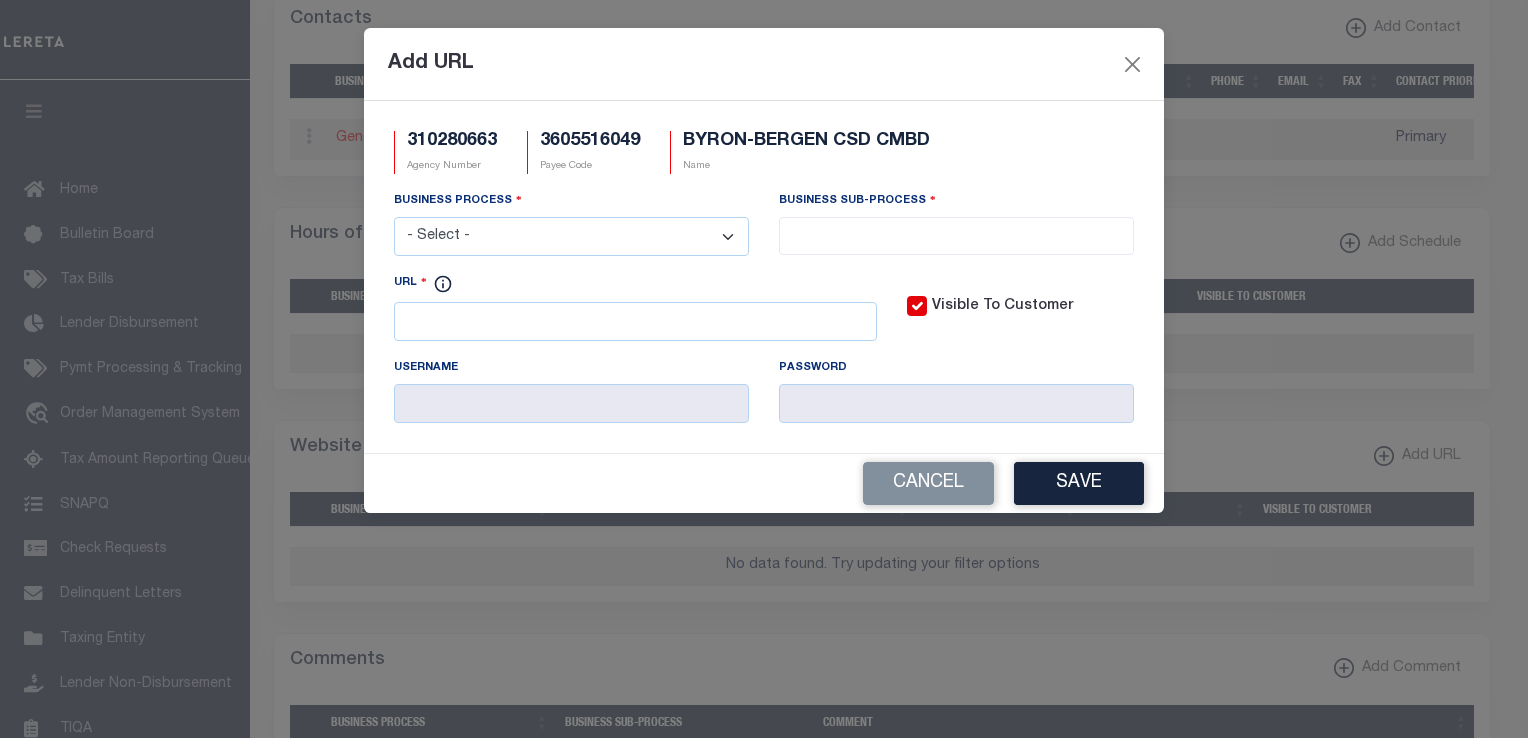 click on "- Select - All
Automation
Bill Request
Delinquency Payment
Delinquency Procurement
Escrow Payment
Escrow Procurement
General" at bounding box center (571, 236) 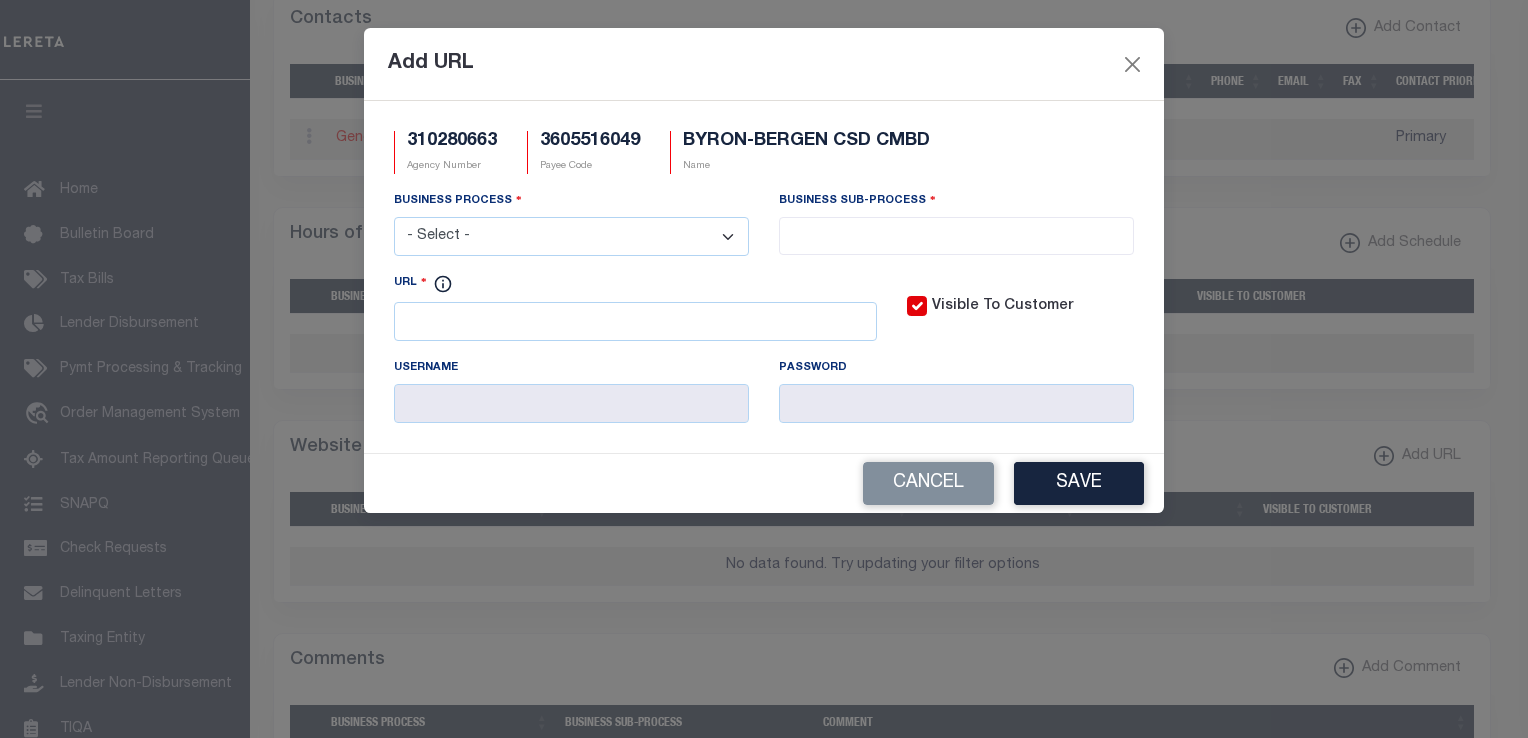 select on "6" 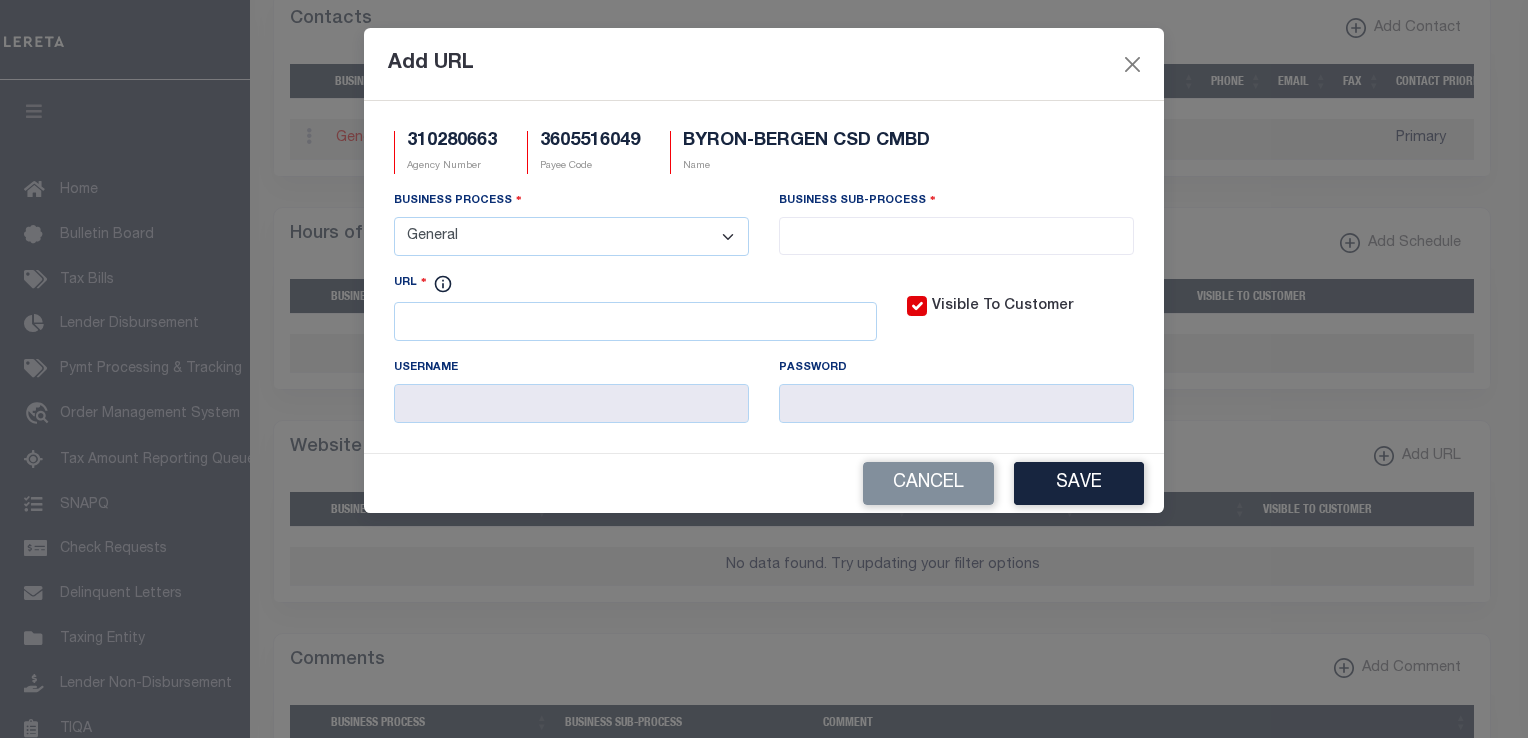click on "- Select - All
Automation
Bill Request
Delinquency Payment
Delinquency Procurement
Escrow Payment
Escrow Procurement
General" at bounding box center (571, 236) 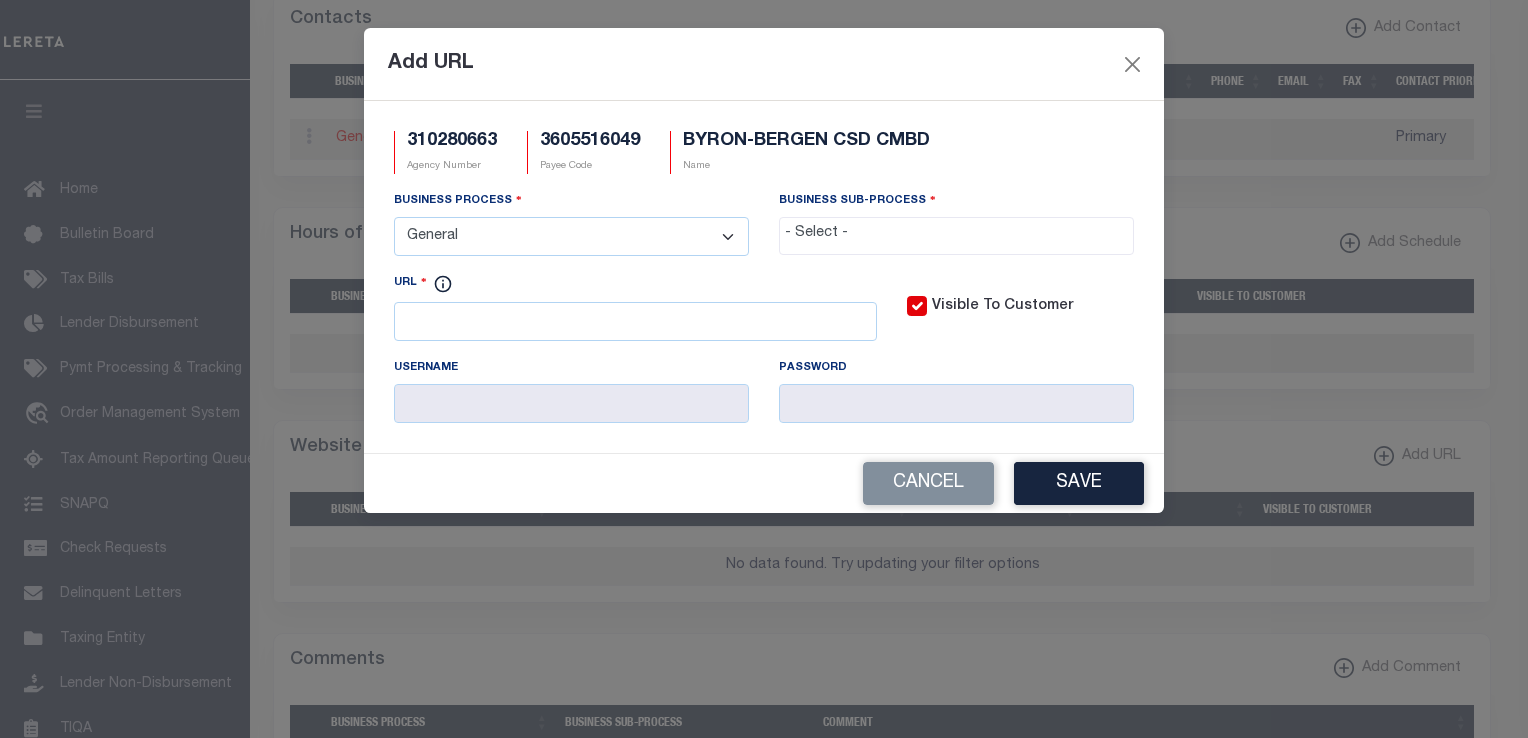 click at bounding box center (956, 234) 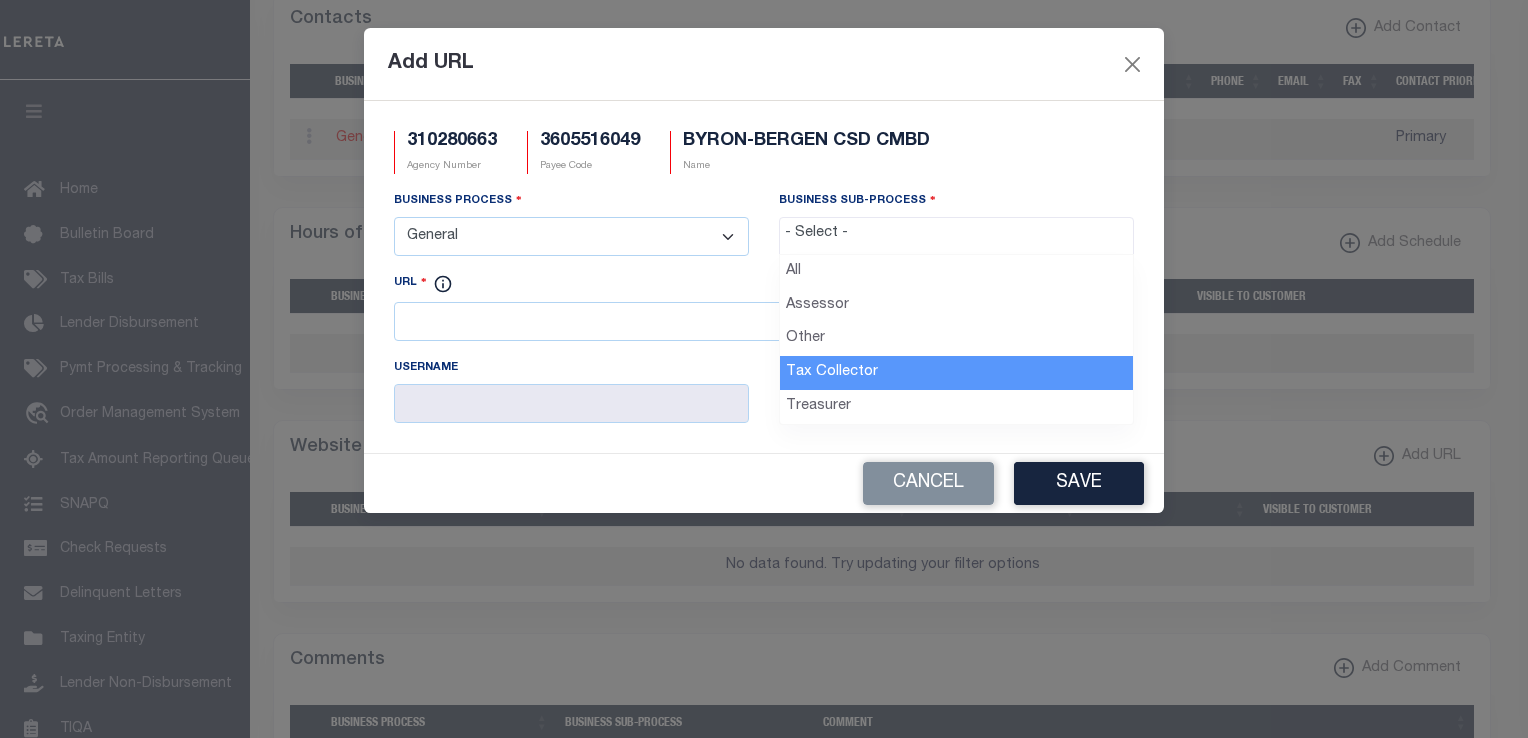 select on "31" 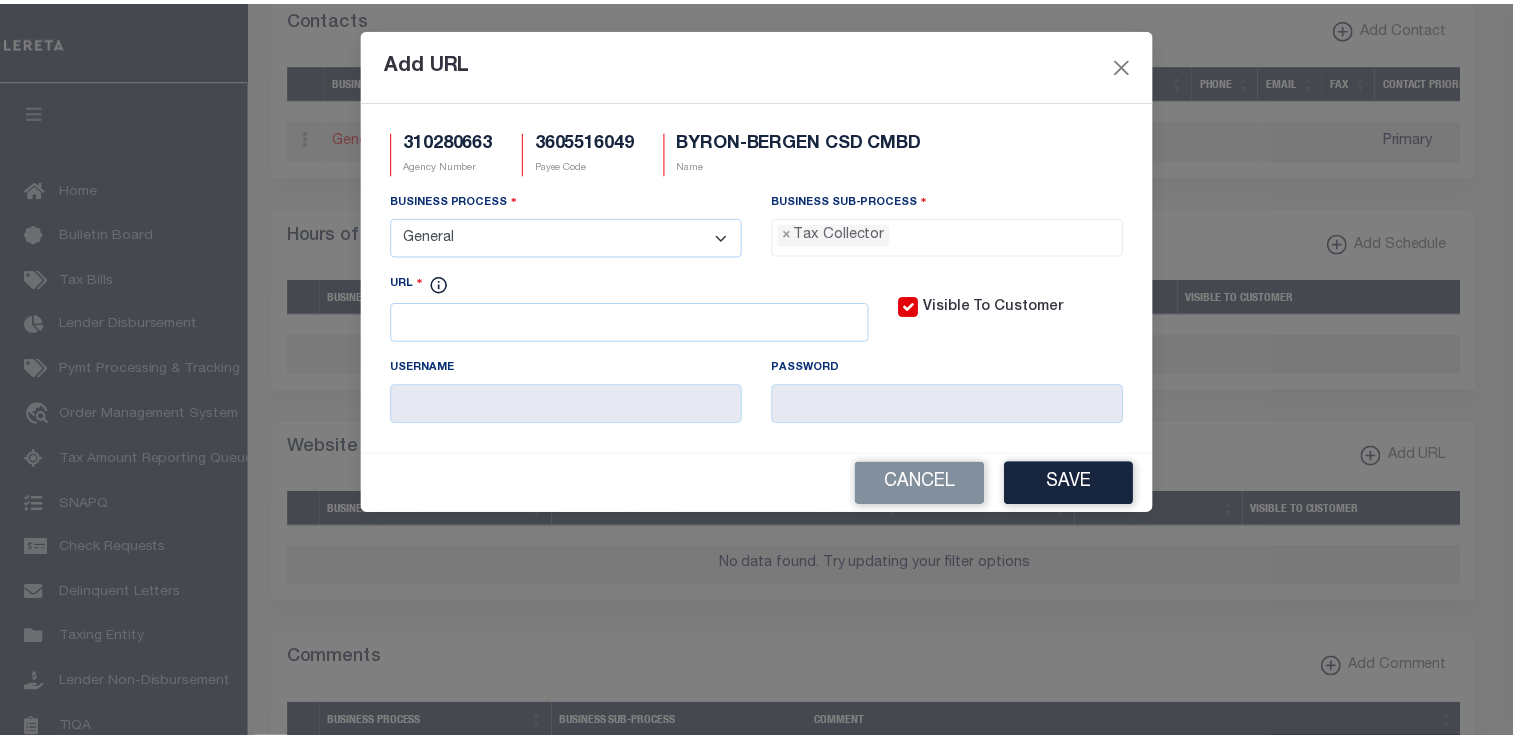 scroll, scrollTop: 56, scrollLeft: 0, axis: vertical 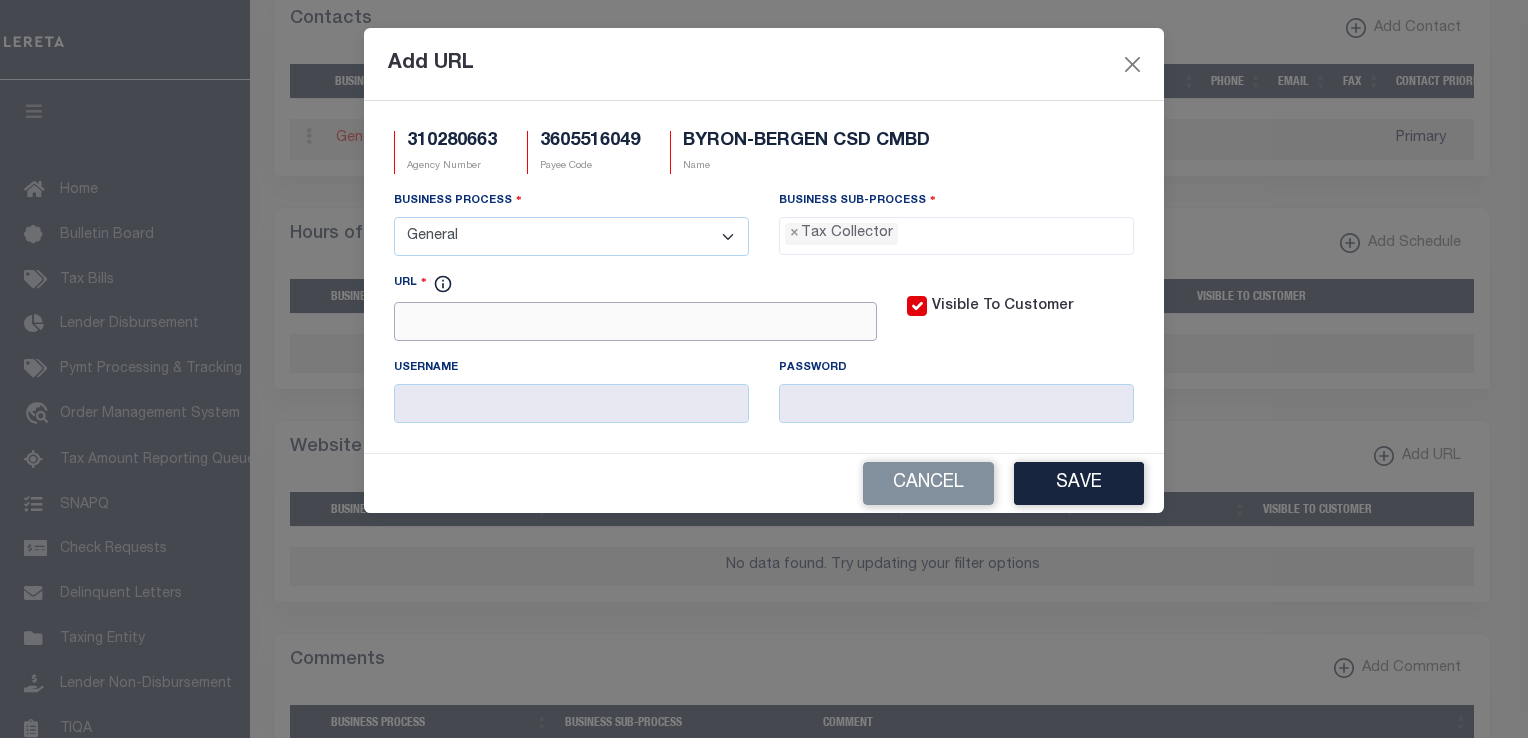 click on "URL" at bounding box center [635, 321] 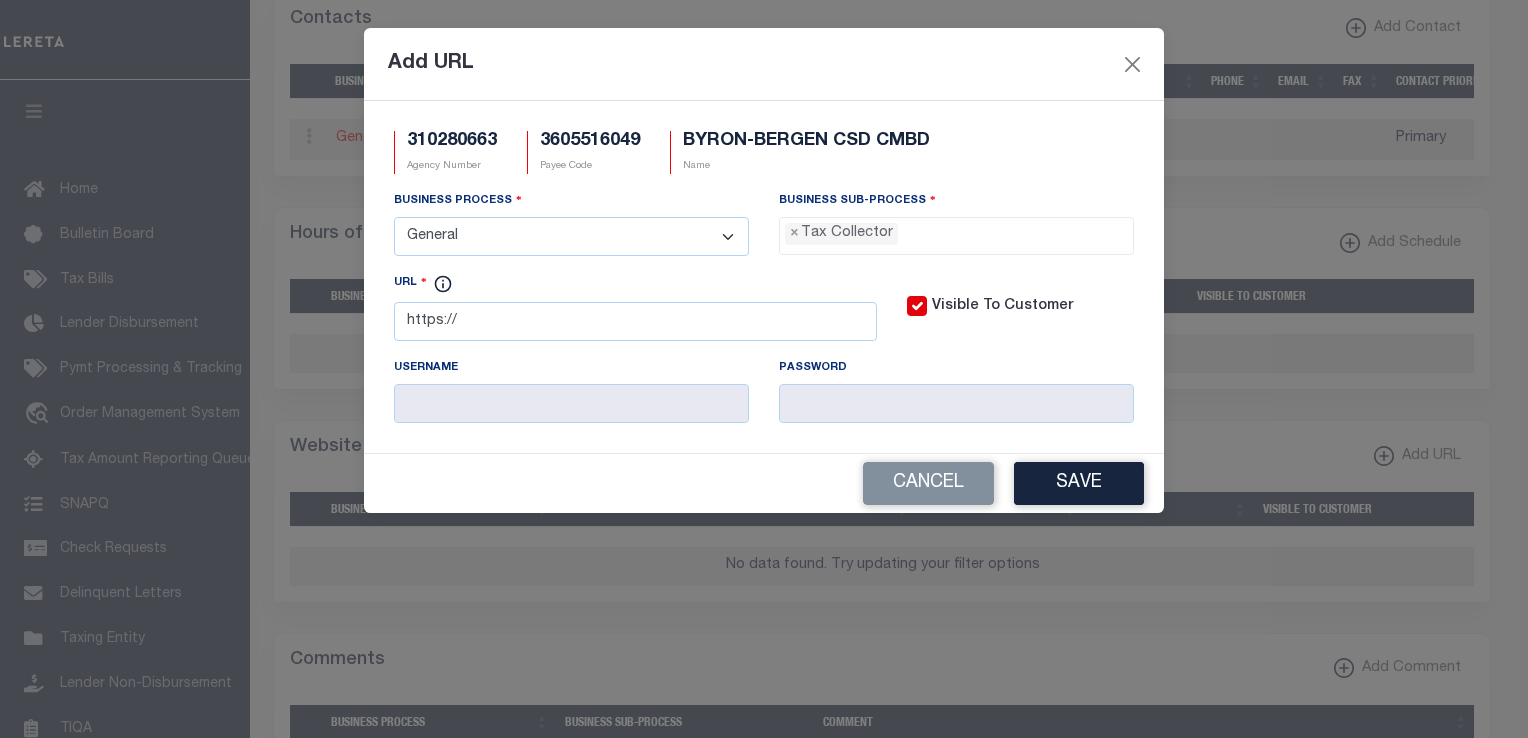 click on "Add URL" at bounding box center [764, 64] 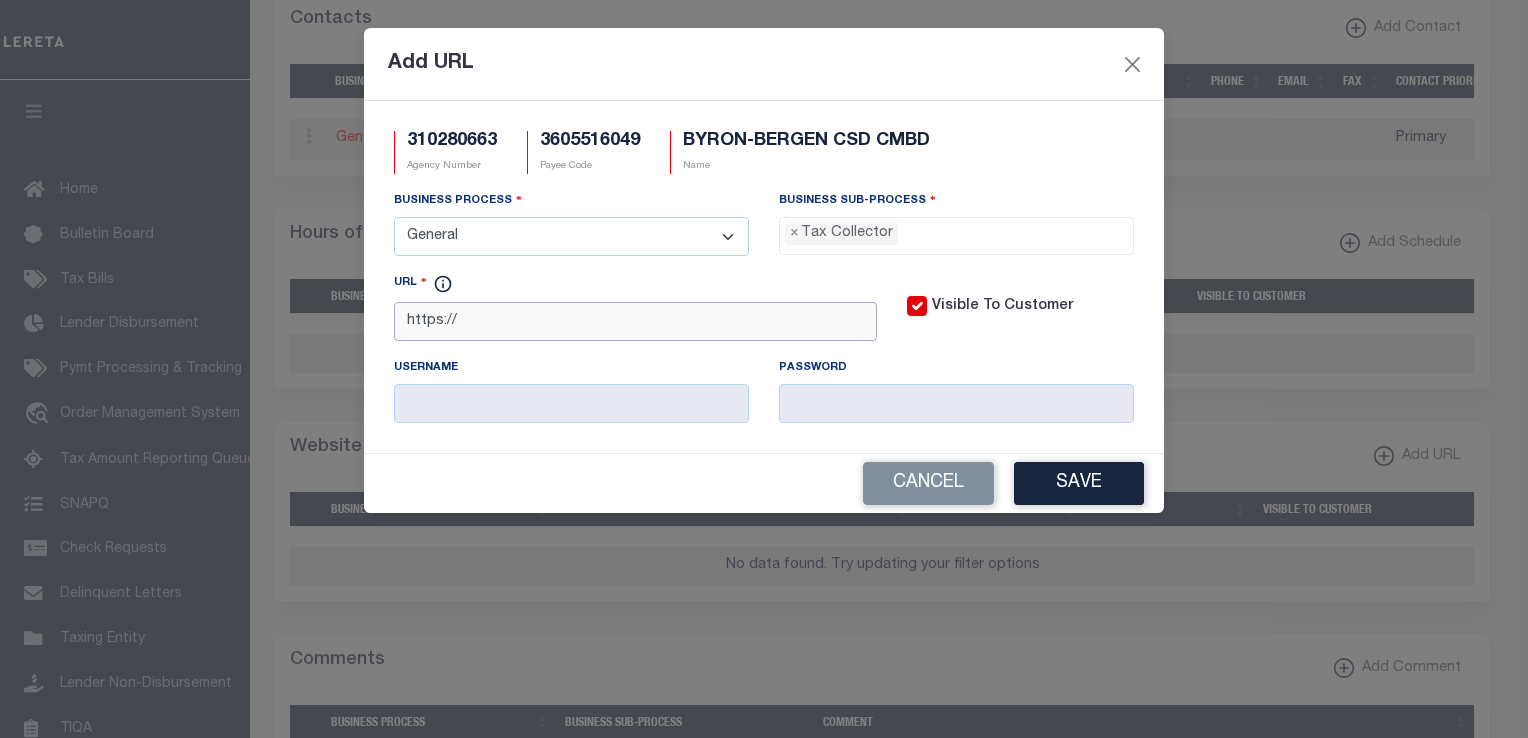 click on "https://" at bounding box center (635, 321) 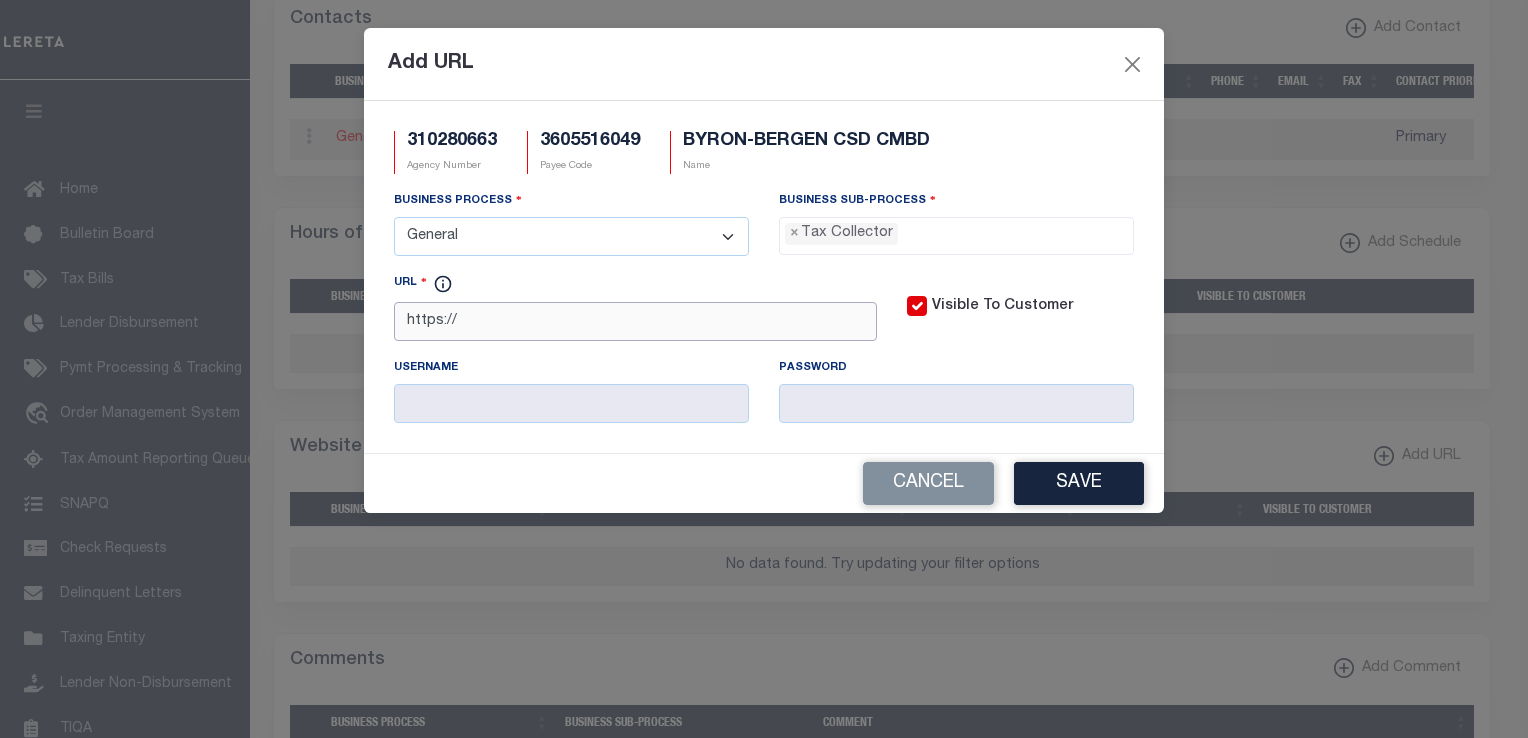 paste on "WWW.TAXLOOKUP.NET" 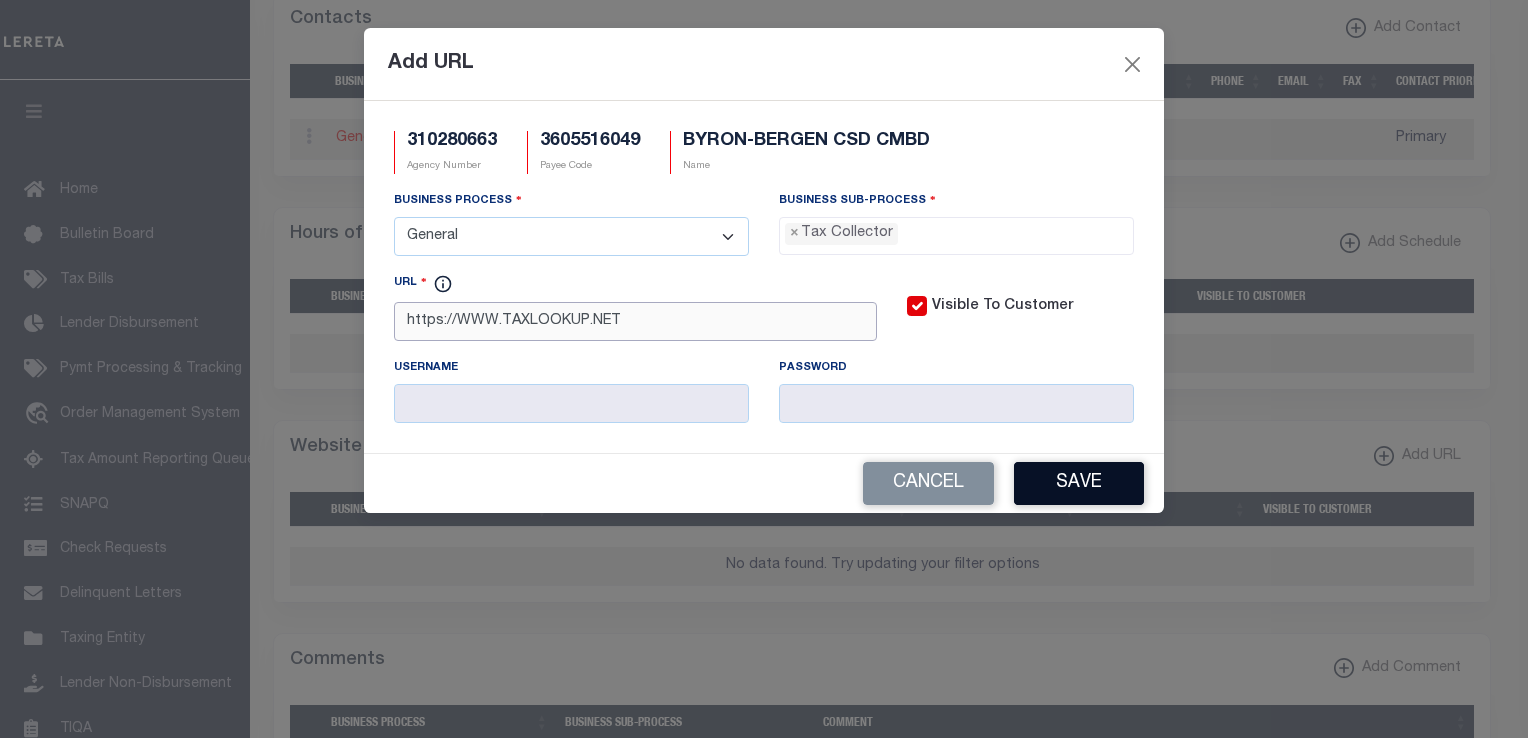 type on "https://WWW.TAXLOOKUP.NET" 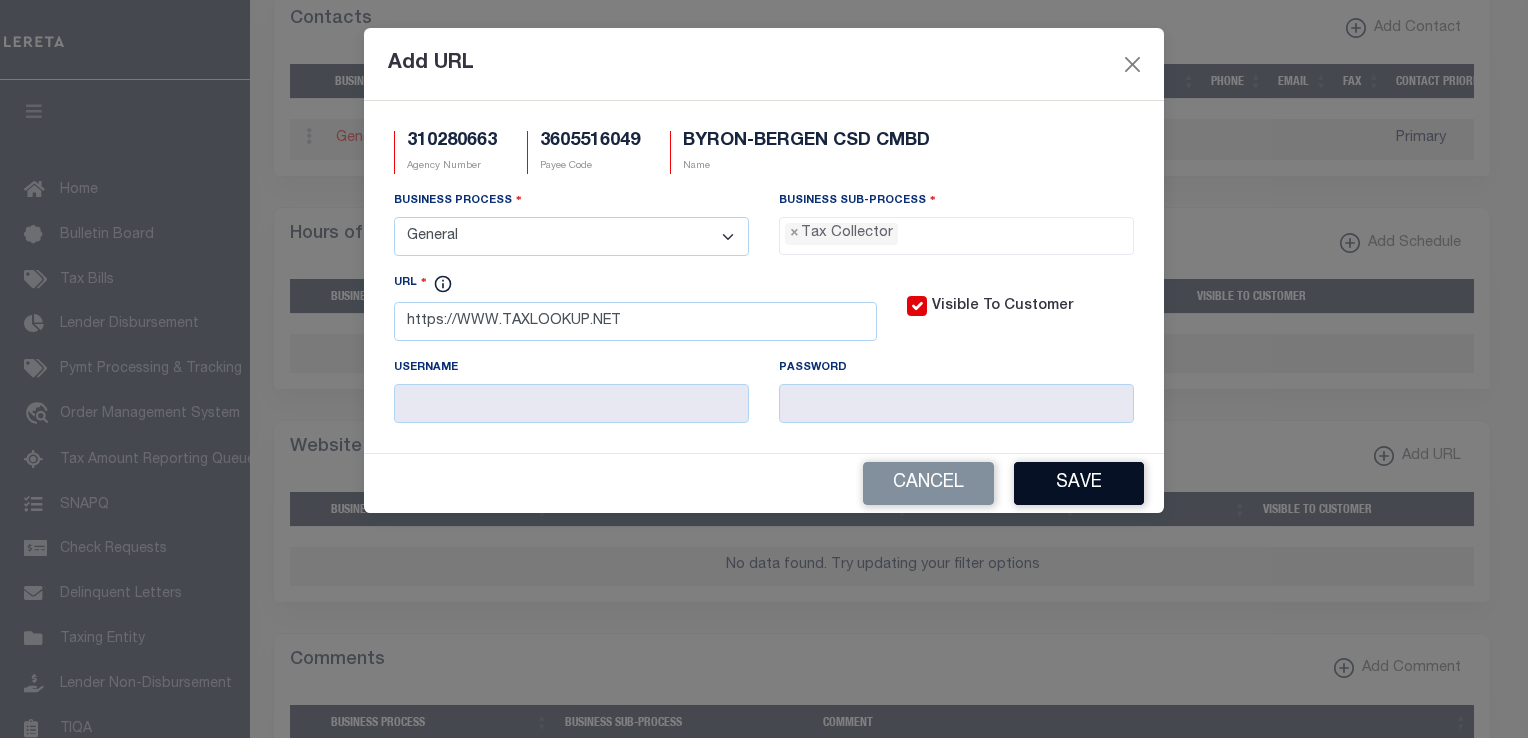 click on "Save" at bounding box center (1079, 483) 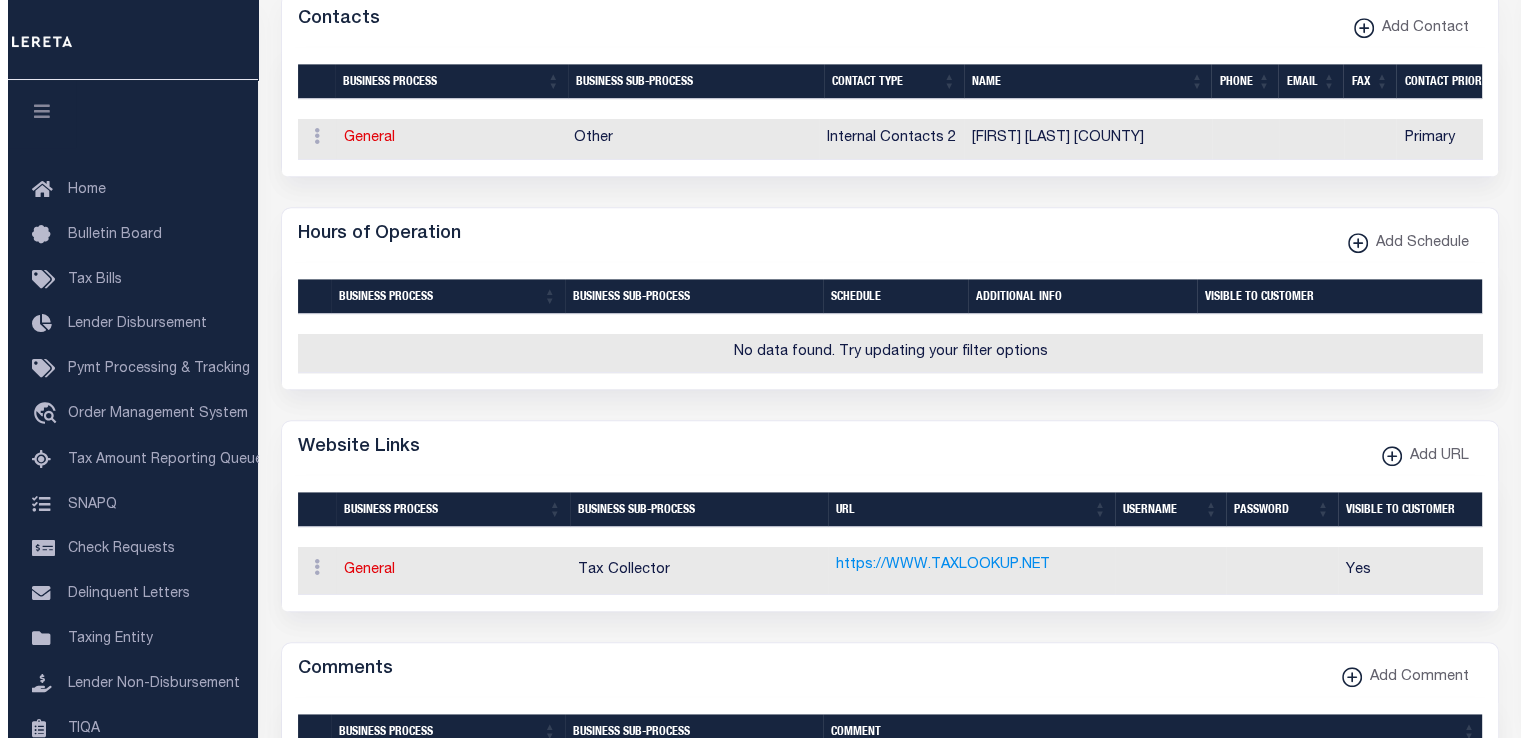 scroll, scrollTop: 1188, scrollLeft: 0, axis: vertical 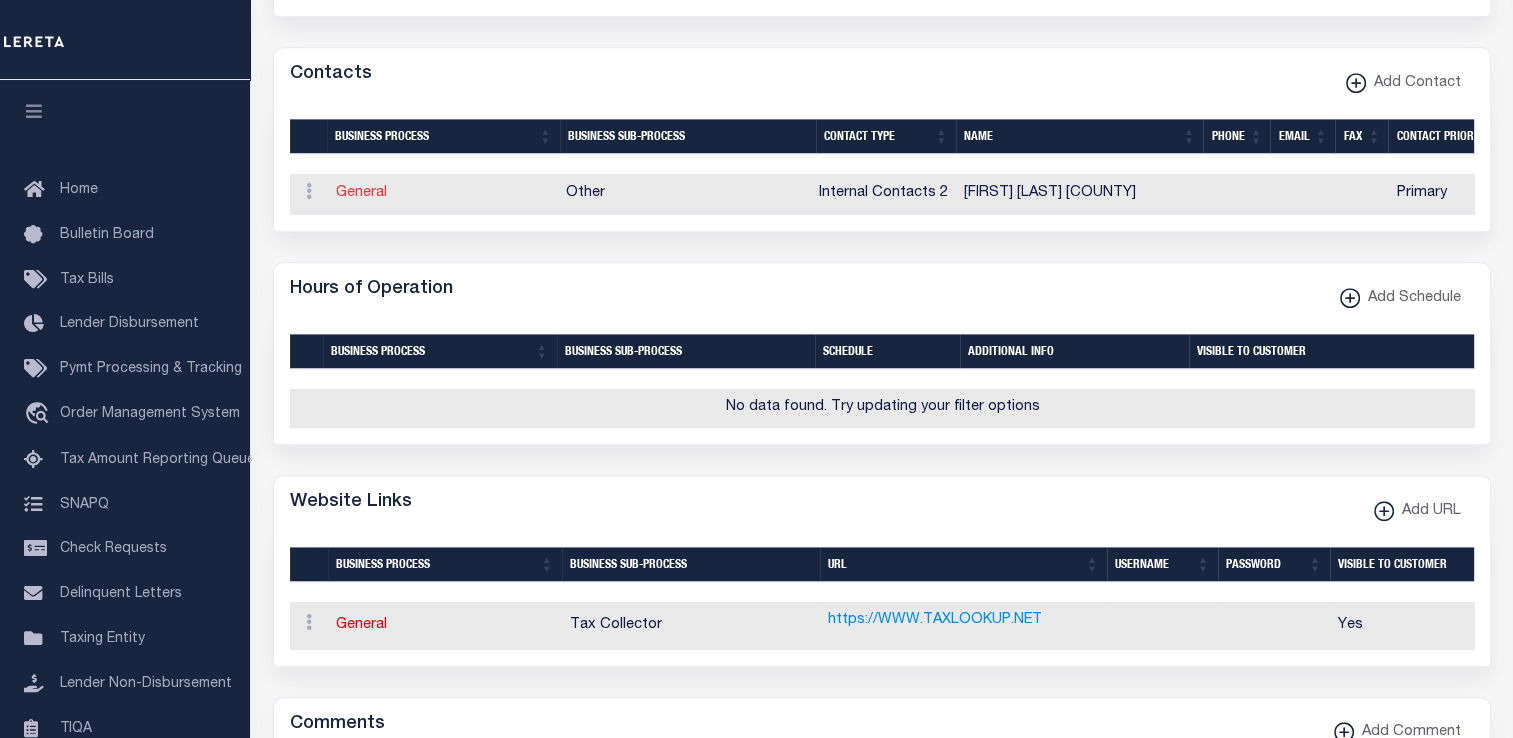 click on "General" at bounding box center [361, 193] 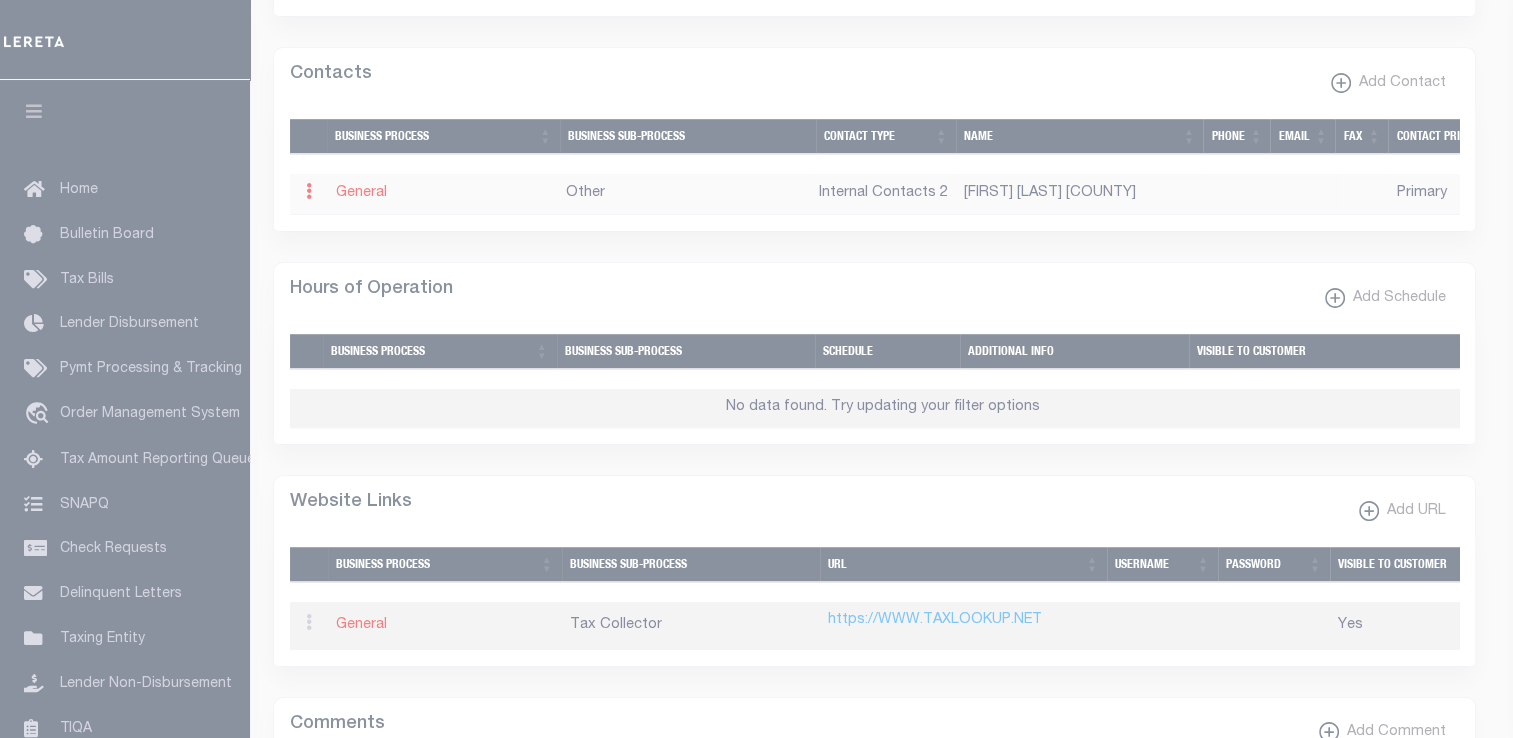 select on "6" 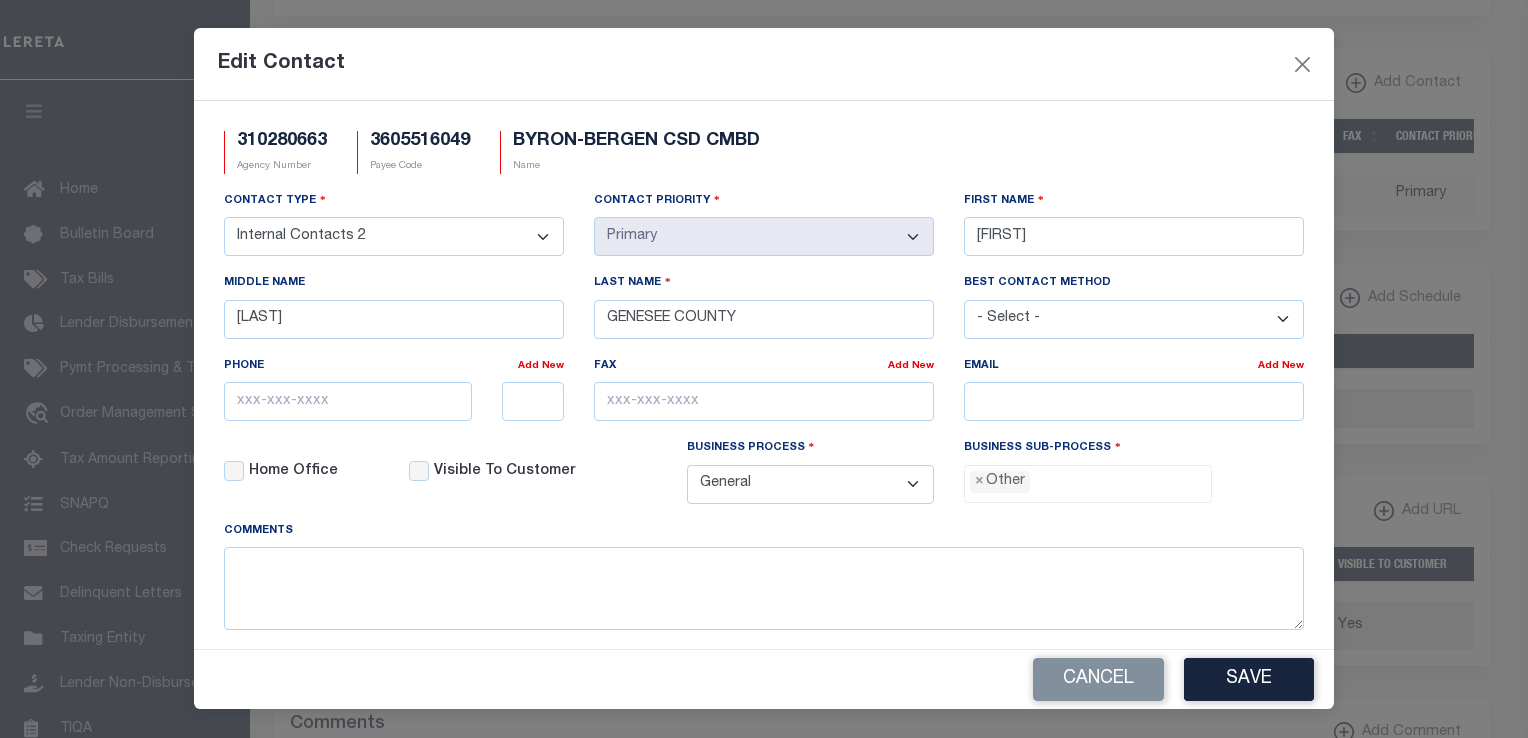click on "- Select -
Assessor
Clerk
Internal Contacts 1
Internal Contacts 2
Internal Contacts 3
Internal Contacts 4
Internal Contacts 5
Tax Collector
Treasurer" at bounding box center [394, 236] 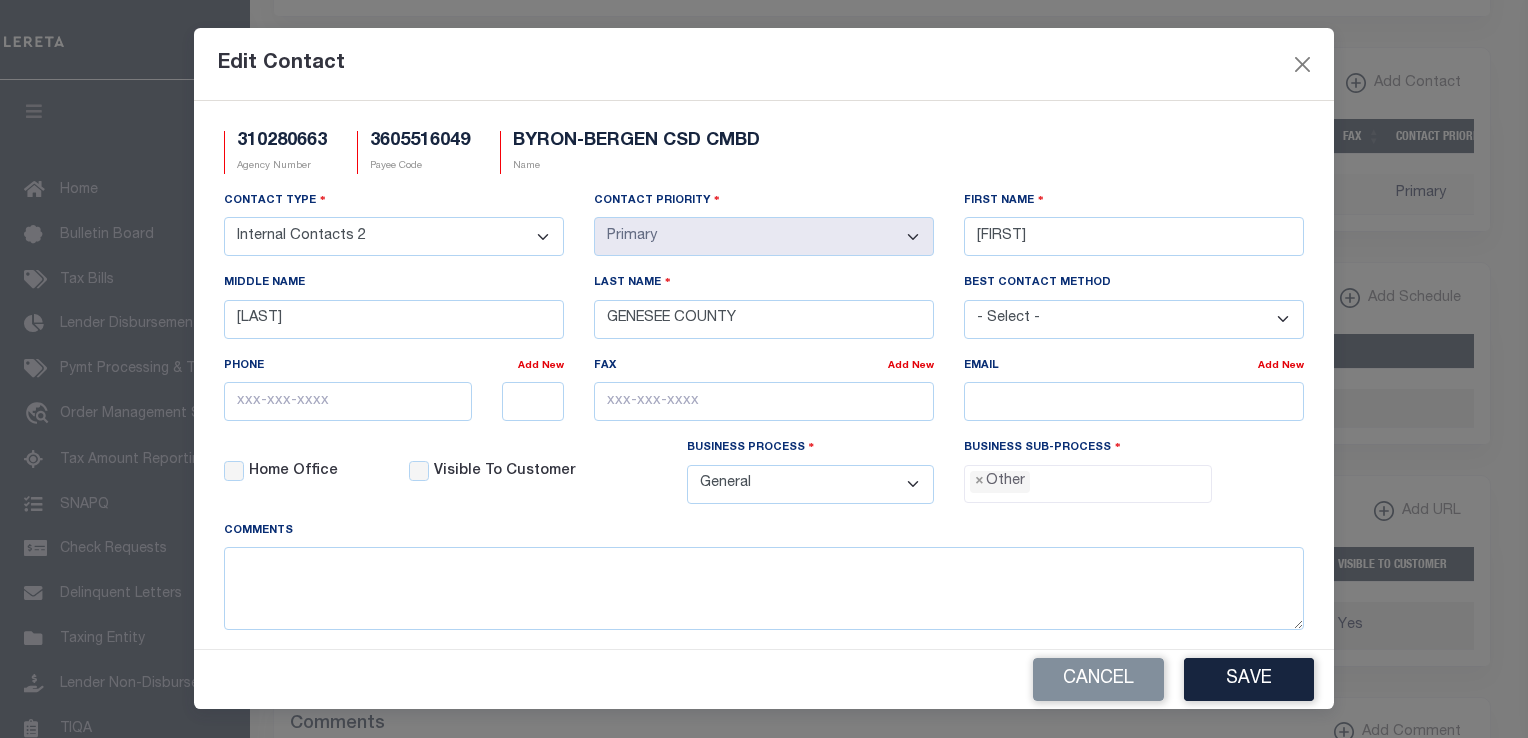 select on "5" 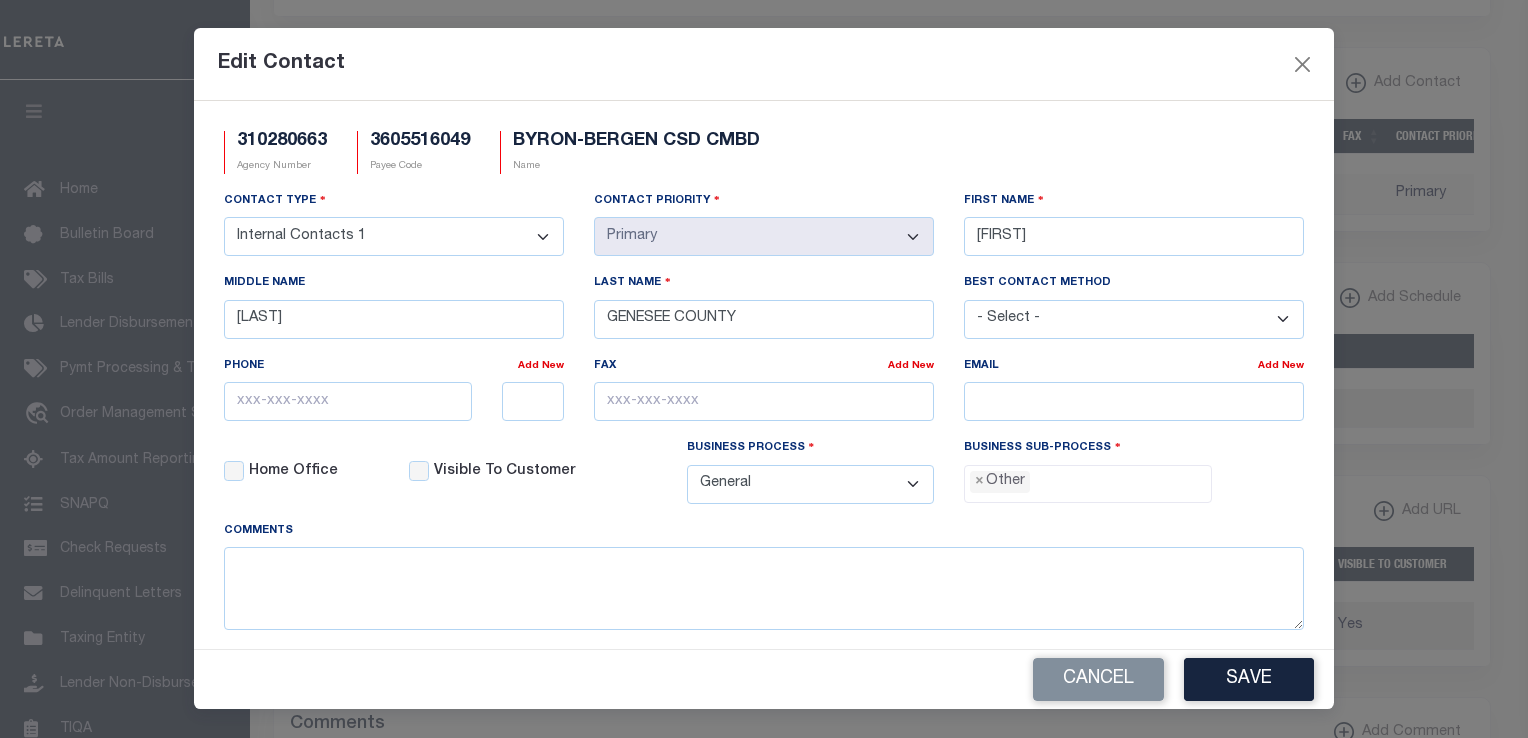 click on "- Select -
Assessor
Clerk
Internal Contacts 1
Internal Contacts 2
Internal Contacts 3
Internal Contacts 4
Internal Contacts 5
Tax Collector
Treasurer" at bounding box center (394, 236) 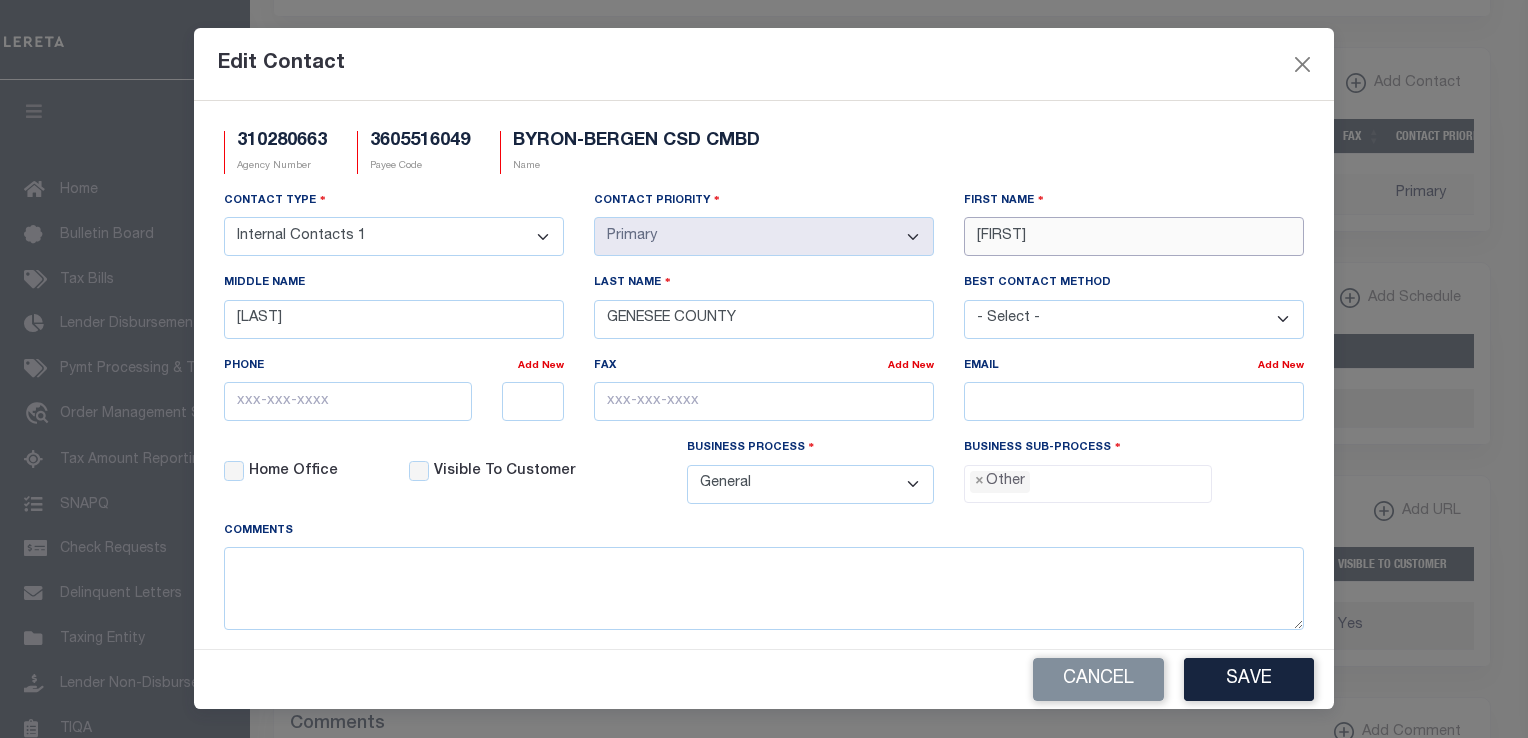 drag, startPoint x: 1050, startPoint y: 233, endPoint x: 940, endPoint y: 232, distance: 110.00455 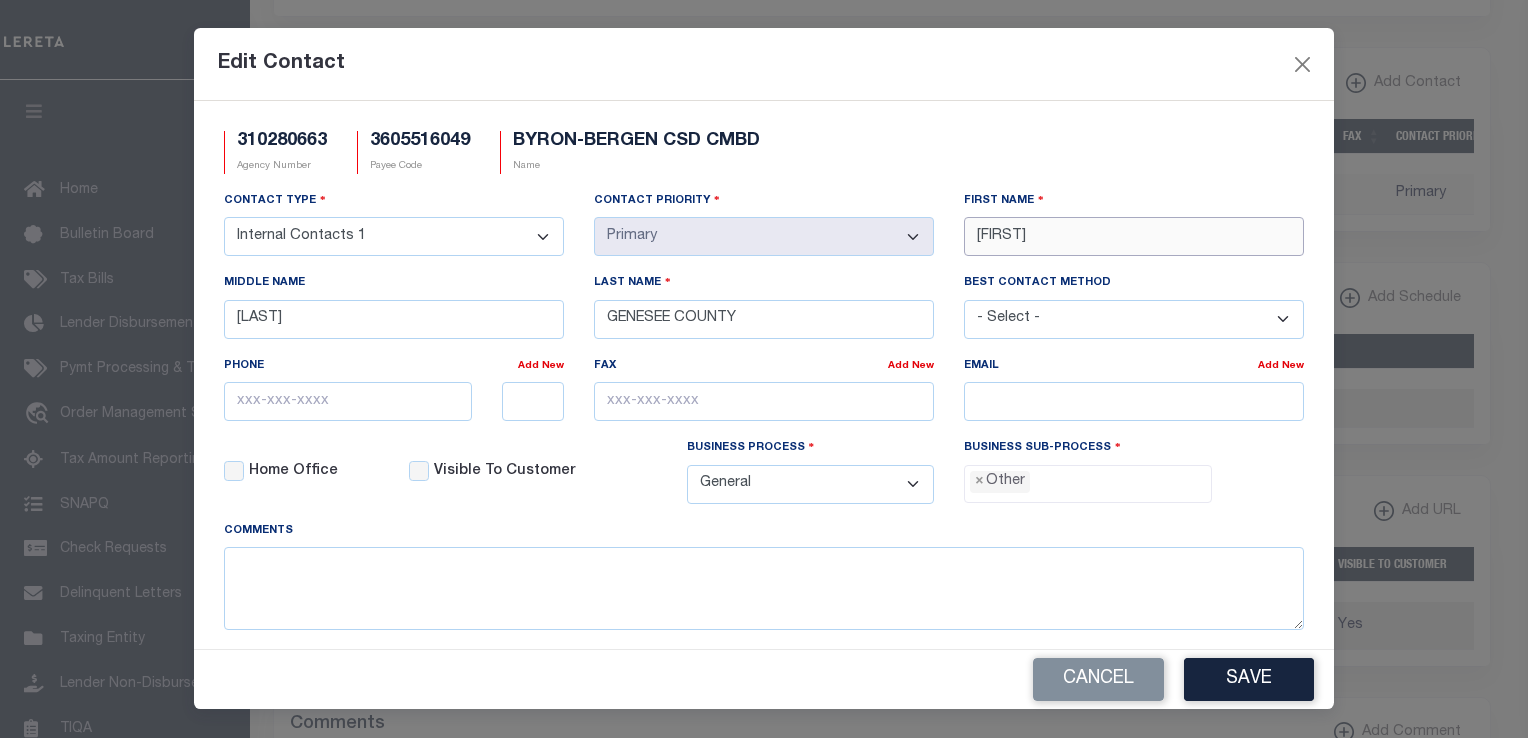 paste on "SARAH" 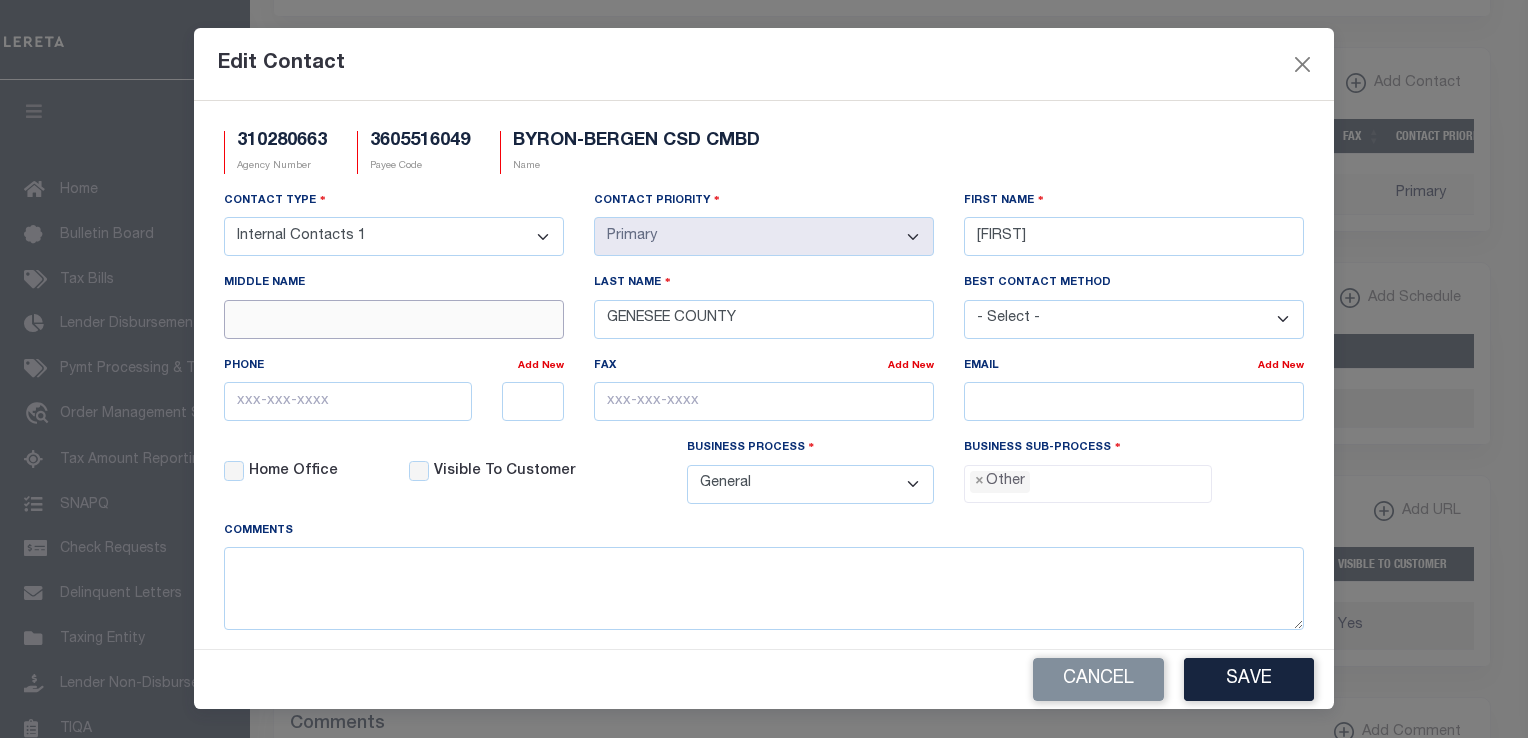 type 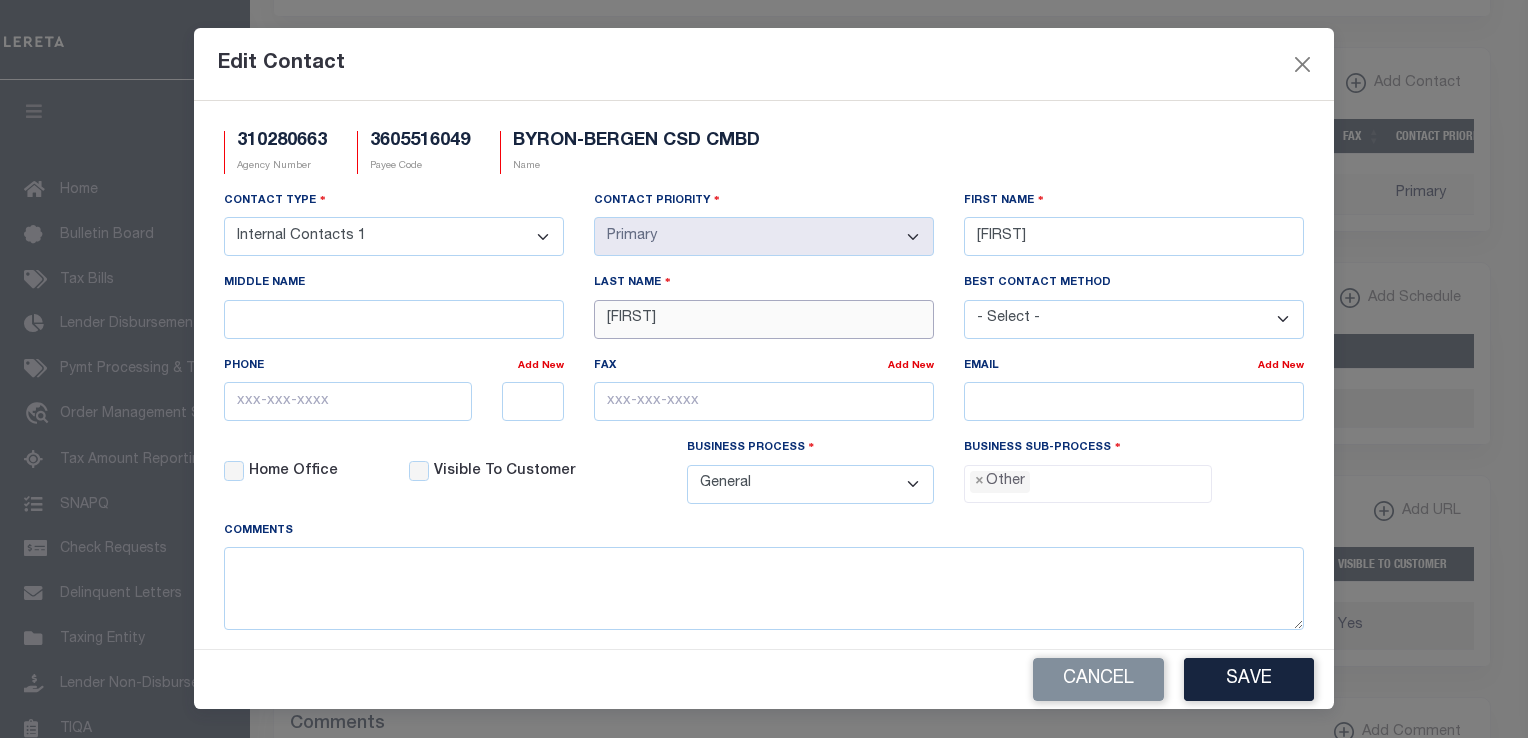 type on "PAUL" 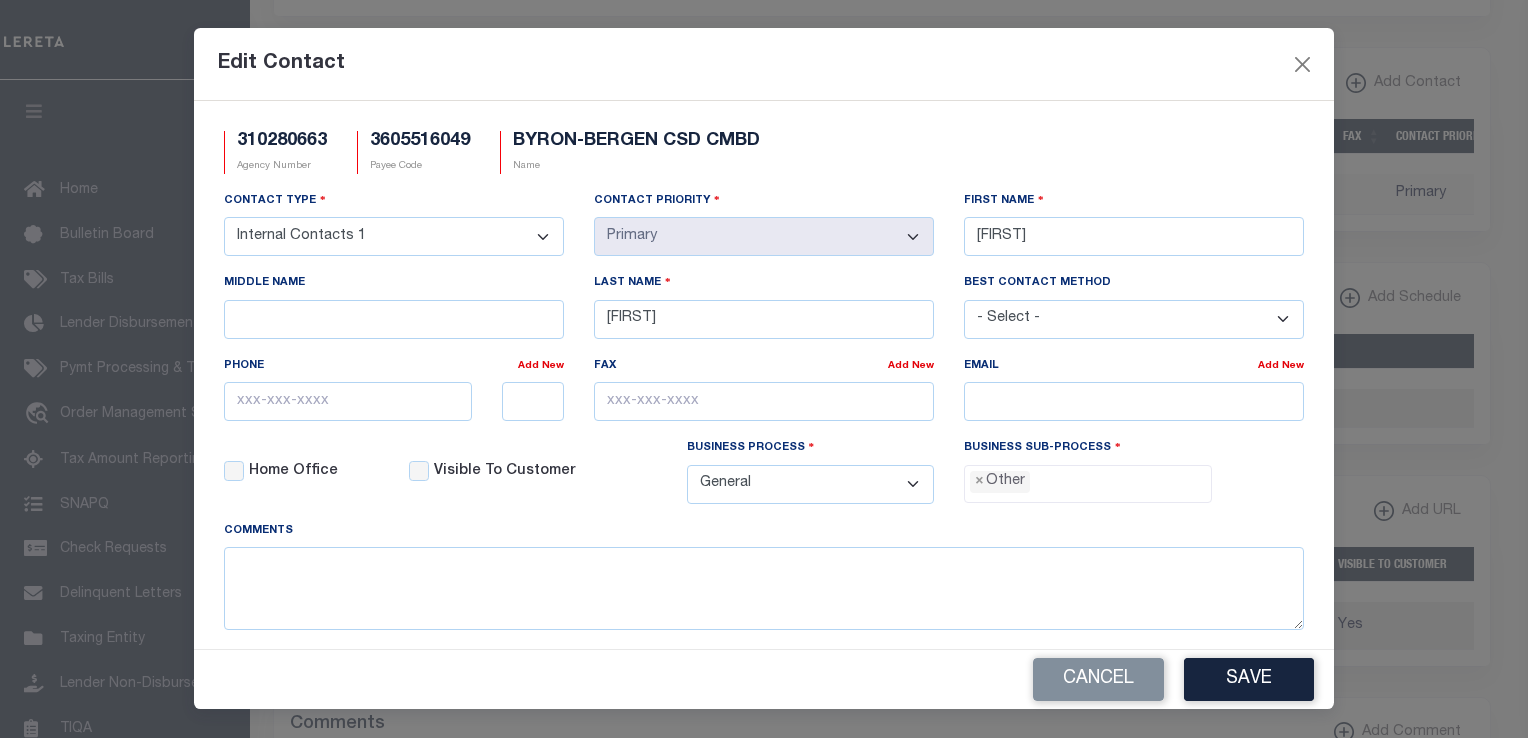 drag, startPoint x: 1047, startPoint y: 70, endPoint x: 1030, endPoint y: 74, distance: 17.464249 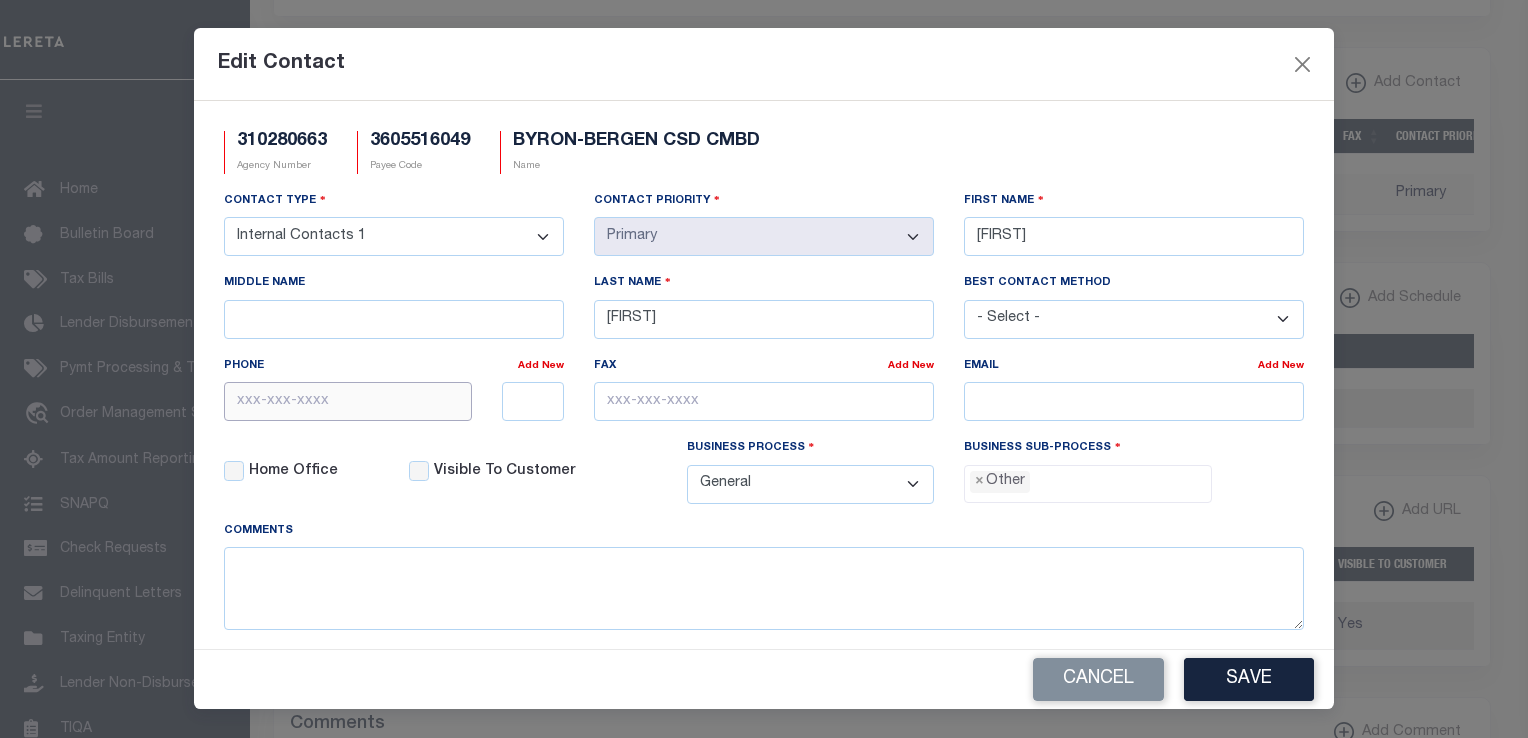 click at bounding box center [348, 401] 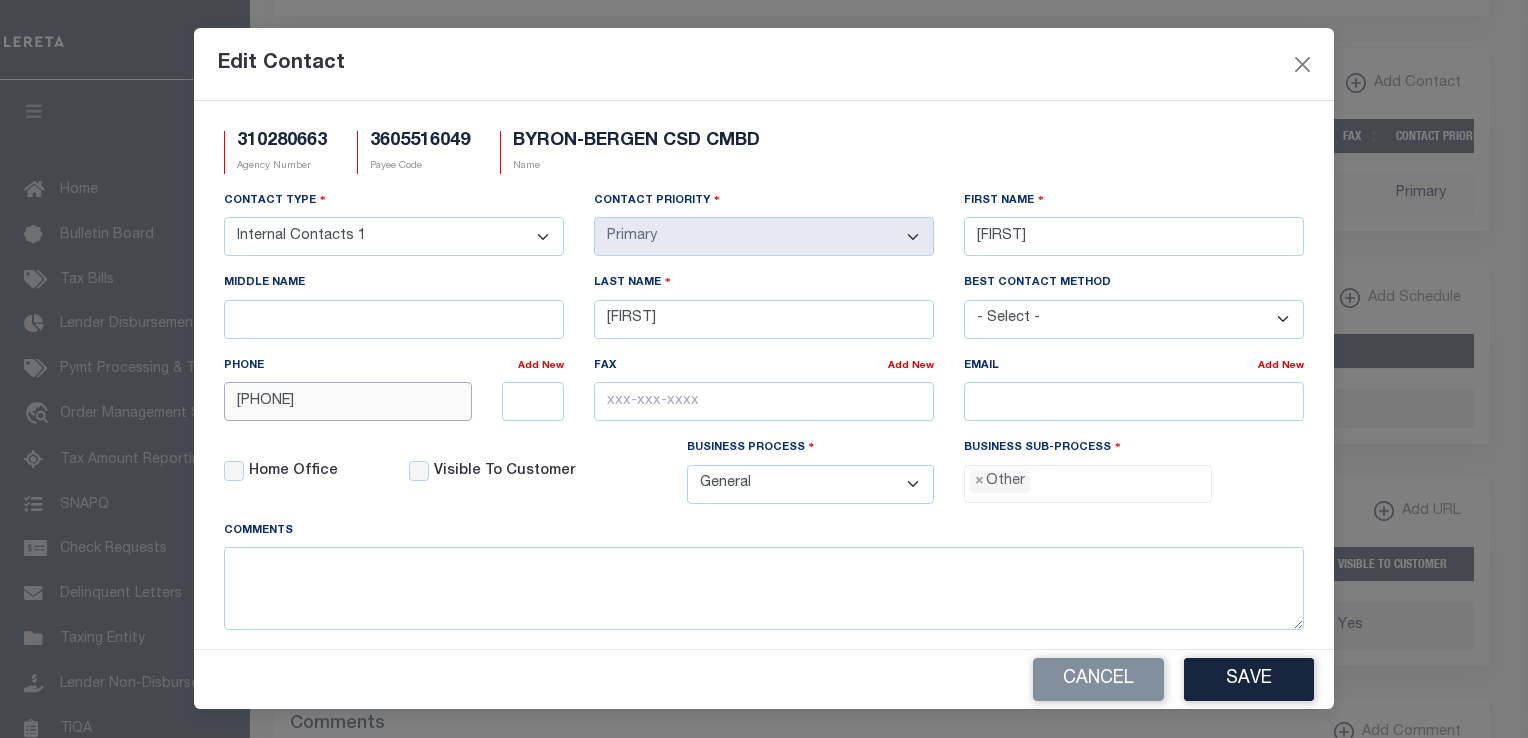 type on "607-274-2024" 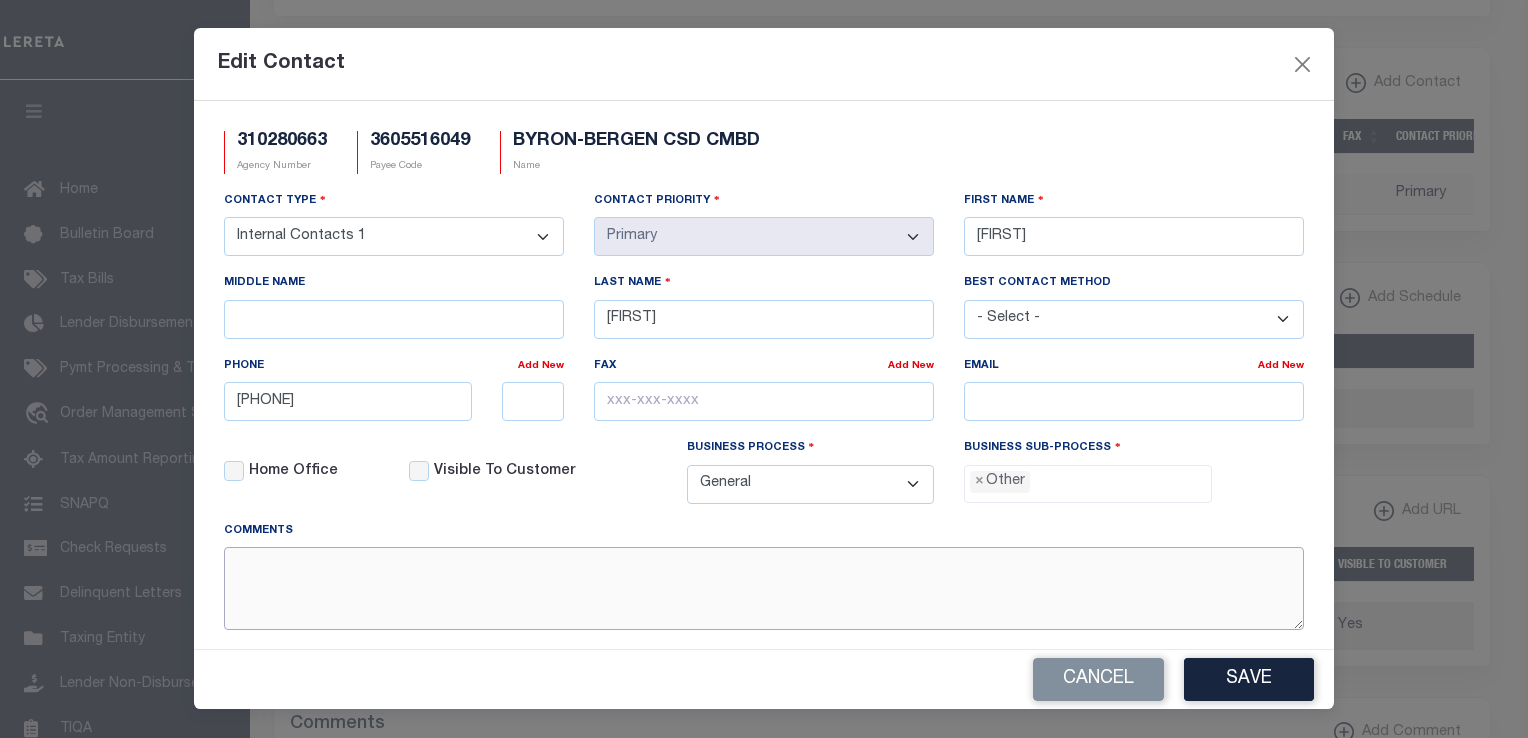 click at bounding box center (764, 588) 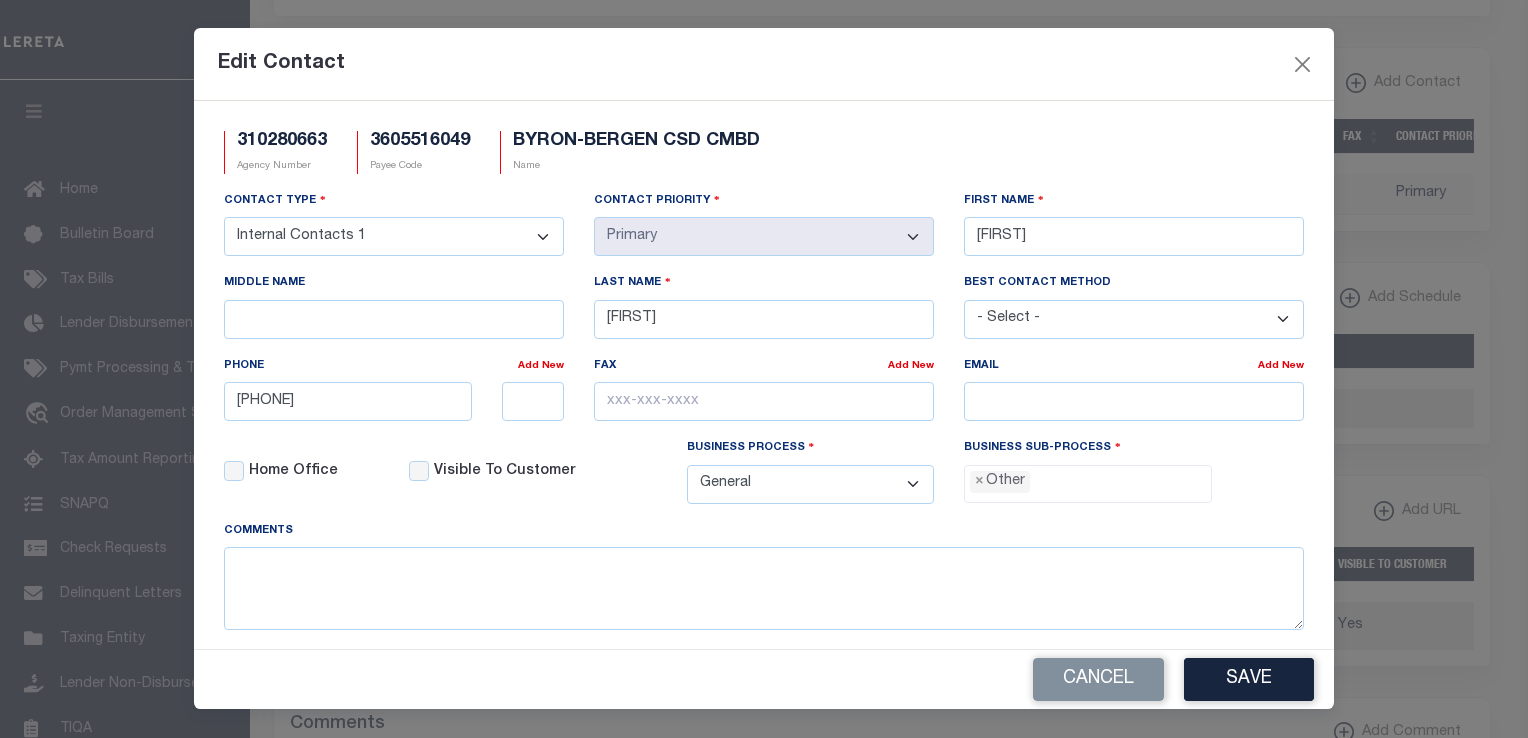 click on "× Other" at bounding box center (1000, 482) 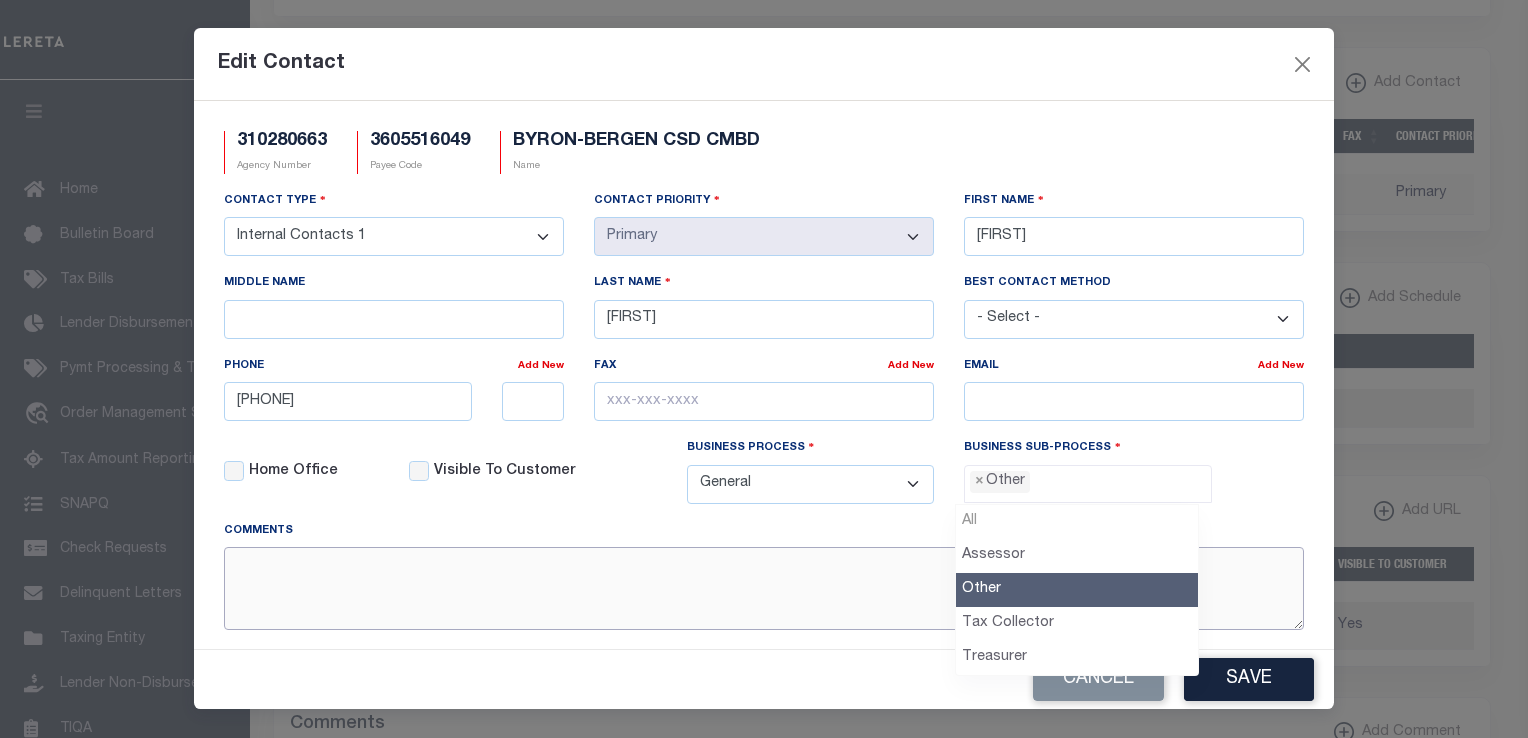 click at bounding box center (764, 588) 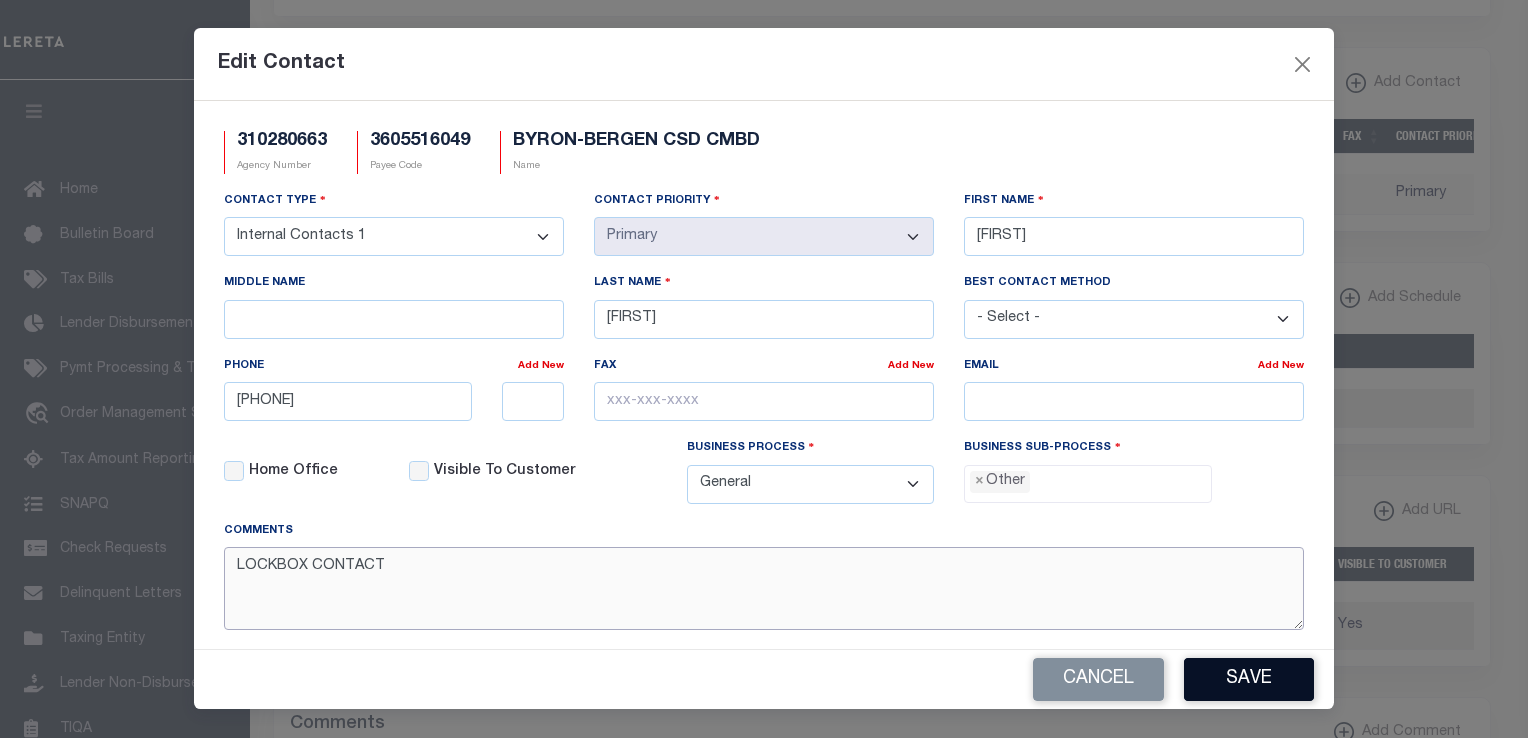 type on "LOCKBOX CONTACT" 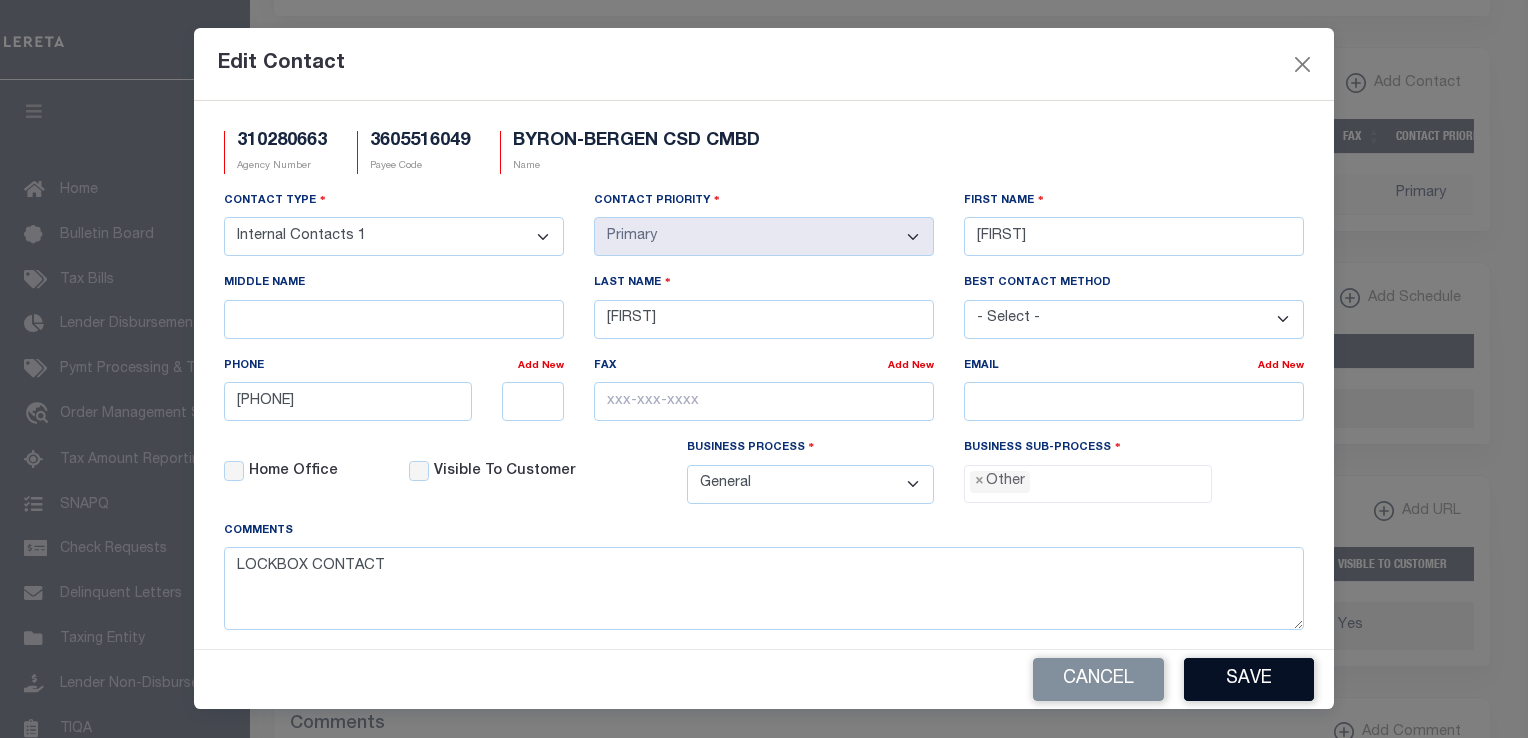 click on "Save" at bounding box center (1249, 679) 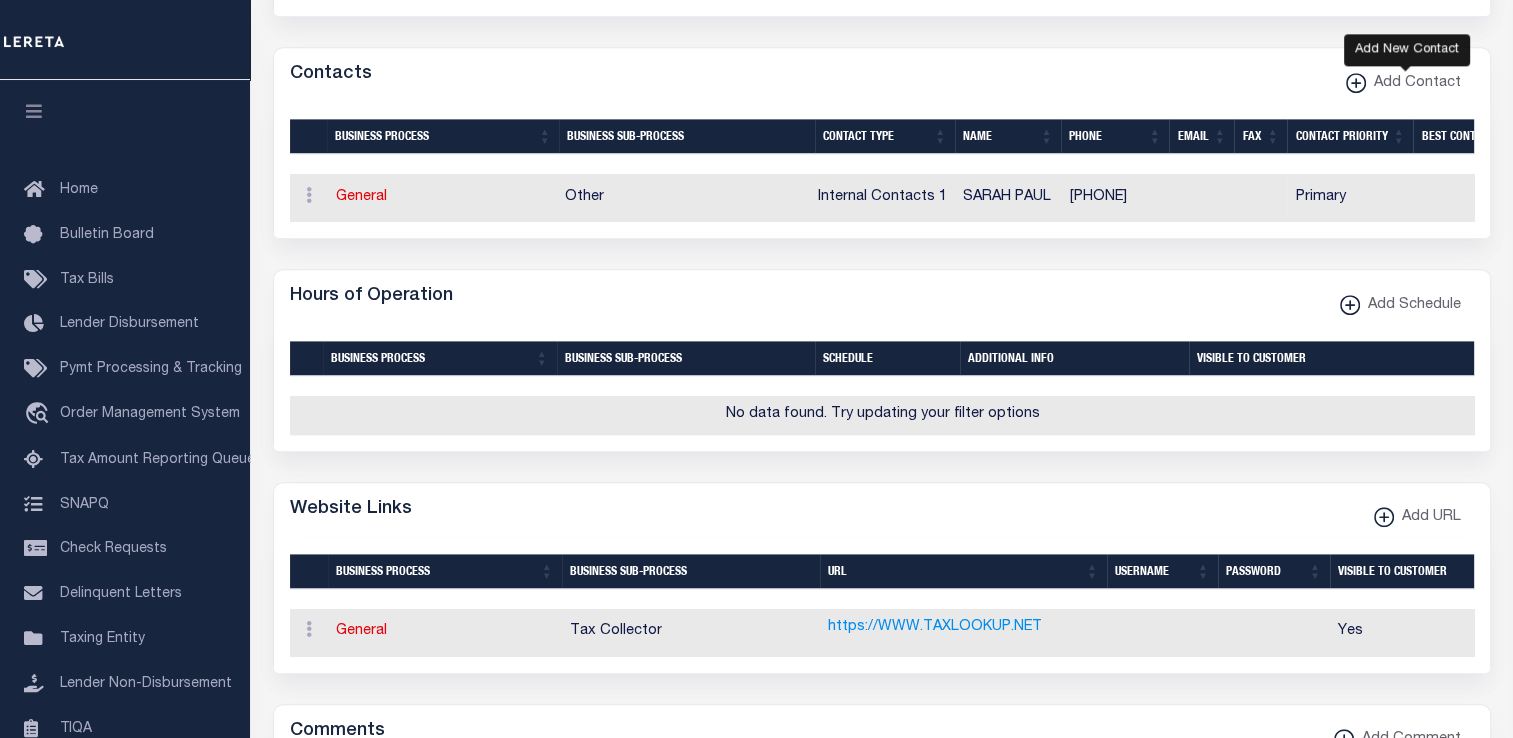 click 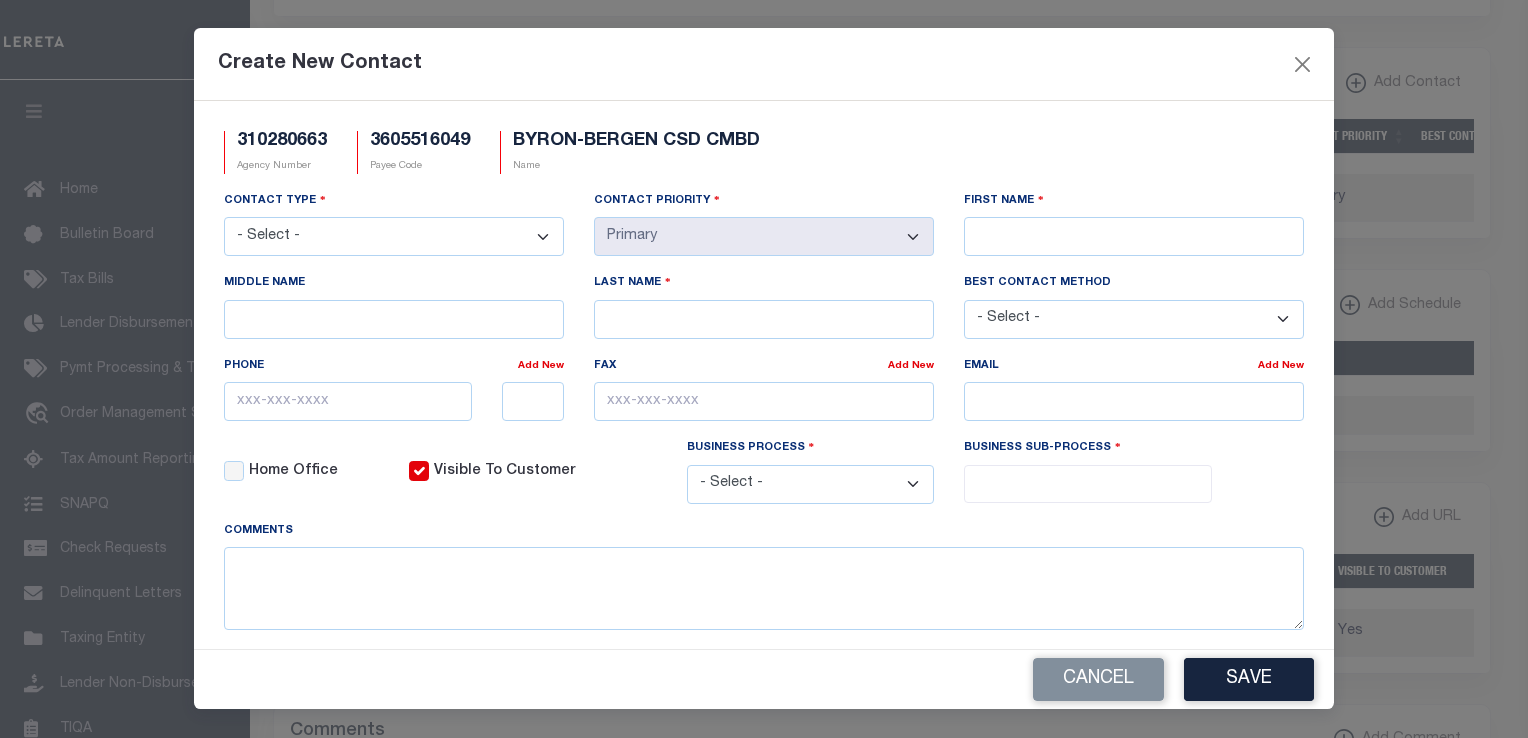 click on "- Select -
Assessor
Clerk
Internal Contacts 1
Internal Contacts 2
Internal Contacts 3
Internal Contacts 4
Internal Contacts 5
Tax Collector
Treasurer" at bounding box center [394, 236] 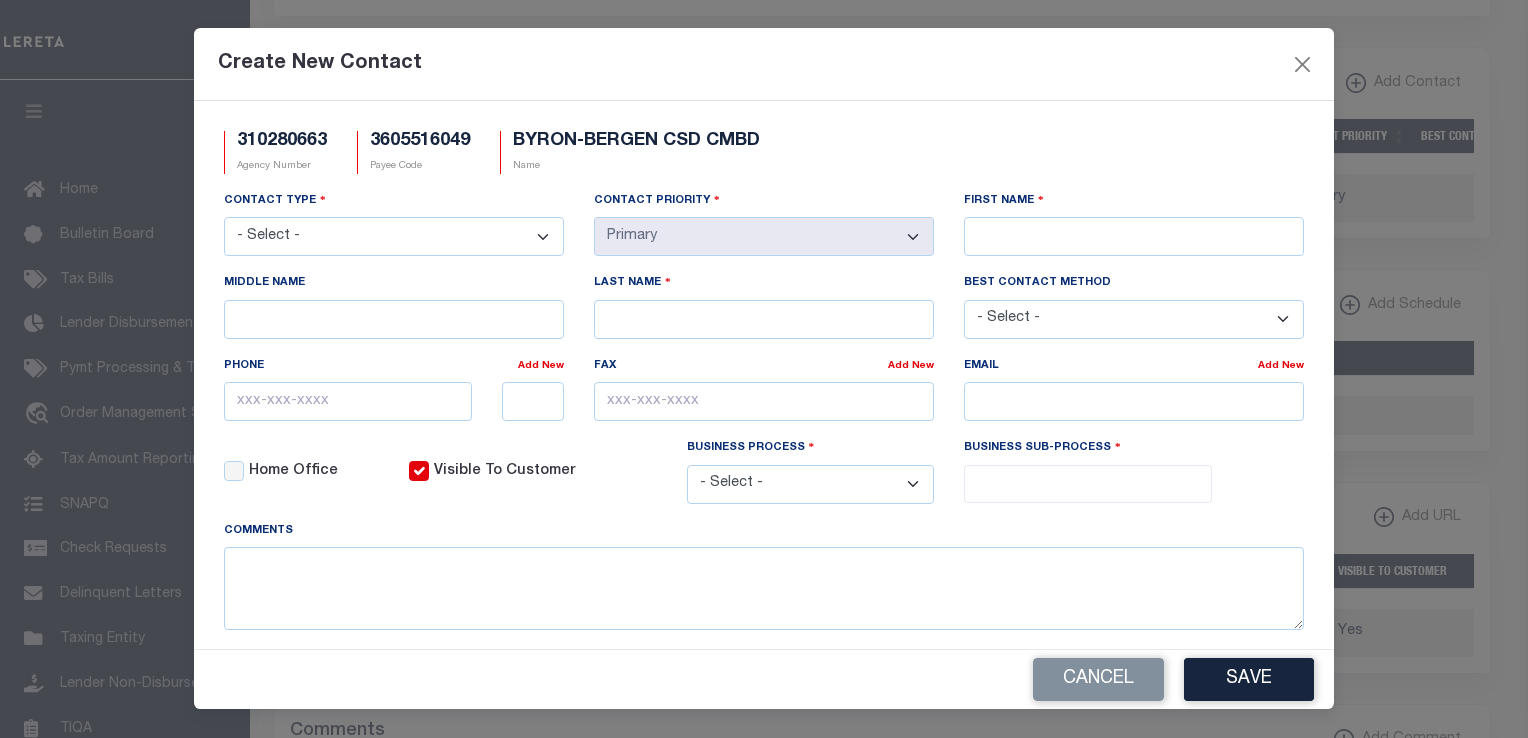 select on "2" 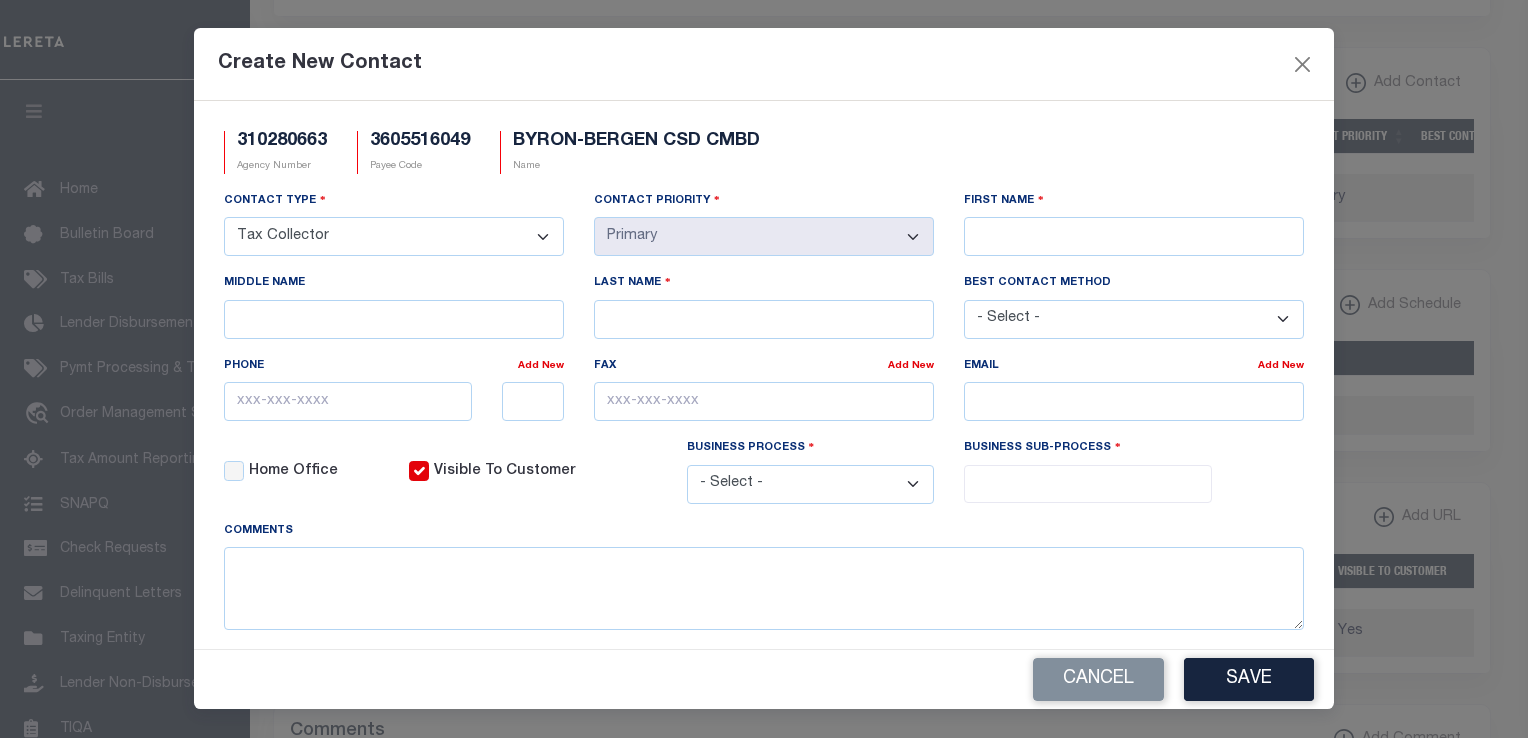 click on "- Select -
Assessor
Clerk
Internal Contacts 1
Internal Contacts 2
Internal Contacts 3
Internal Contacts 4
Internal Contacts 5
Tax Collector
Treasurer" at bounding box center [394, 236] 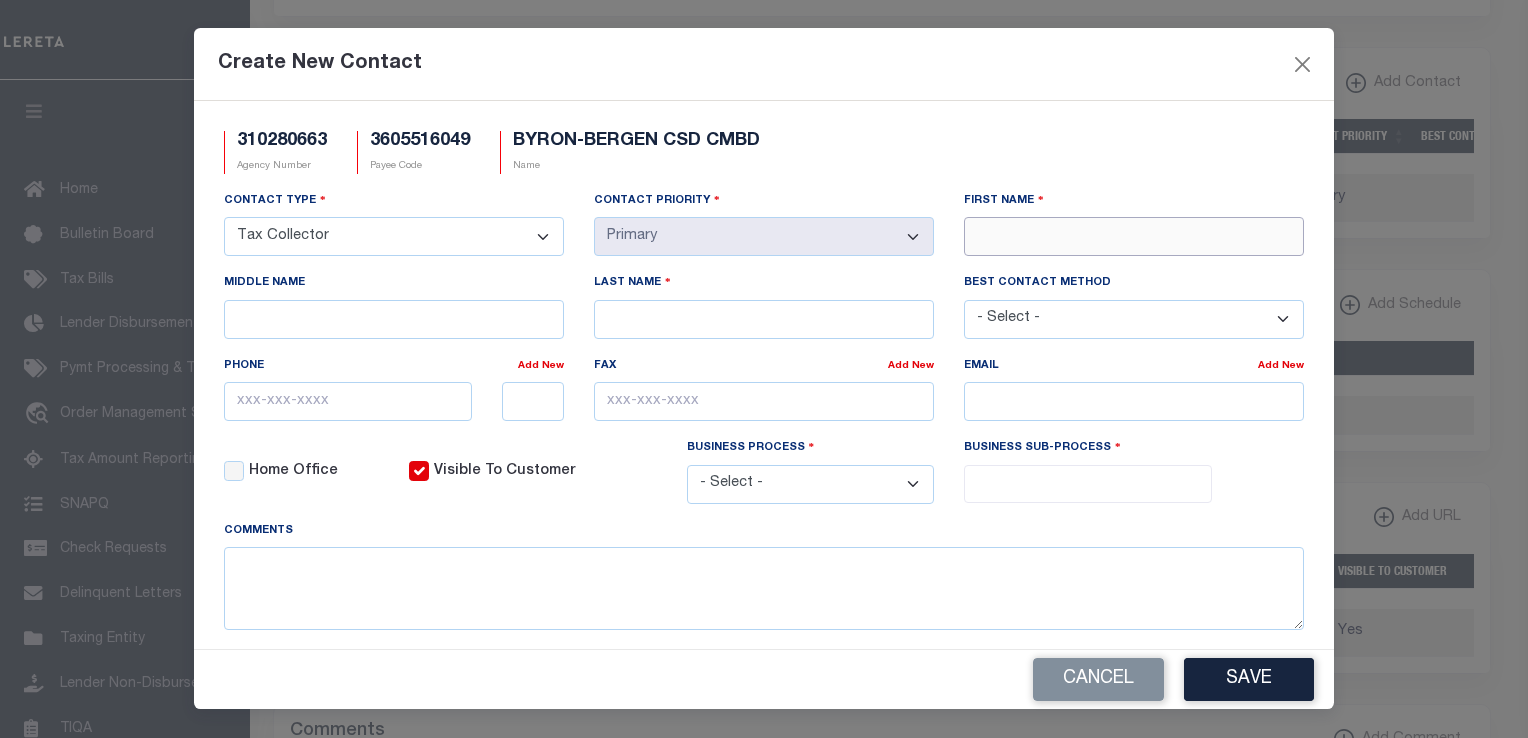 click on "First Name" at bounding box center (1134, 236) 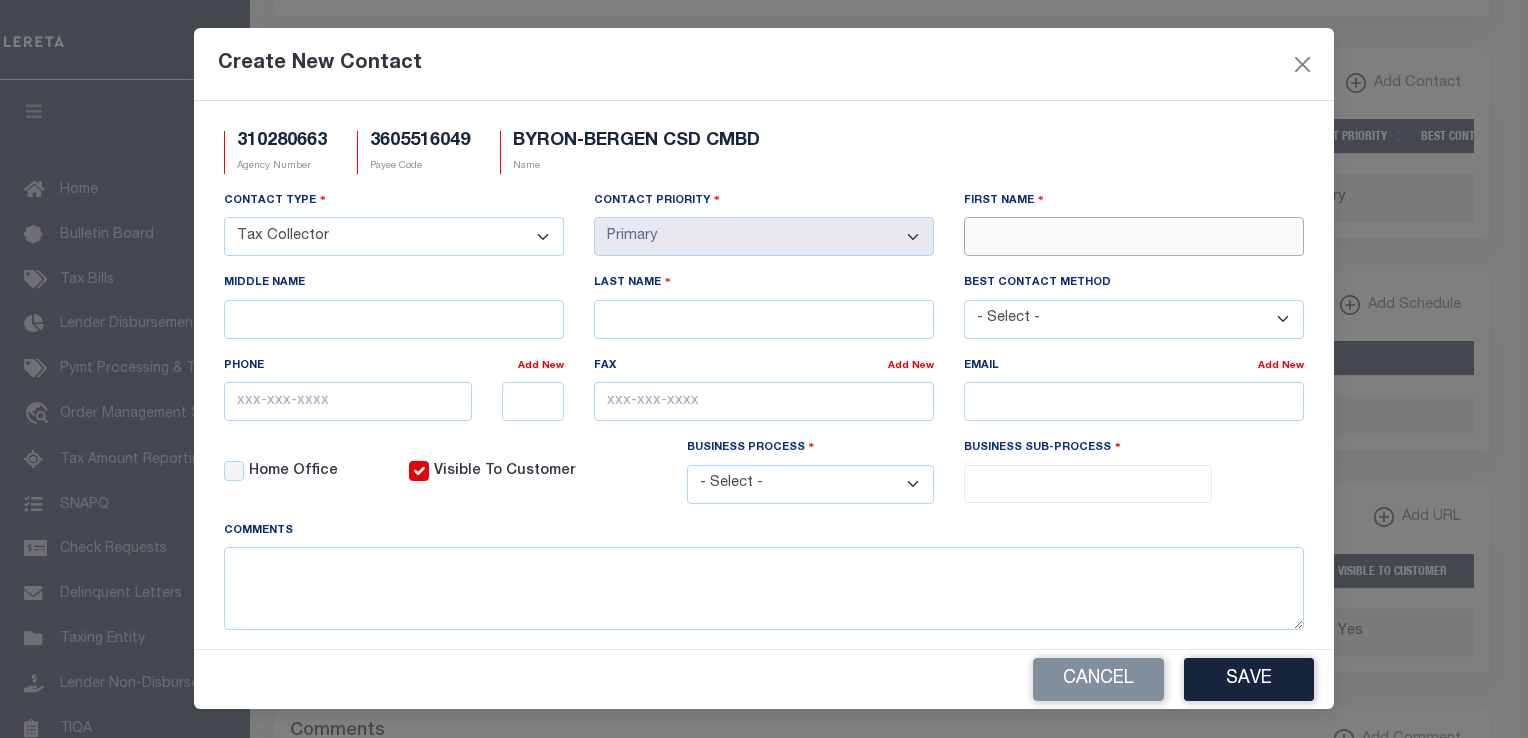 paste on "[FIRST]" 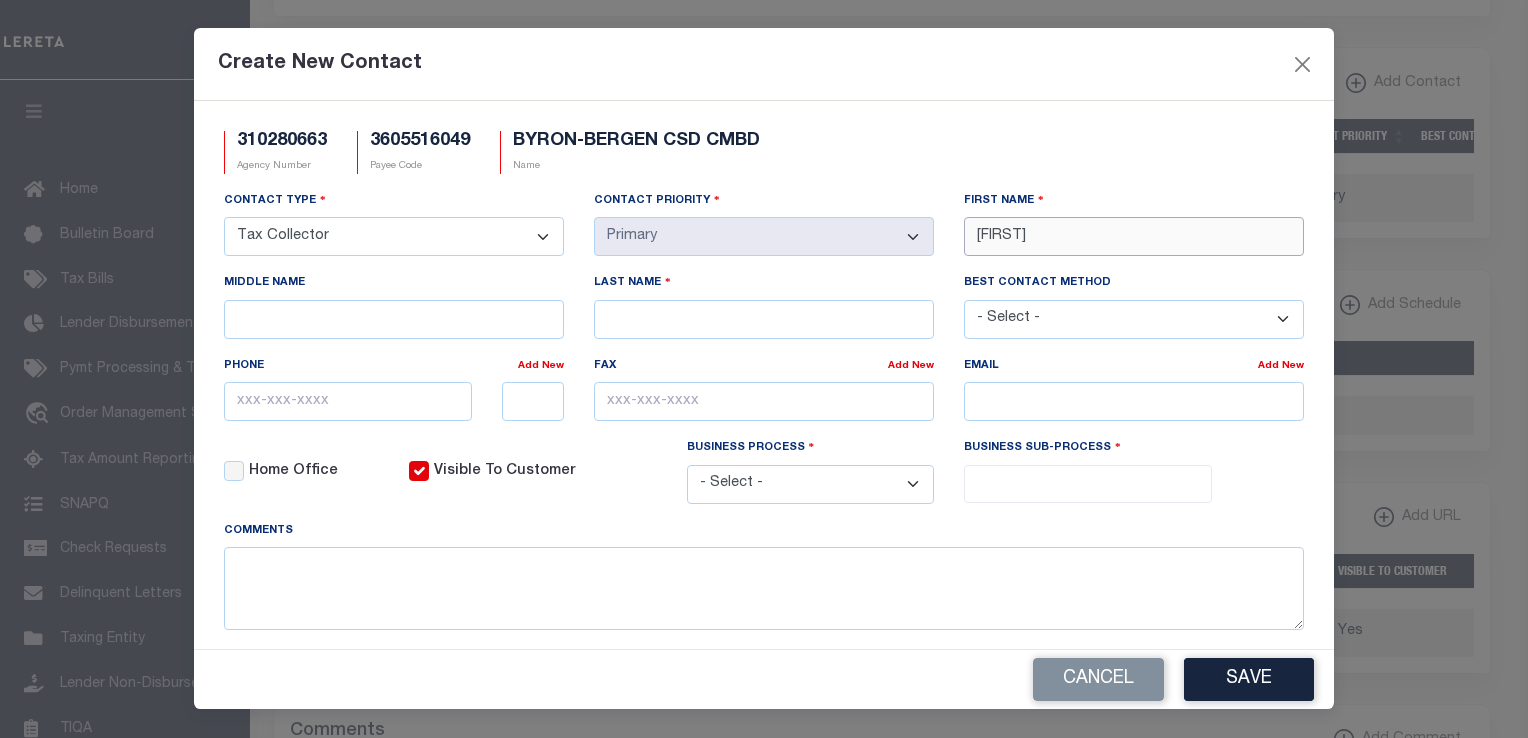 type on "[FIRST]" 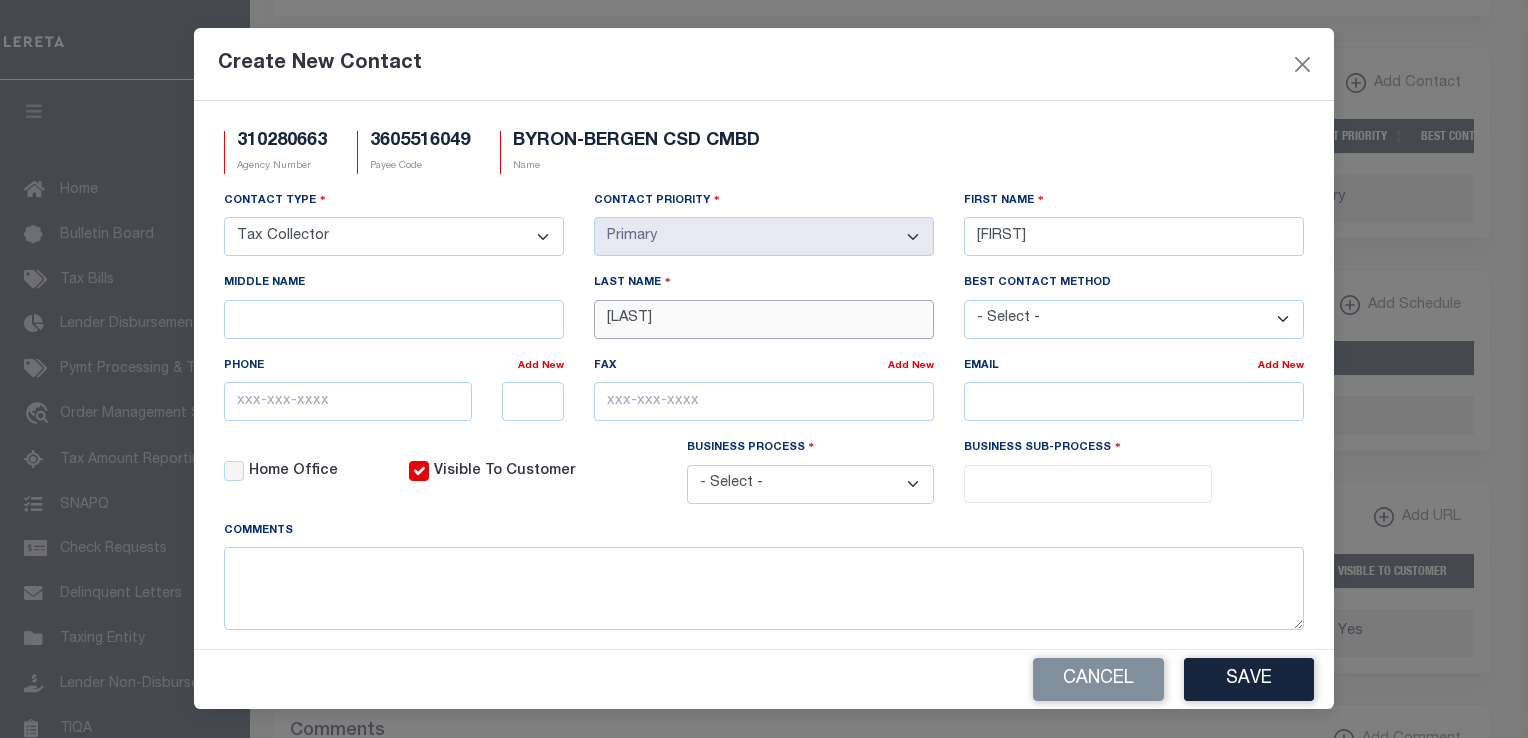 type on "[LAST]" 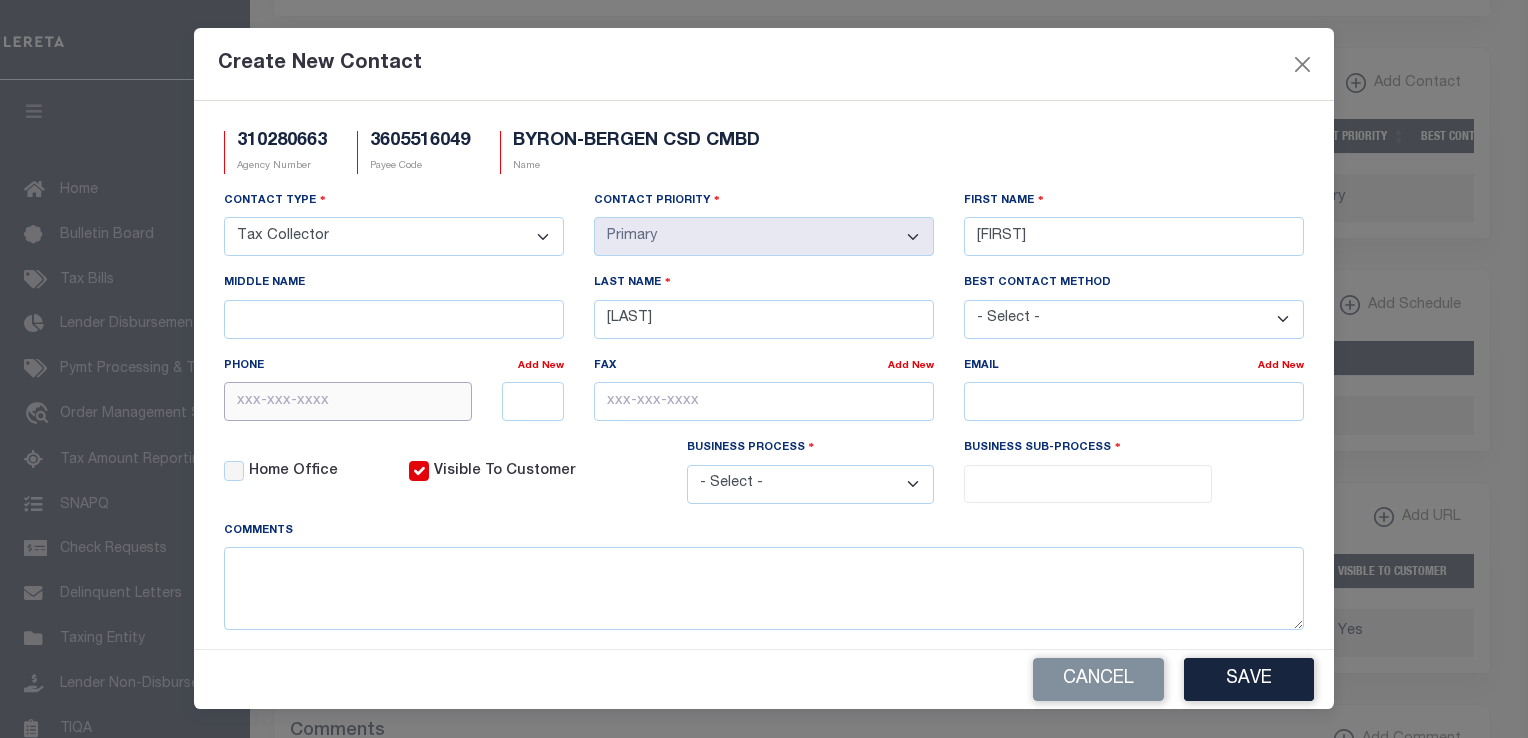 click at bounding box center [348, 401] 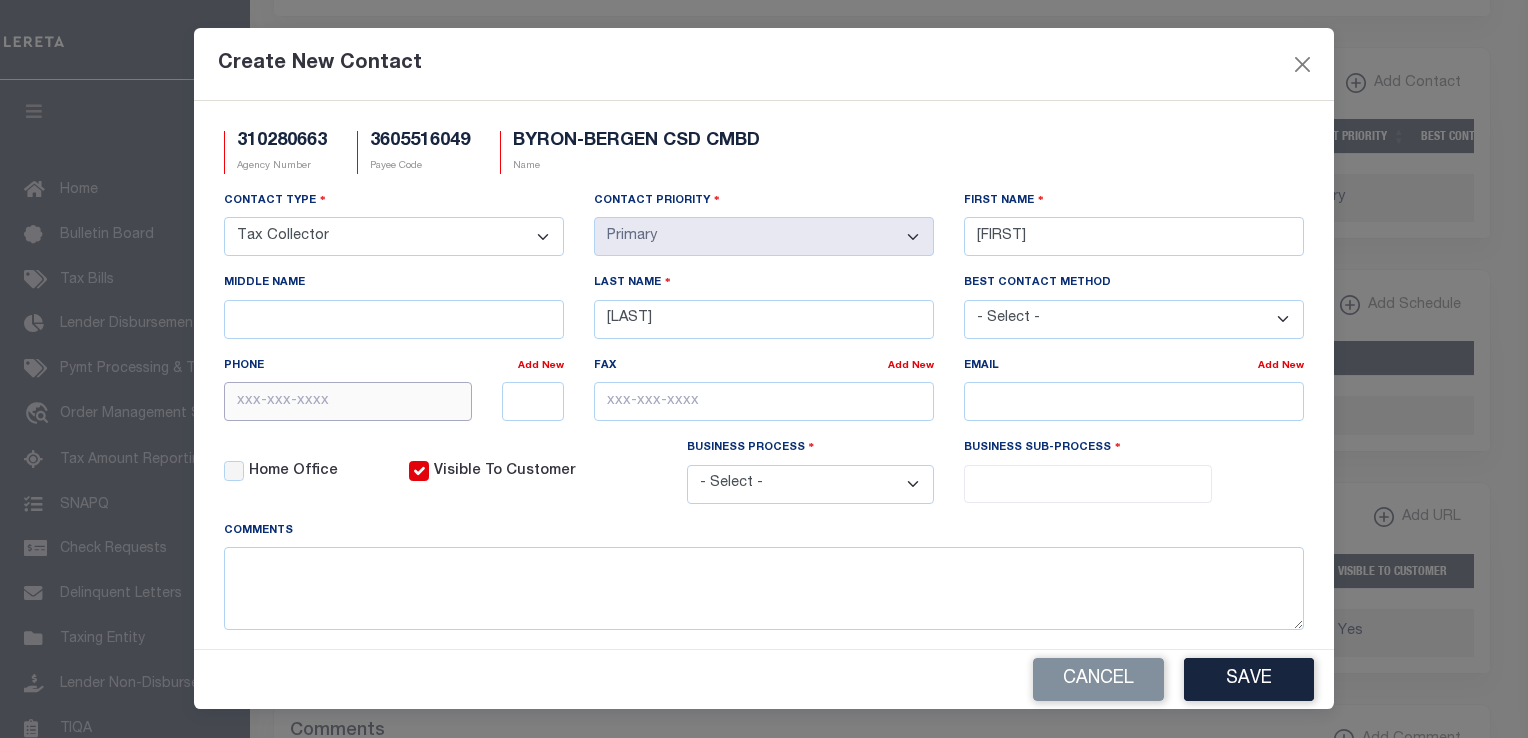 paste on "[PHONE]" 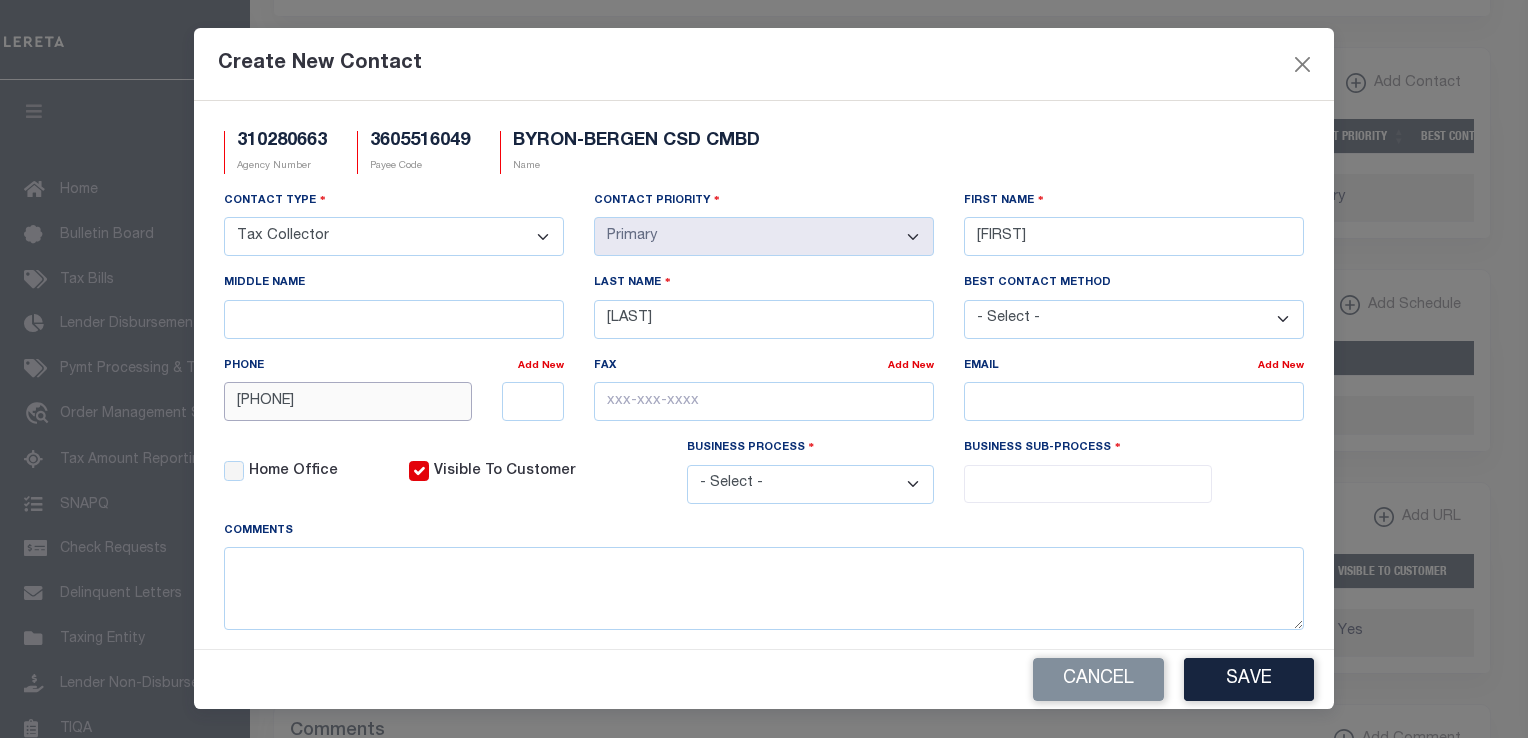 type on "[PHONE]" 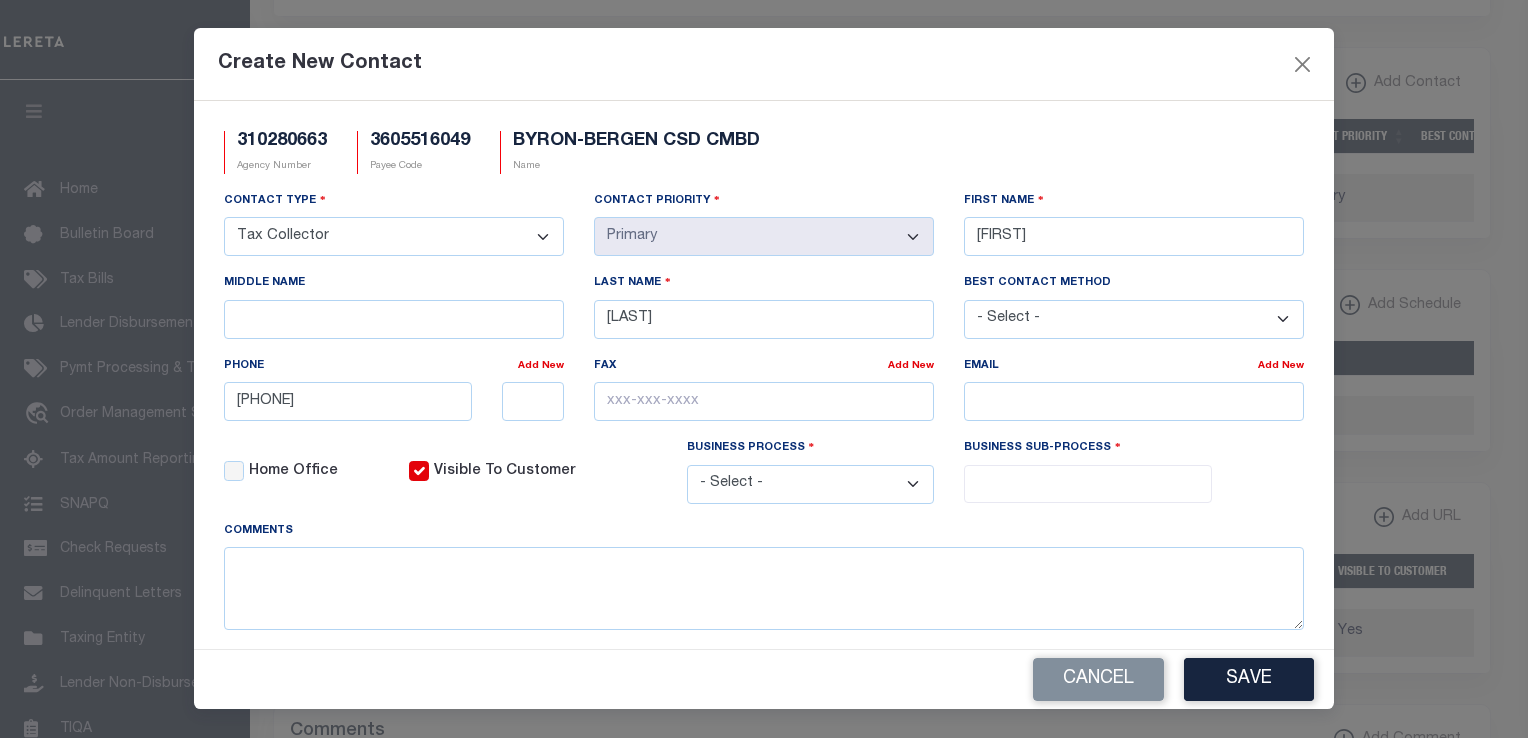 click on "Create New Contact" at bounding box center [764, 64] 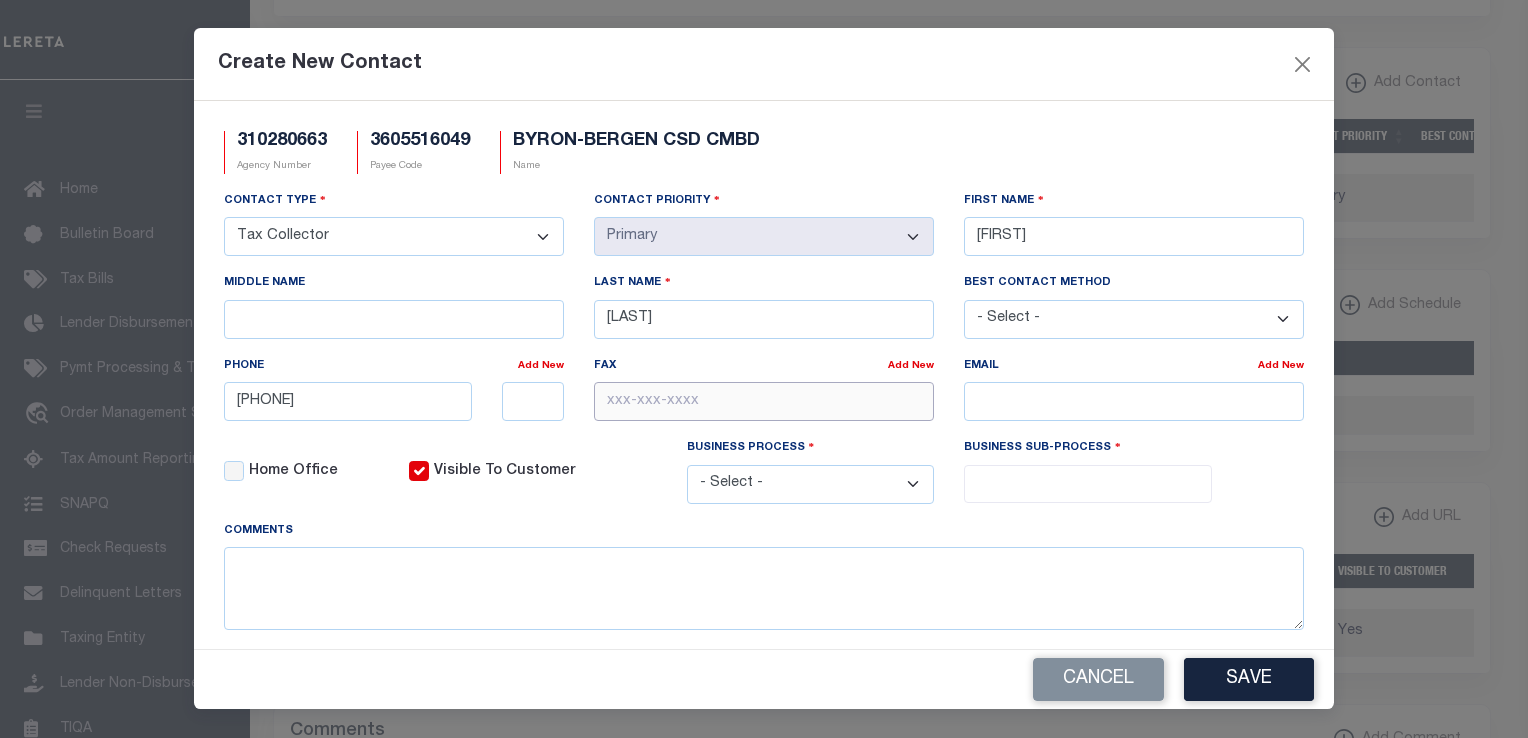 click at bounding box center [764, 401] 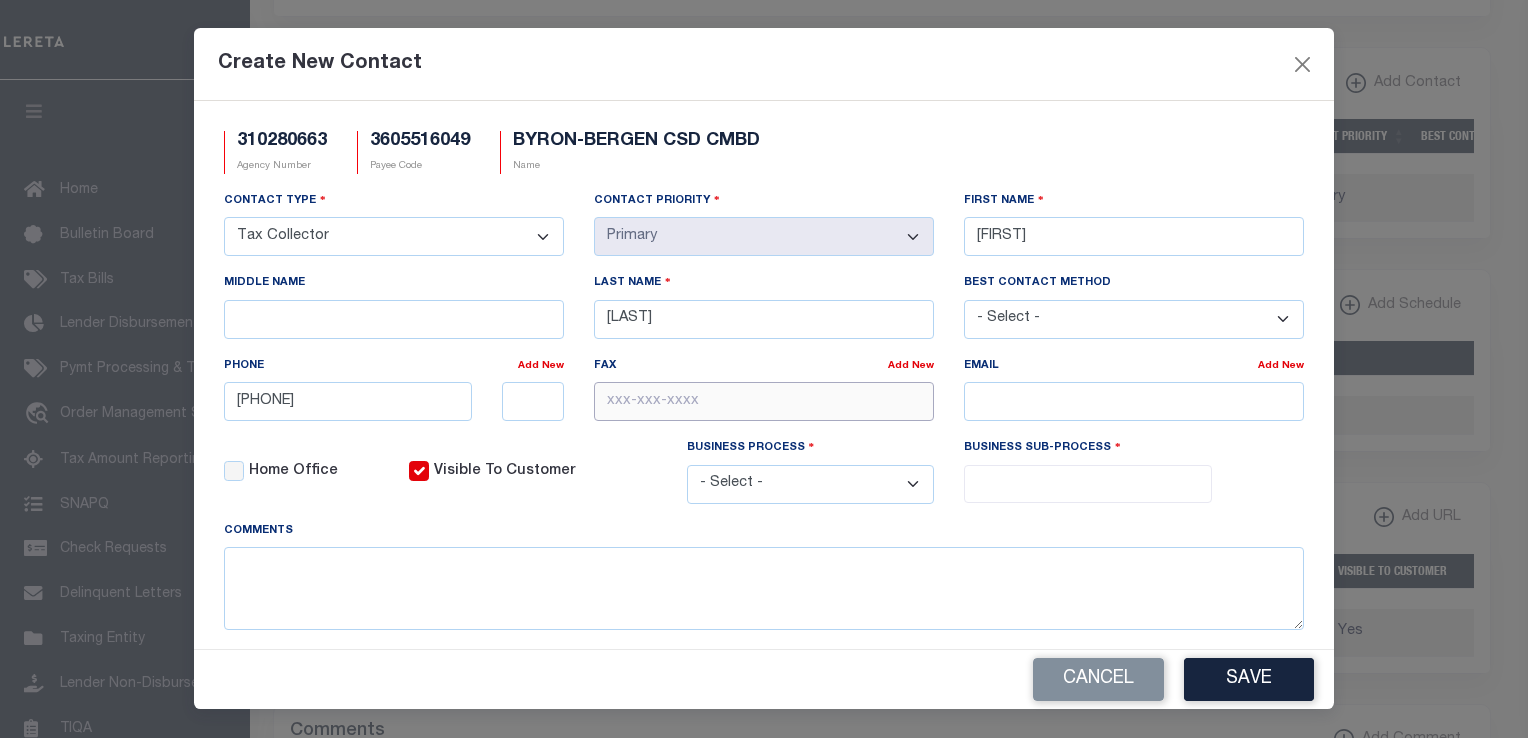 paste on "[PHONE]" 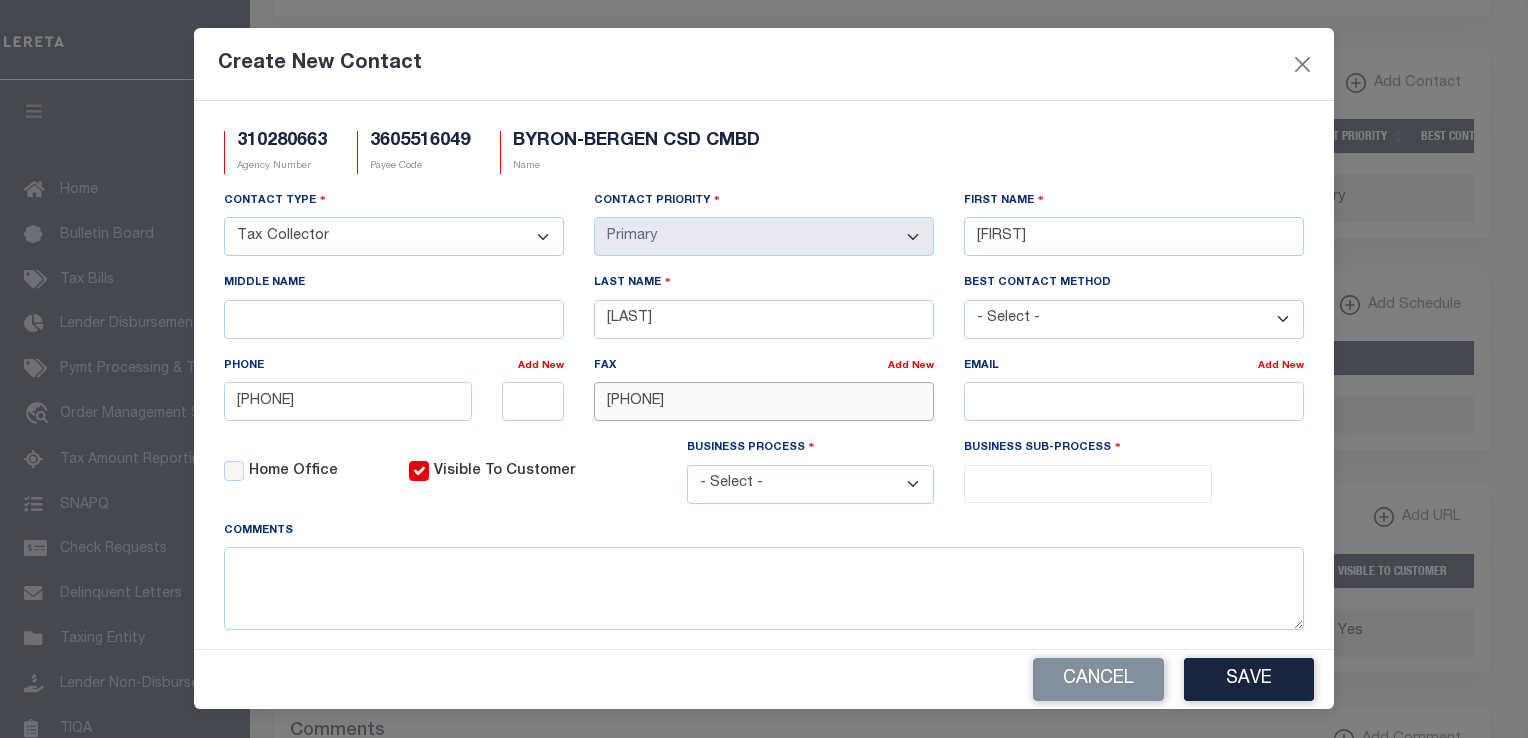 type on "[PHONE]" 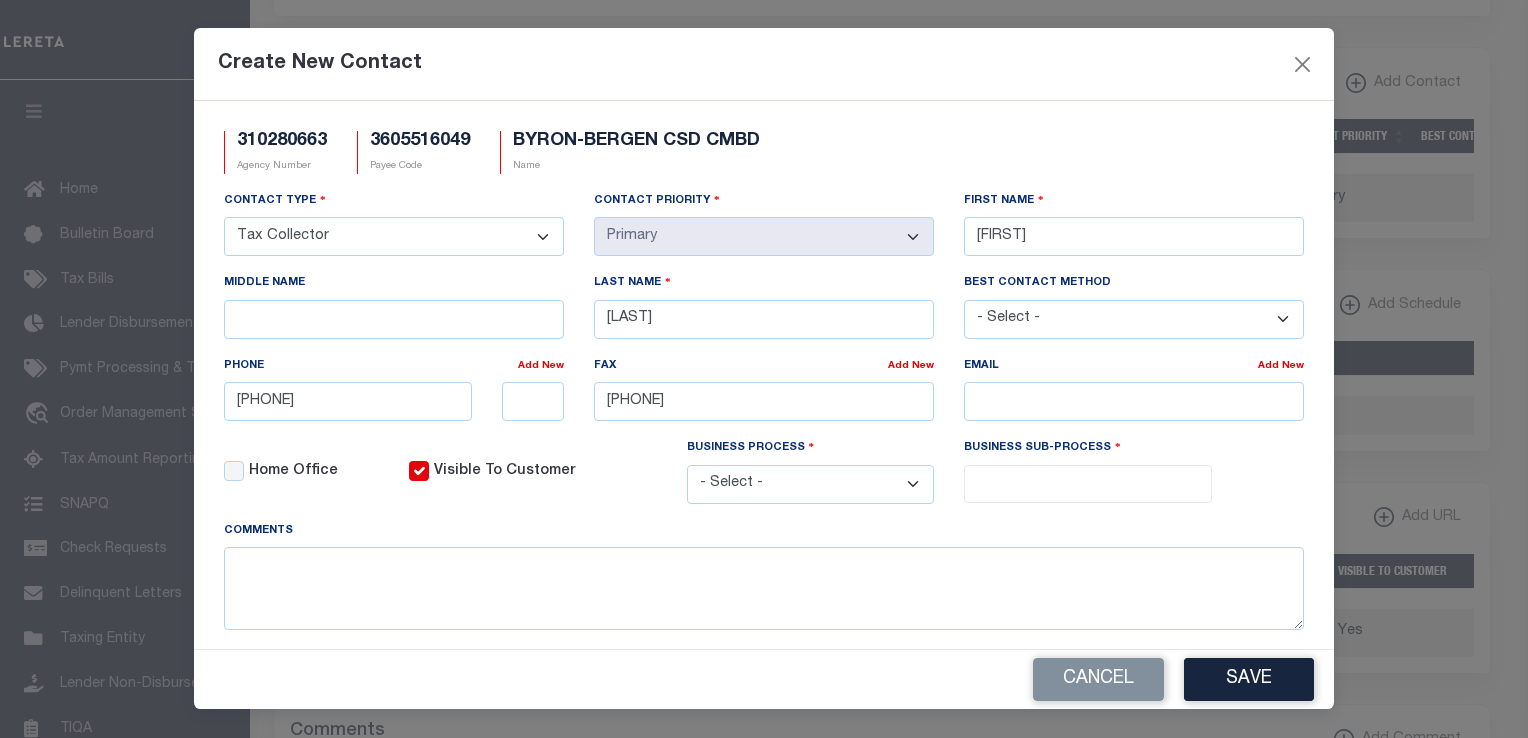 click on "Create New Contact" at bounding box center [764, 64] 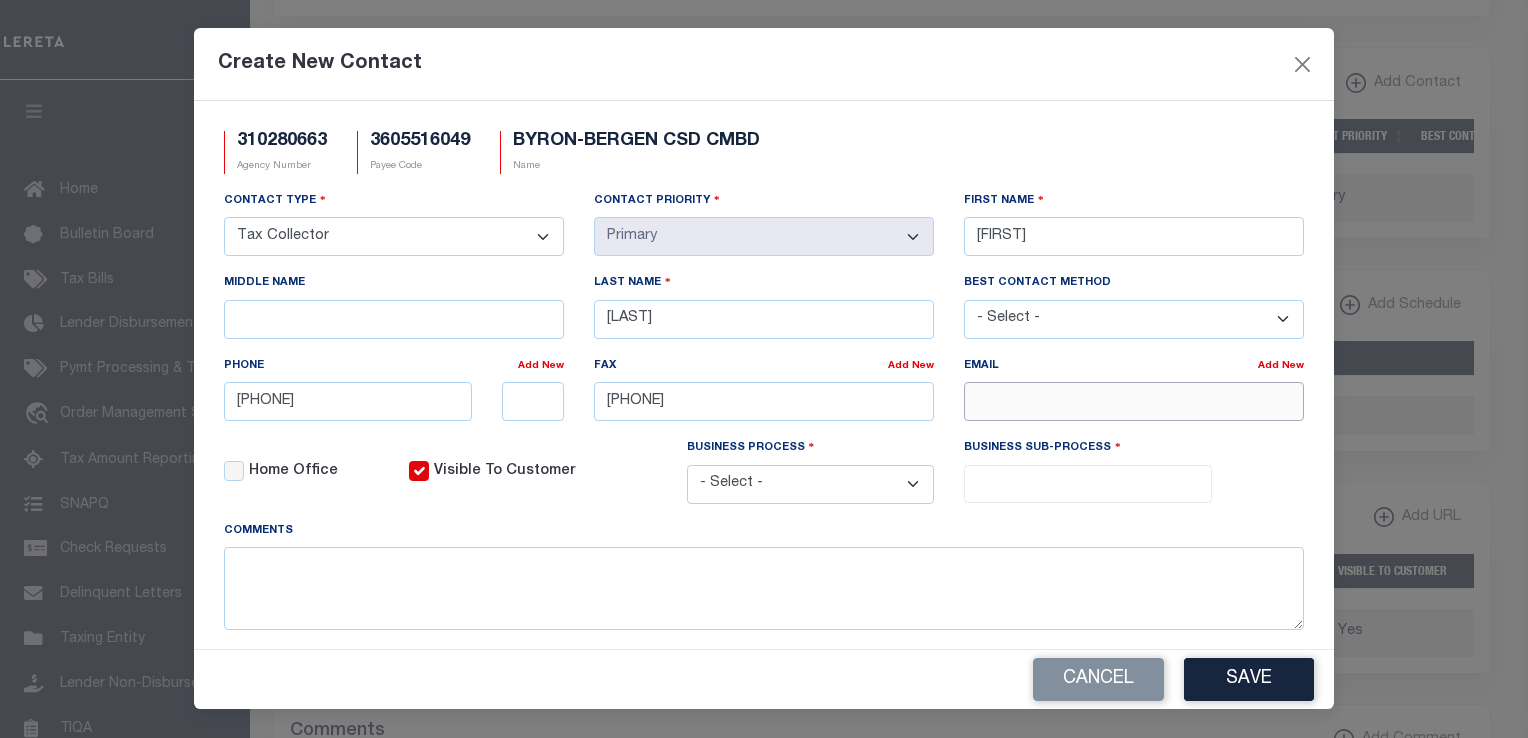 click at bounding box center (1134, 401) 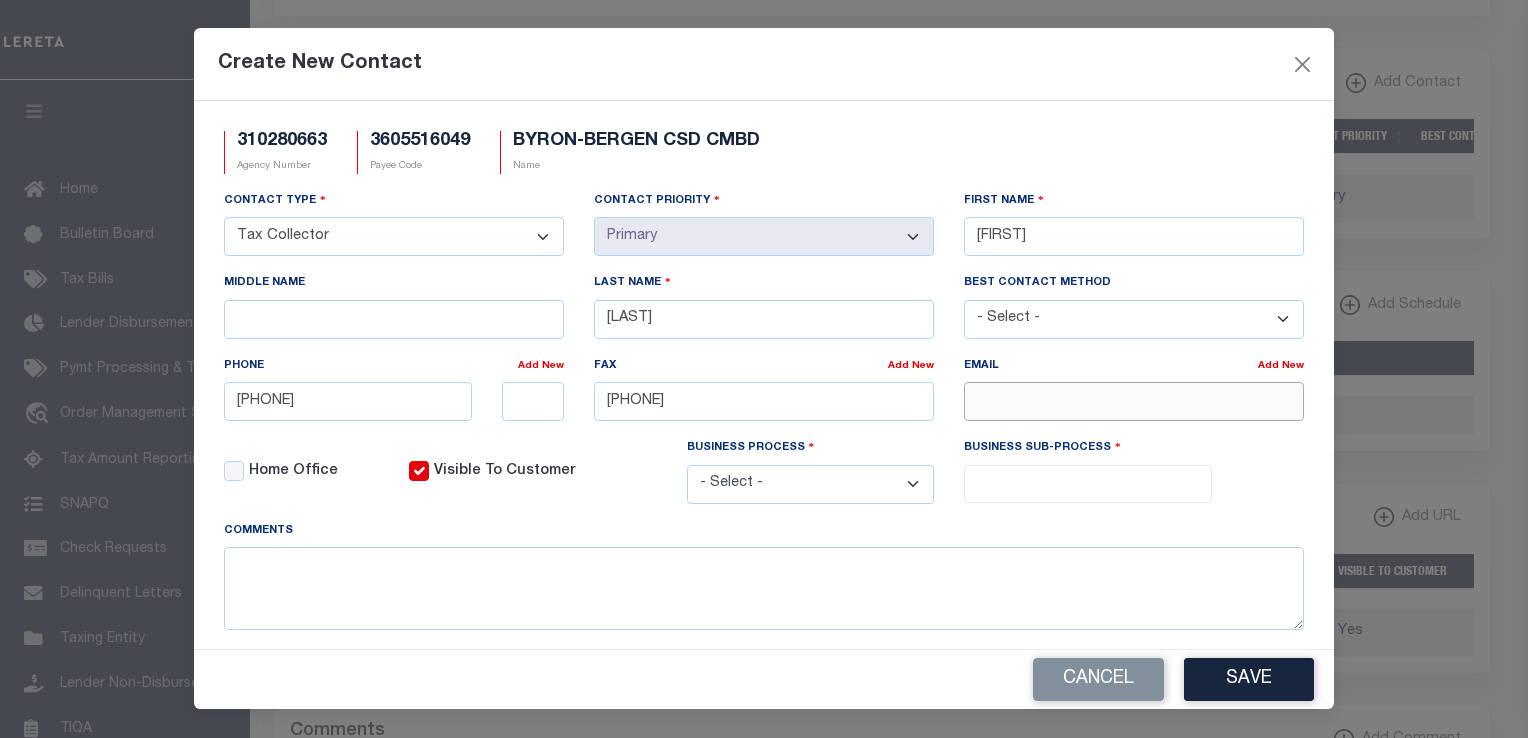 paste on "[EMAIL]" 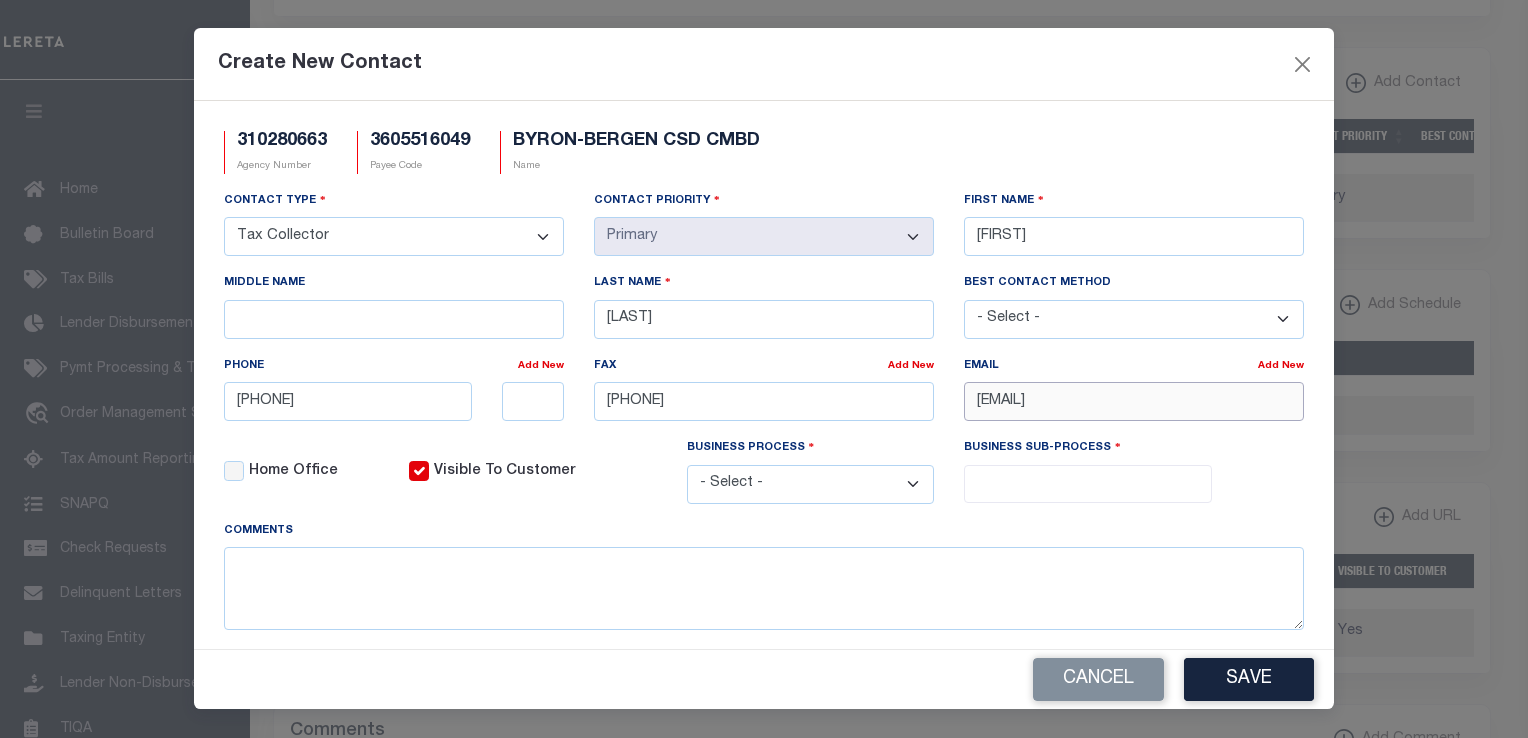 type on "[EMAIL]" 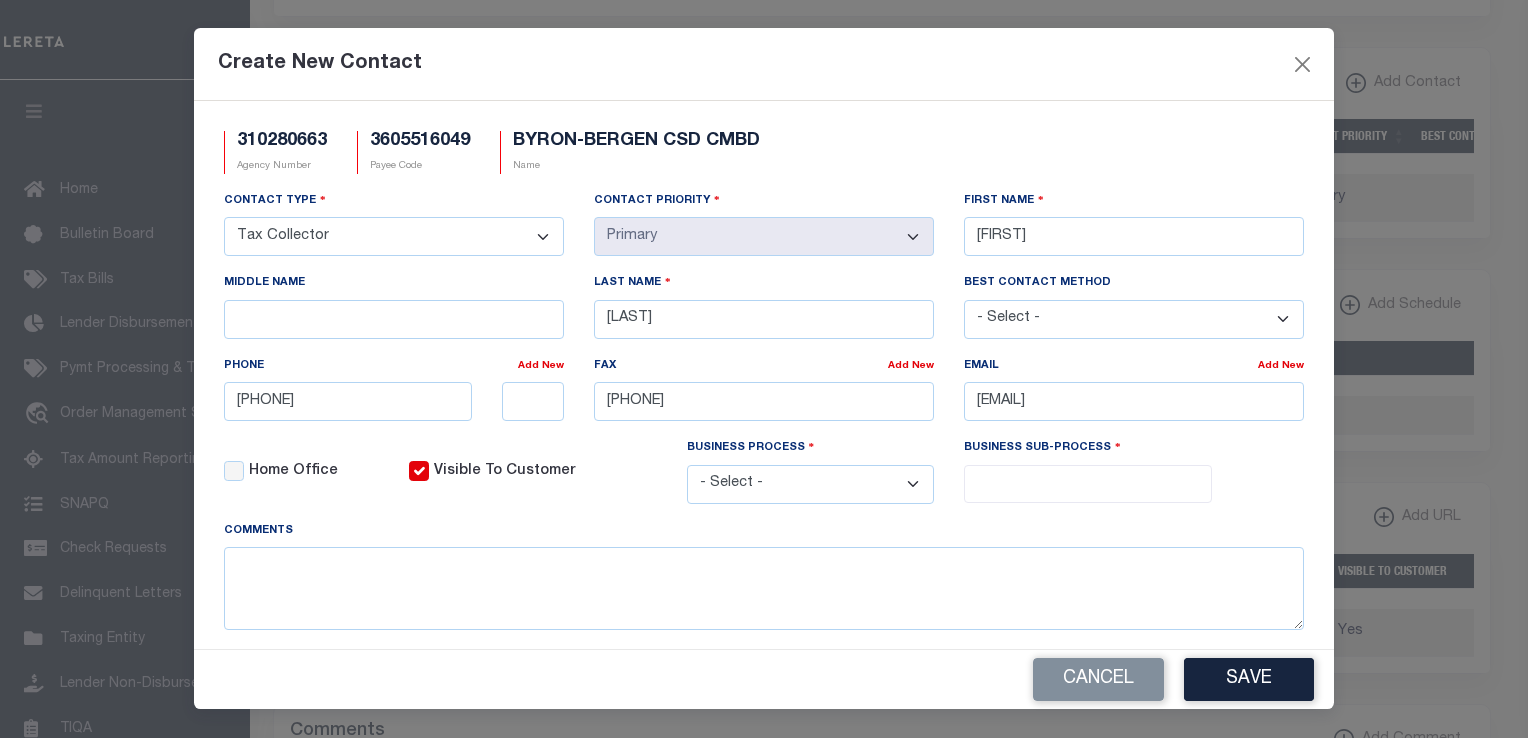 click on "- Select - All
Automation
Bill Request
Delinquency Payment
Delinquency Procurement
Escrow Payment
Escrow Procurement
General" at bounding box center (811, 484) 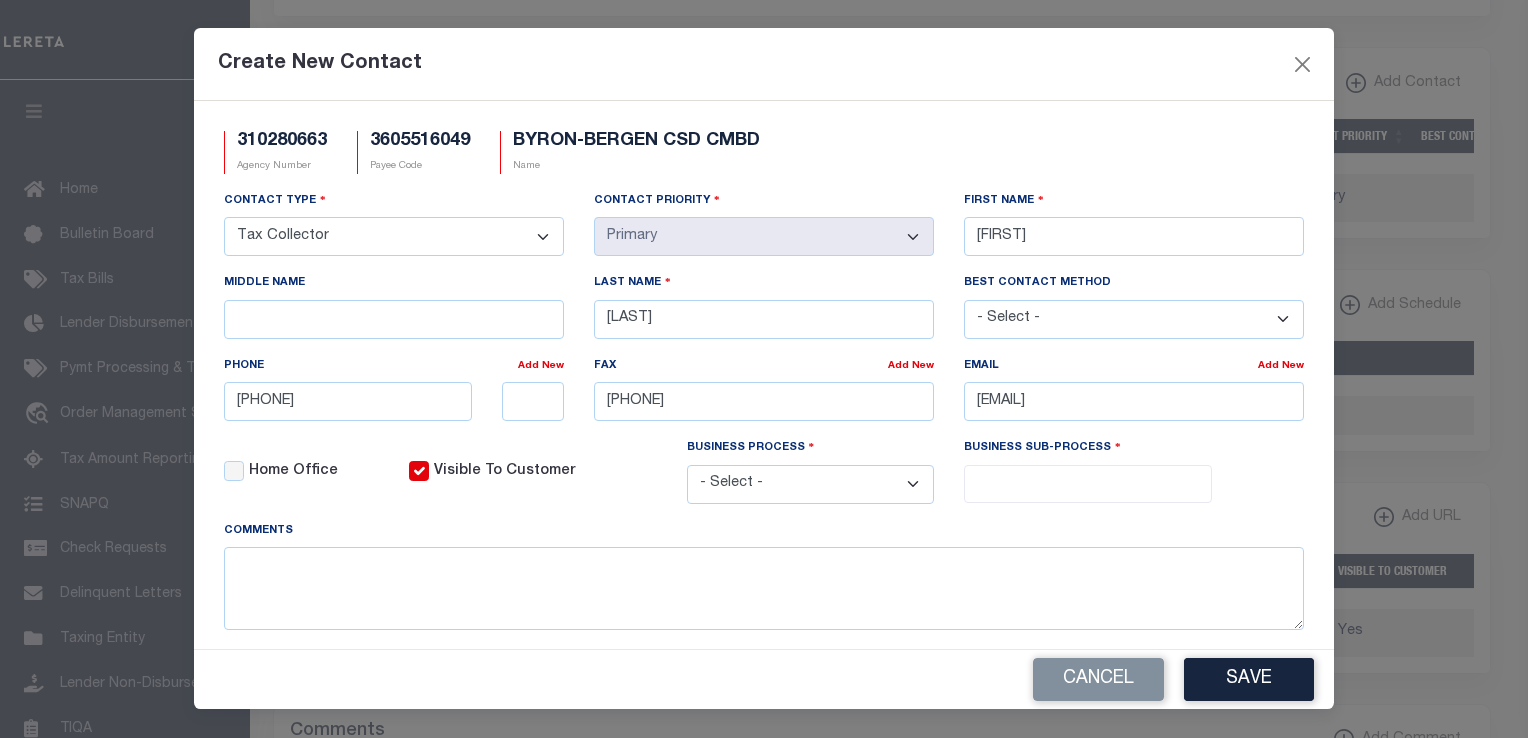 select on "6" 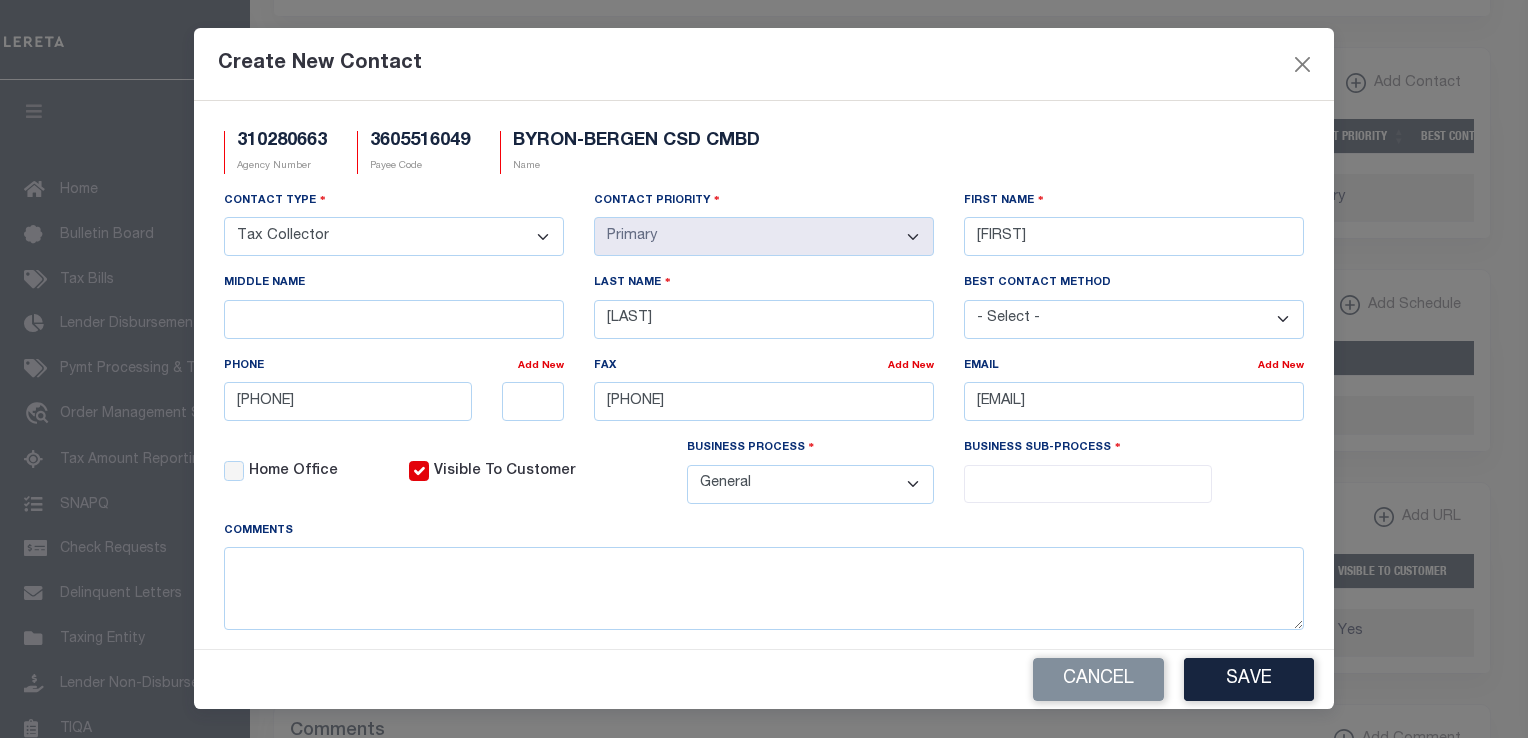 click on "- Select - All
Automation
Bill Request
Delinquency Payment
Delinquency Procurement
Escrow Payment
Escrow Procurement
General" at bounding box center [811, 484] 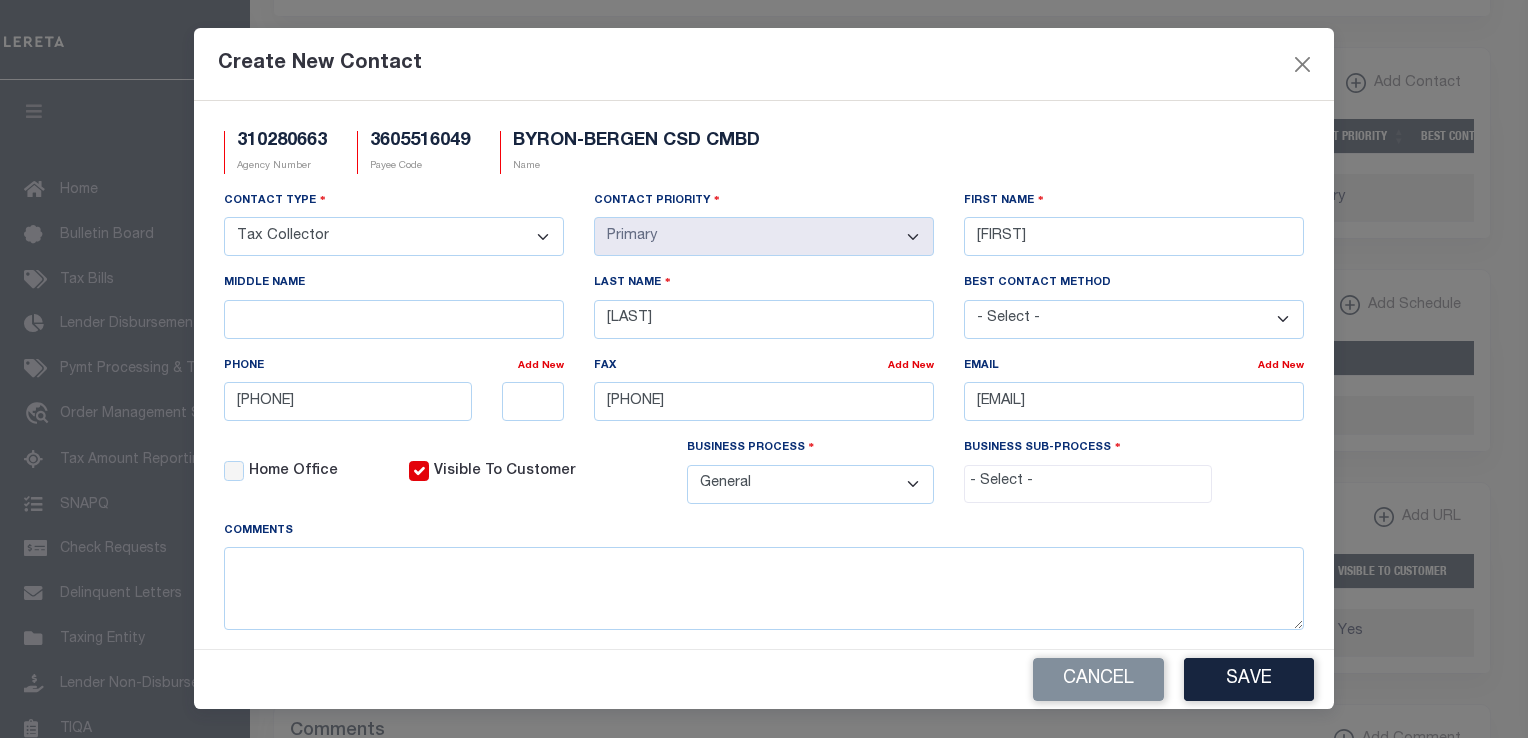 click at bounding box center (1086, 482) 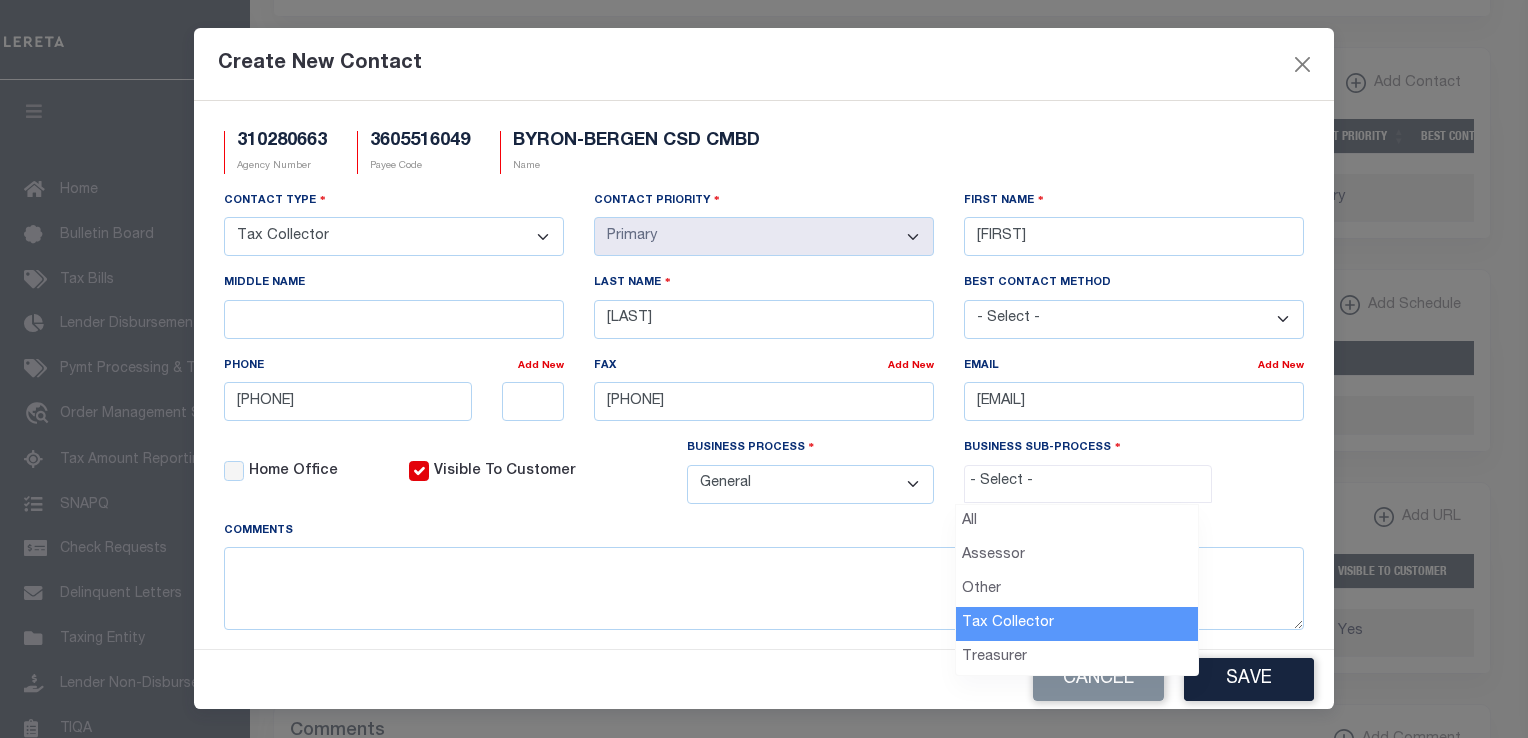 select on "31" 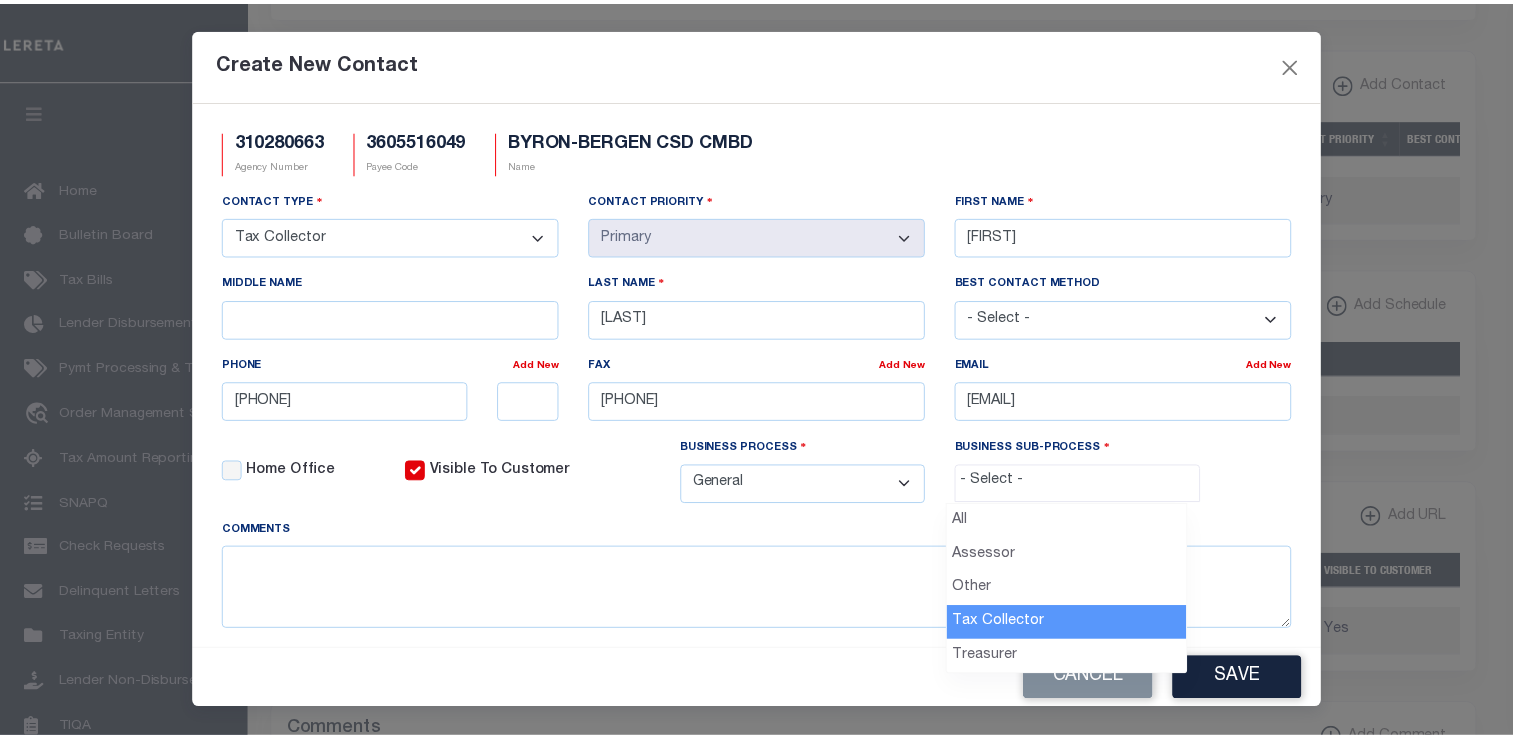 scroll, scrollTop: 56, scrollLeft: 0, axis: vertical 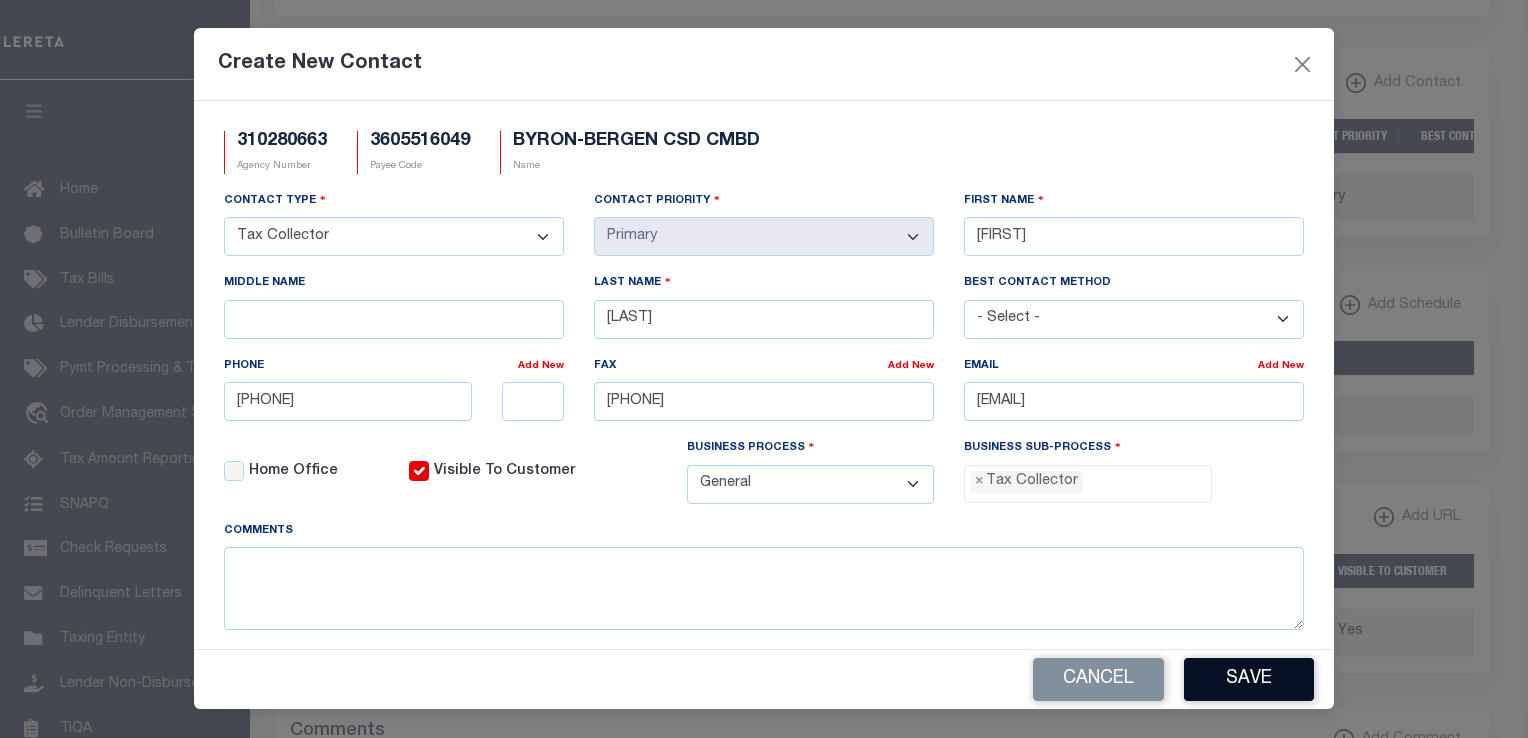 click on "Save" at bounding box center (1249, 679) 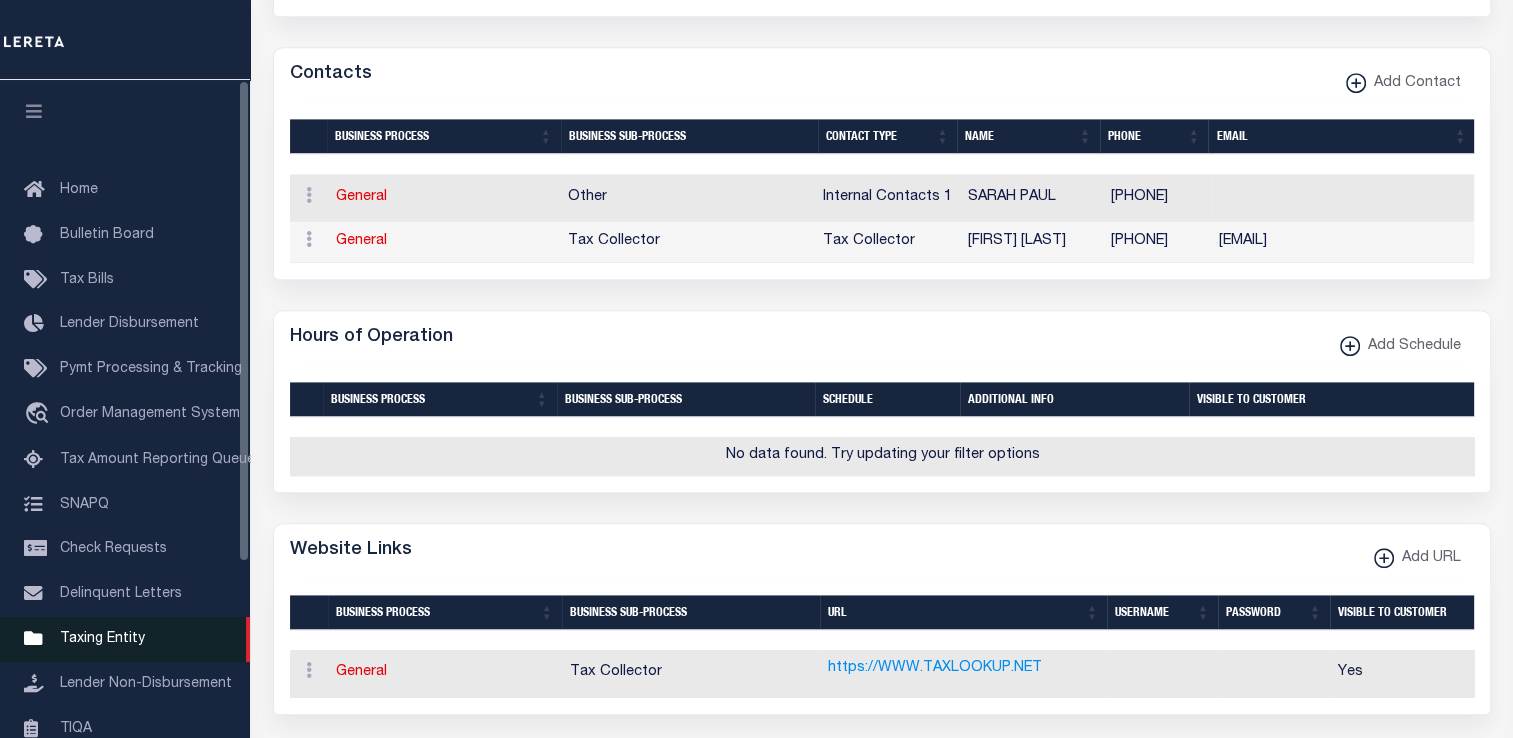 click on "Taxing Entity" at bounding box center (102, 639) 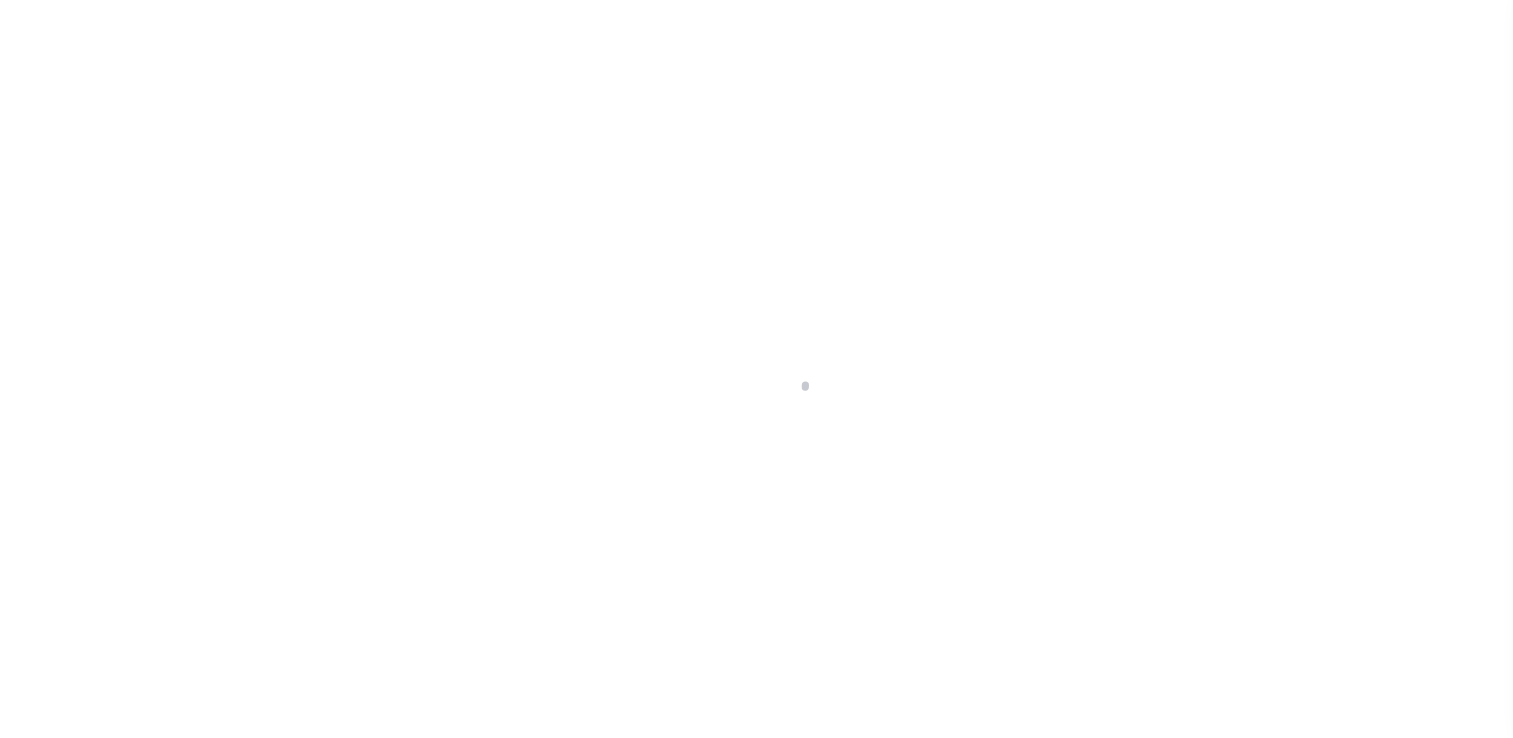 select 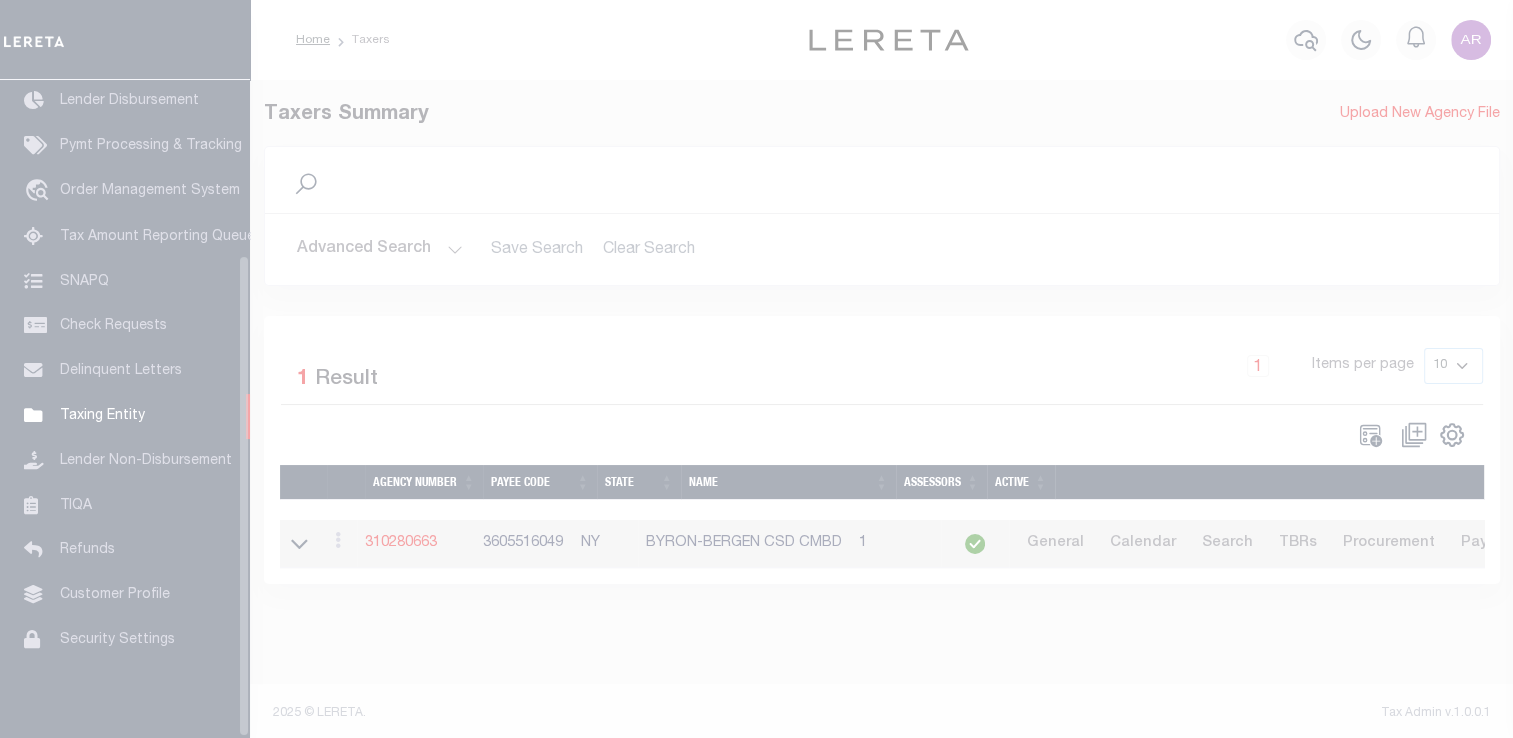scroll, scrollTop: 239, scrollLeft: 0, axis: vertical 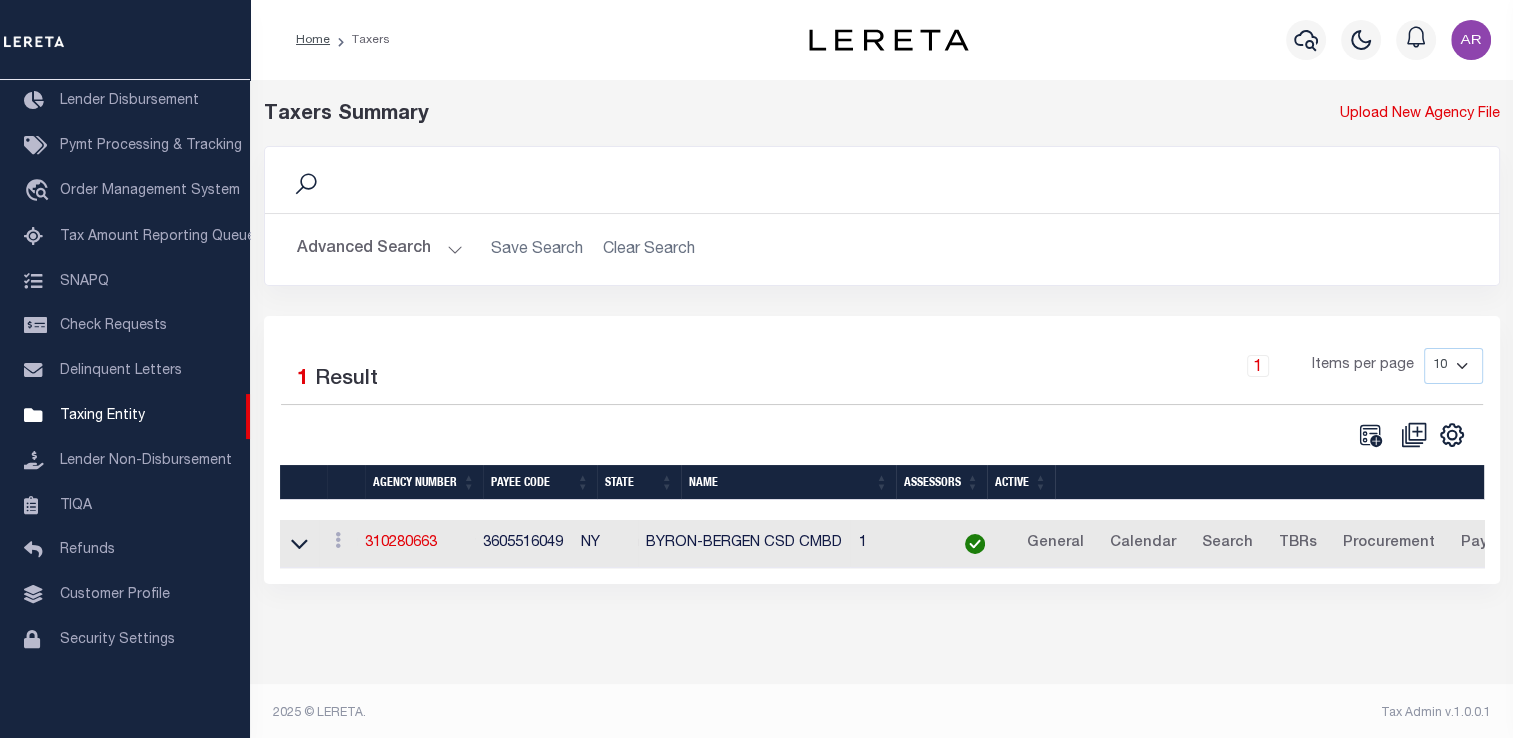 click on "Advanced Search" at bounding box center (380, 249) 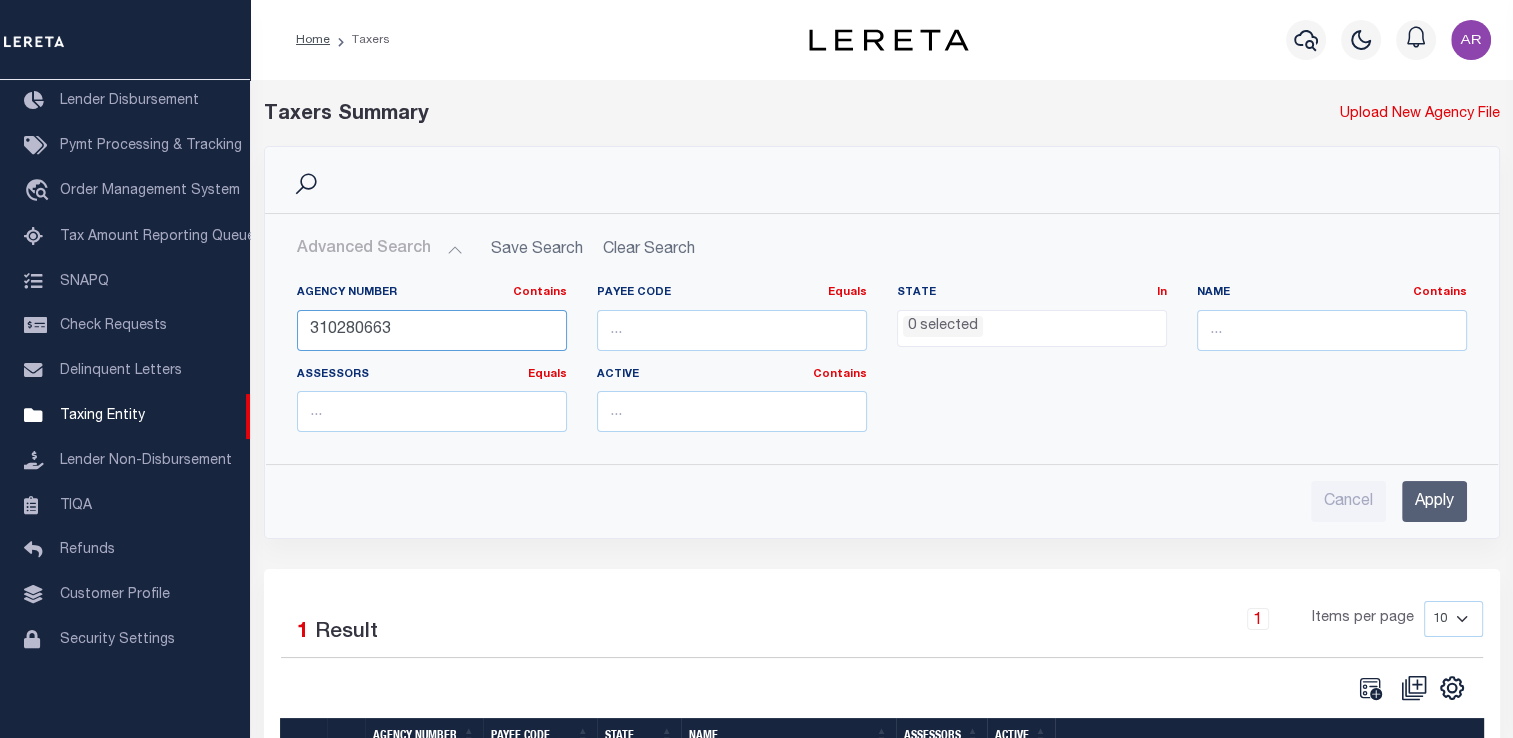drag, startPoint x: 426, startPoint y: 325, endPoint x: 292, endPoint y: 315, distance: 134.37262 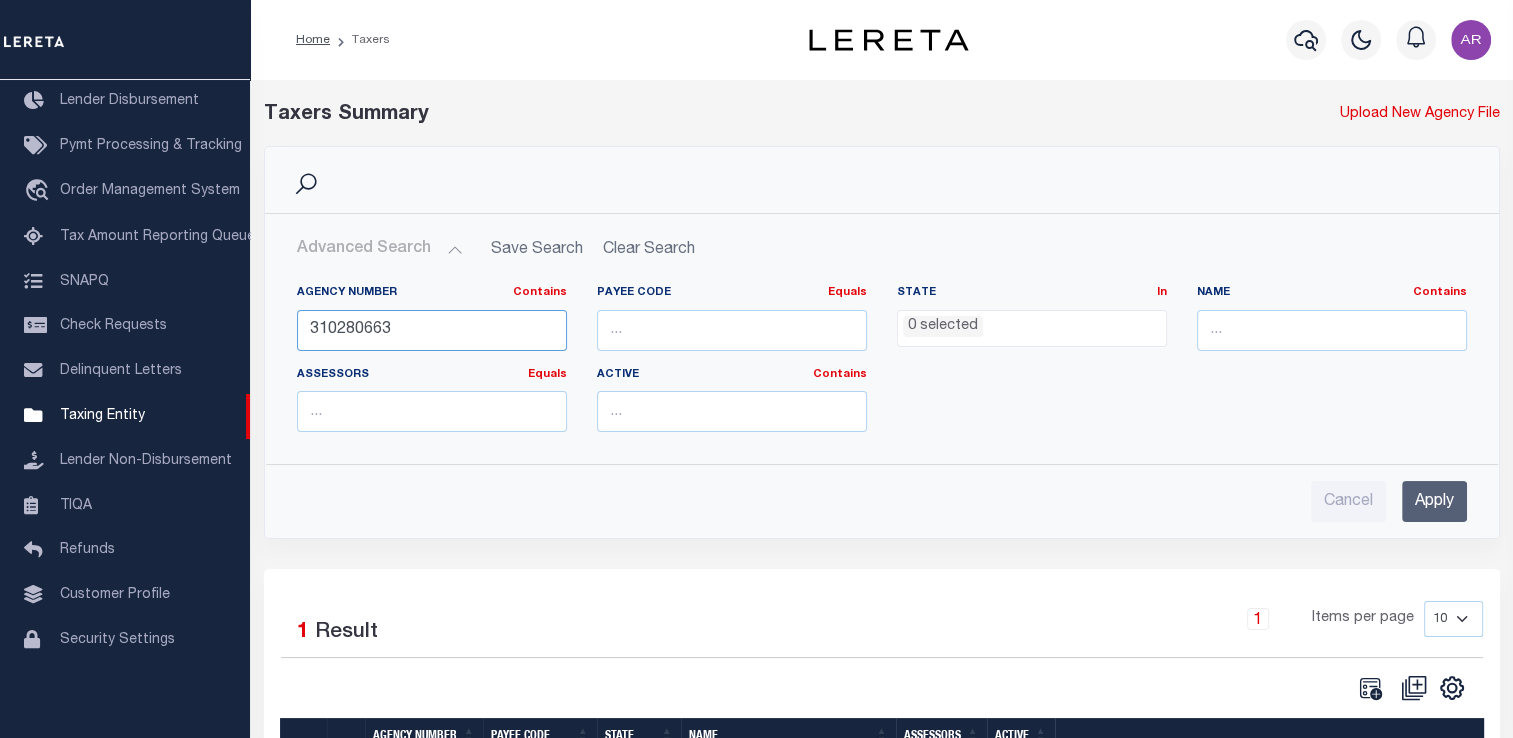 paste on "[DATE]" 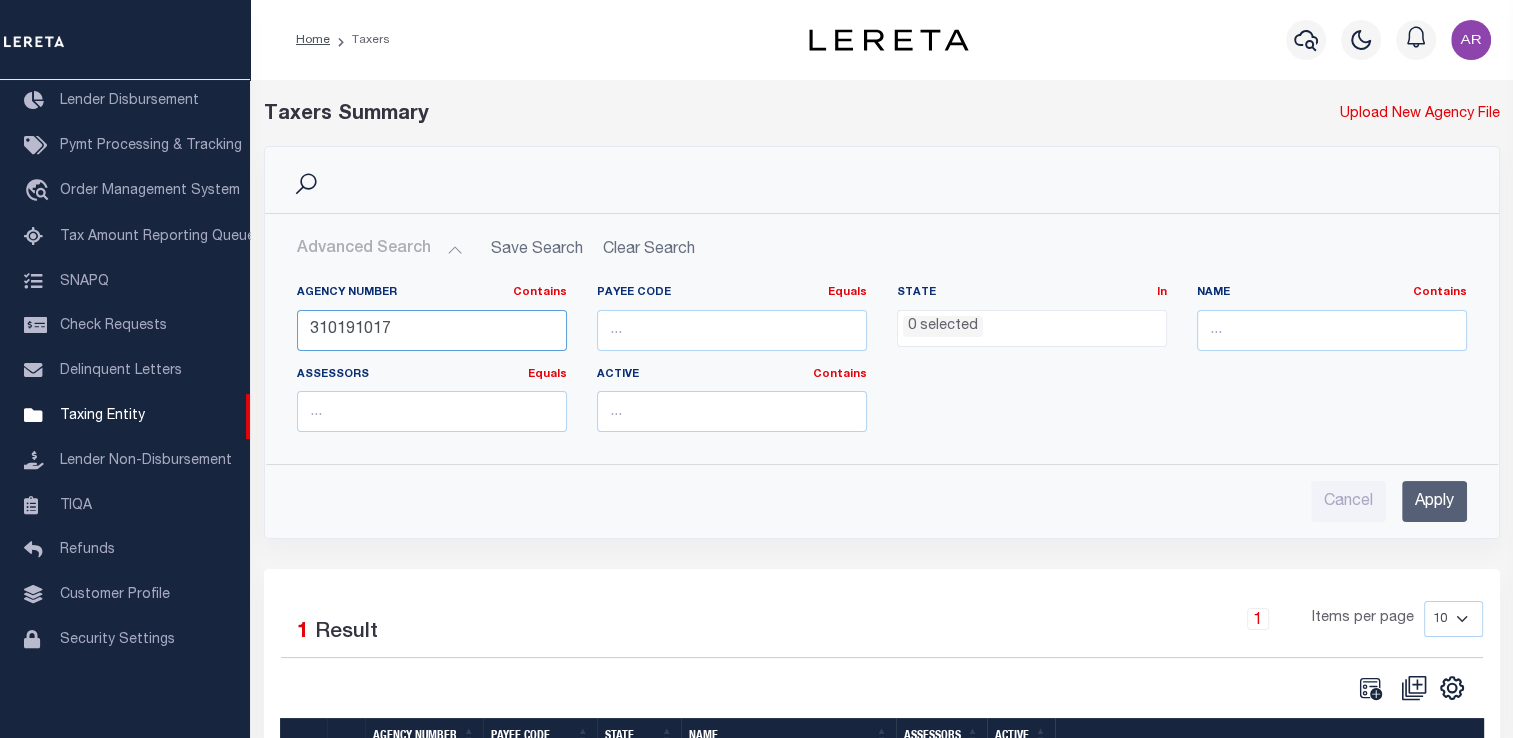 type on "310191017" 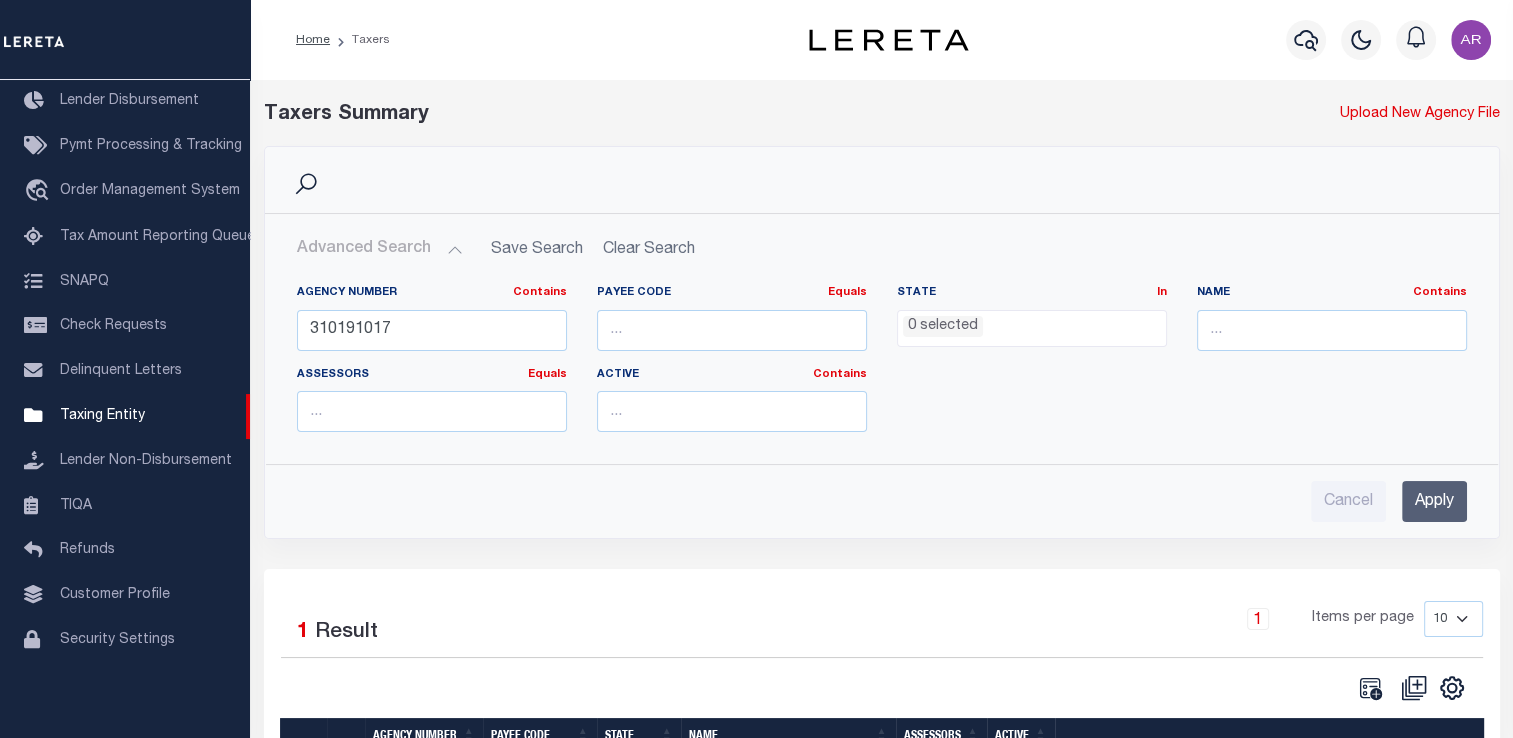 click on "Apply" at bounding box center [1434, 501] 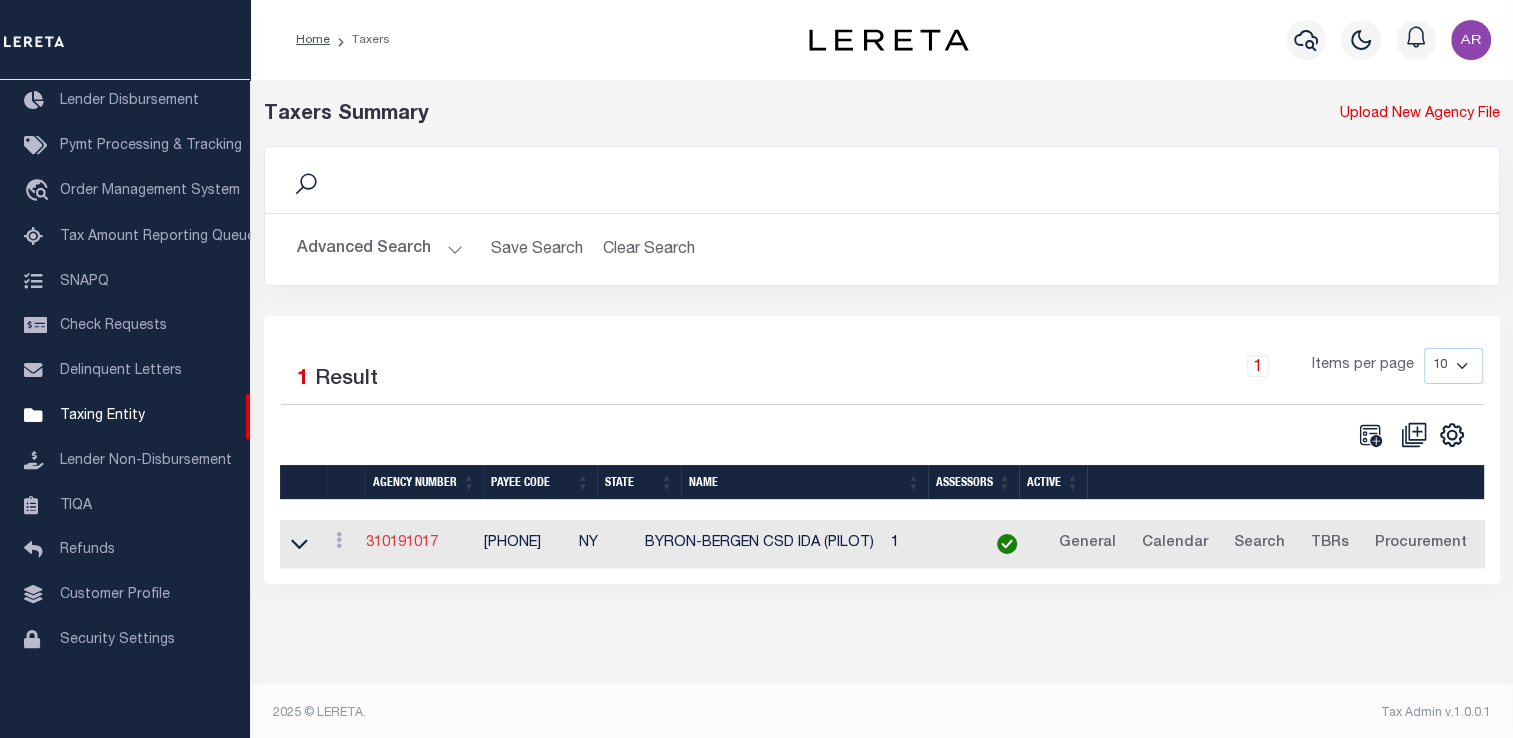 click on "310191017" at bounding box center [402, 543] 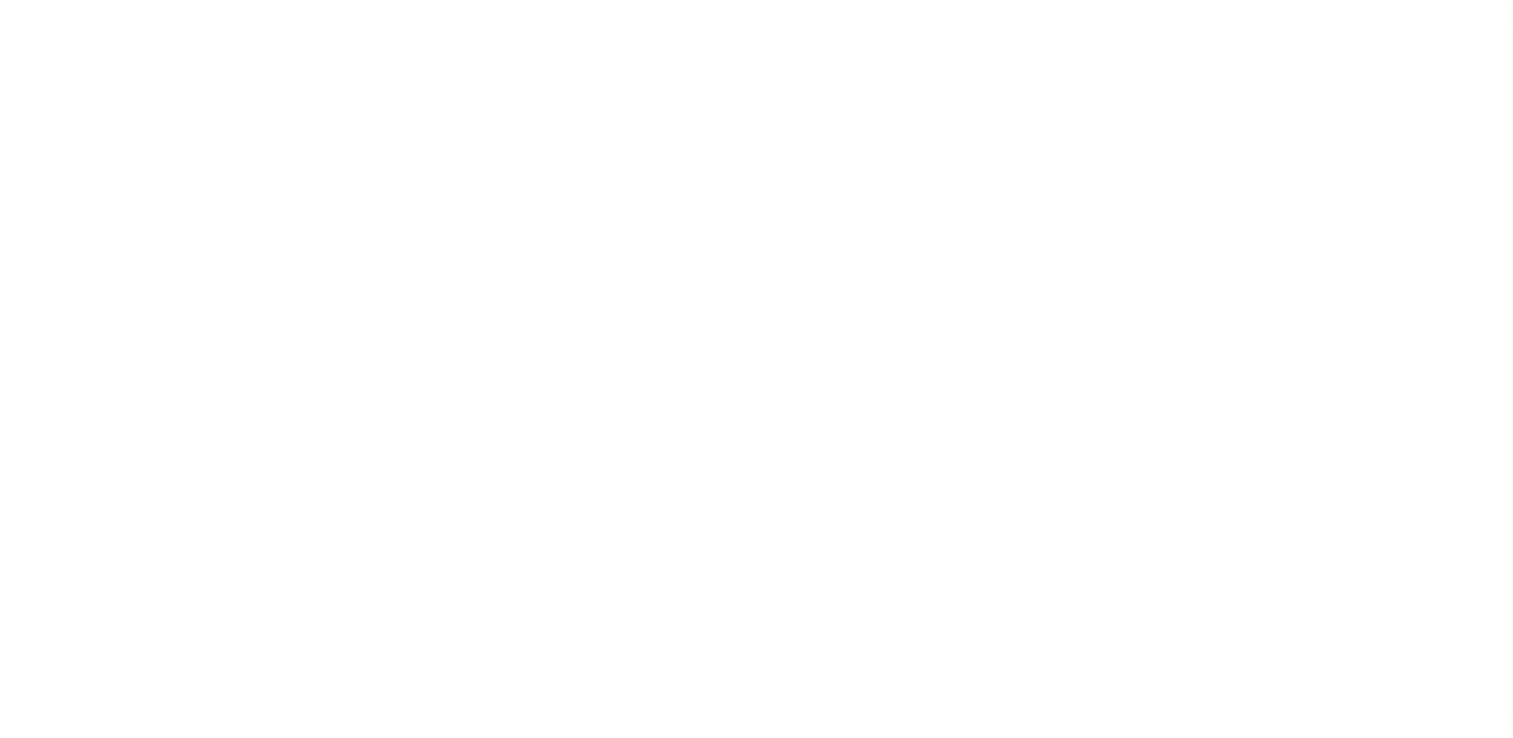 select 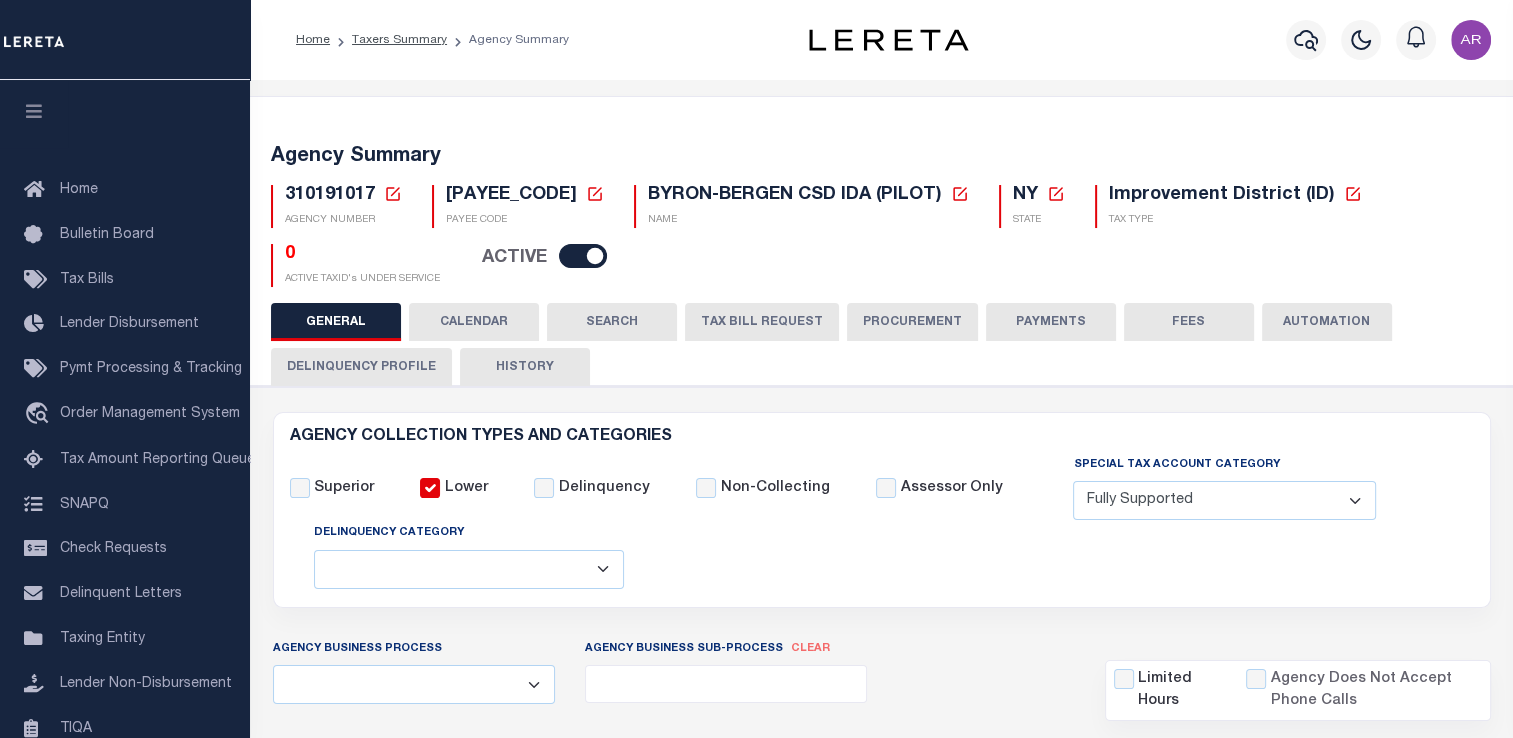 click on "Agency Summary
310191017
Agency Number
Edit Cancel Ok Cancel Ok" at bounding box center (882, 1275) 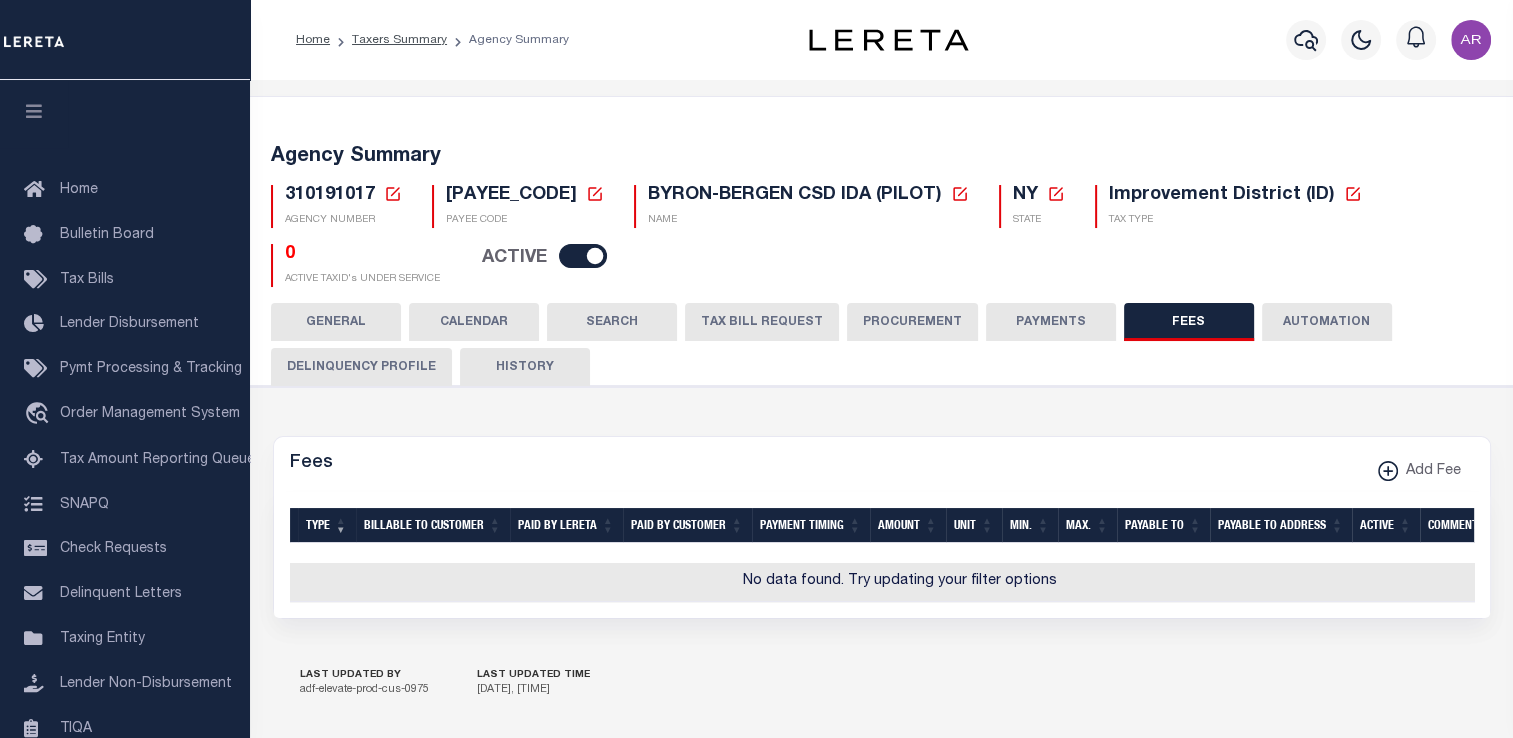 click on "PAYMENTS" at bounding box center (1051, 322) 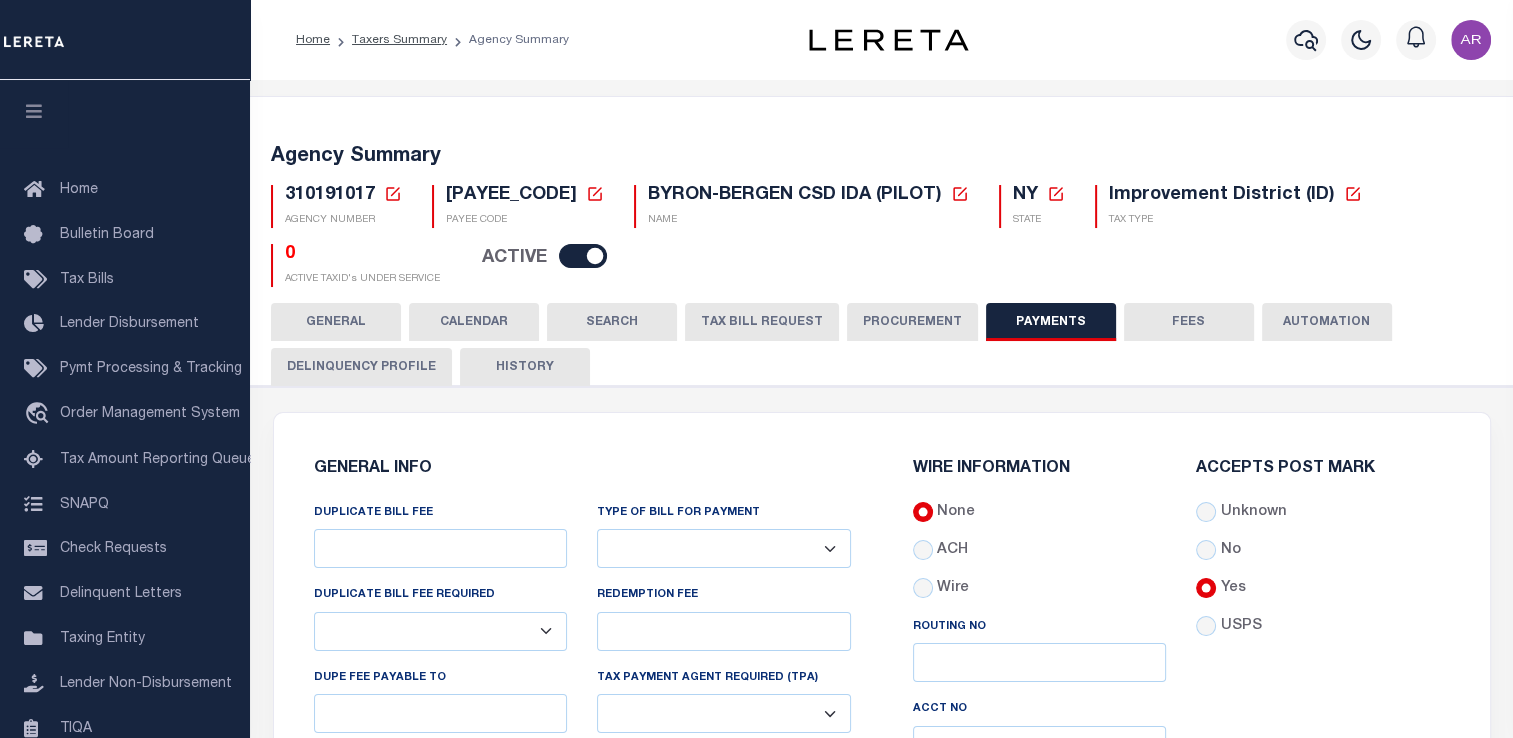 drag, startPoint x: 1417, startPoint y: 187, endPoint x: 1394, endPoint y: 196, distance: 24.698177 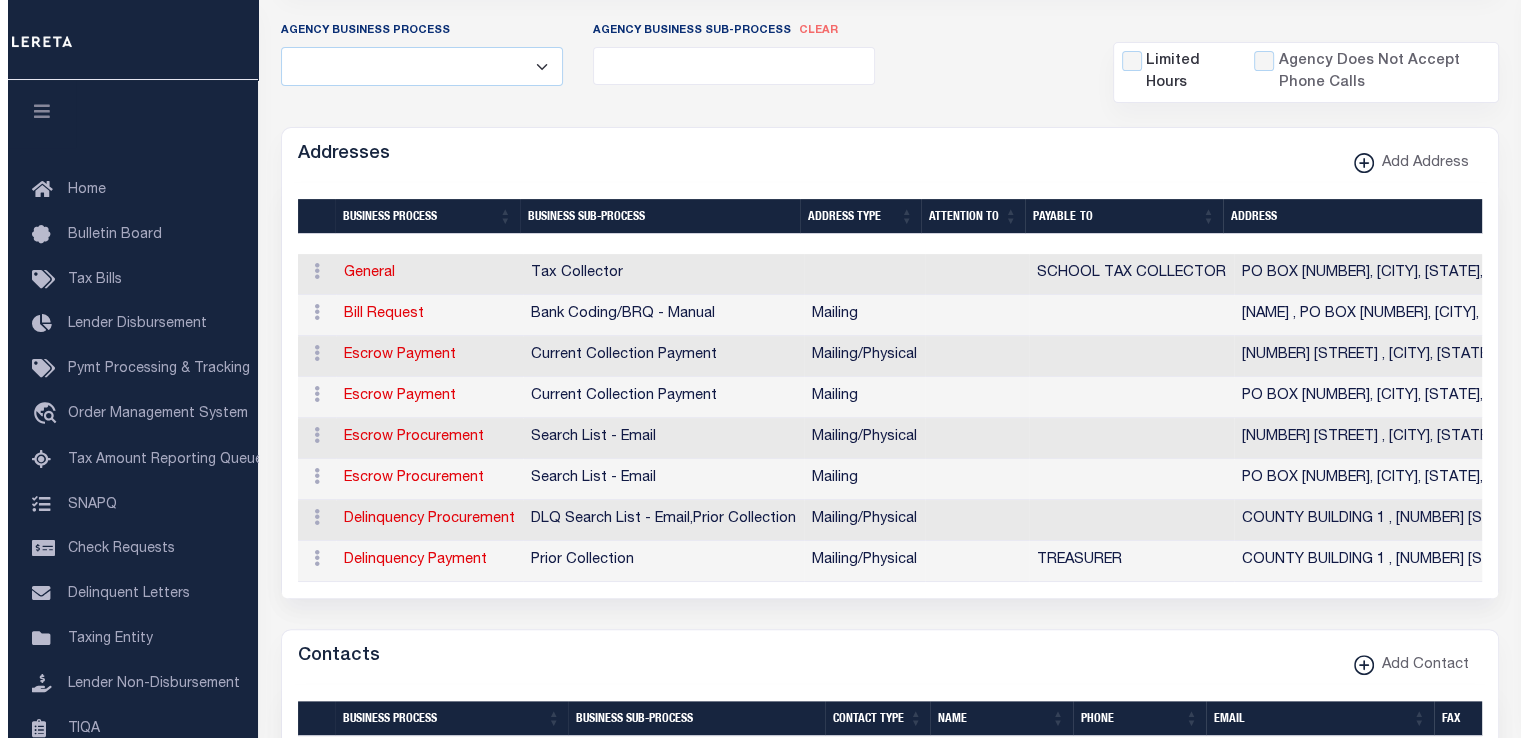 scroll, scrollTop: 643, scrollLeft: 0, axis: vertical 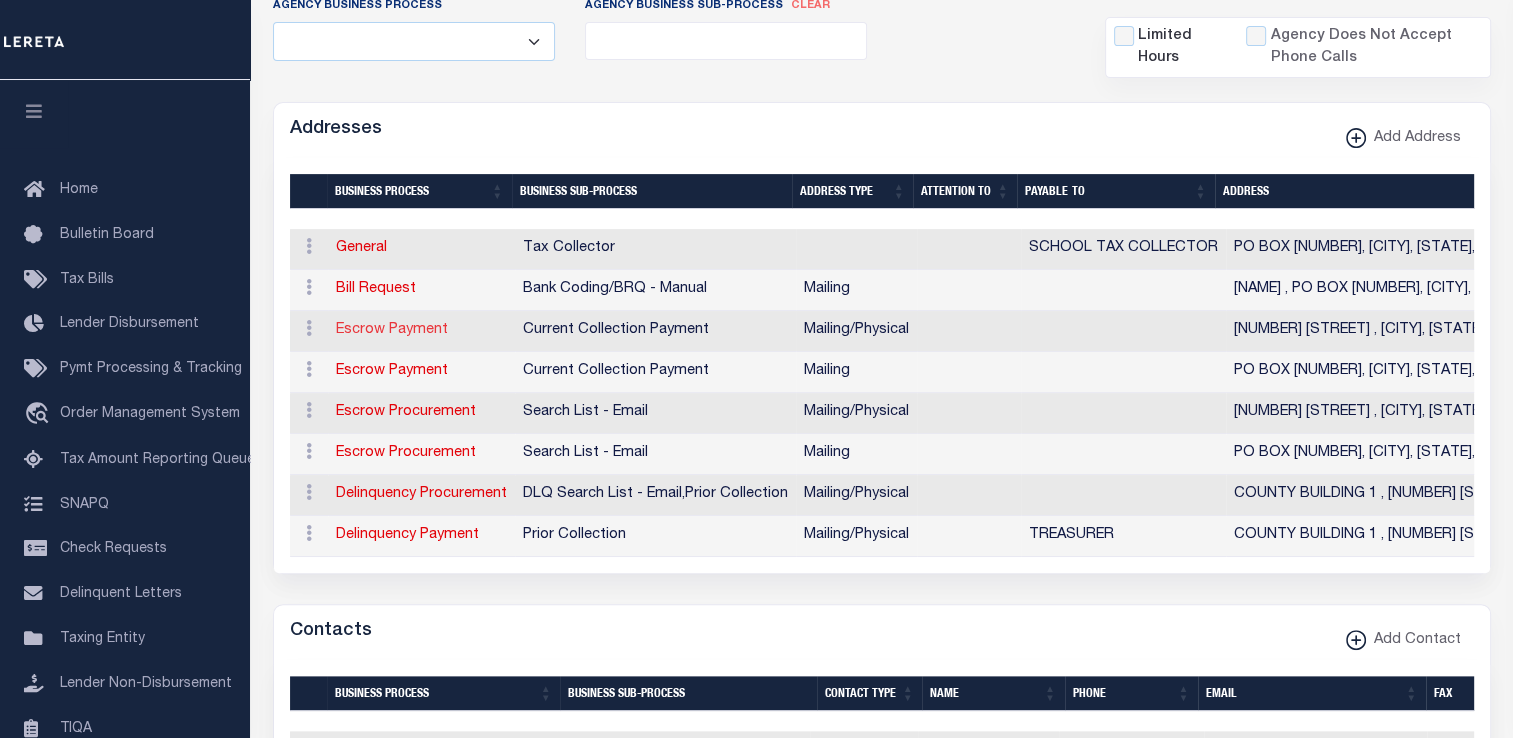 click on "Escrow Payment" at bounding box center (392, 330) 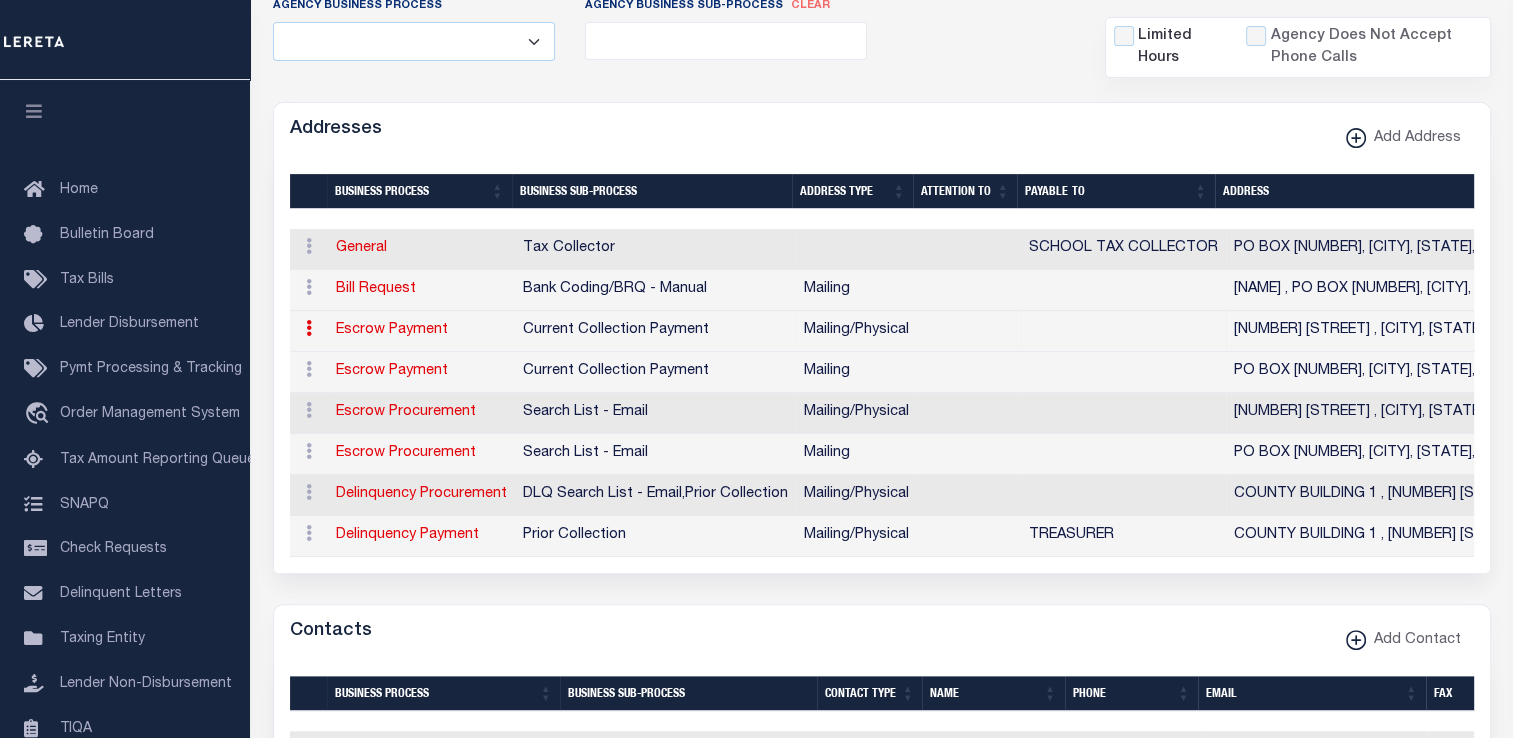 type 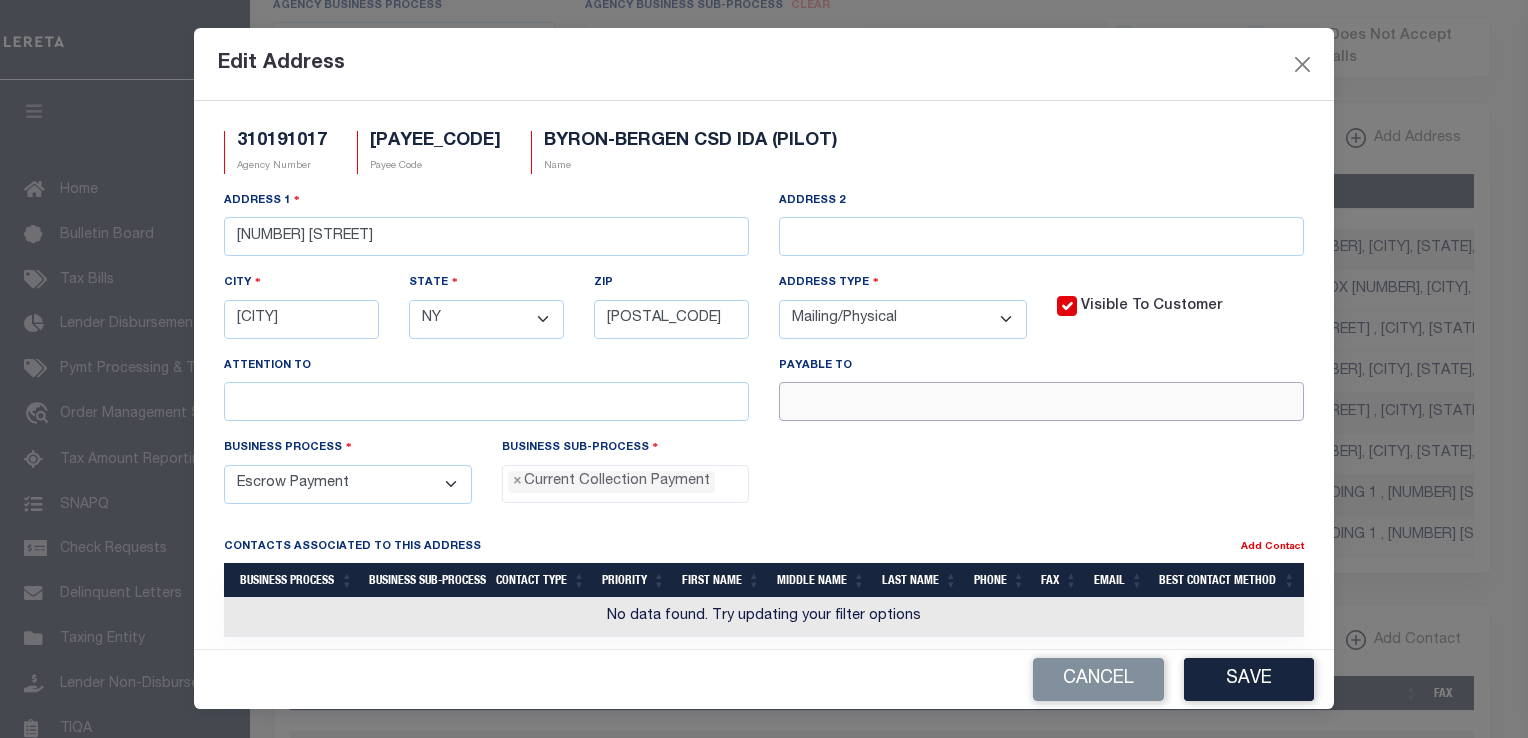 click at bounding box center (1041, 401) 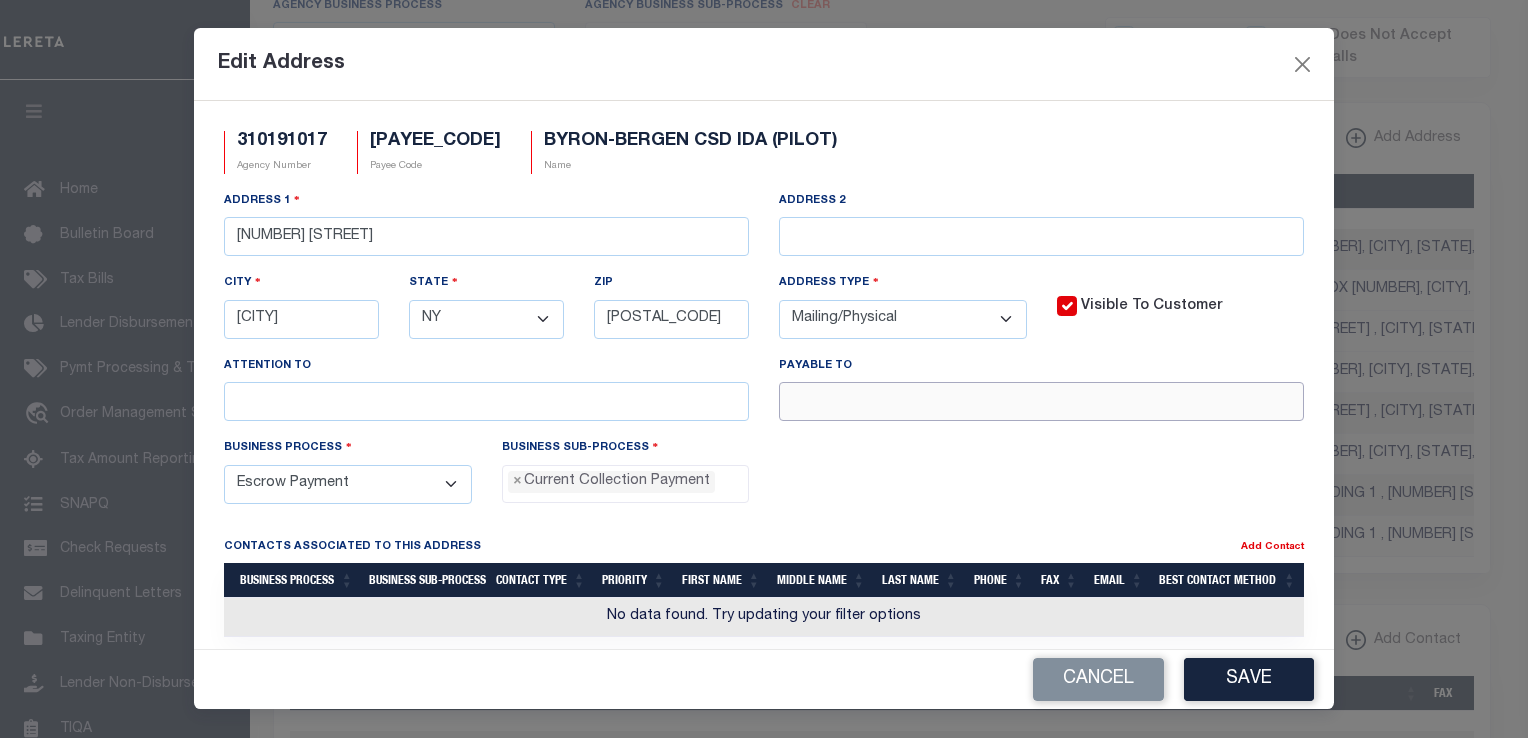 paste on "BYRON-BERGEN CSD" 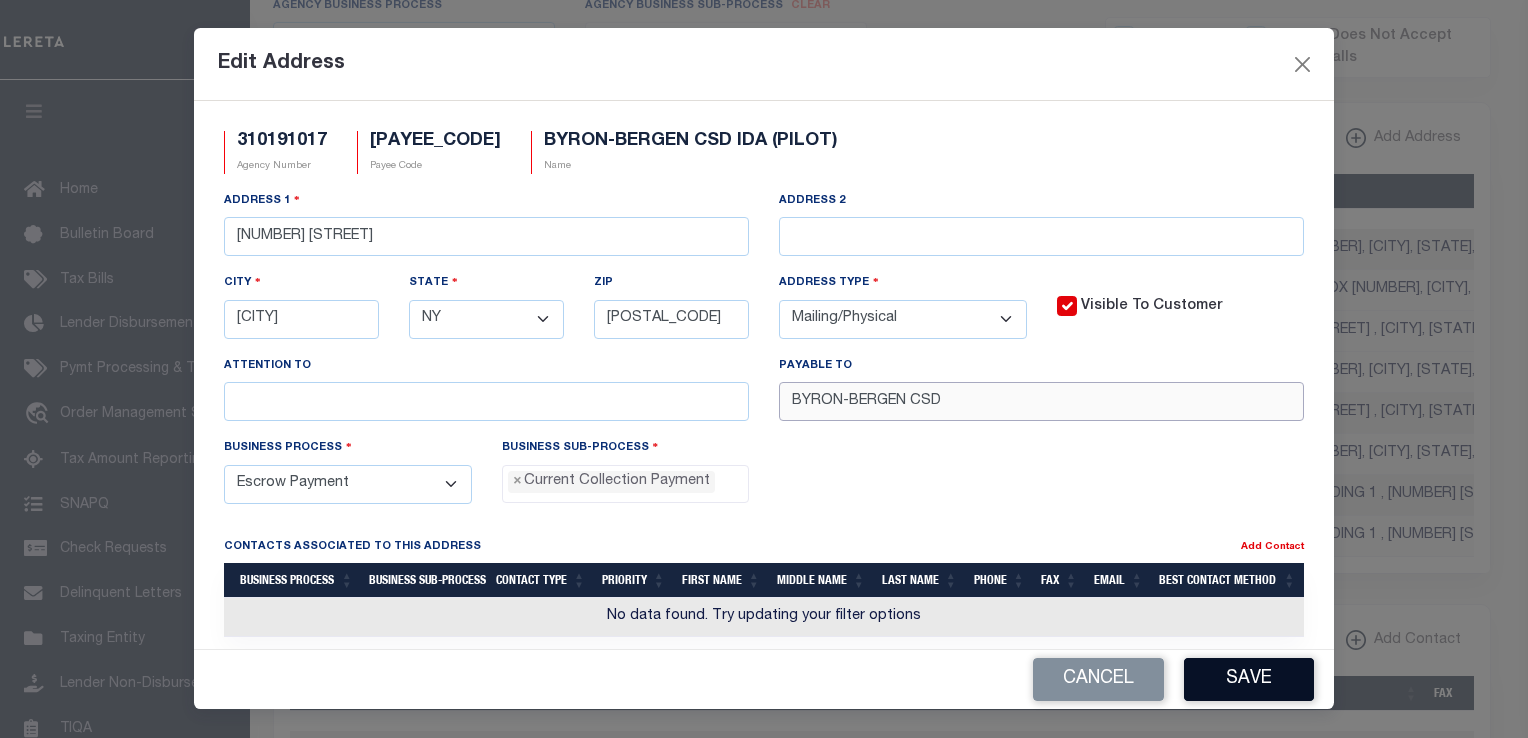 type on "BYRON-BERGEN CSD" 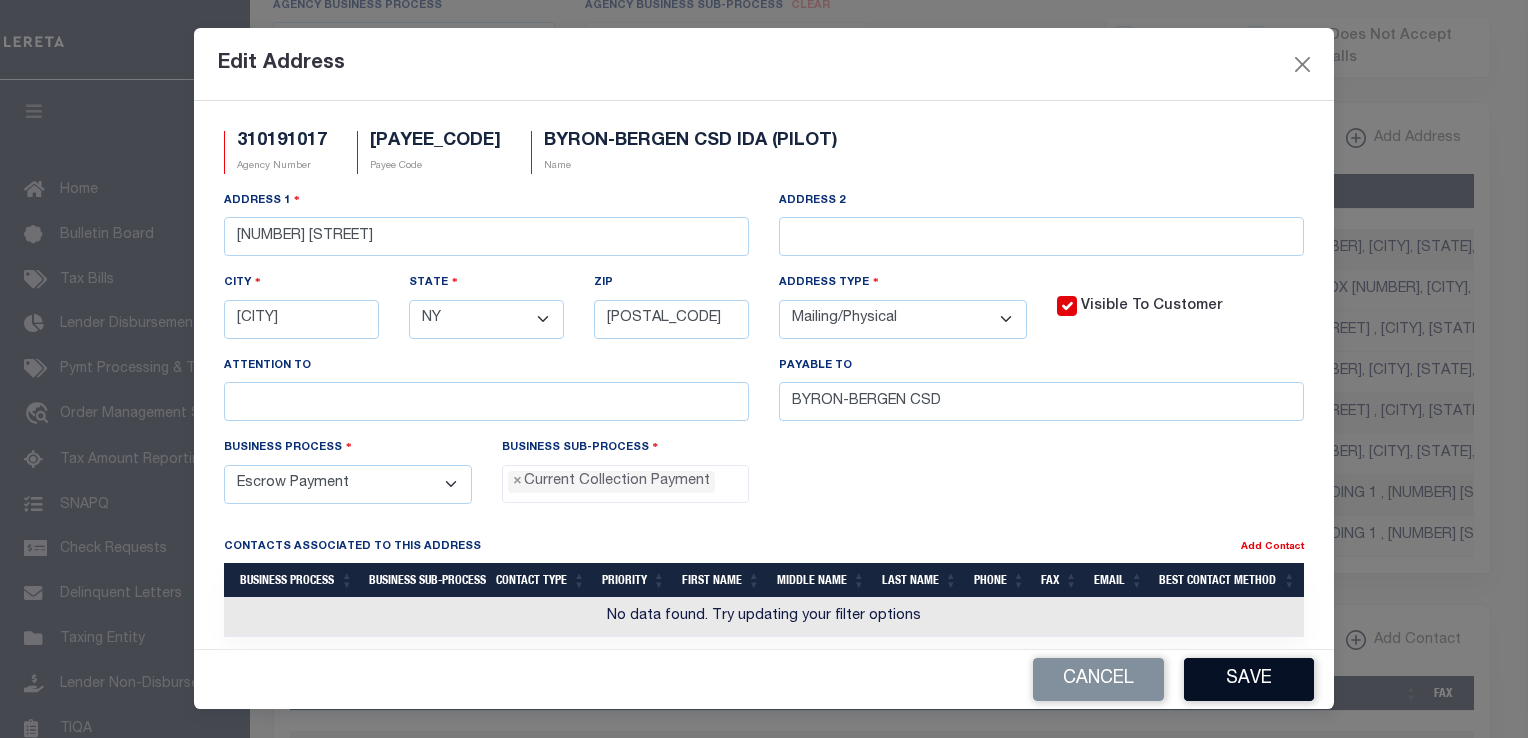 click on "Save" at bounding box center (1249, 679) 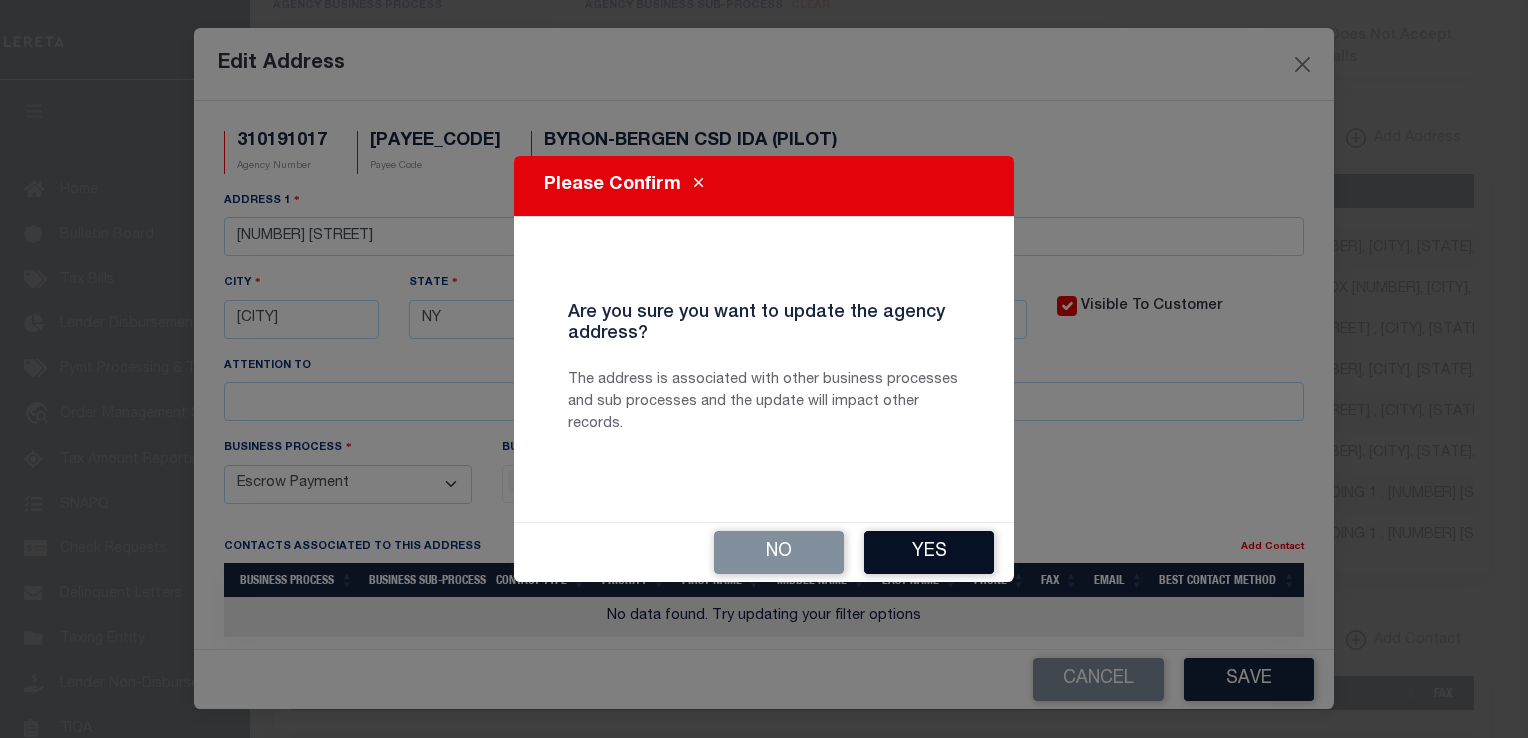 click on "Yes" at bounding box center [929, 552] 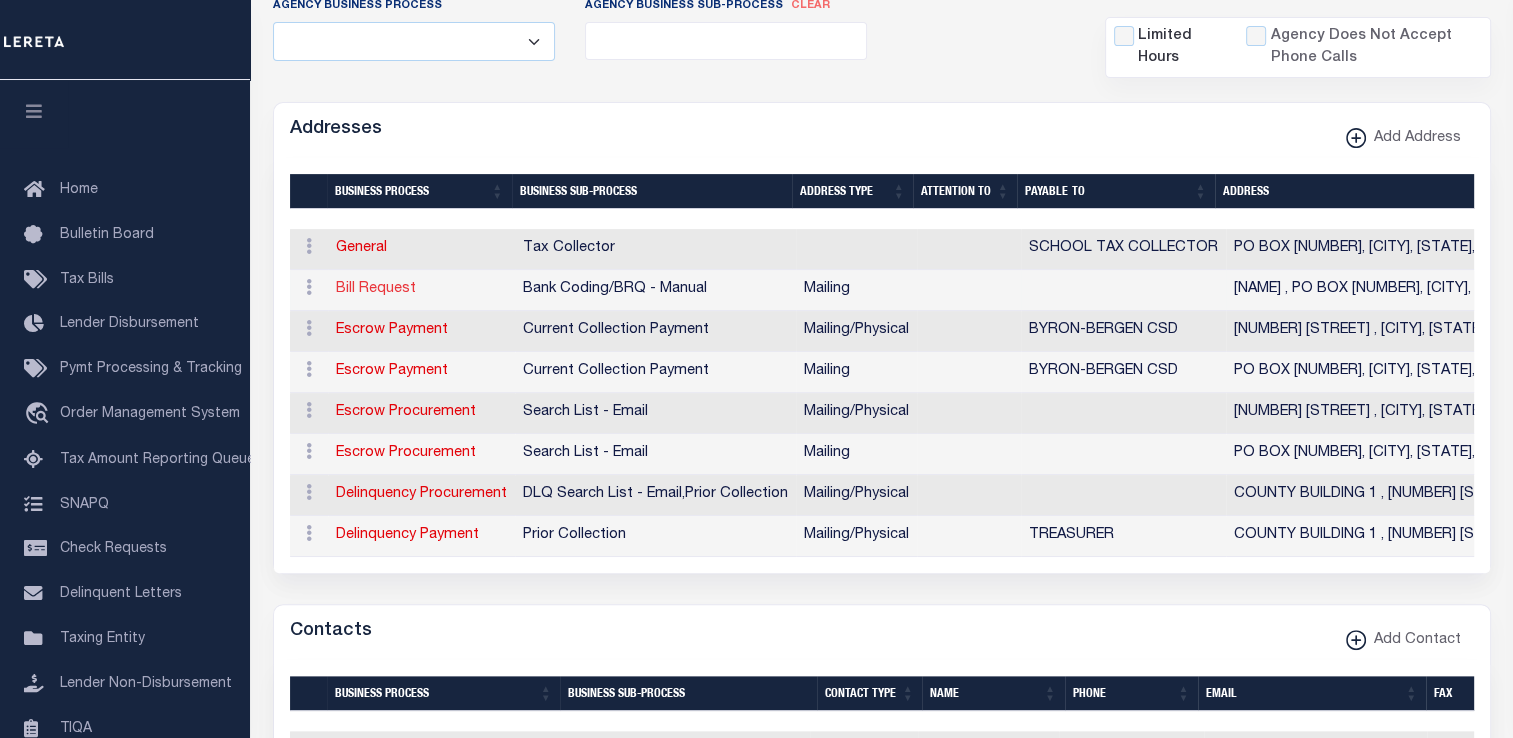 click on "Bill Request" at bounding box center (376, 289) 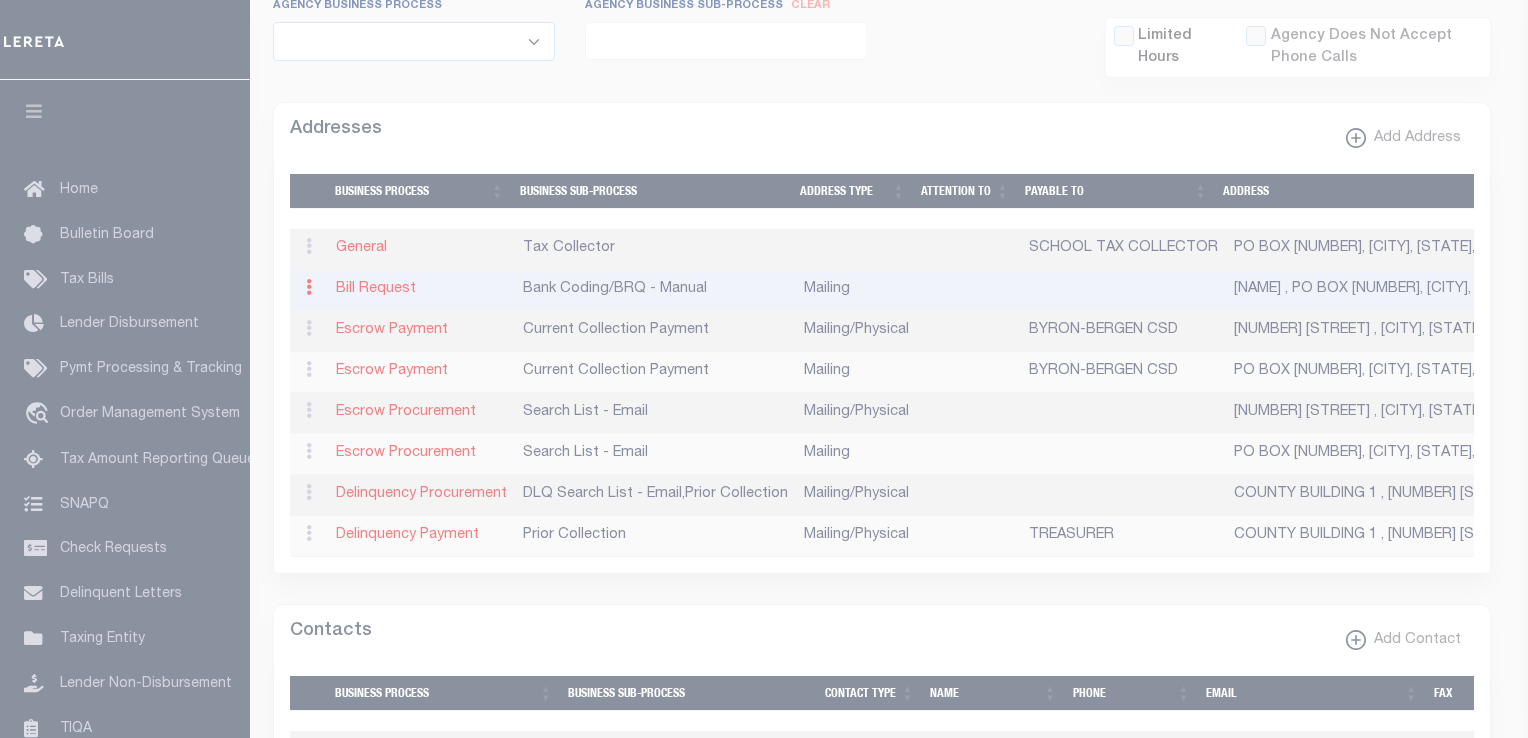 type on "SCHOOL TAX RECEIVER" 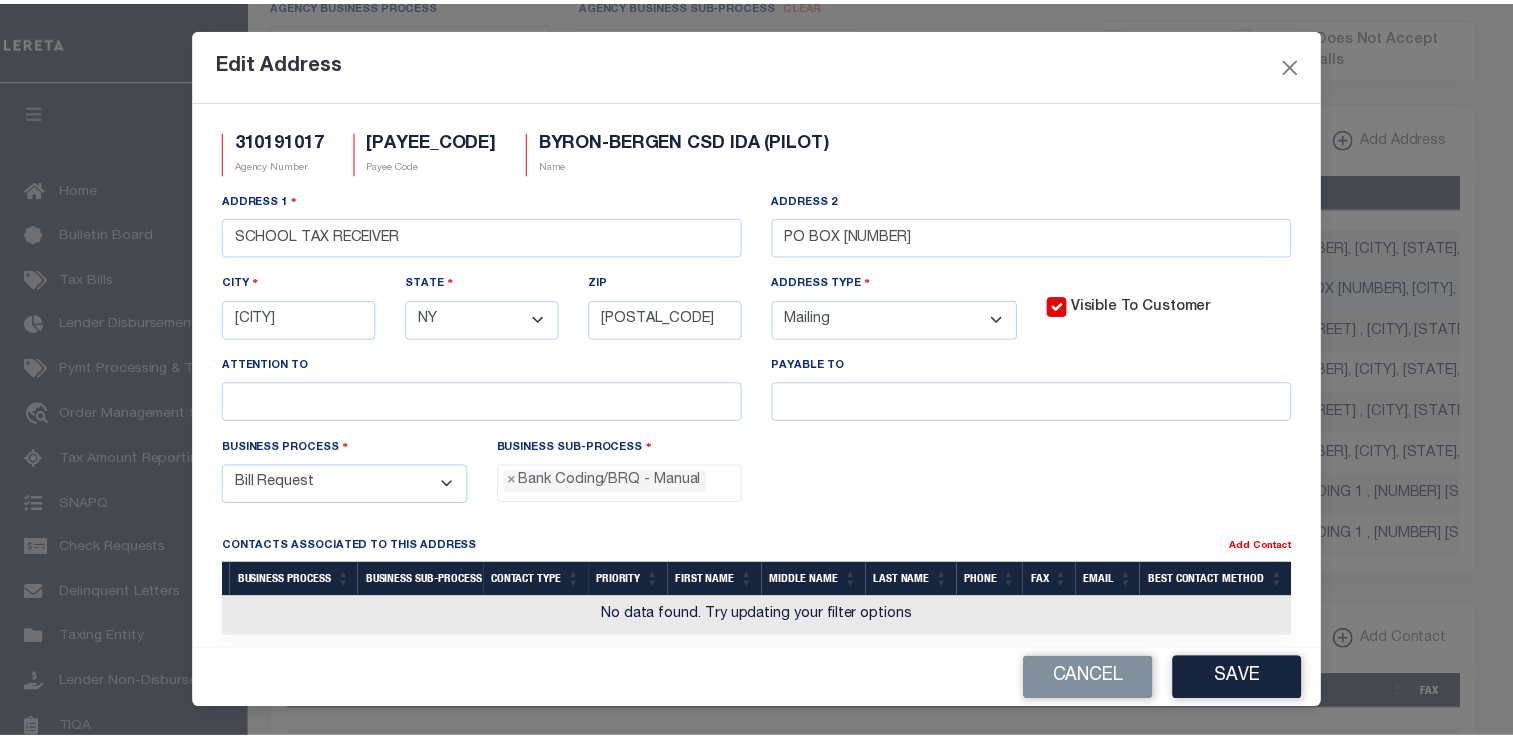 scroll, scrollTop: 37, scrollLeft: 0, axis: vertical 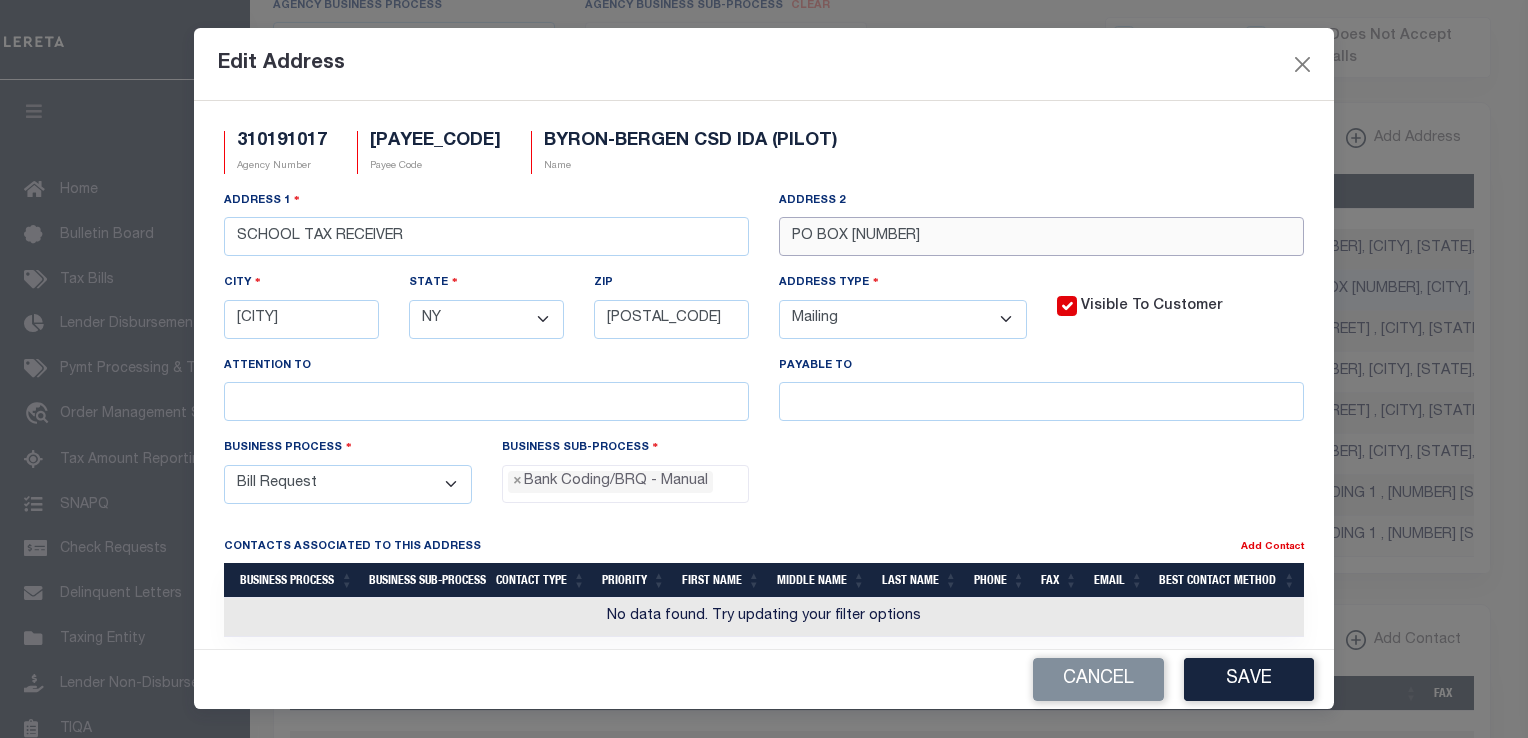 drag, startPoint x: 783, startPoint y: 236, endPoint x: 1188, endPoint y: 256, distance: 405.49353 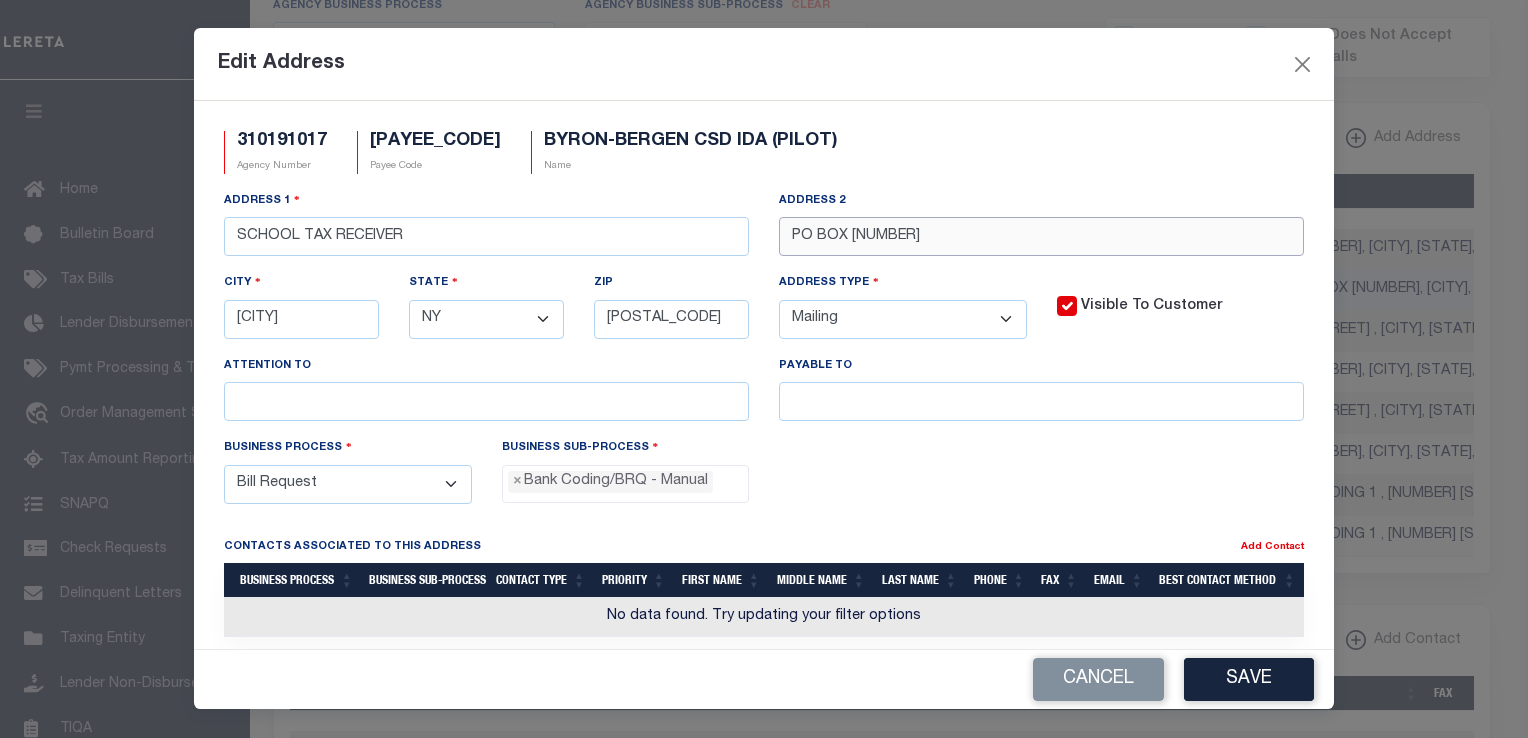 click on "PO BOX [NUMBER]" at bounding box center (1041, 236) 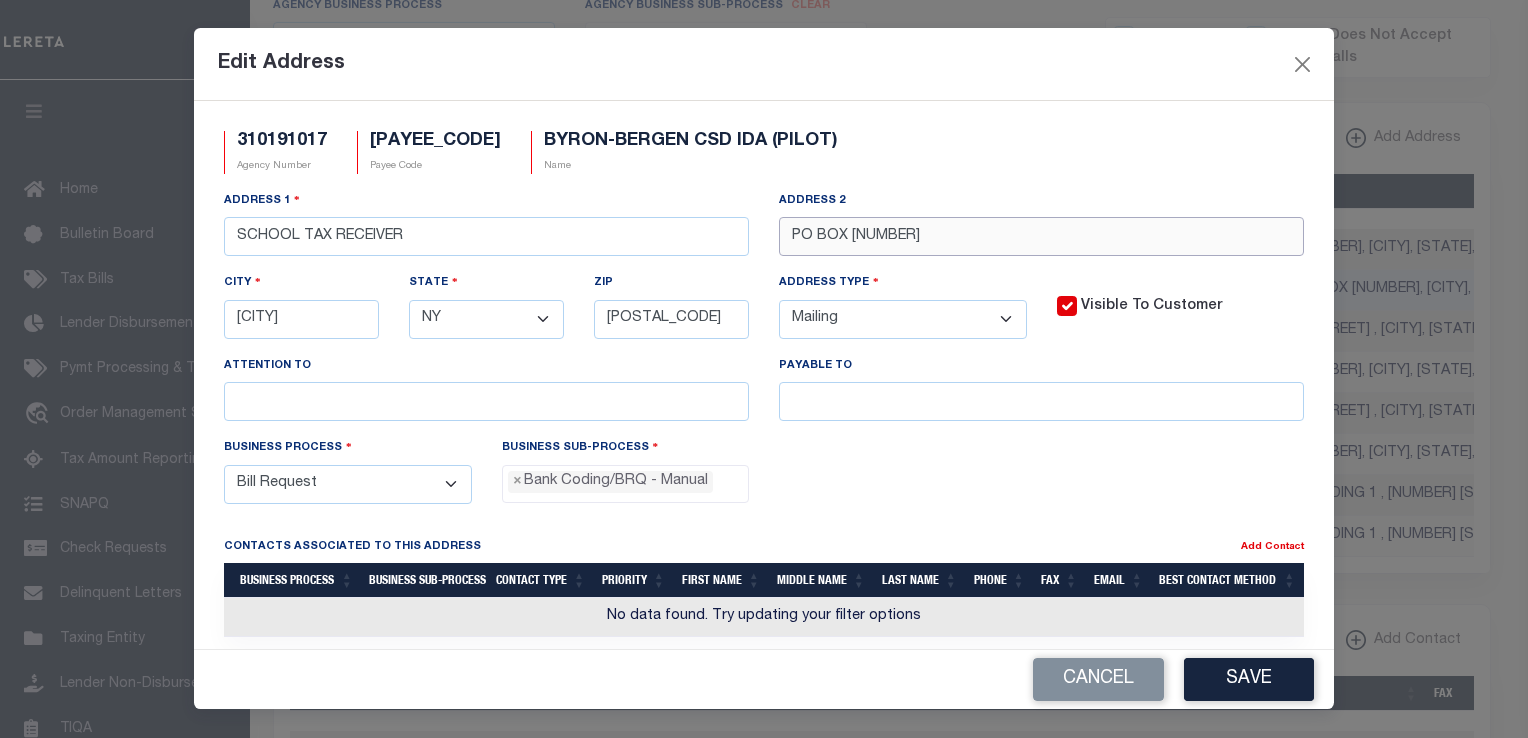 paste on "6917 WEST BERGEN ROAD" 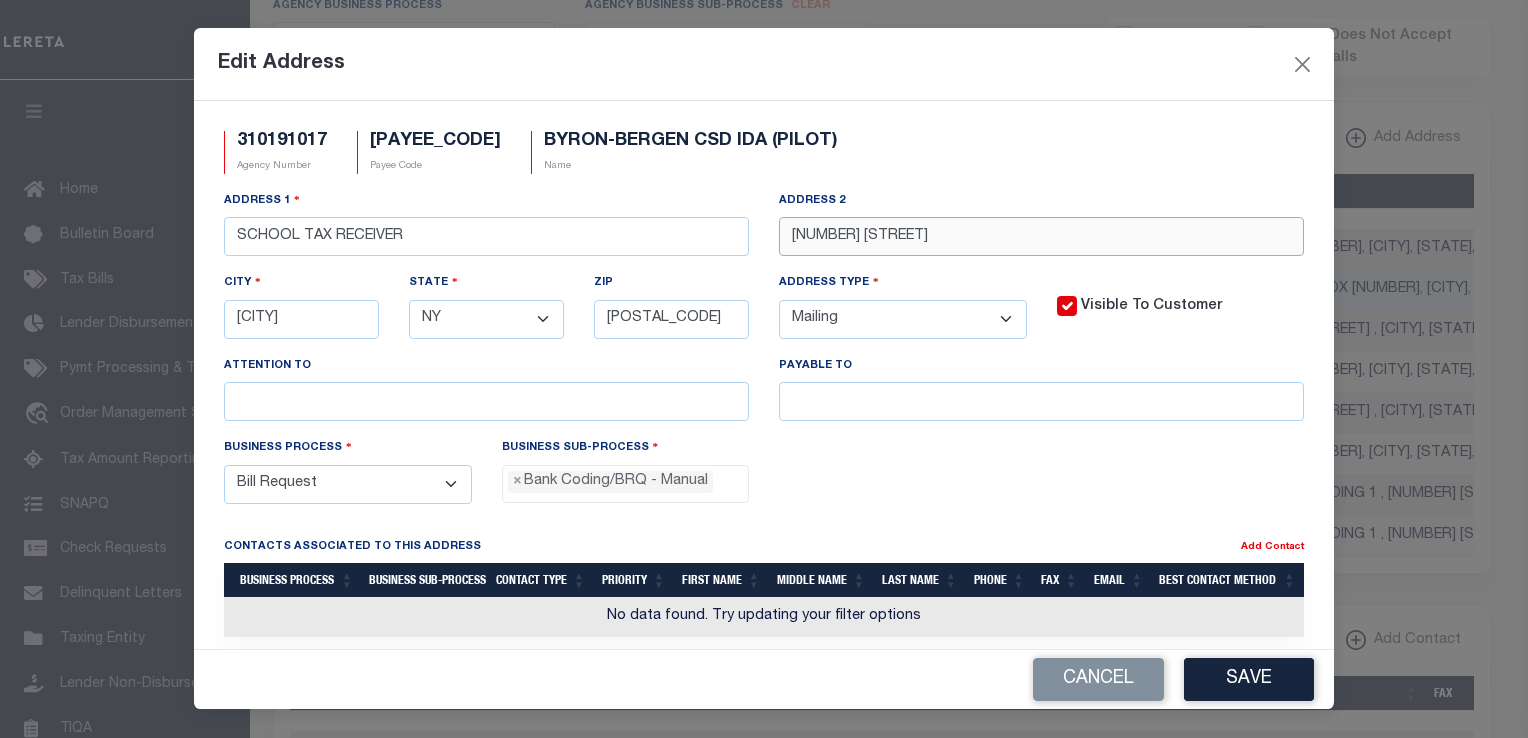 type on "6917 WEST BERGEN ROAD" 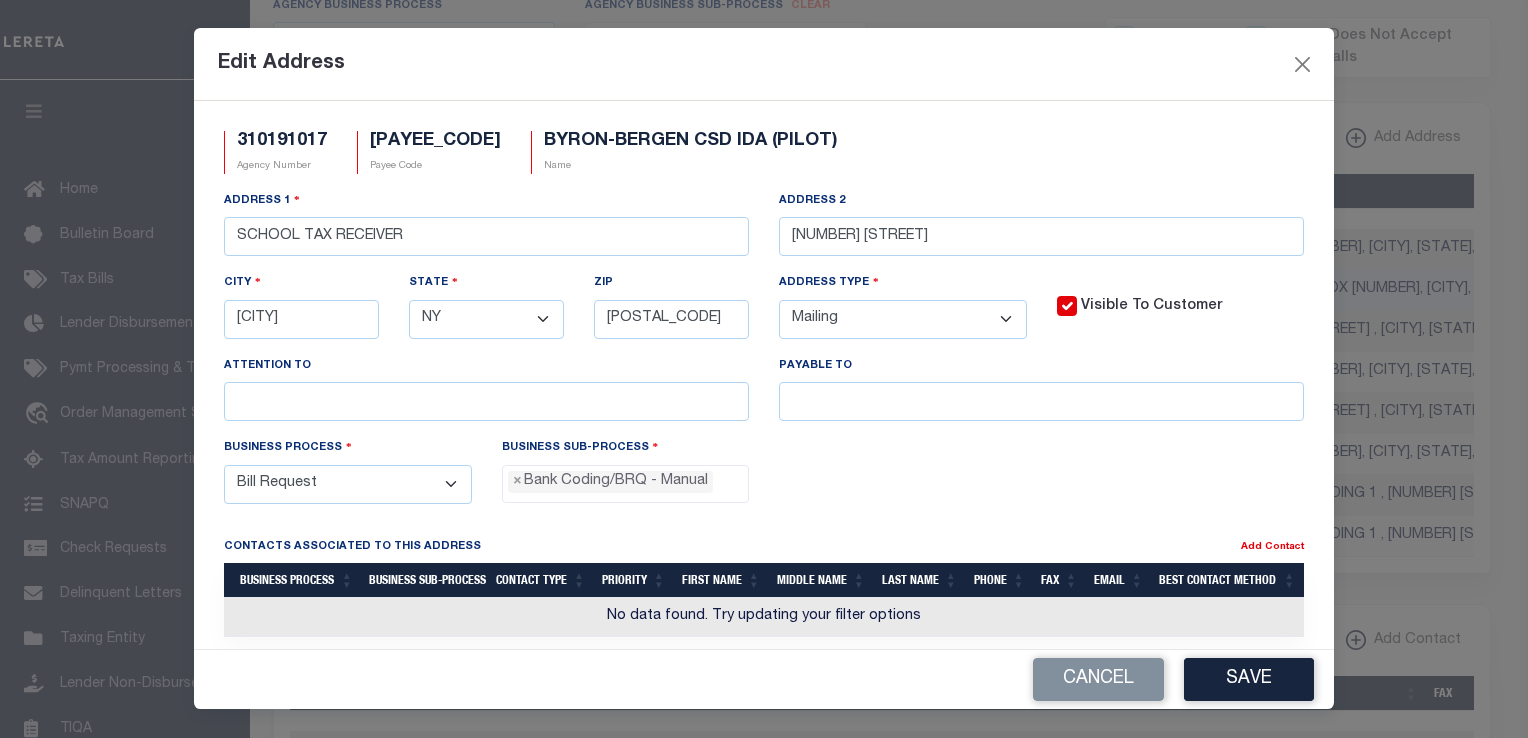 drag, startPoint x: 1076, startPoint y: 61, endPoint x: 1064, endPoint y: 79, distance: 21.633308 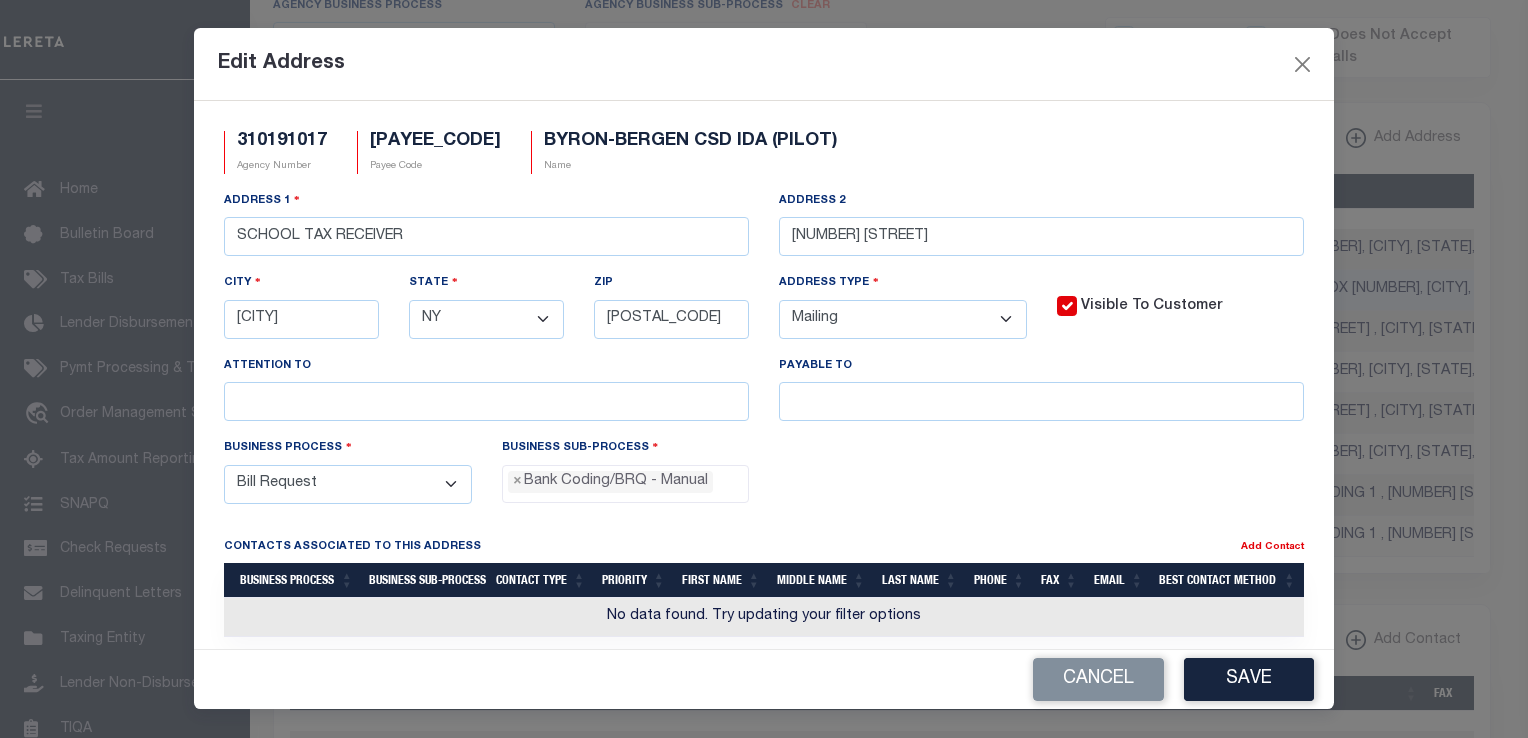 click on "Edit Address" at bounding box center (764, 64) 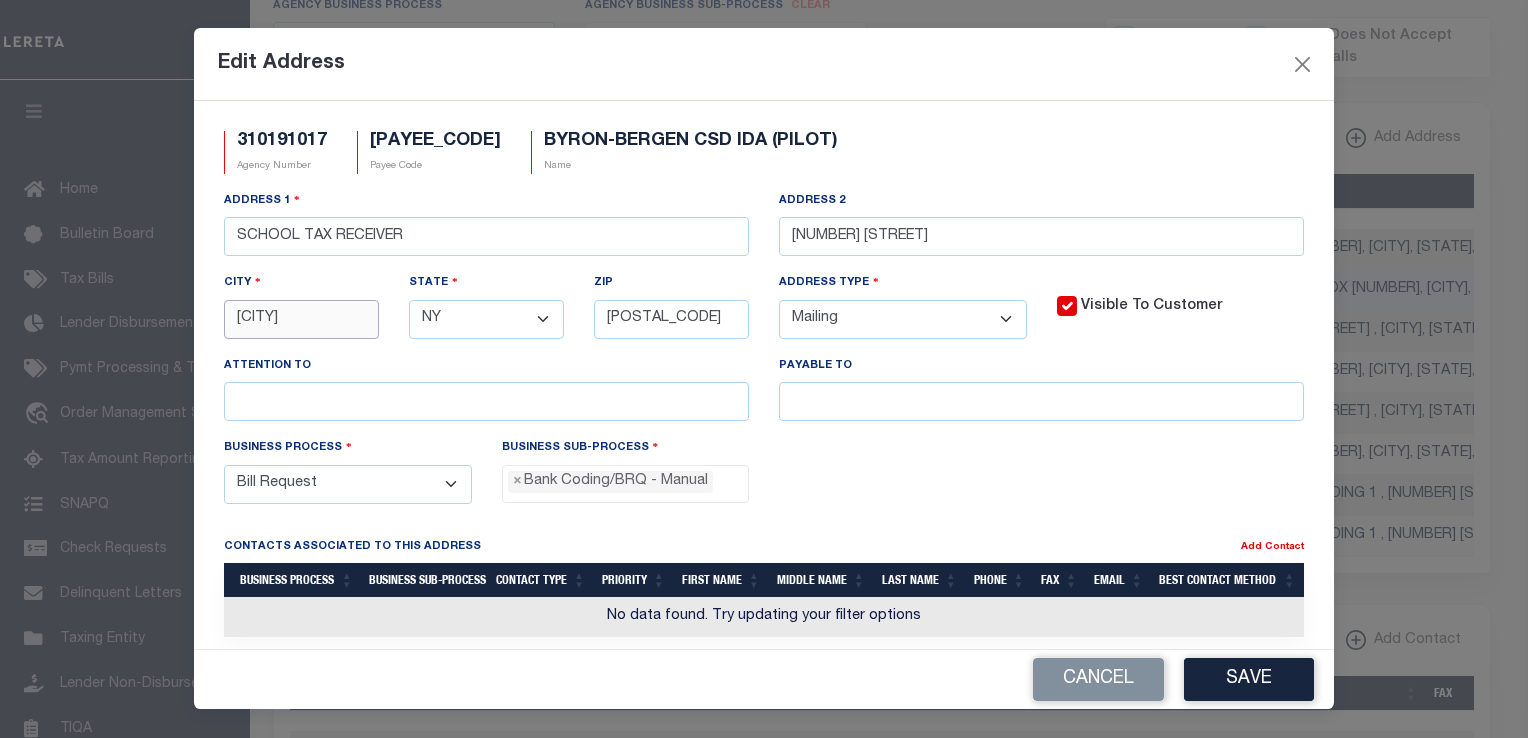 drag, startPoint x: 323, startPoint y: 322, endPoint x: 212, endPoint y: 319, distance: 111.040535 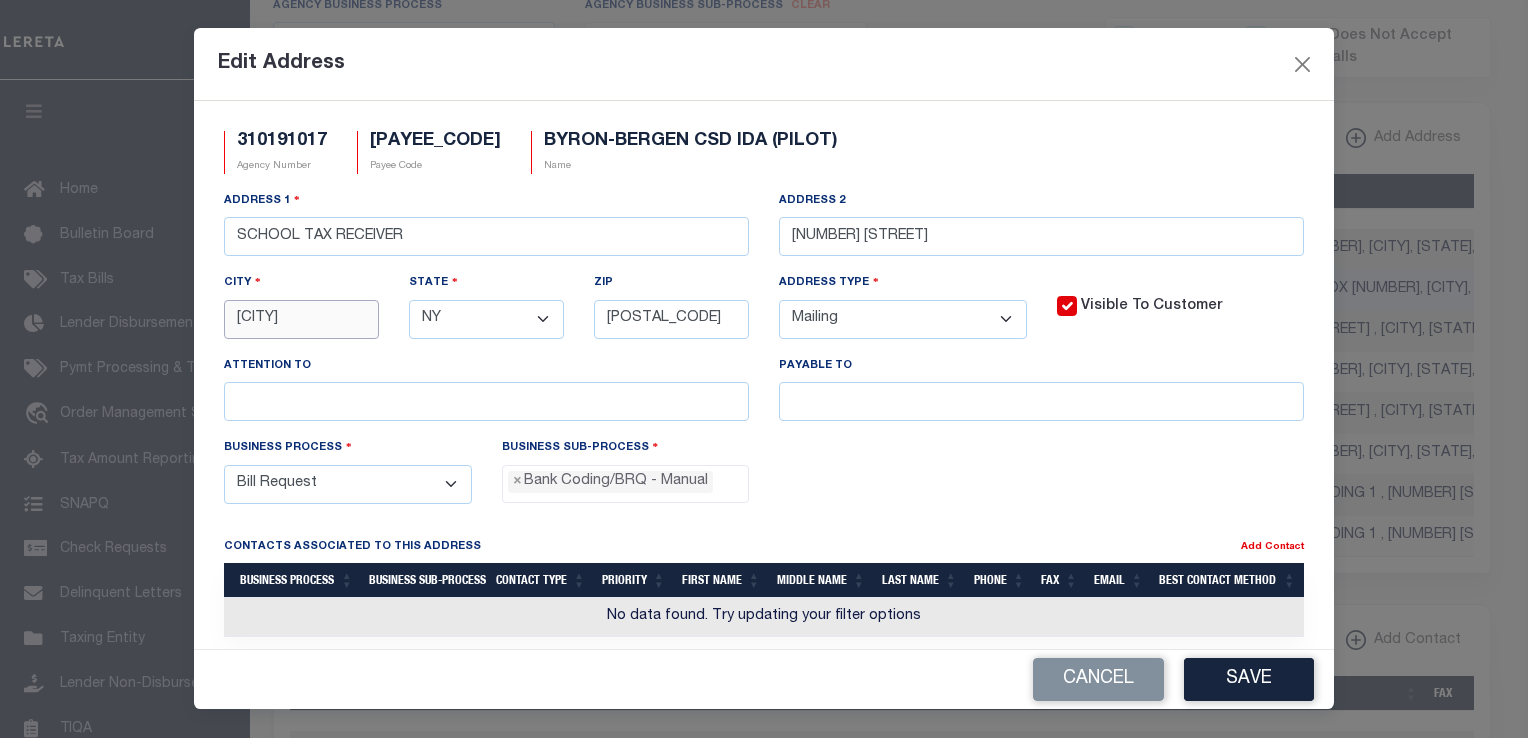 click on "City
ITHACA" at bounding box center [301, 313] 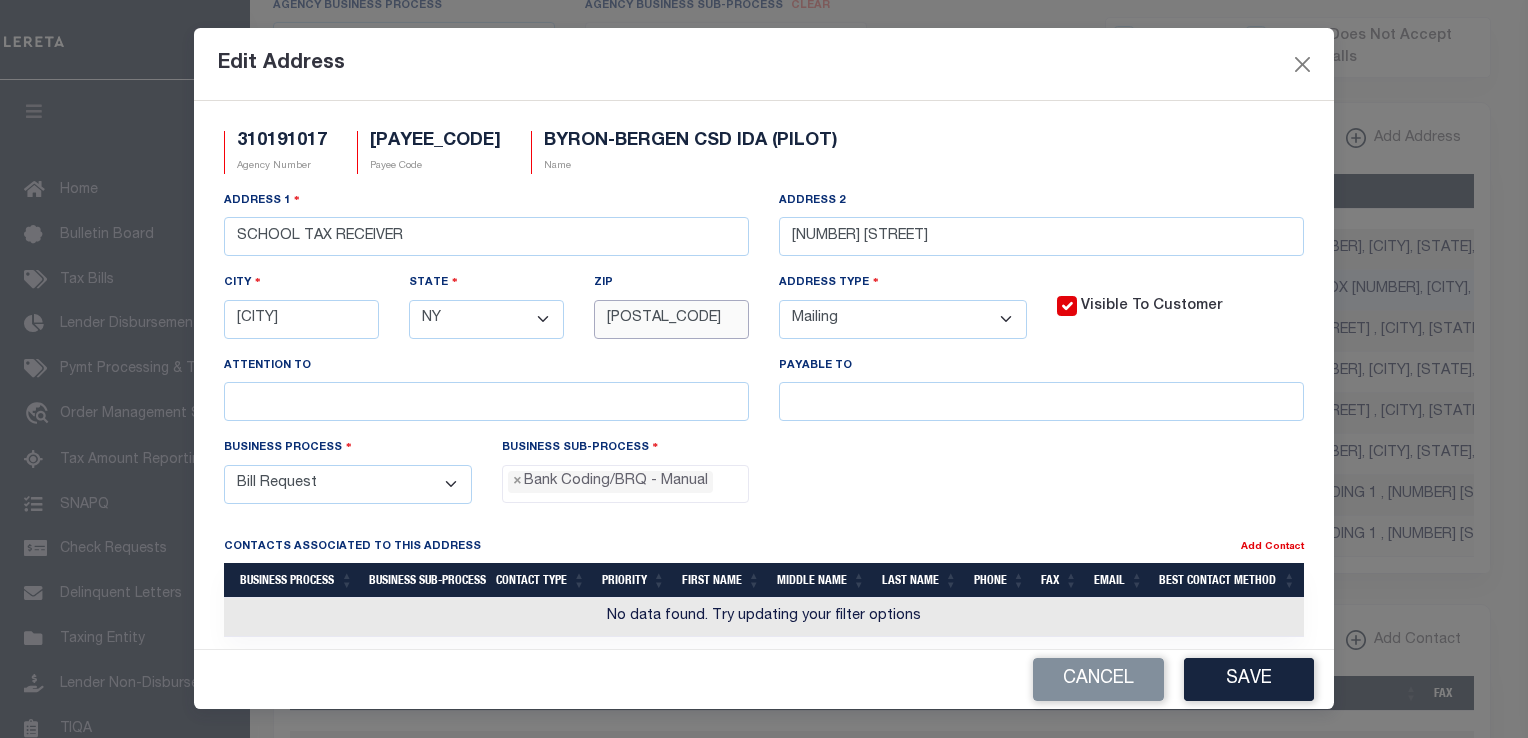 drag, startPoint x: 620, startPoint y: 323, endPoint x: 878, endPoint y: 334, distance: 258.23438 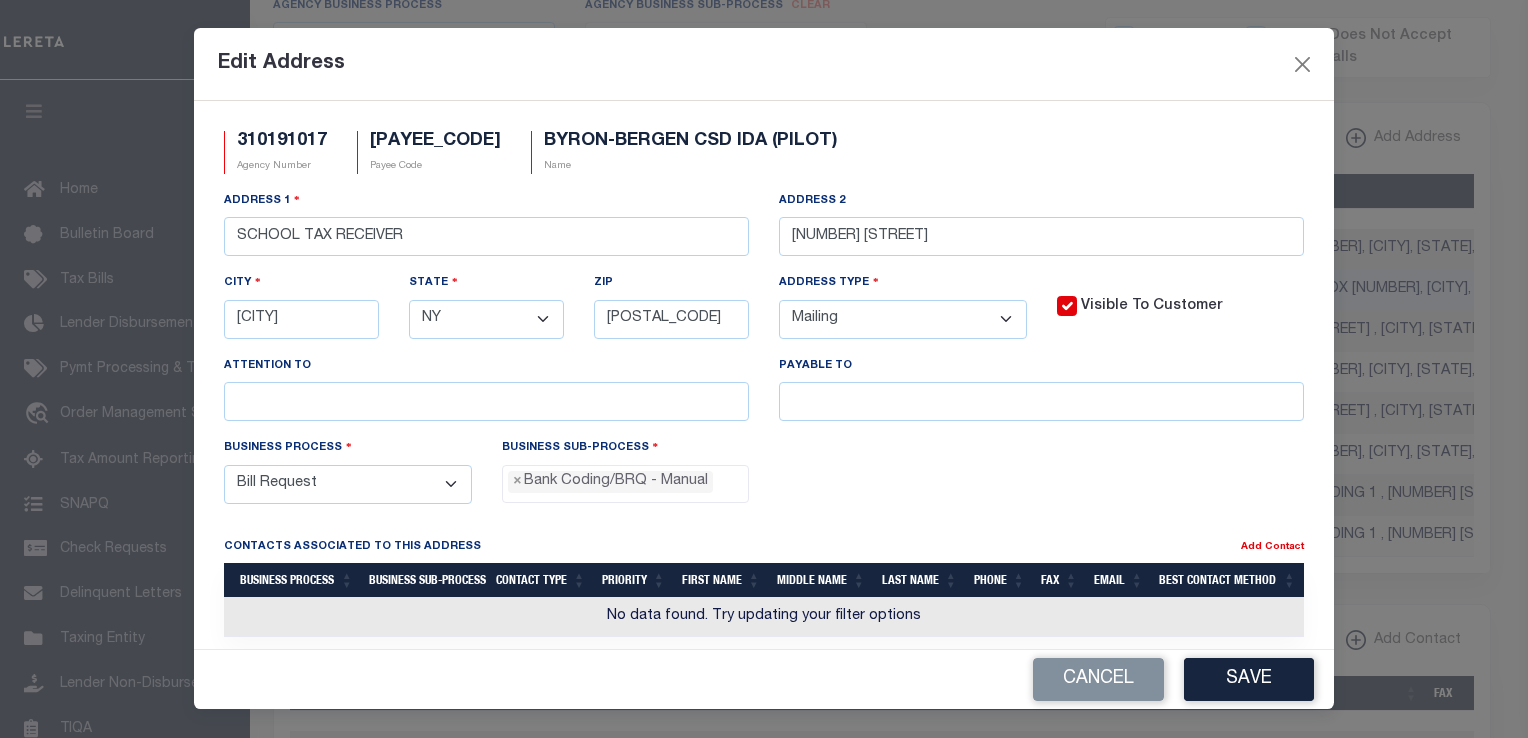 click on "Business Process
- Select -
Automation
Bill Request
Delinquency Payment
Delinquency Procurement
Escrow Payment
Escrow Procurement
General
Business Sub-Process
All Bank Coding File Bank Coding/BRQ - Manual TBRA/TPA Codes × Bank Coding/BRQ - Manual" at bounding box center (764, 478) 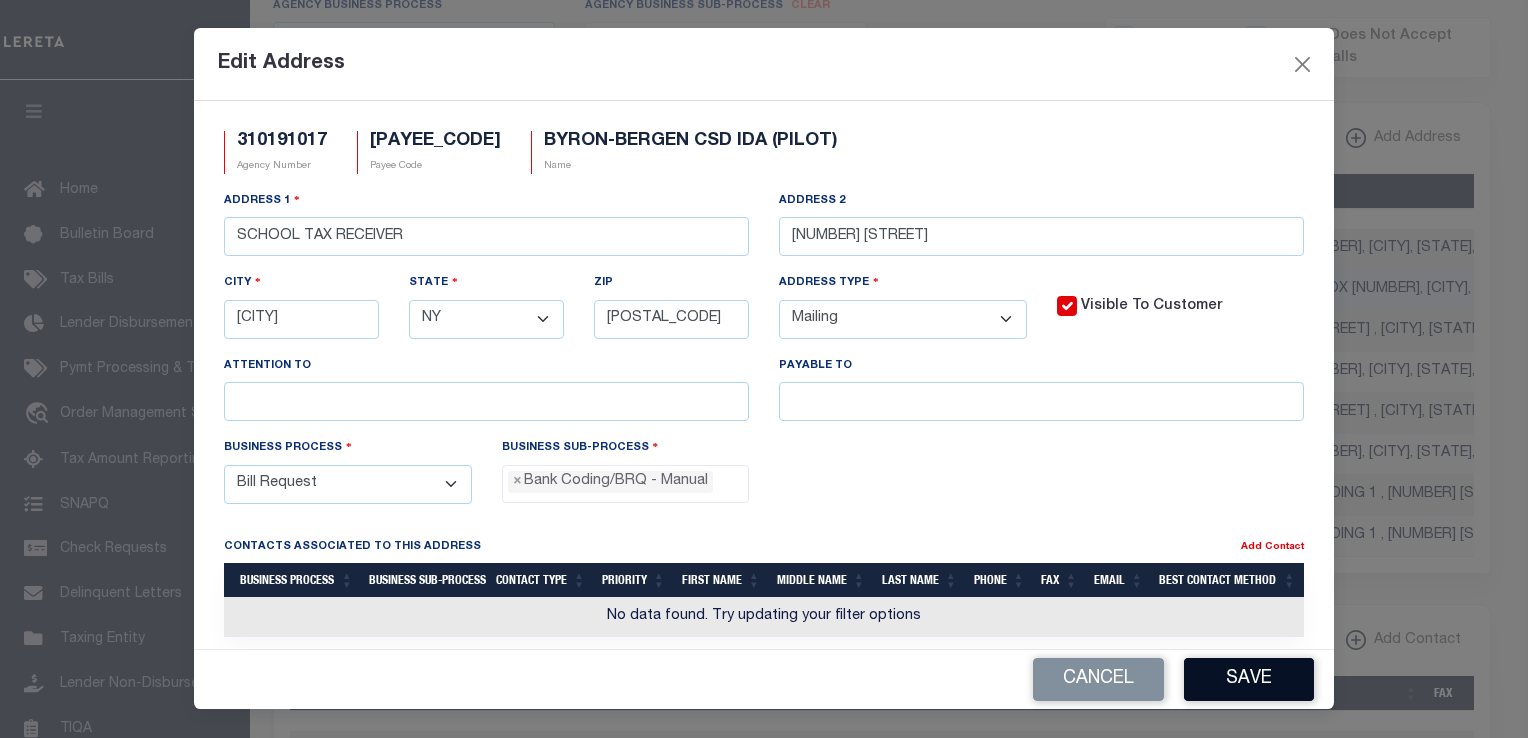 click on "Save" at bounding box center (1249, 679) 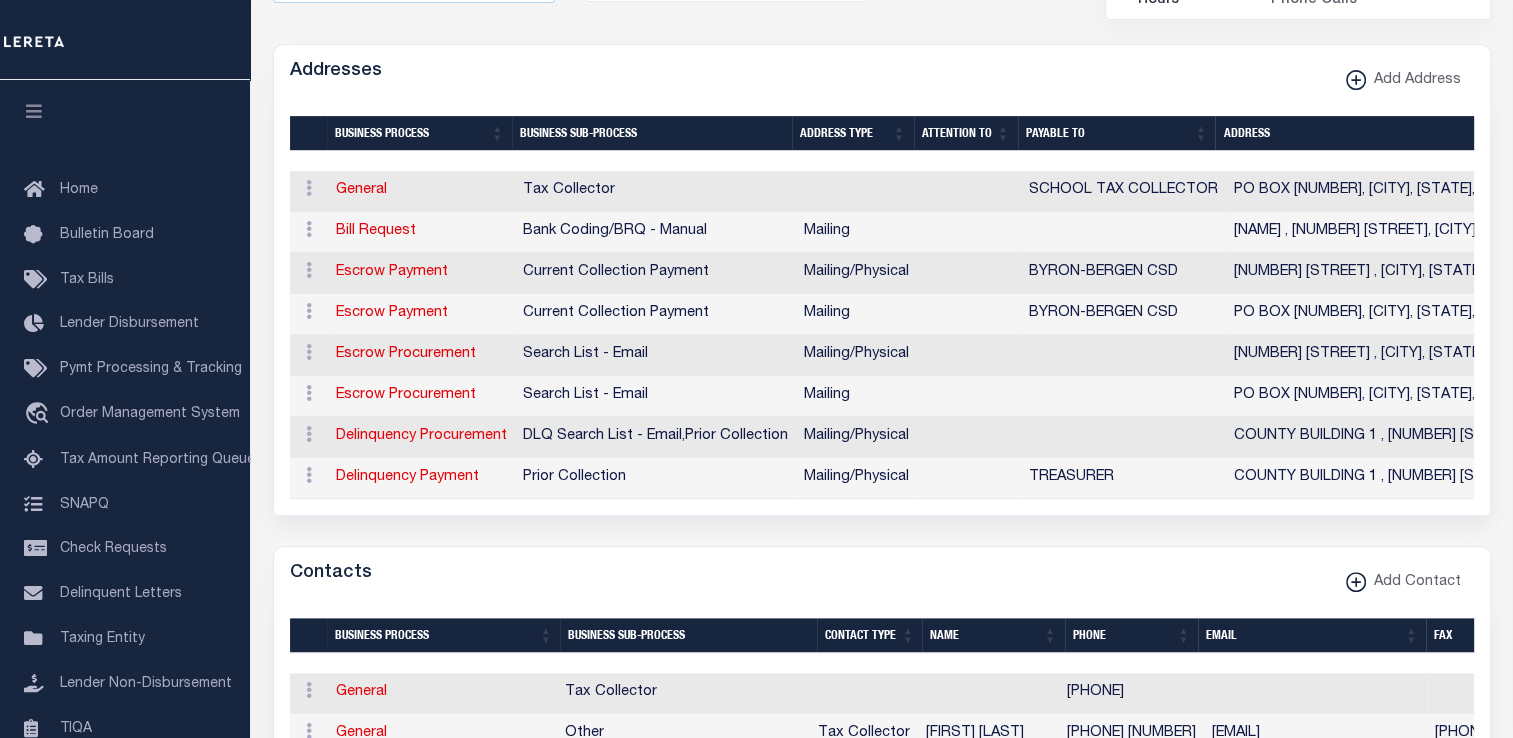 scroll, scrollTop: 794, scrollLeft: 0, axis: vertical 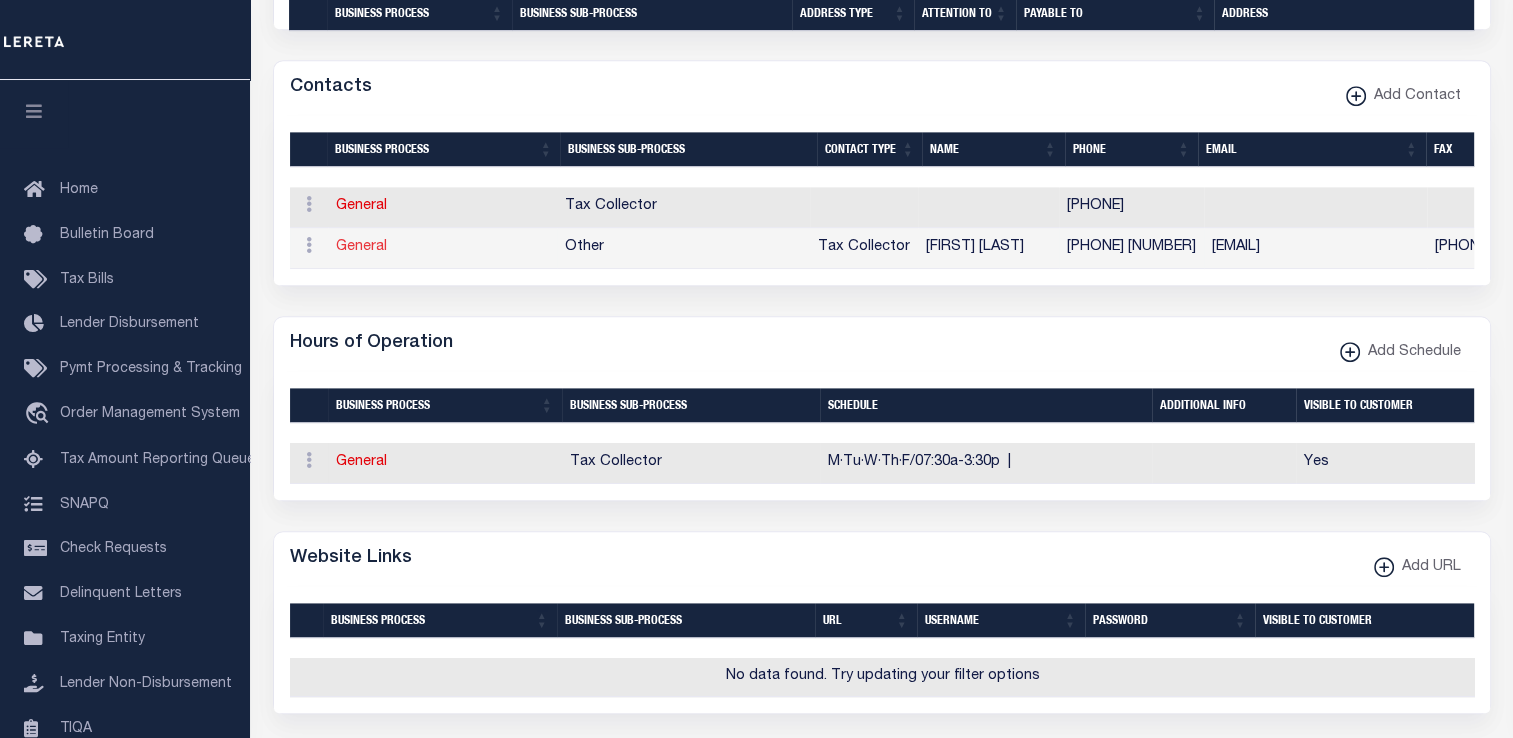 click on "General" at bounding box center [361, 247] 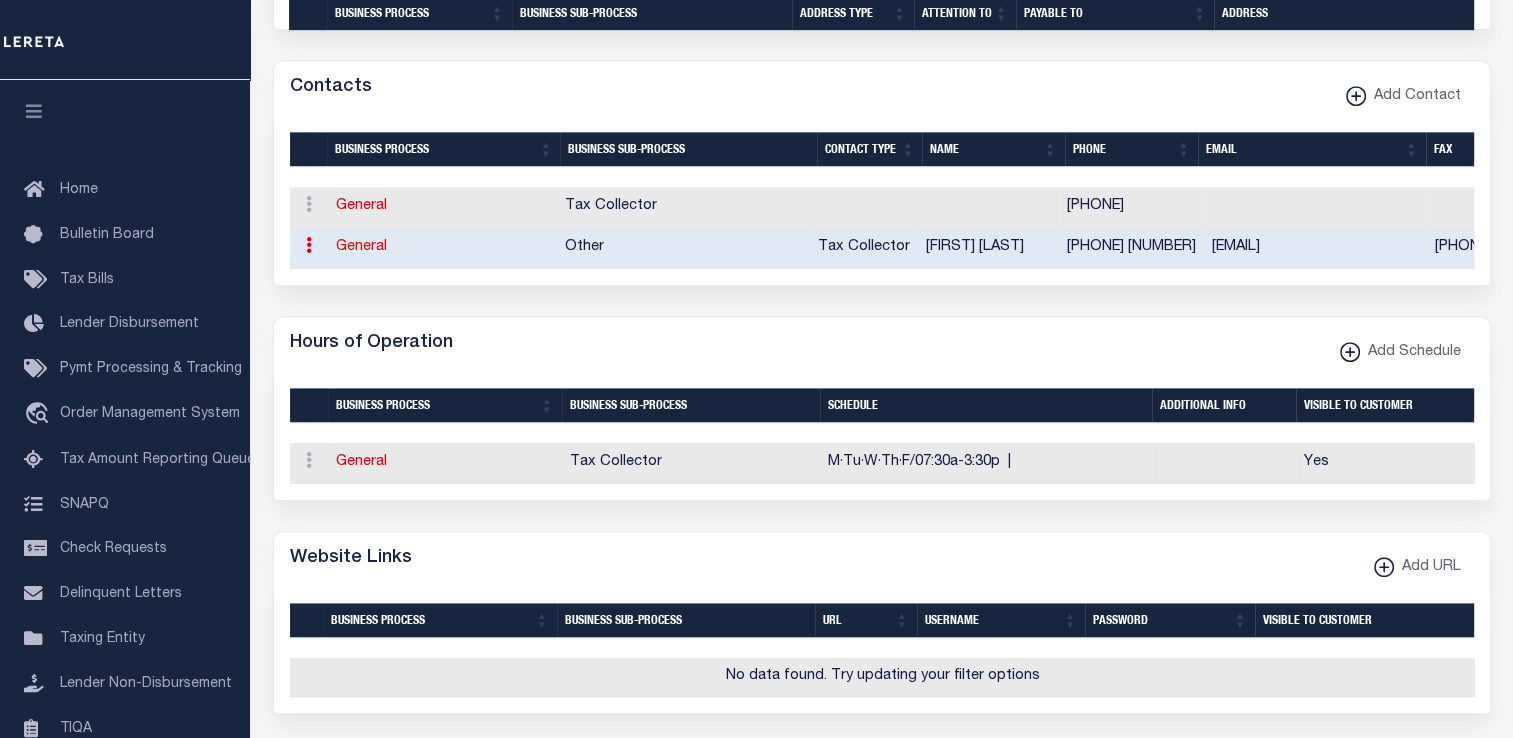 select on "2" 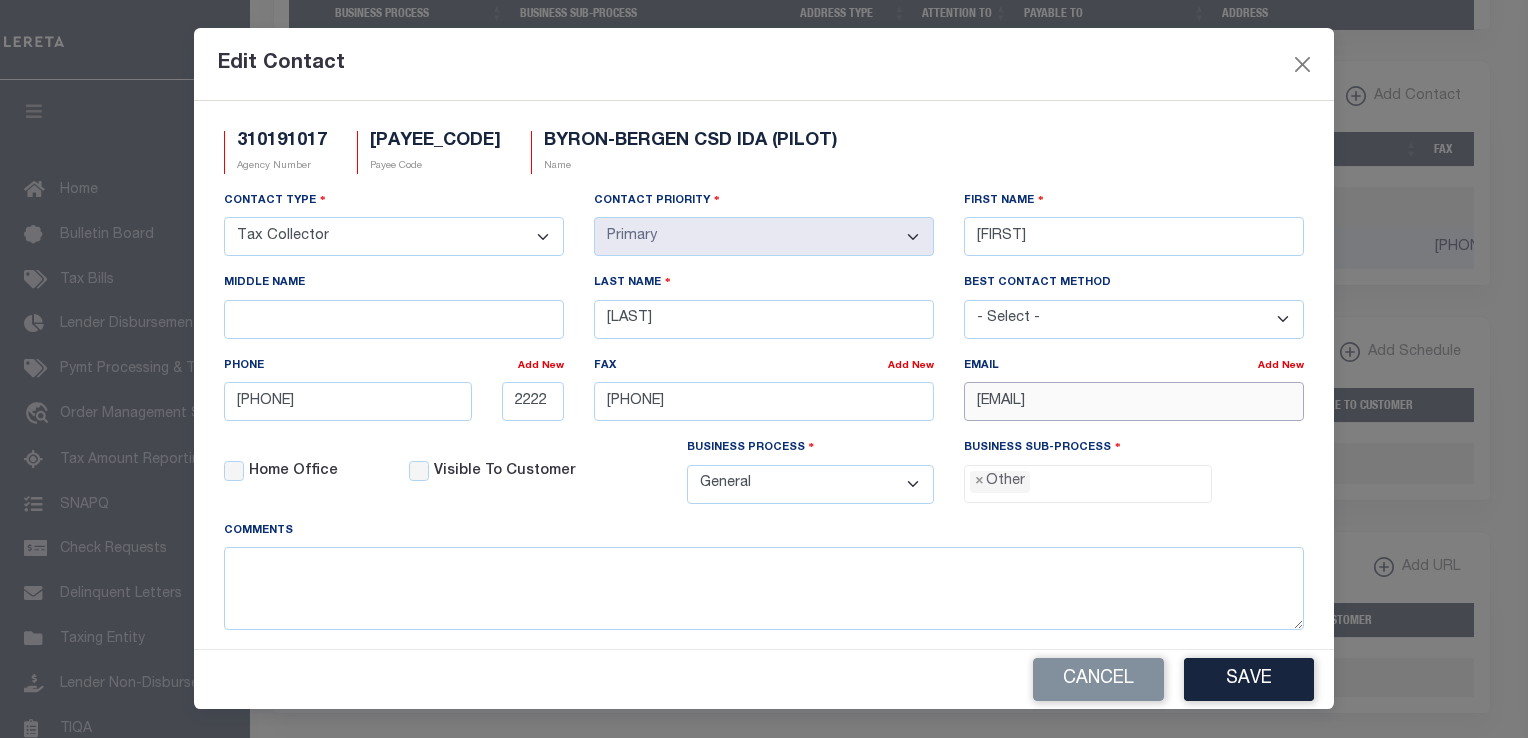 drag, startPoint x: 1202, startPoint y: 406, endPoint x: 856, endPoint y: 394, distance: 346.20804 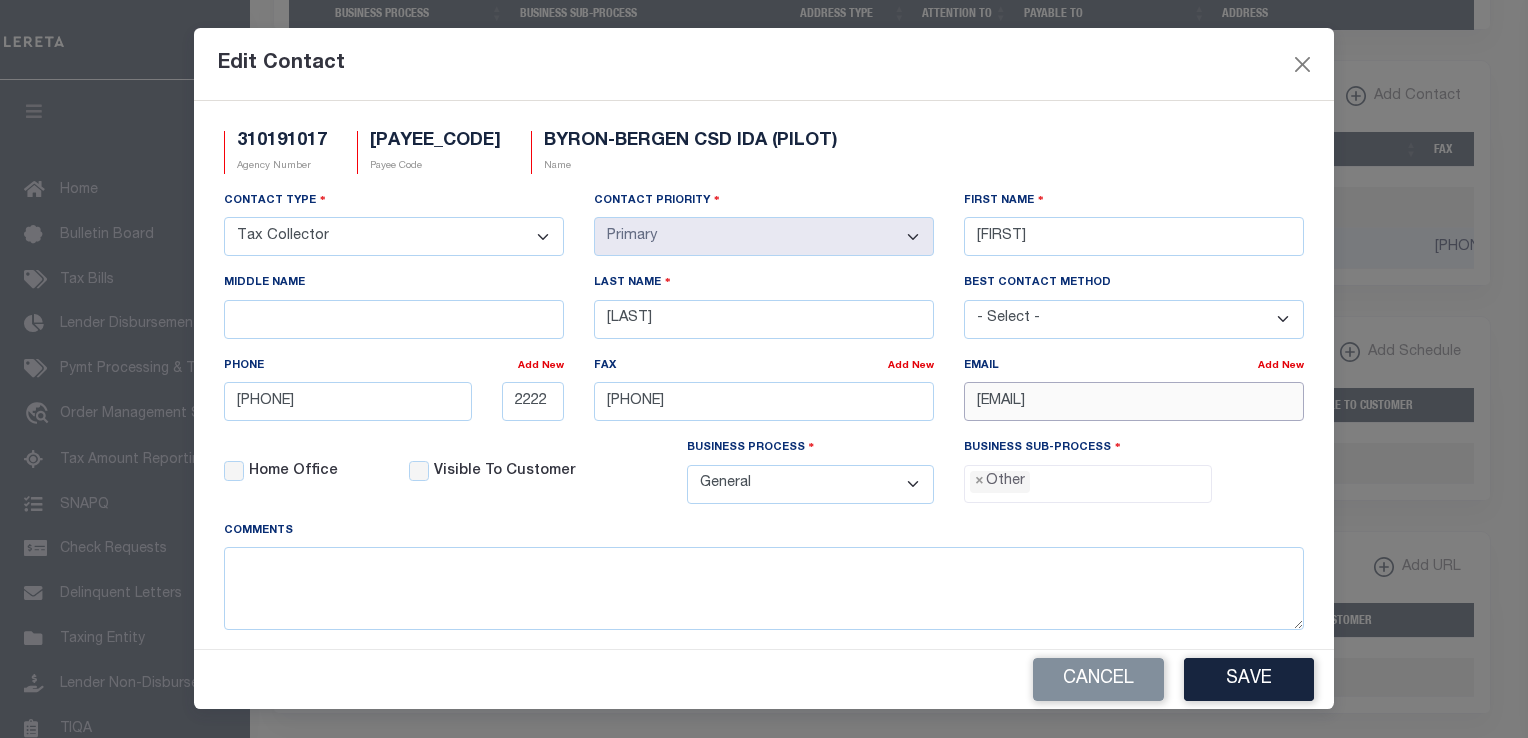 click on "Contact Type
- Select -
Assessor
Clerk
Internal Contacts 1
Internal Contacts 2
Internal Contacts 3
Internal Contacts 4
Internal Contacts 5
Tax Collector
Treasurer
Contact Priority
- Select -
Primary
Secondary
First Name
RACHEL
Middle Name Last Name" at bounding box center (764, 355) 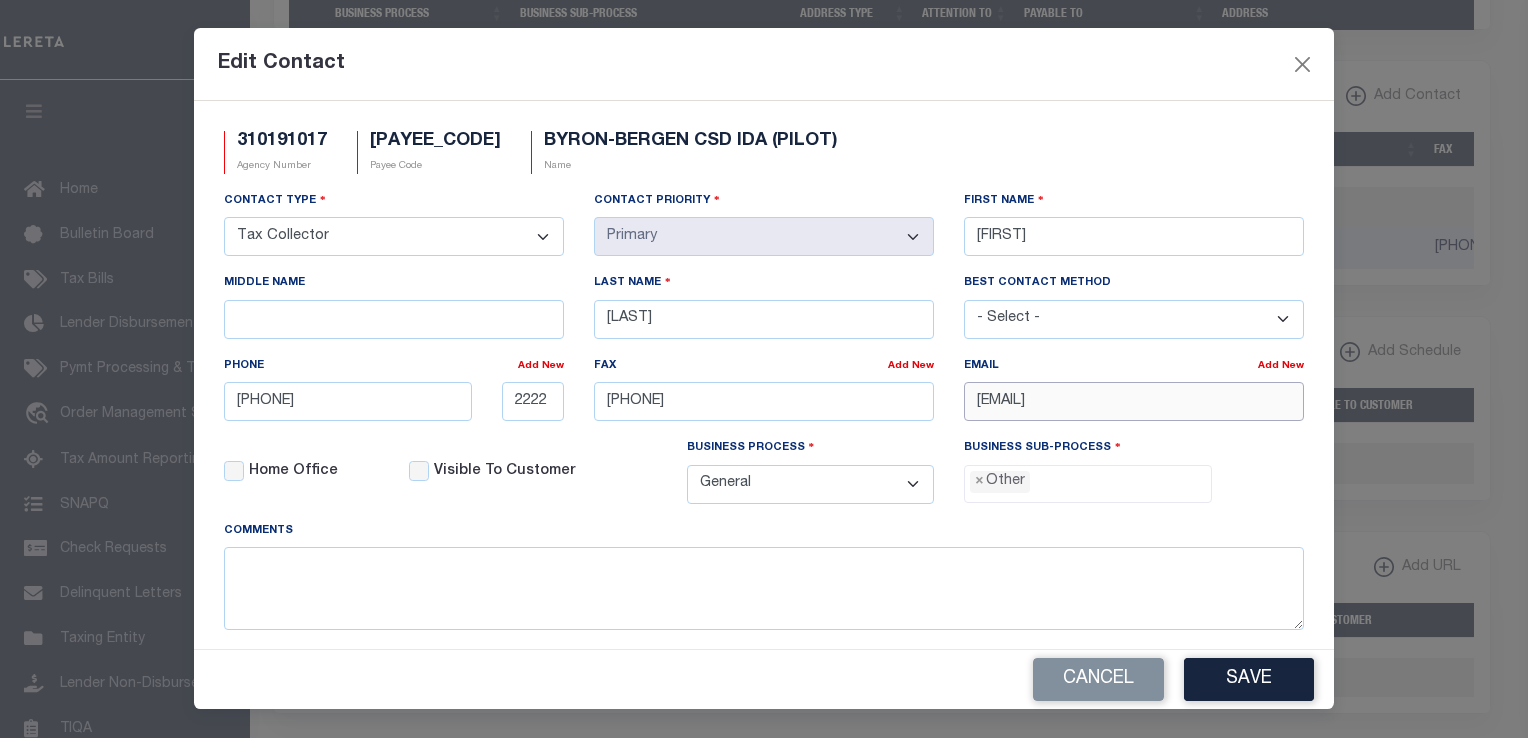 paste on "TAXCOLLECTOR" 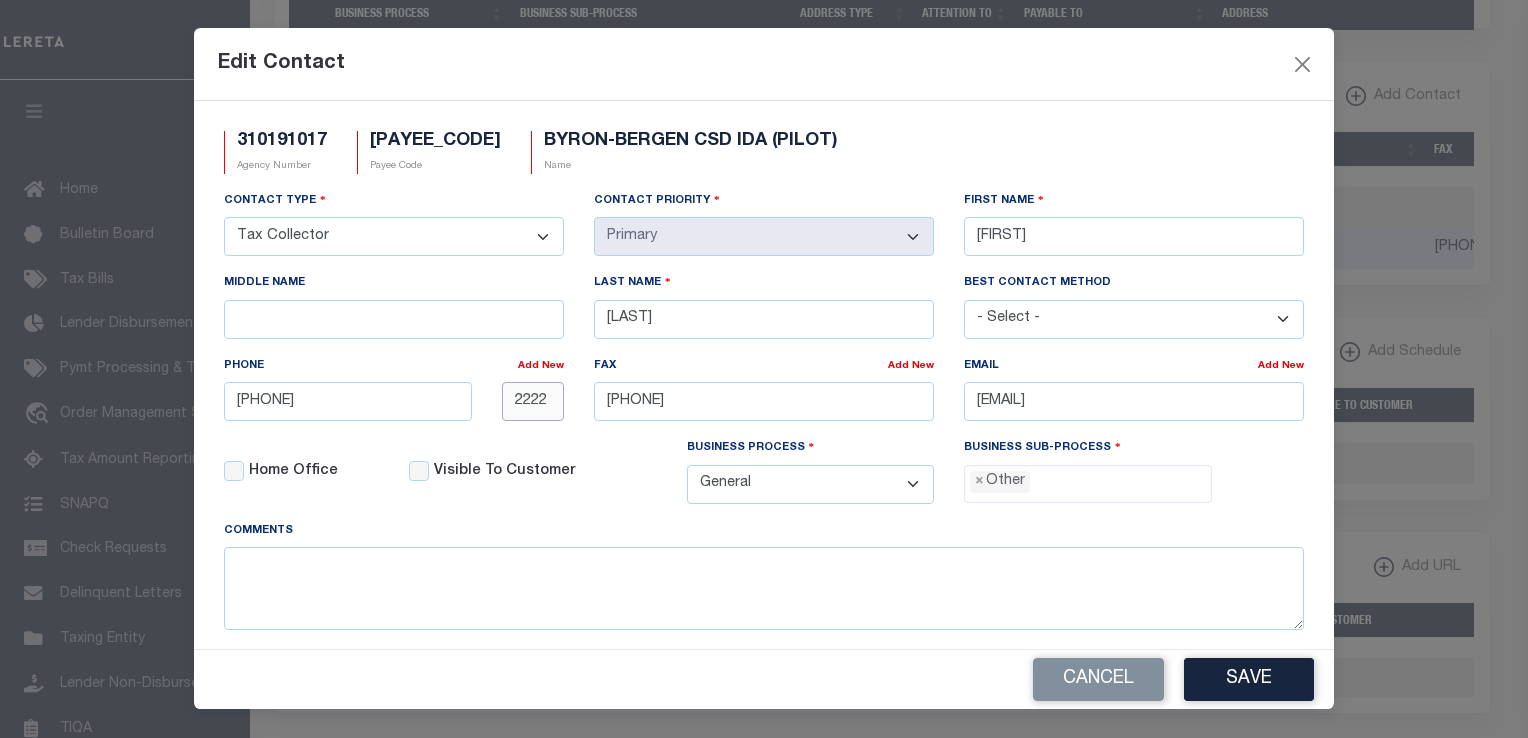drag, startPoint x: 508, startPoint y: 402, endPoint x: 800, endPoint y: 420, distance: 292.55426 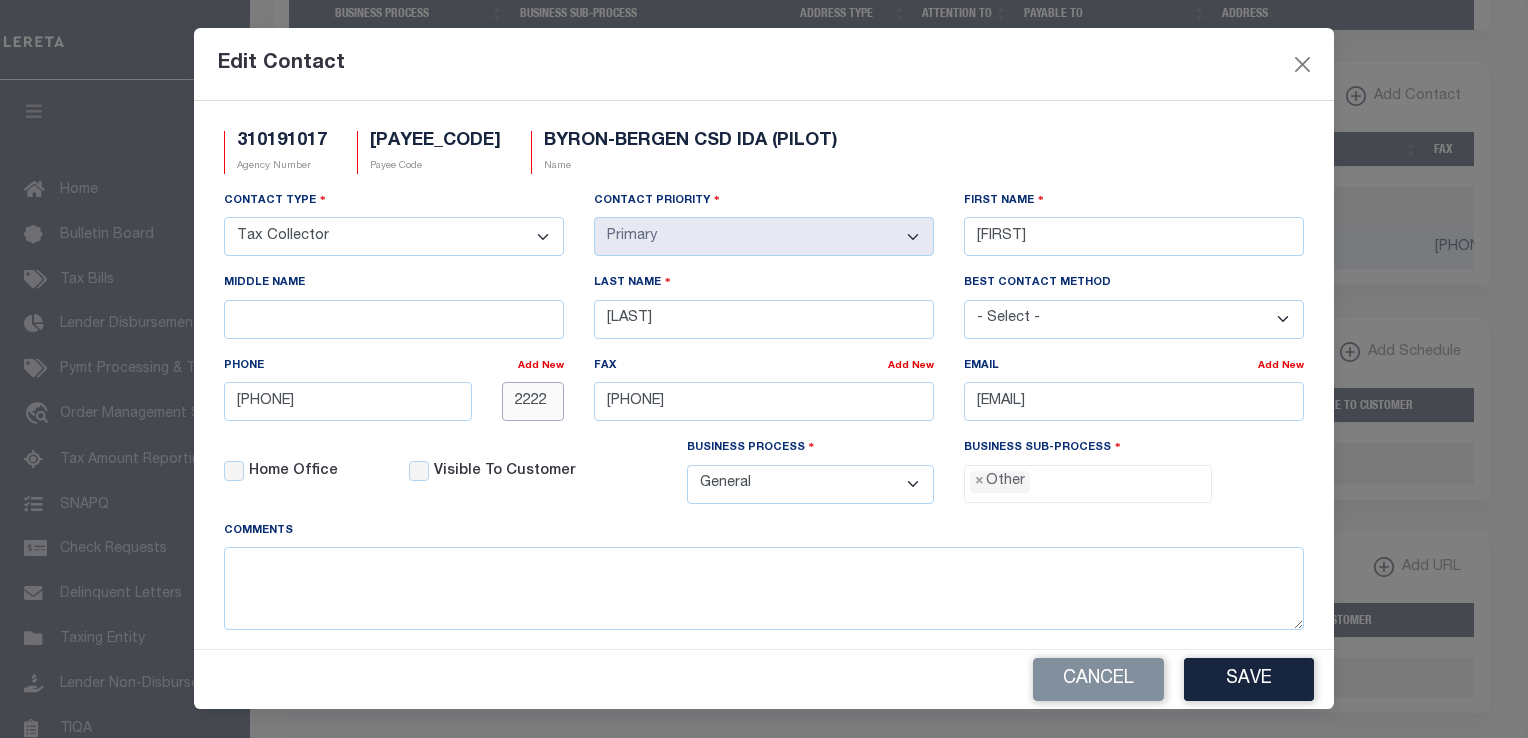 click on "Contact Type
- Select -
Assessor
Clerk
Internal Contacts 1
Internal Contacts 2
Internal Contacts 3
Internal Contacts 4
Internal Contacts 5
Tax Collector
Treasurer
Contact Priority
- Select -
Primary
Secondary
First Name
RACHEL
Middle Name Last Name" at bounding box center (764, 355) 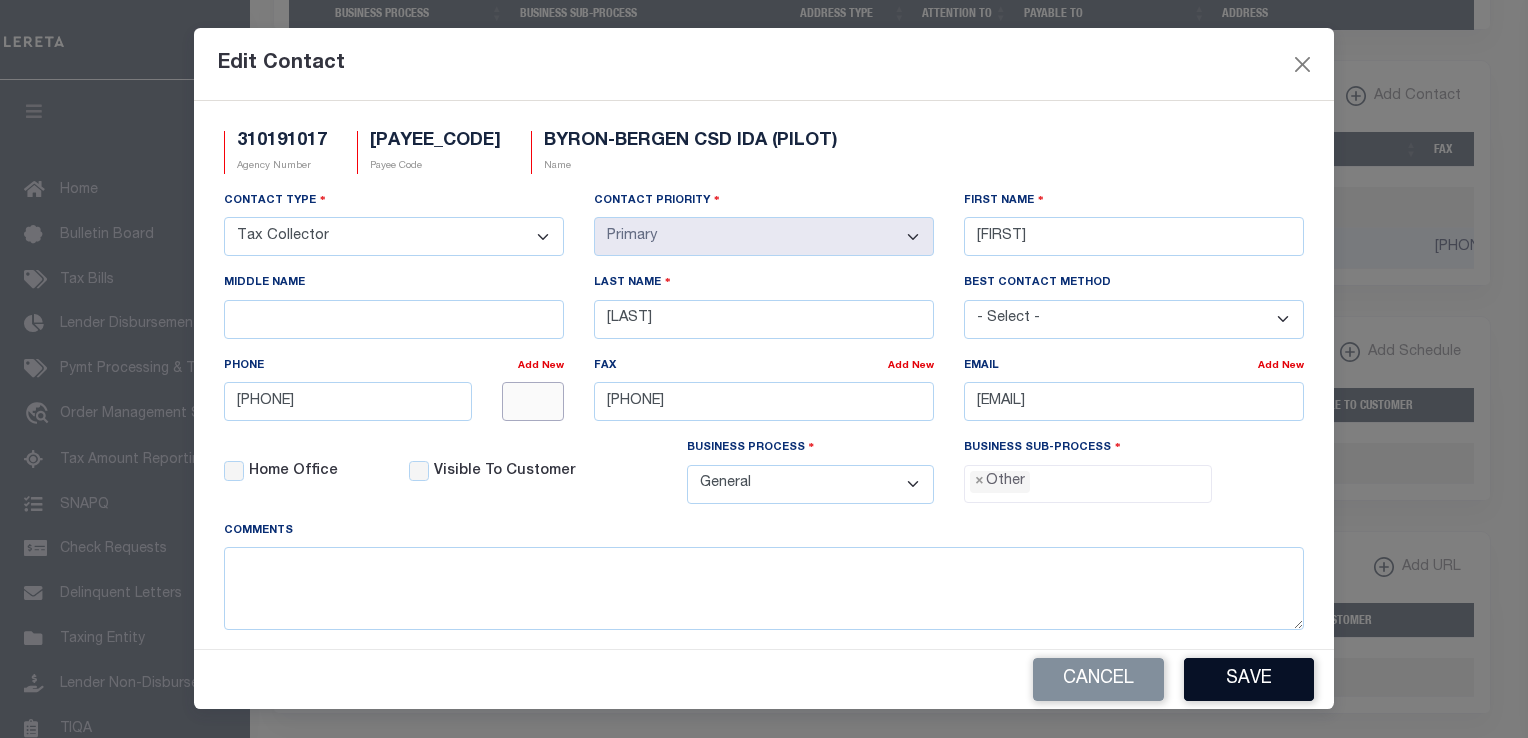 type 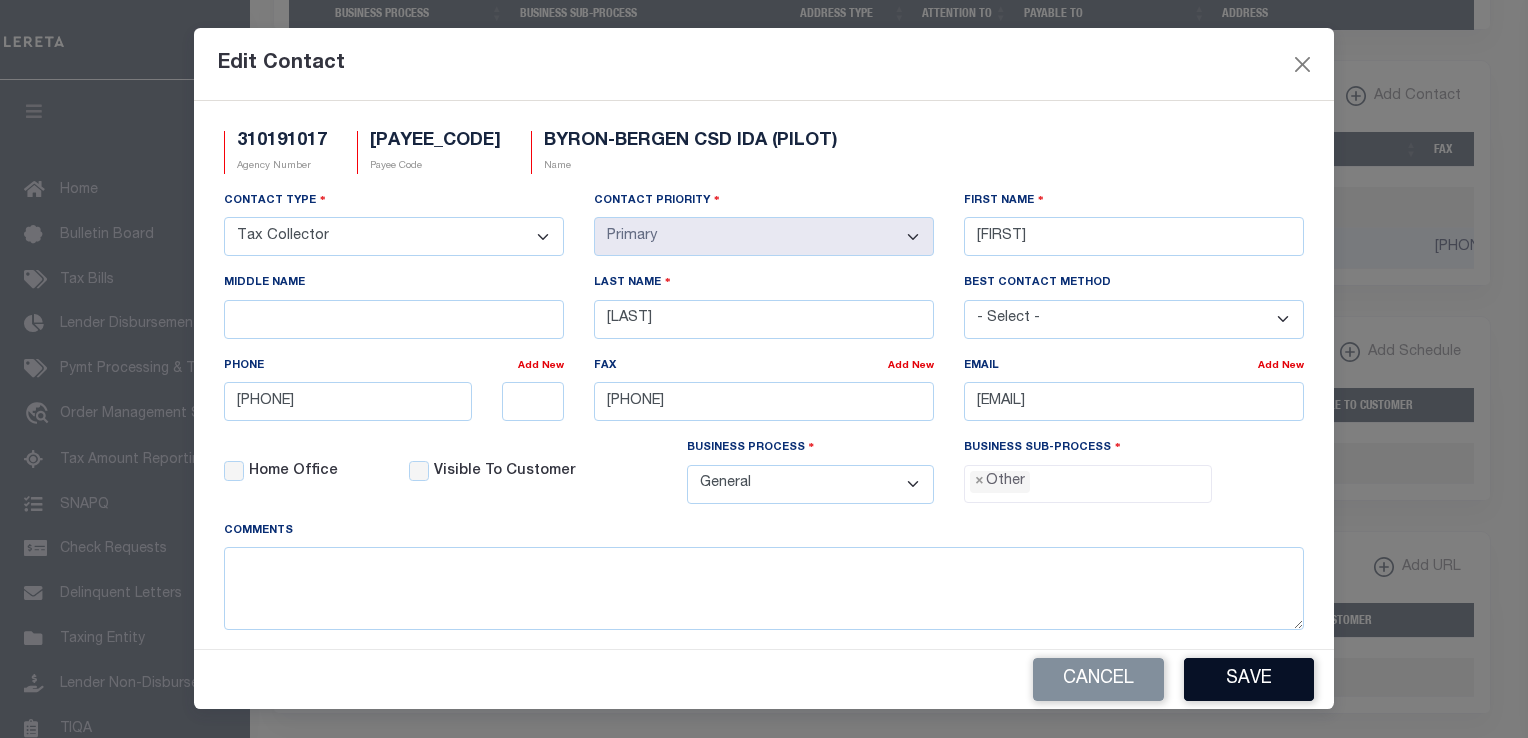 click on "Save" at bounding box center (1249, 679) 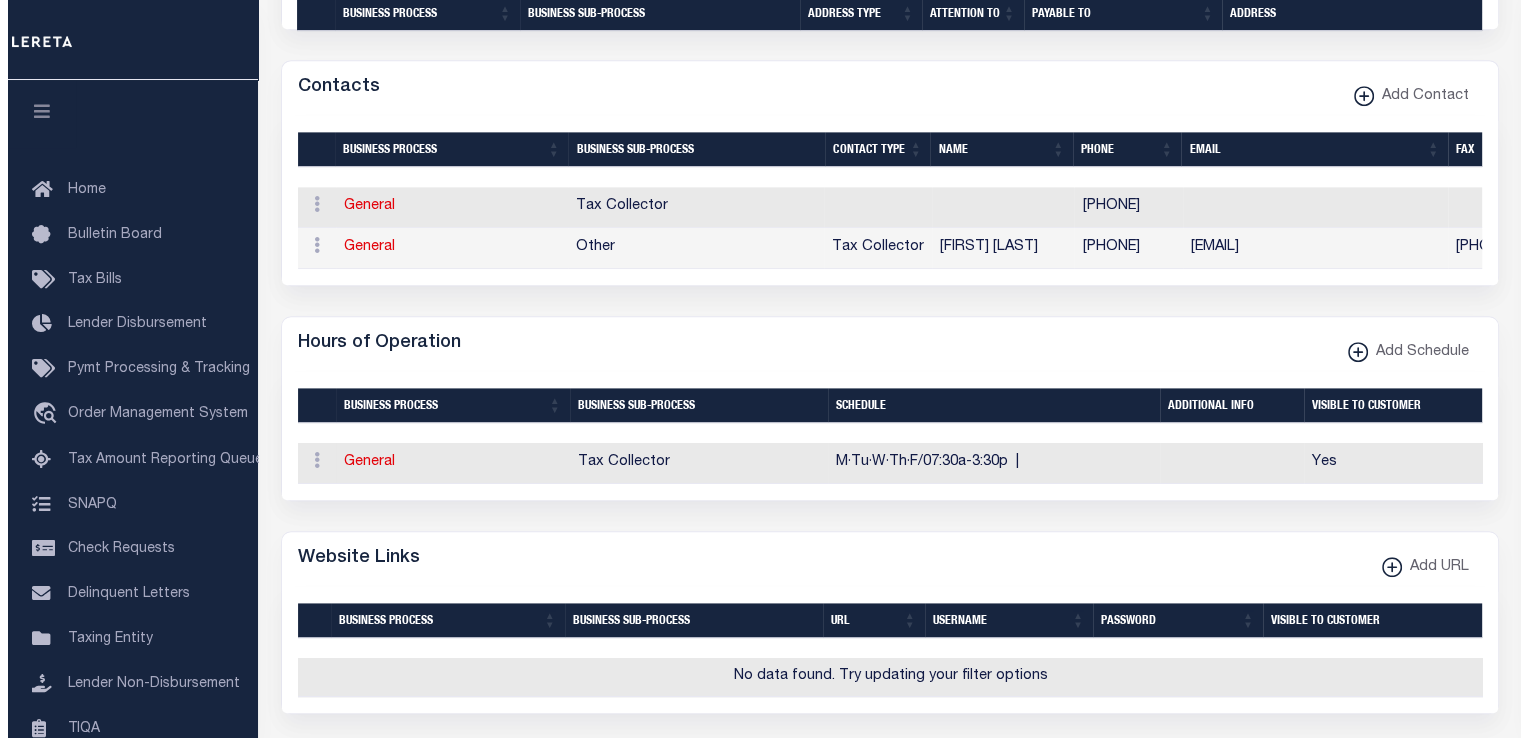 scroll, scrollTop: 1422, scrollLeft: 0, axis: vertical 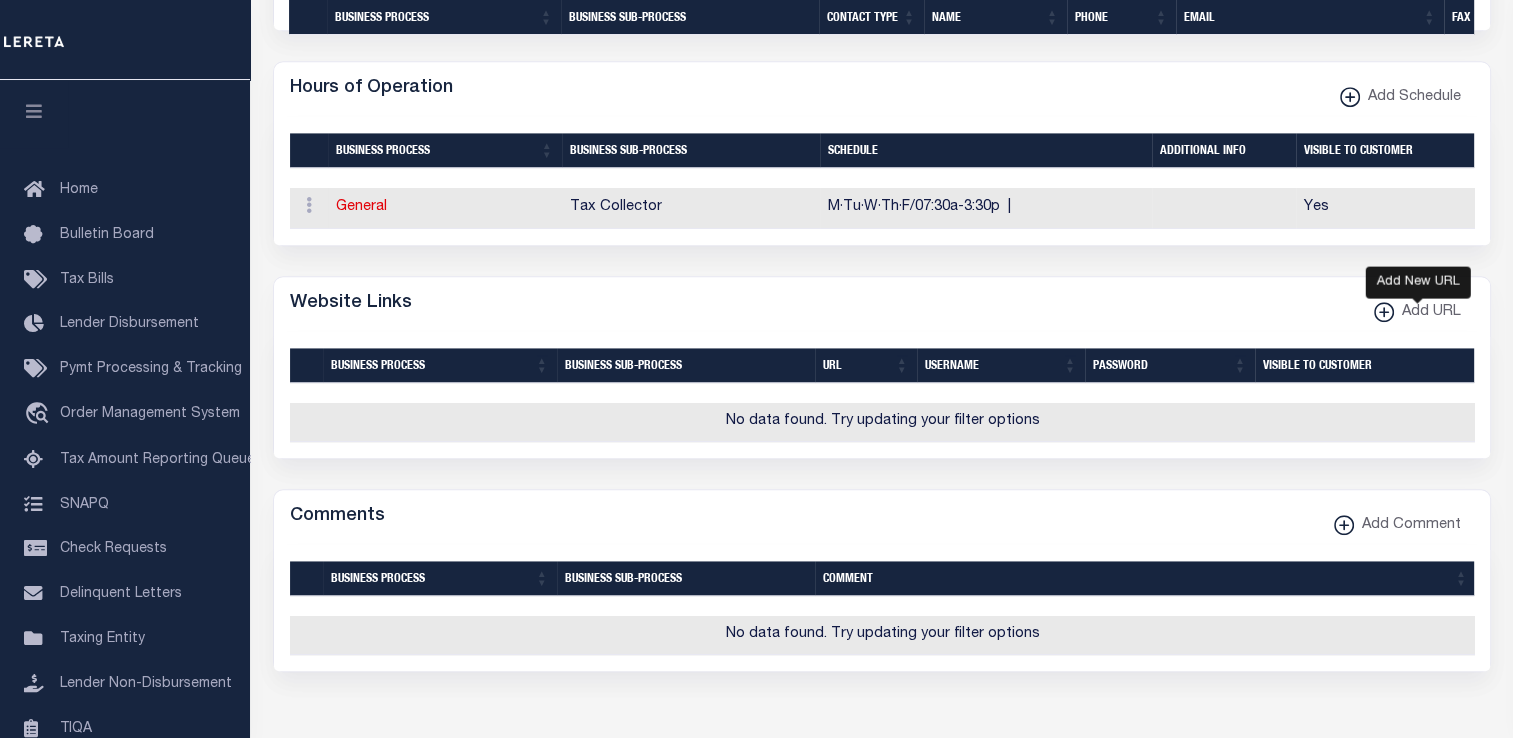 click 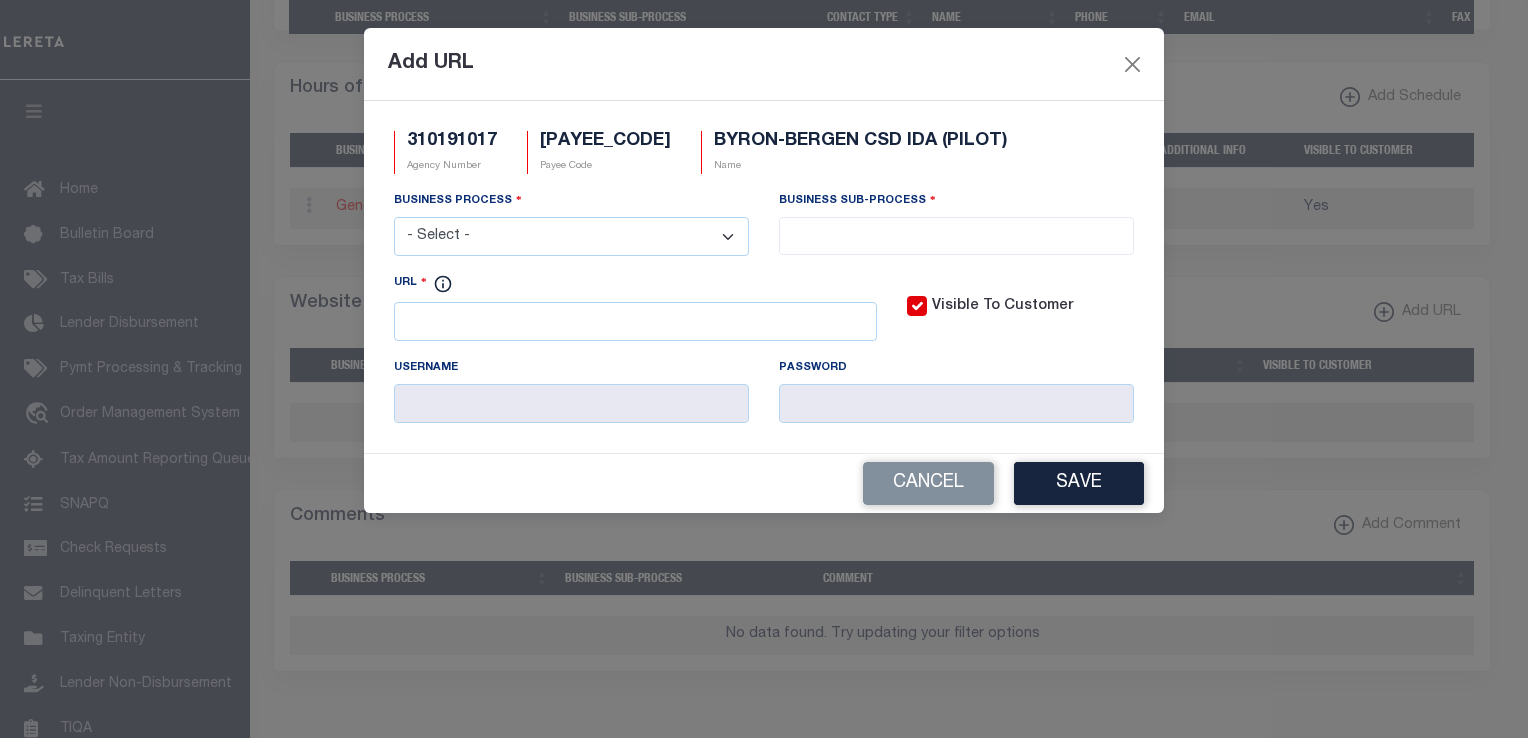 click on "- Select - All
Automation
Bill Request
Delinquency Payment
Delinquency Procurement
Escrow Payment
Escrow Procurement
General" at bounding box center [571, 236] 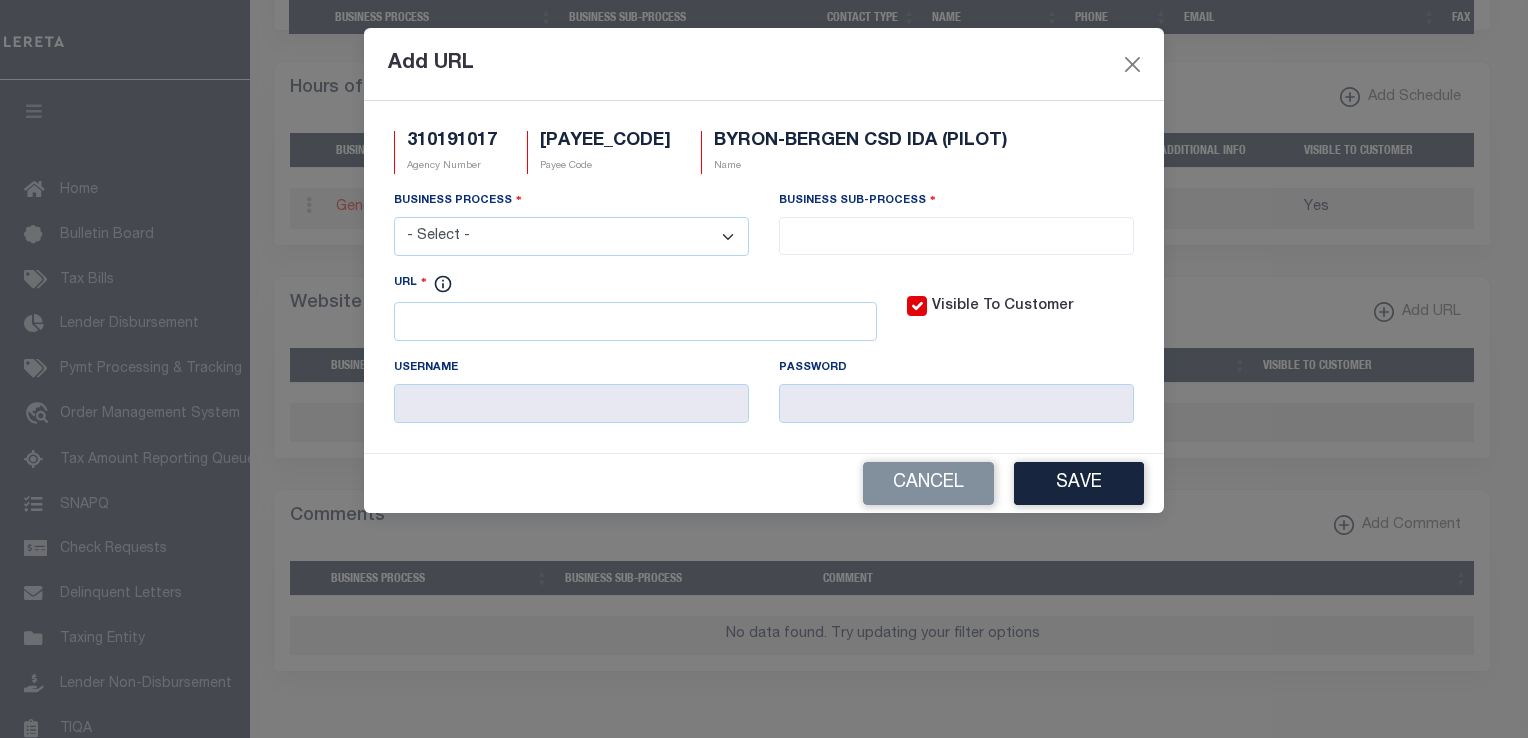 select on "6" 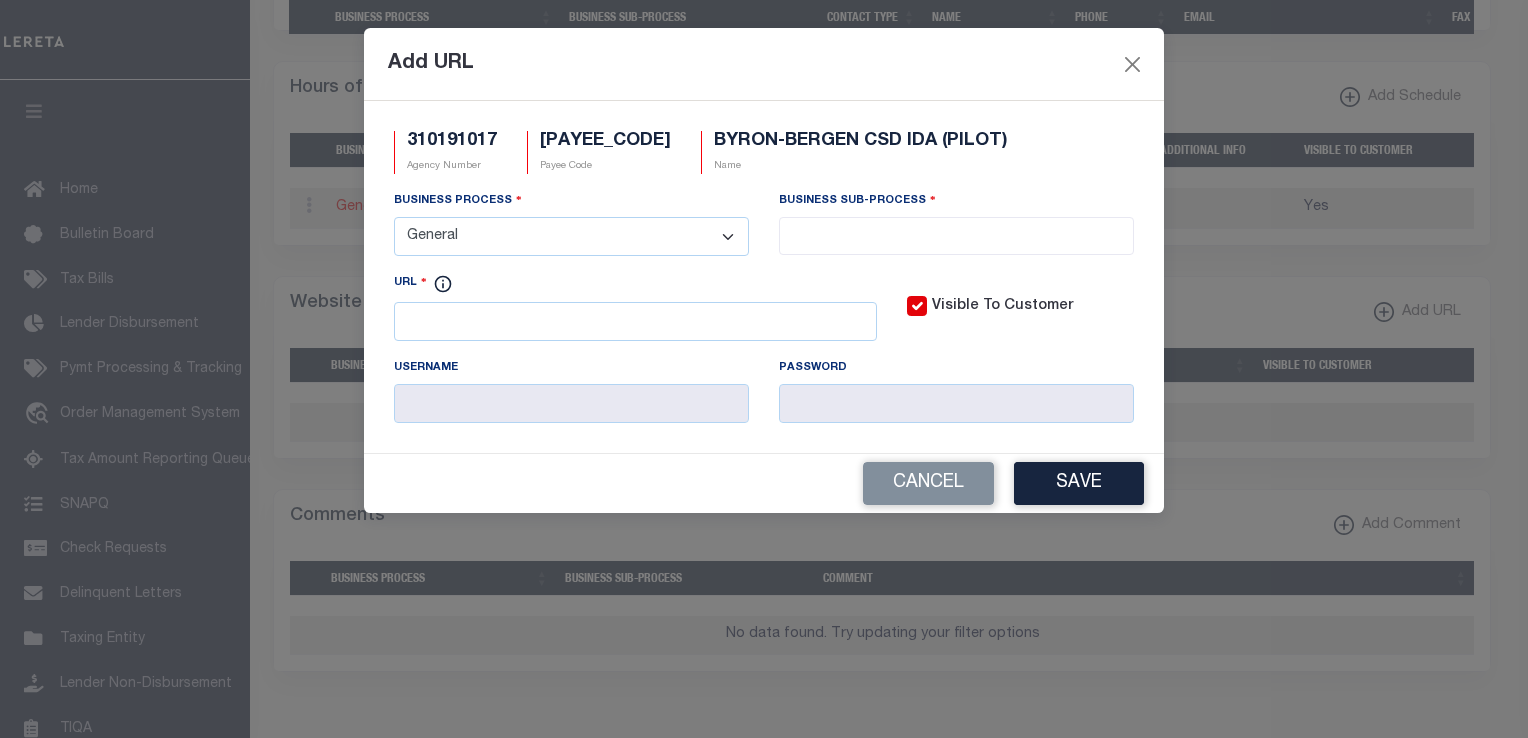 click on "- Select - All
Automation
Bill Request
Delinquency Payment
Delinquency Procurement
Escrow Payment
Escrow Procurement
General" at bounding box center [571, 236] 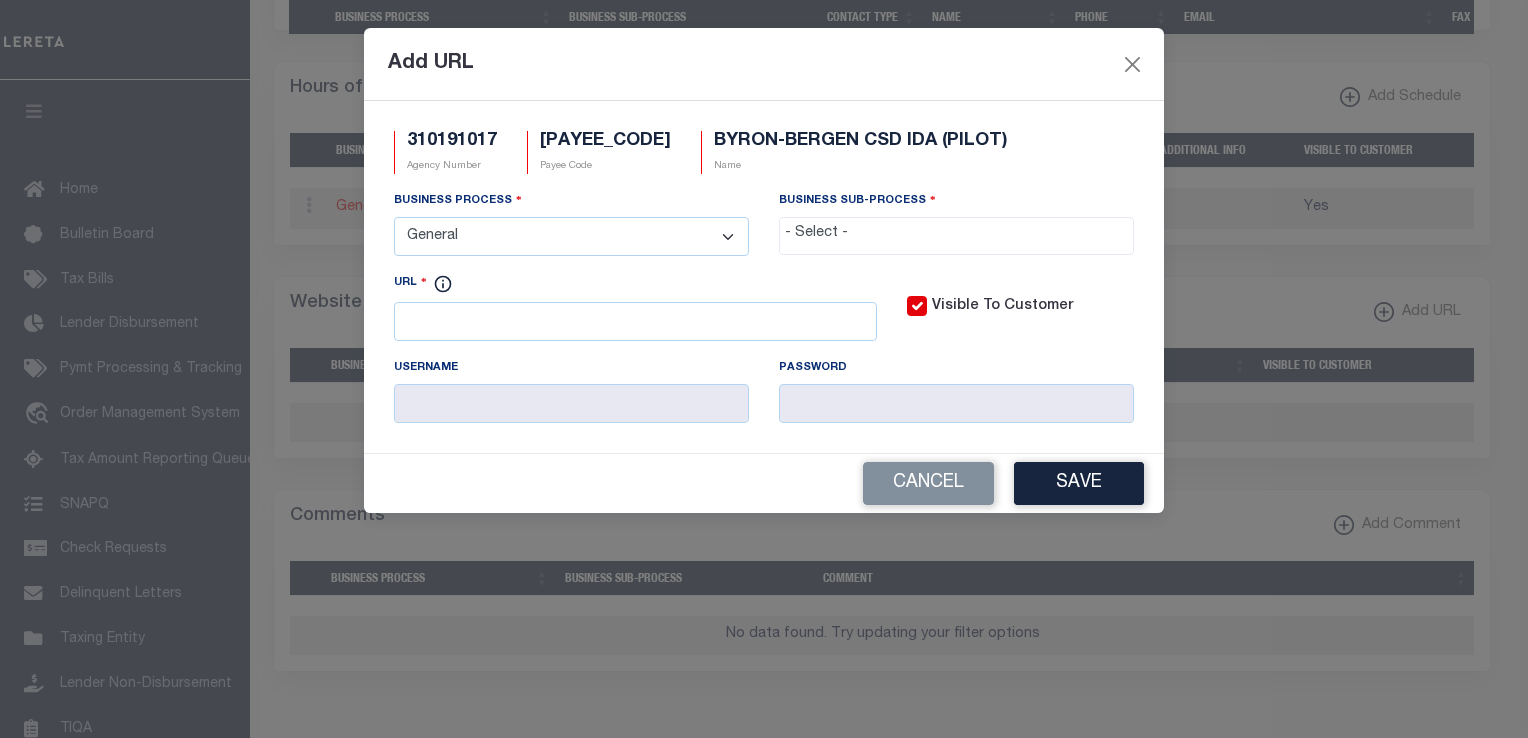 click at bounding box center (956, 234) 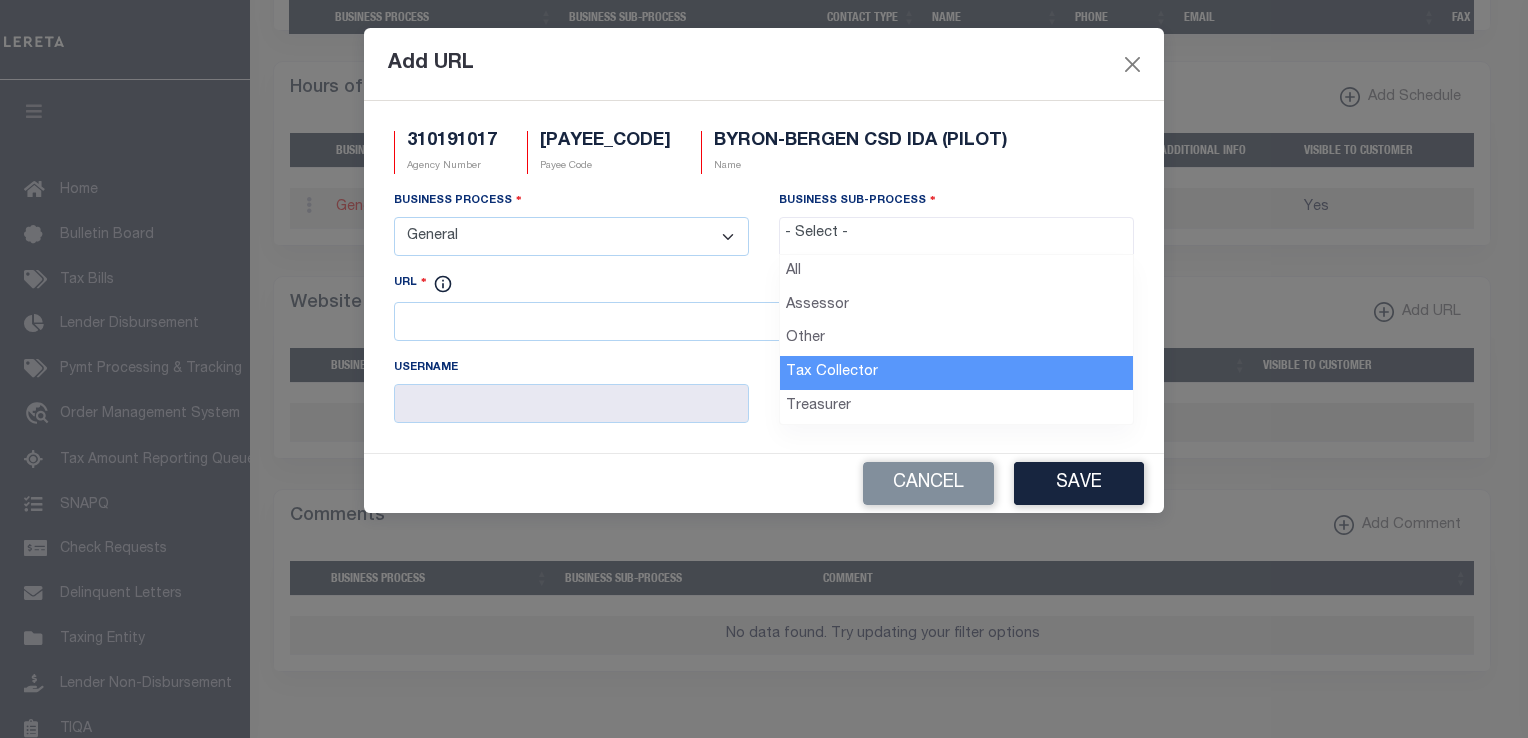 select on "31" 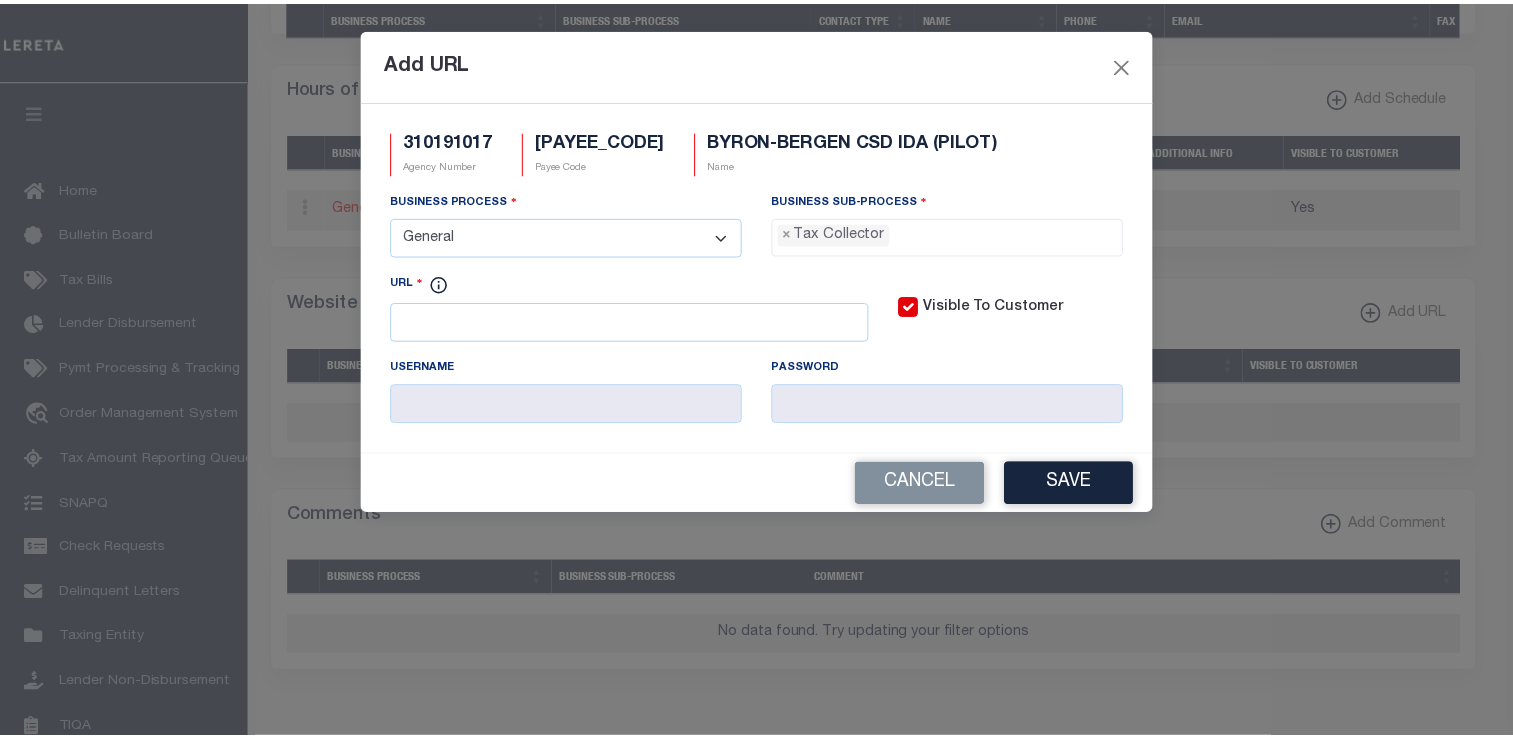 scroll, scrollTop: 56, scrollLeft: 0, axis: vertical 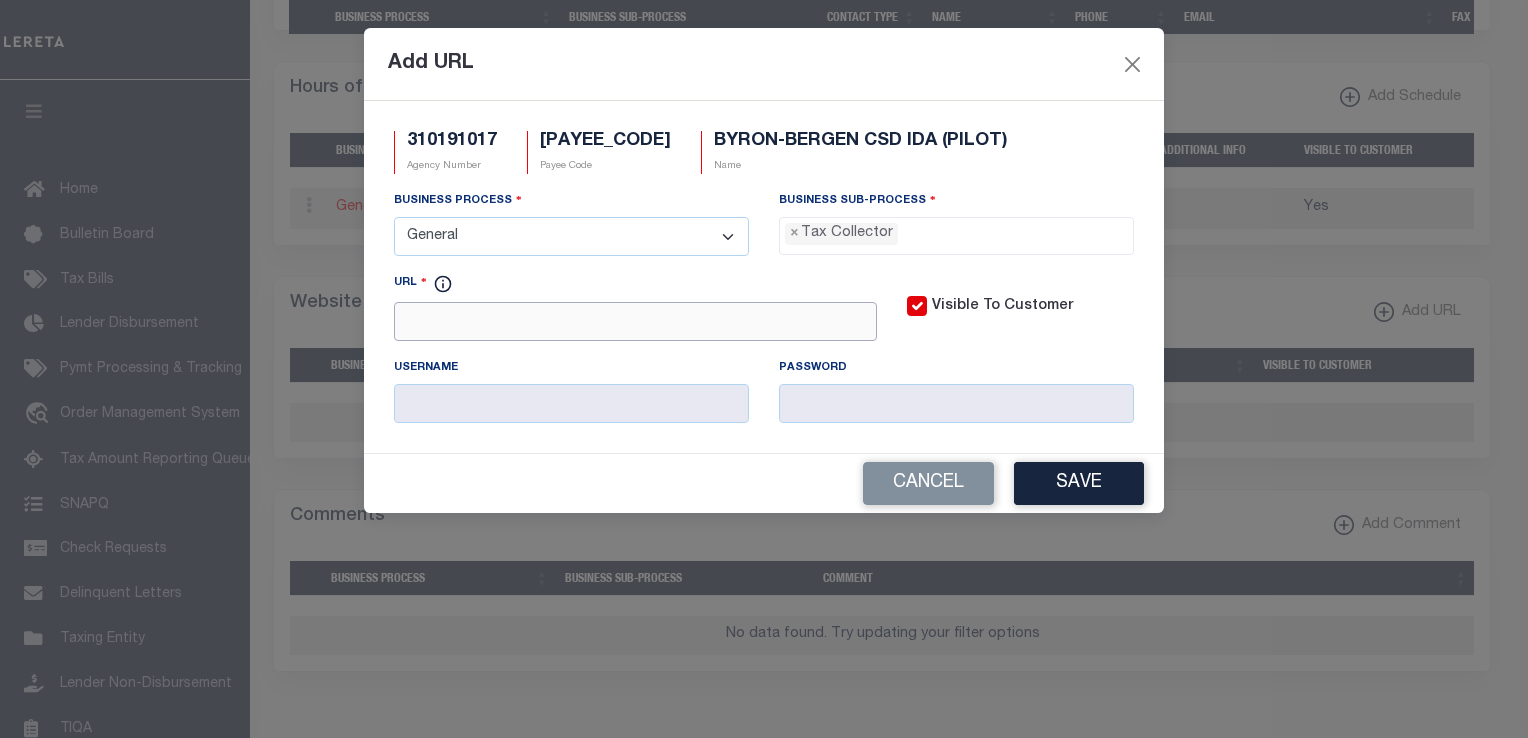 click on "URL" at bounding box center (635, 321) 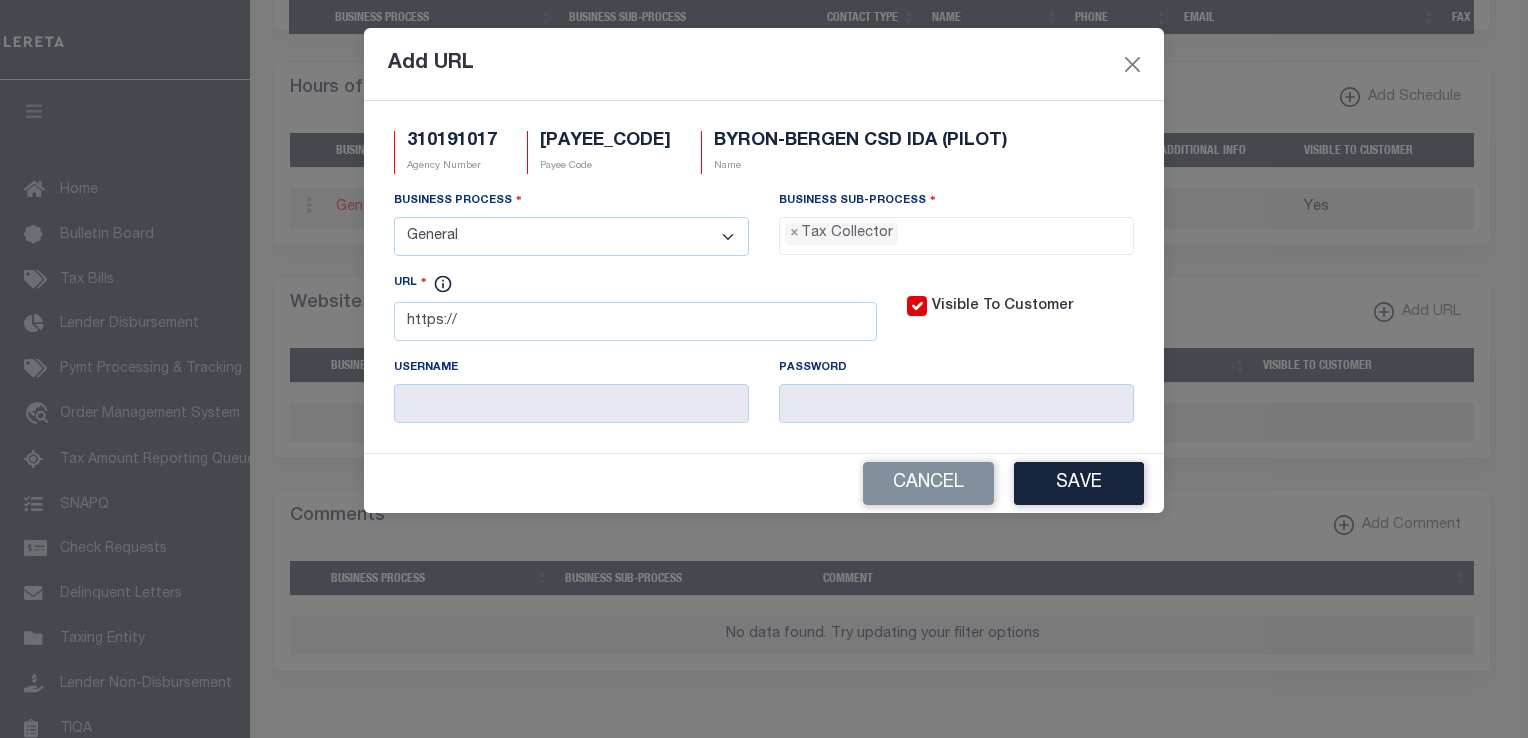 click on "Add URL" at bounding box center (764, 64) 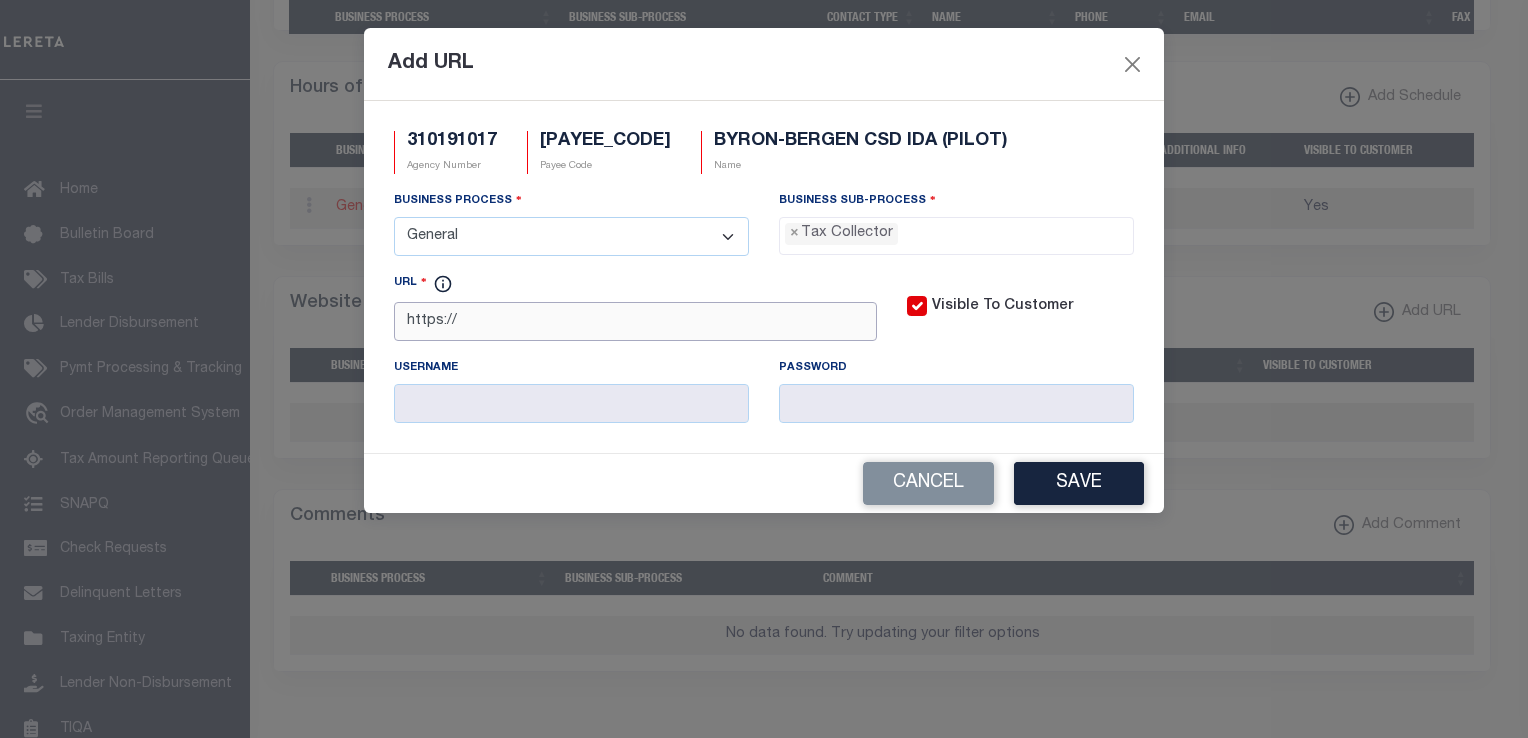 click on "https://" at bounding box center (635, 321) 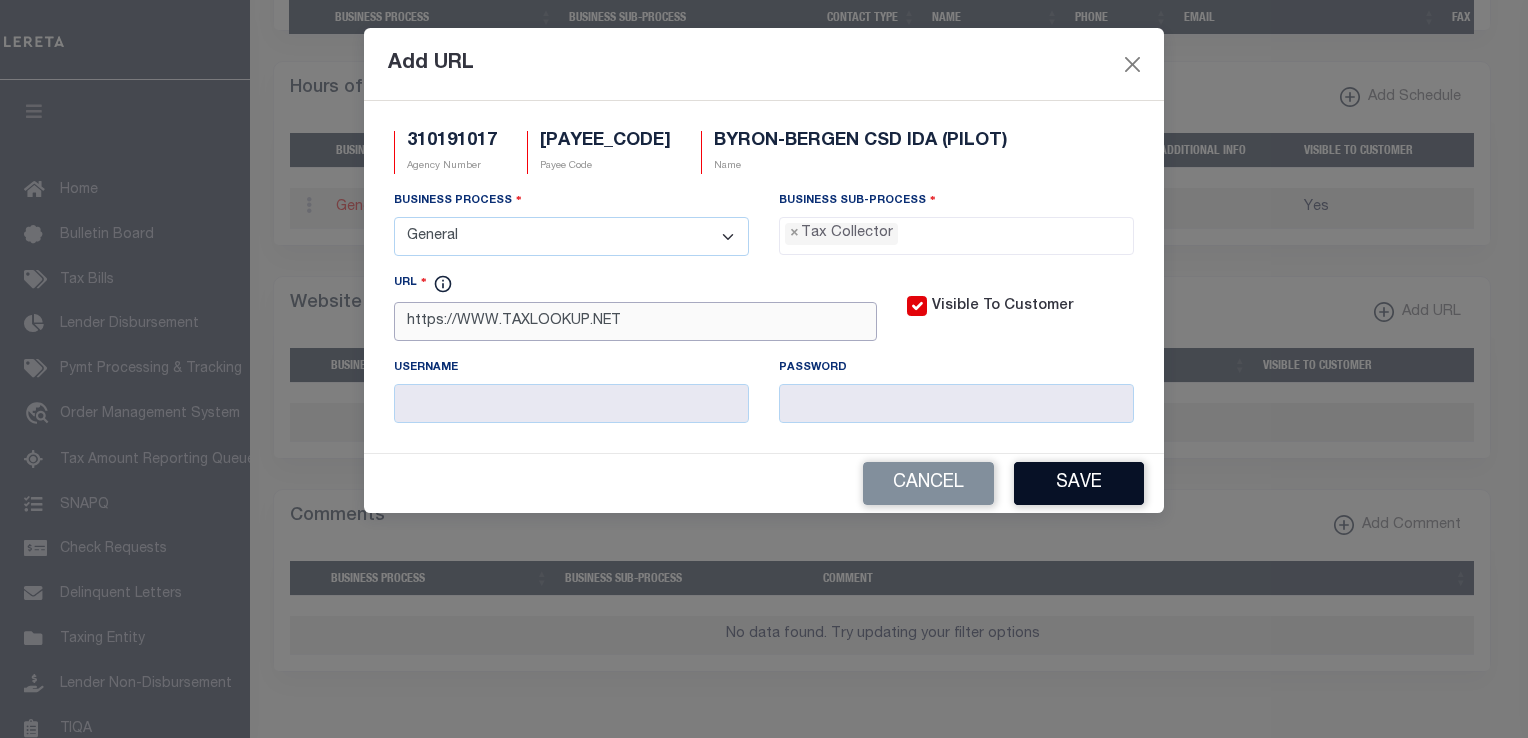 type on "https://WWW.TAXLOOKUP.NET" 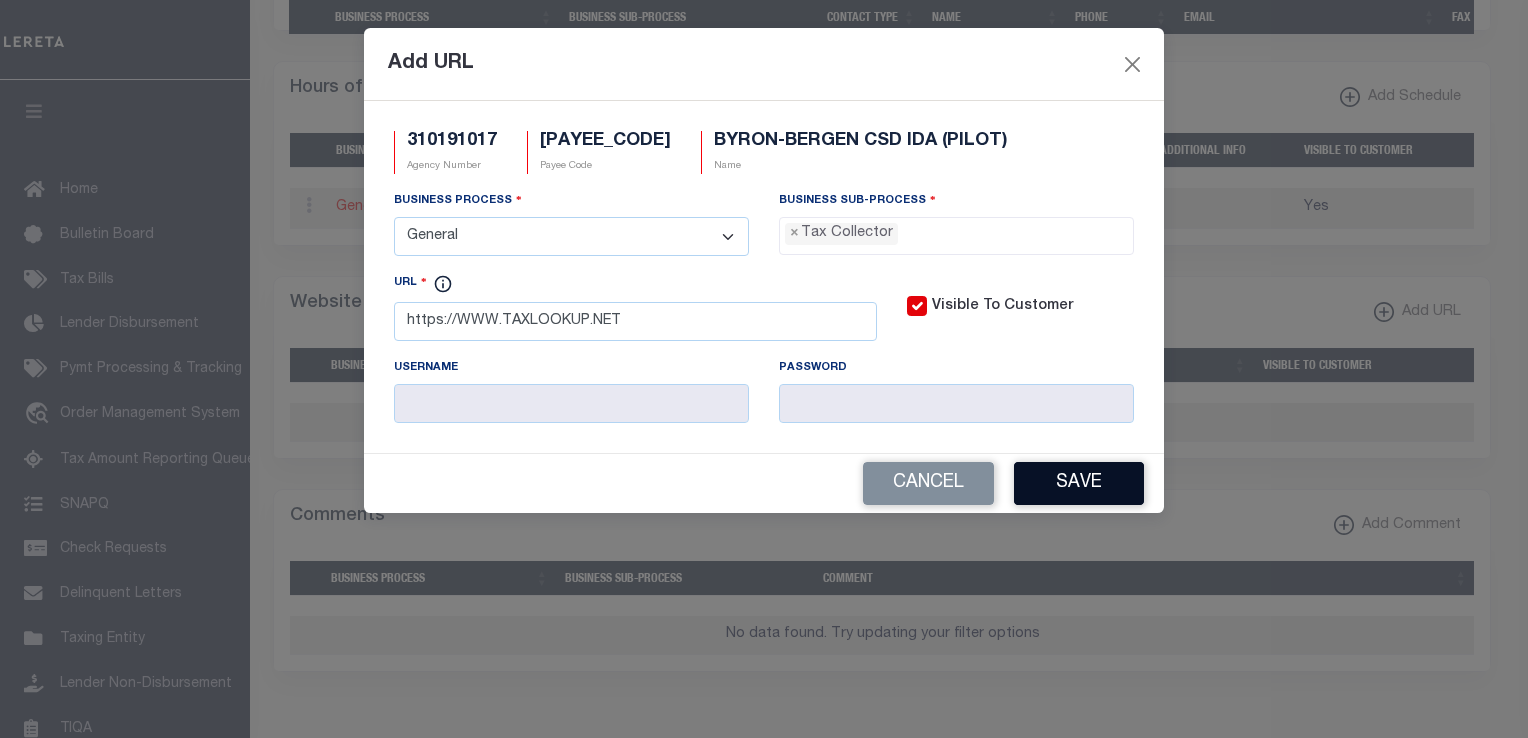 click on "Save" at bounding box center [1079, 483] 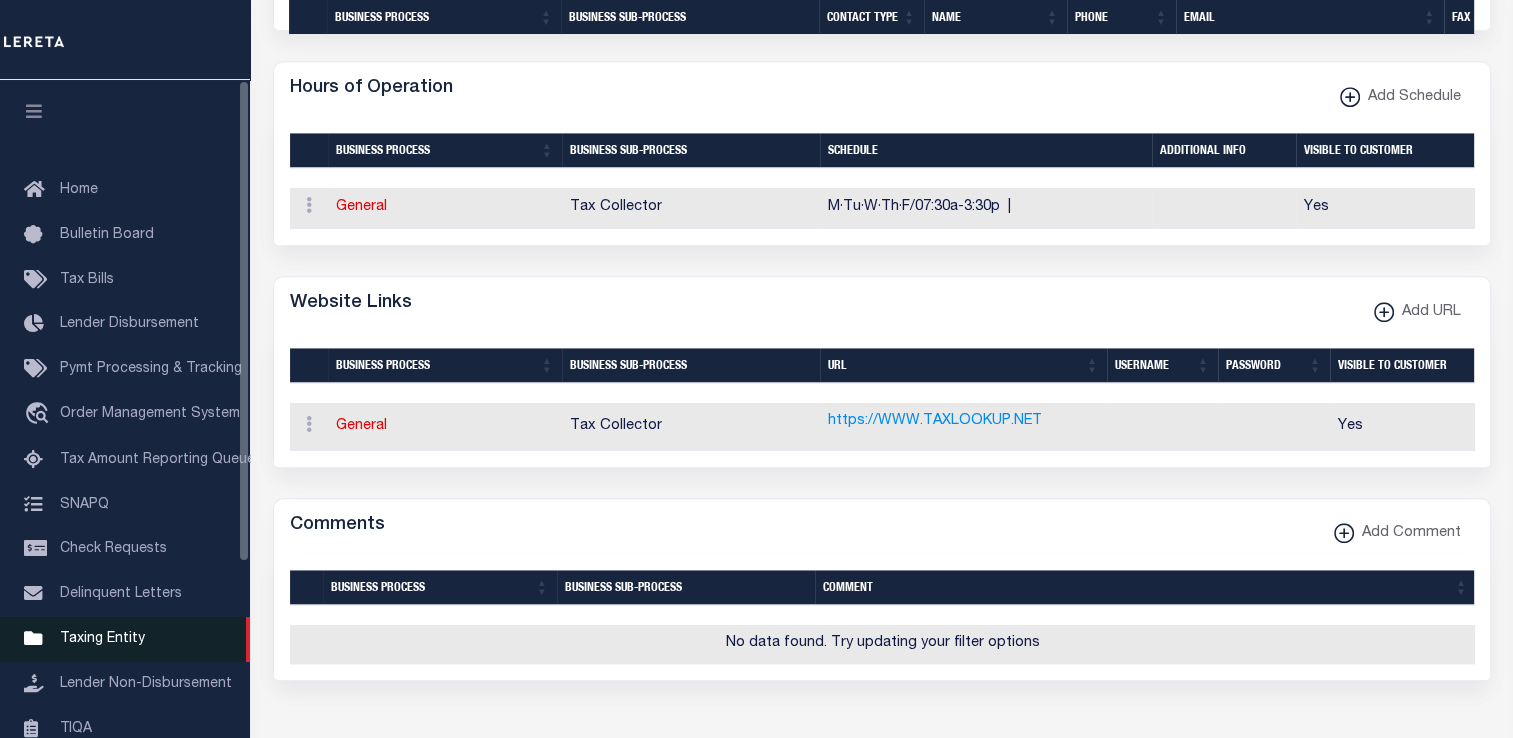 click on "Taxing Entity" at bounding box center [102, 639] 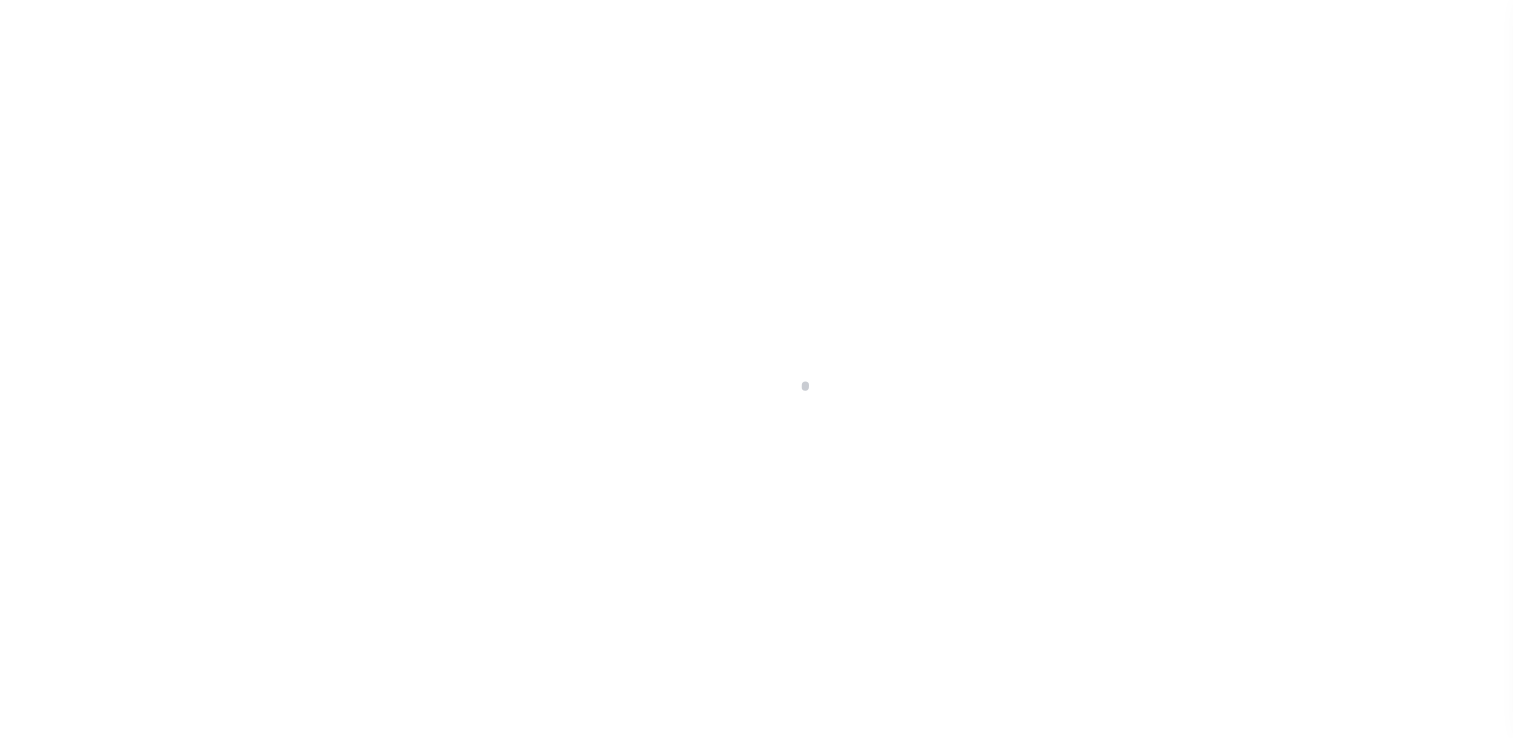 scroll, scrollTop: 0, scrollLeft: 0, axis: both 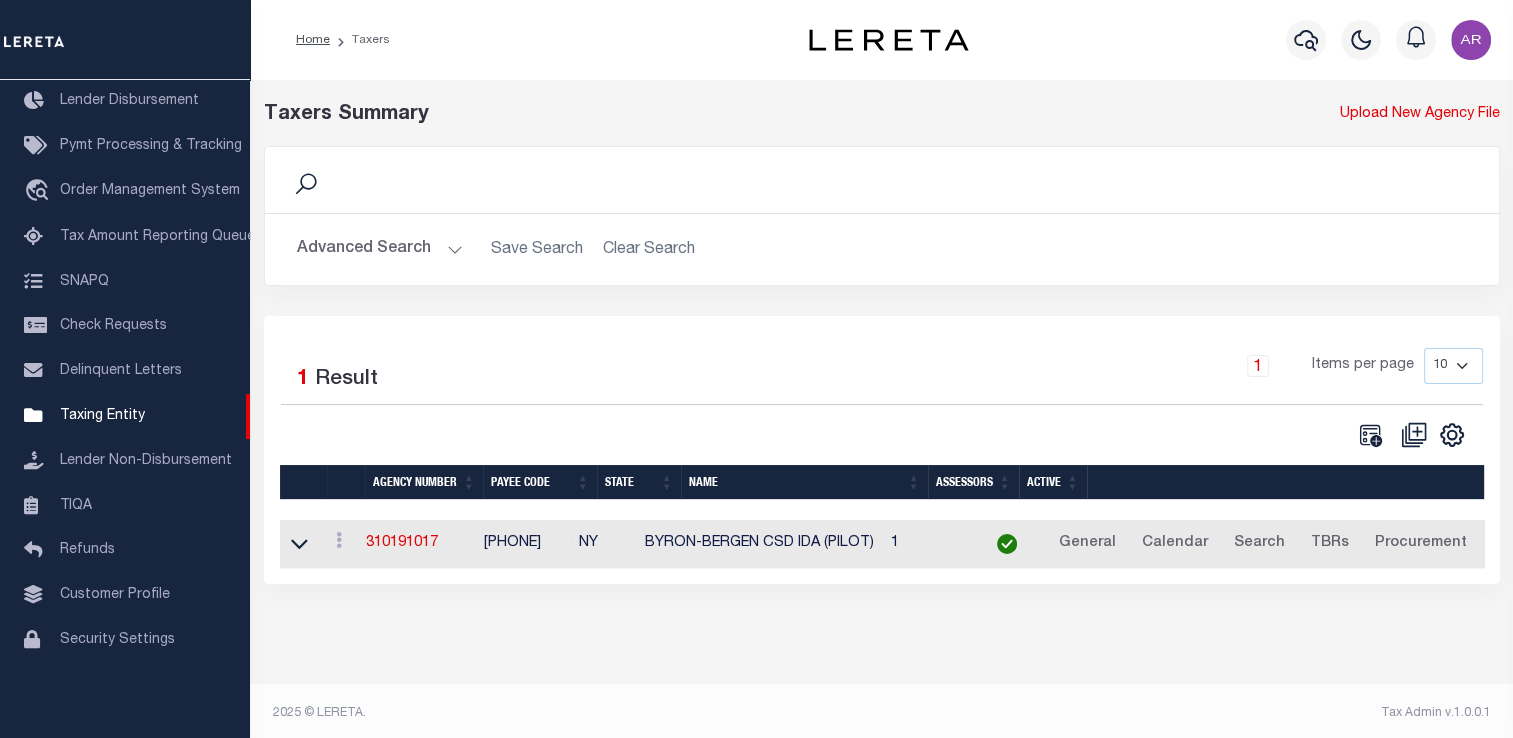 click on "Advanced Search" at bounding box center [380, 249] 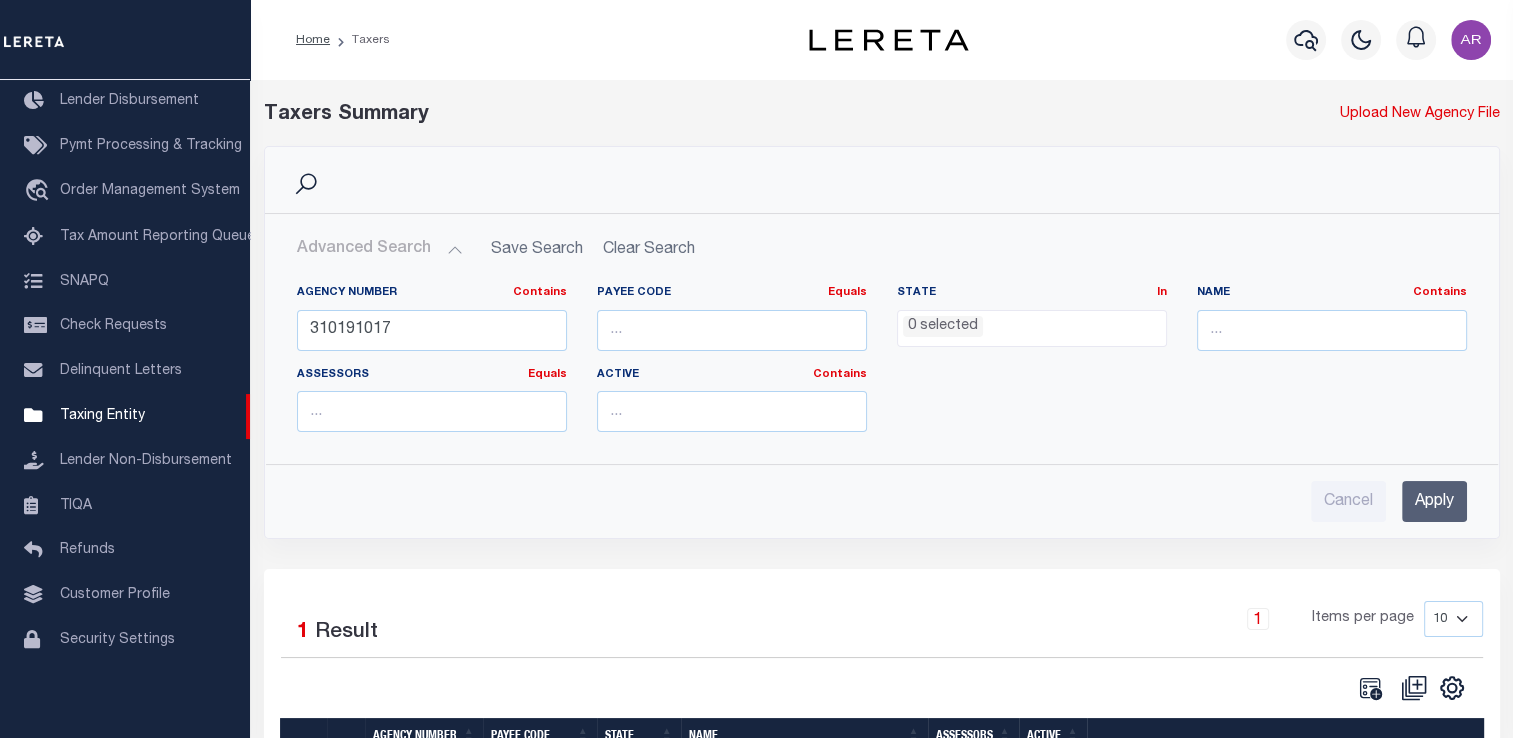 click on "Advanced Search
Save Search Clear Search
tblPayees_dynamictable_____DefaultSaveFilter
Agency Number
Contains
Contains" at bounding box center (882, 376) 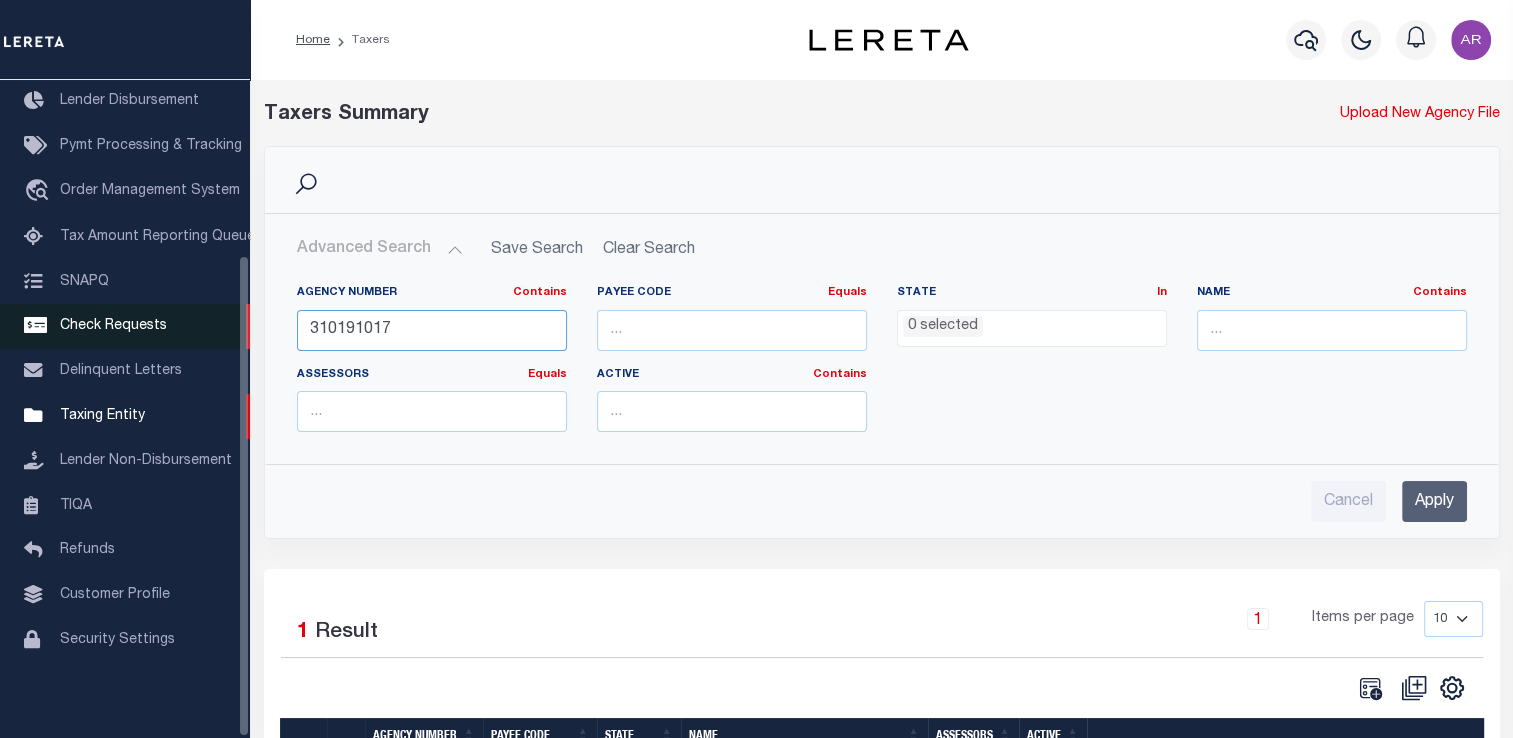 drag, startPoint x: 412, startPoint y: 327, endPoint x: 249, endPoint y: 313, distance: 163.60013 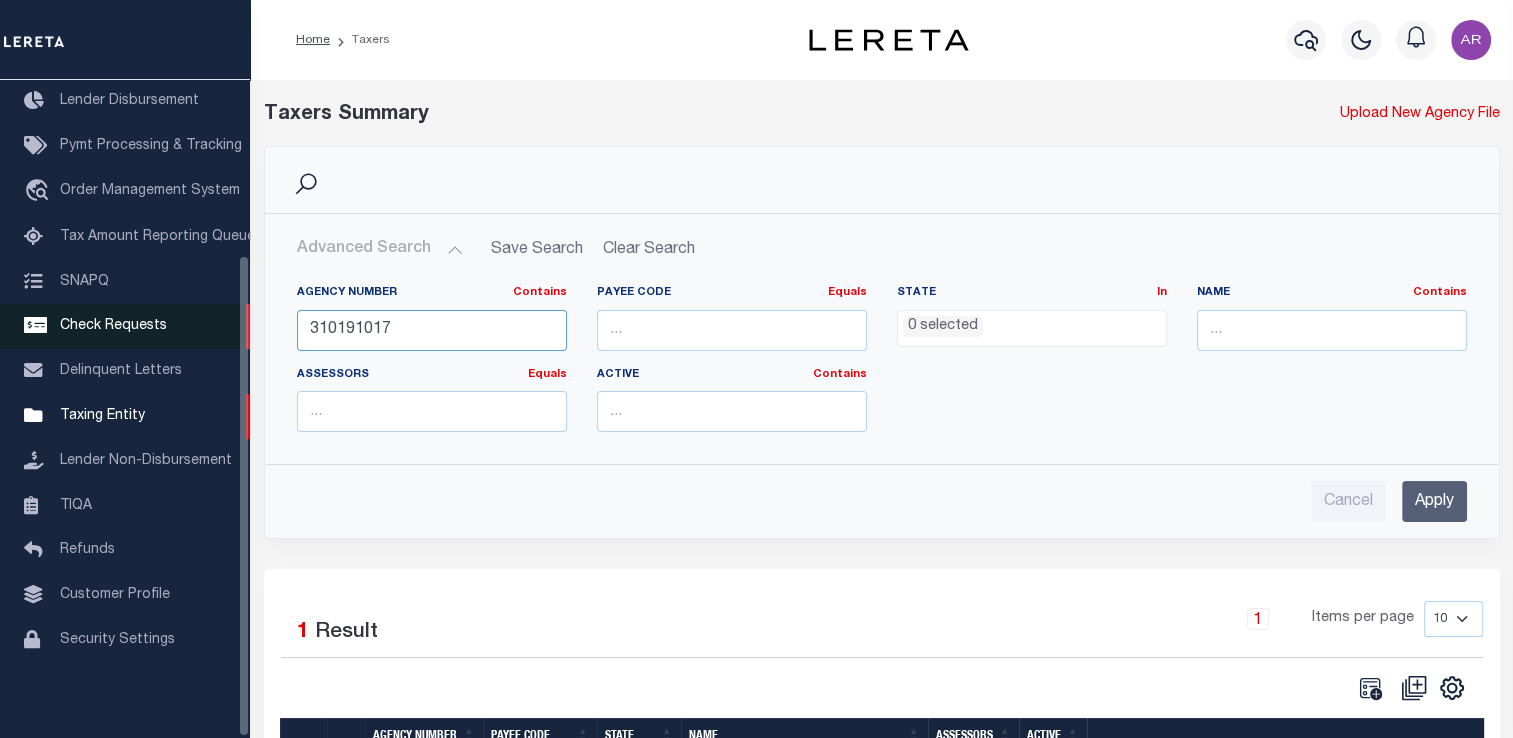 paste on "370612" 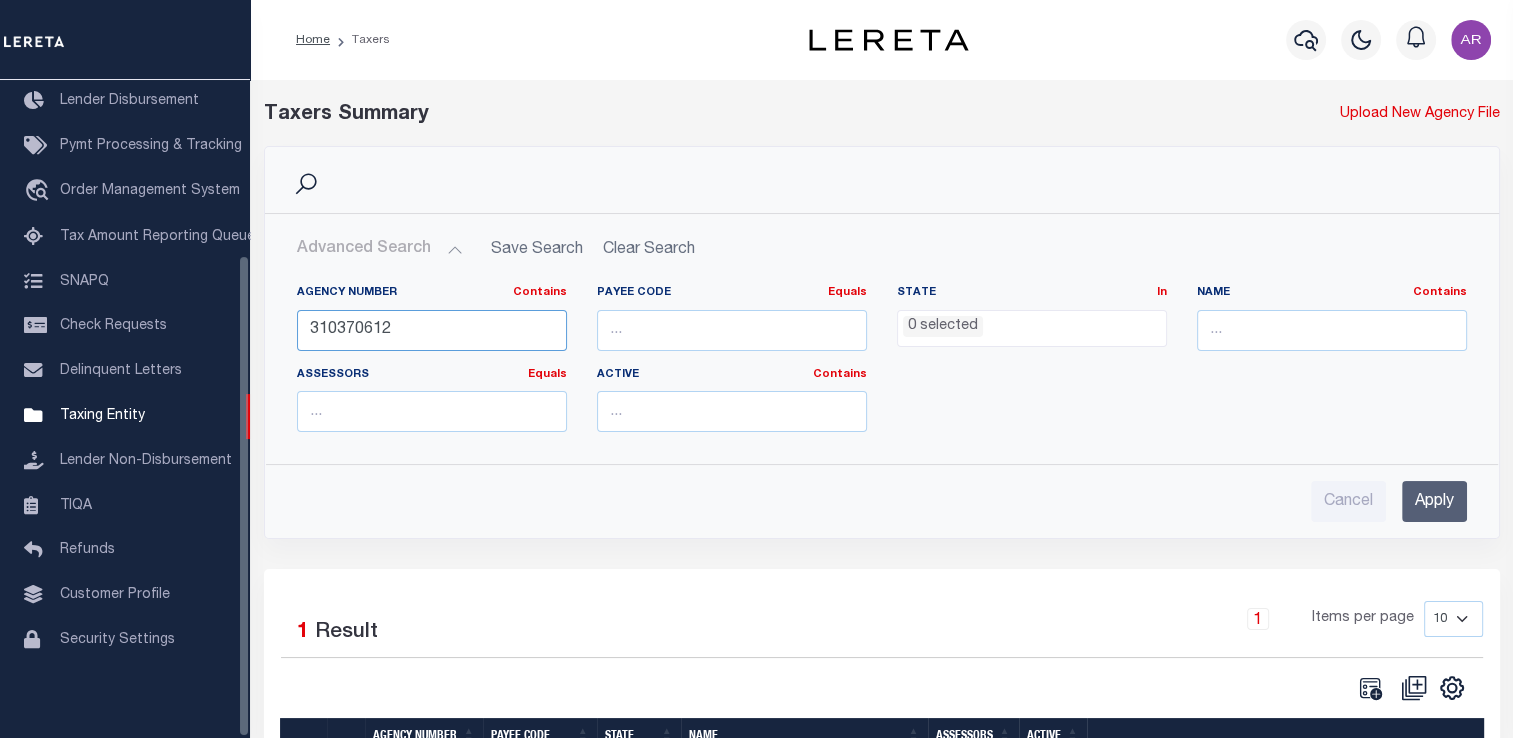 type on "310370612" 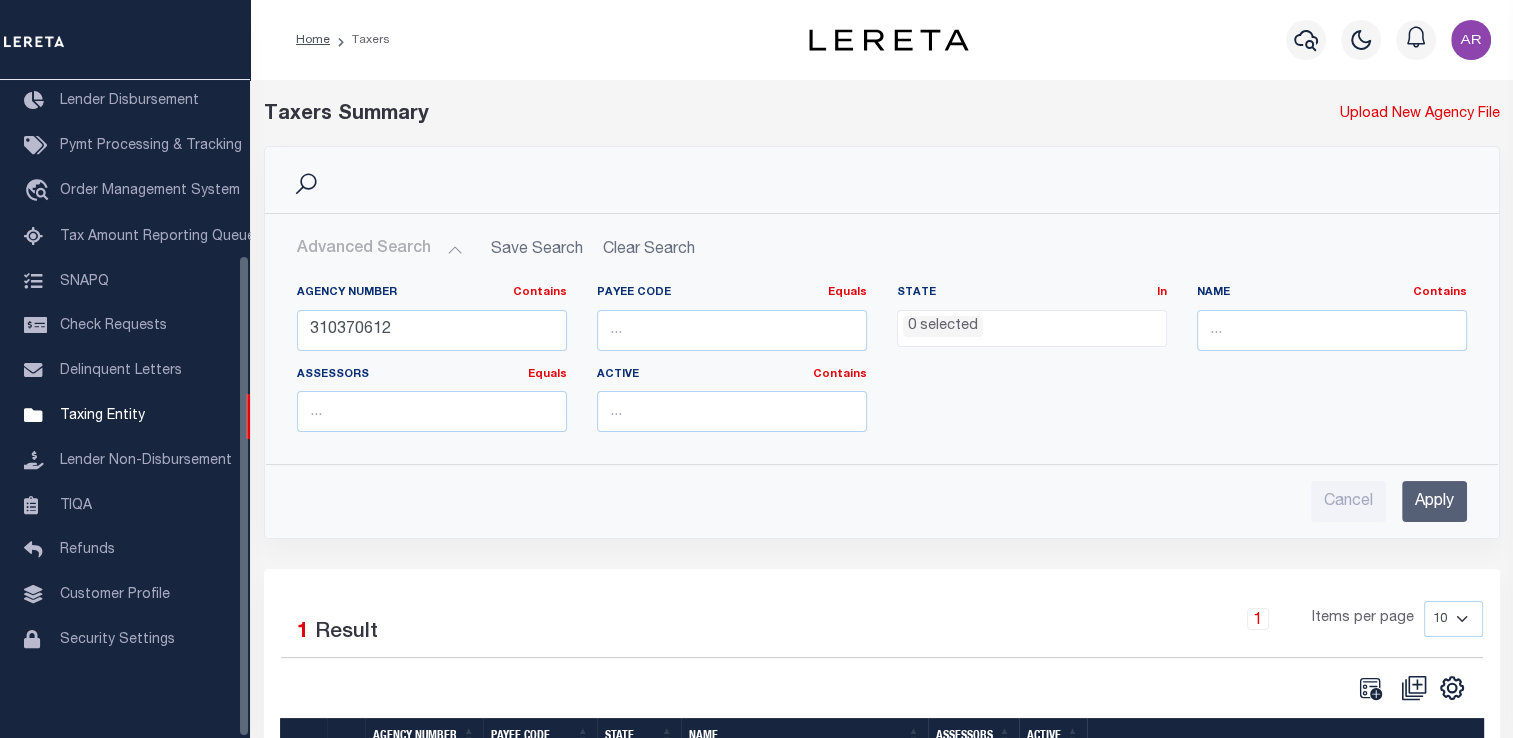 click on "Apply" at bounding box center [1434, 501] 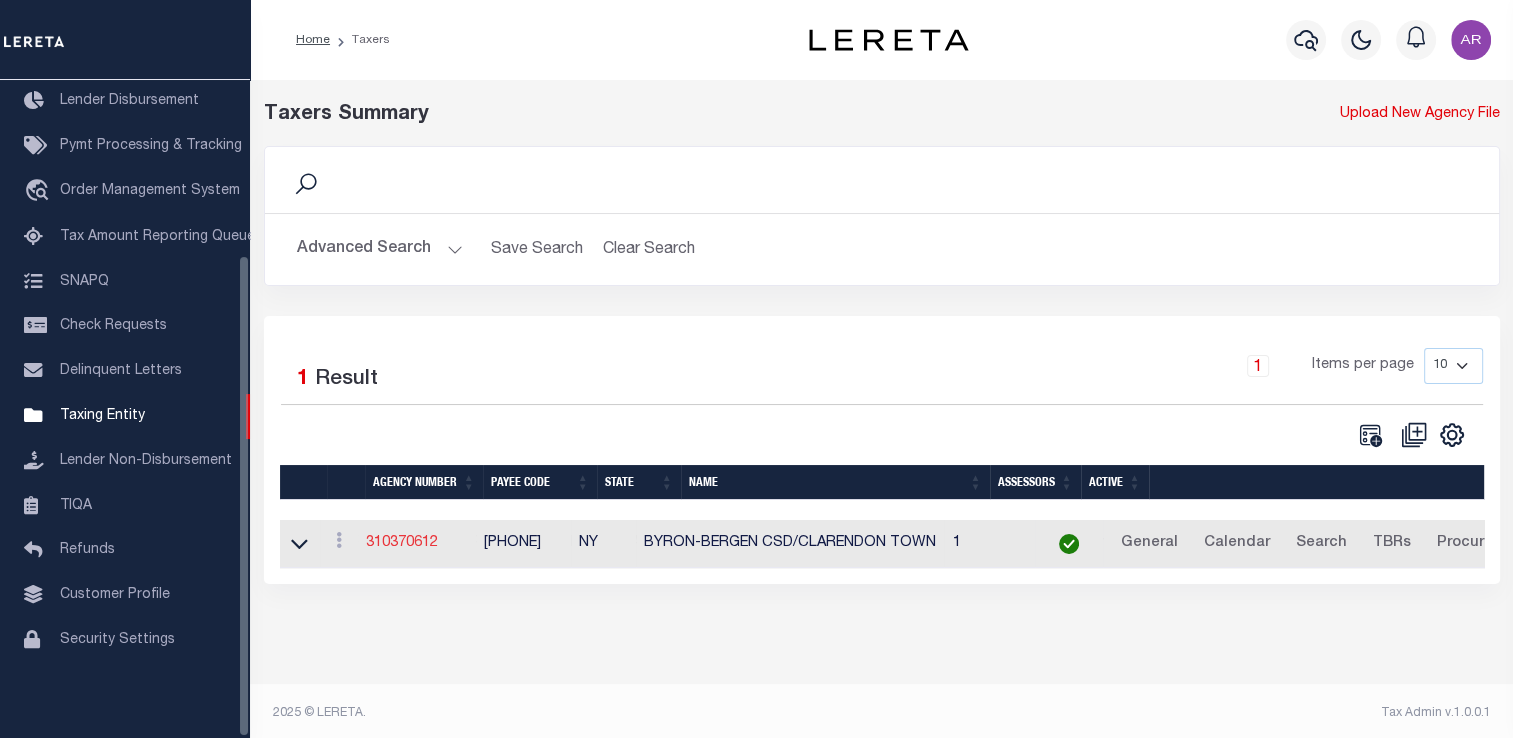click on "310370612" at bounding box center (402, 543) 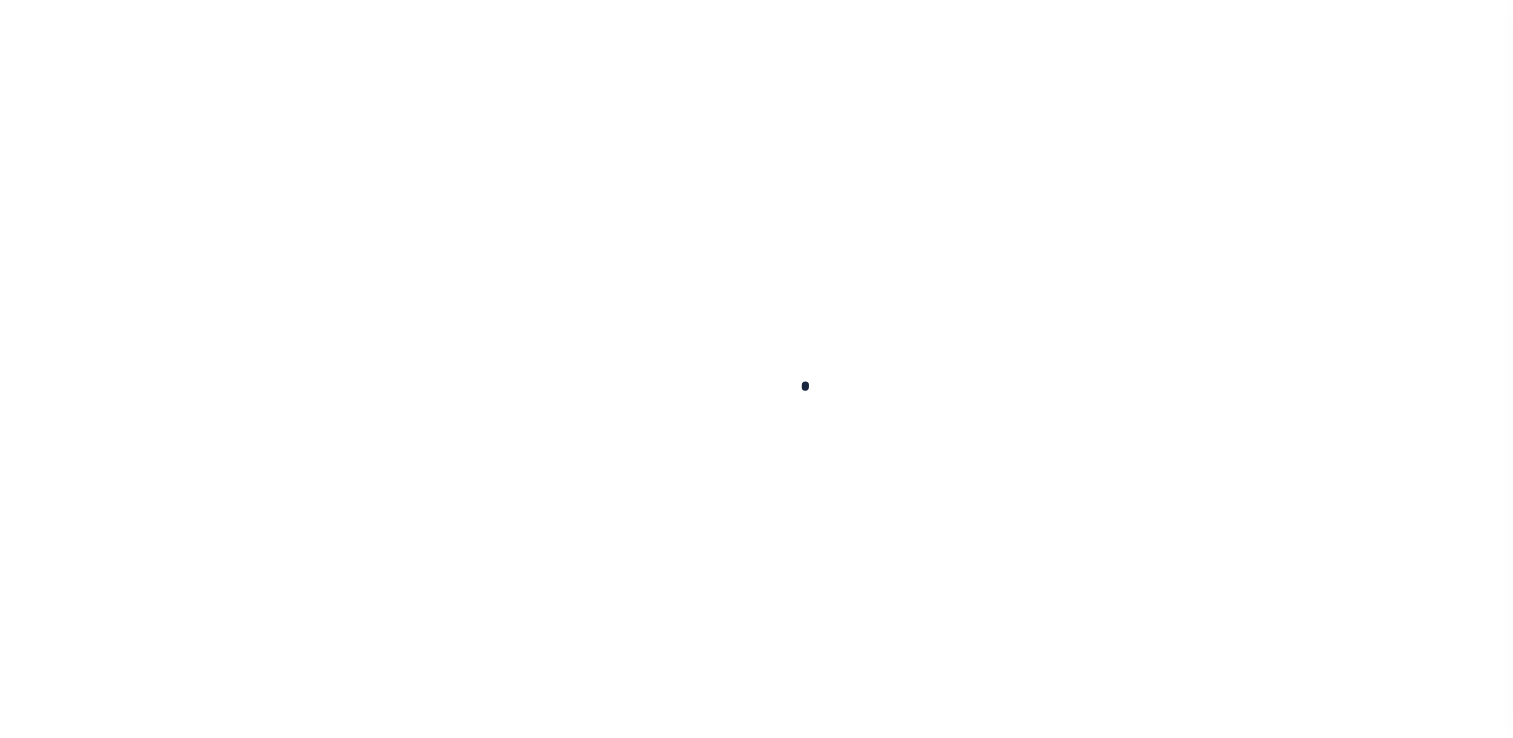 select 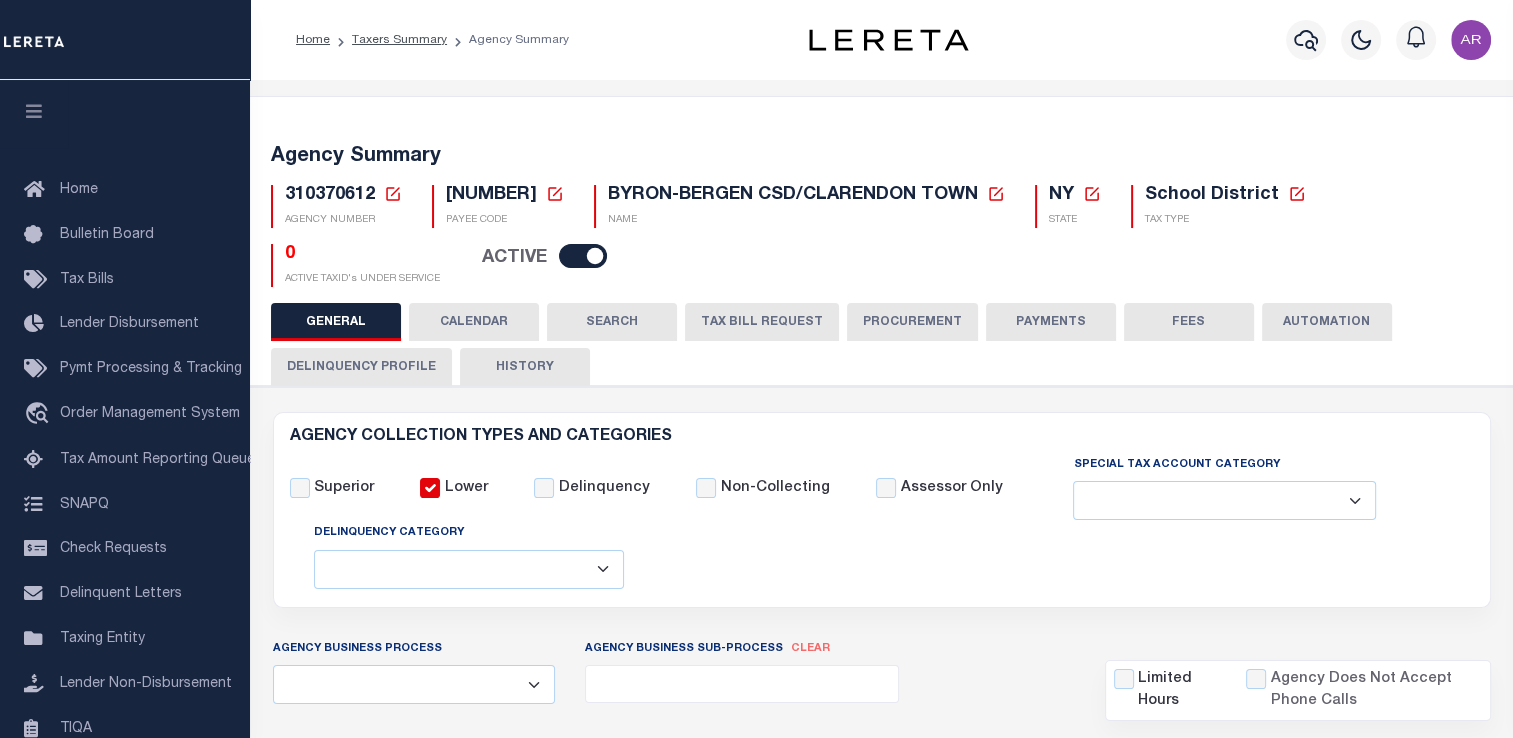 checkbox on "false" 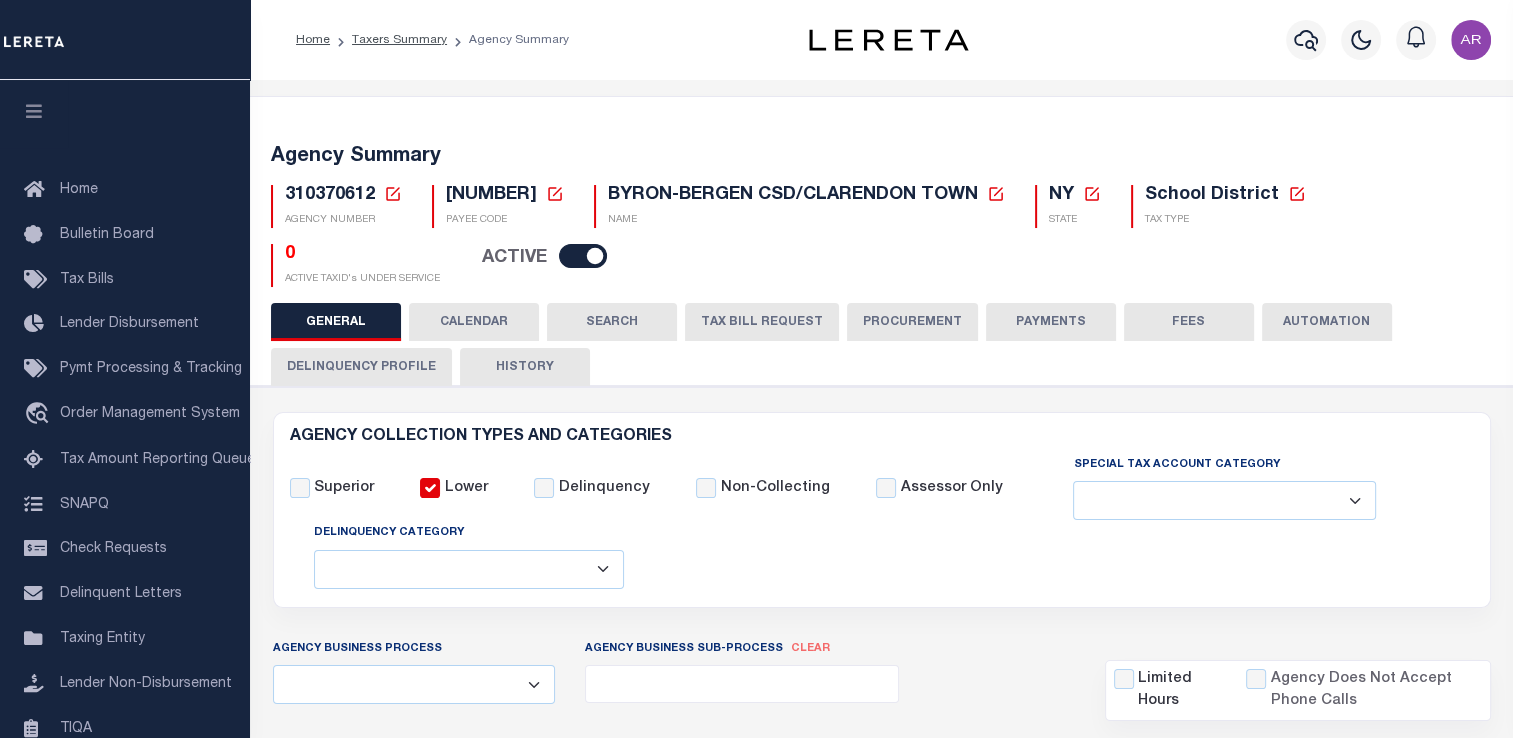 type on "N - Escrow reporting should not include - “Delinquent Prior Year(s) Exist”, “Delinquent Current Tax Year Installment(s) Exist”, “Other Fees Involved”" 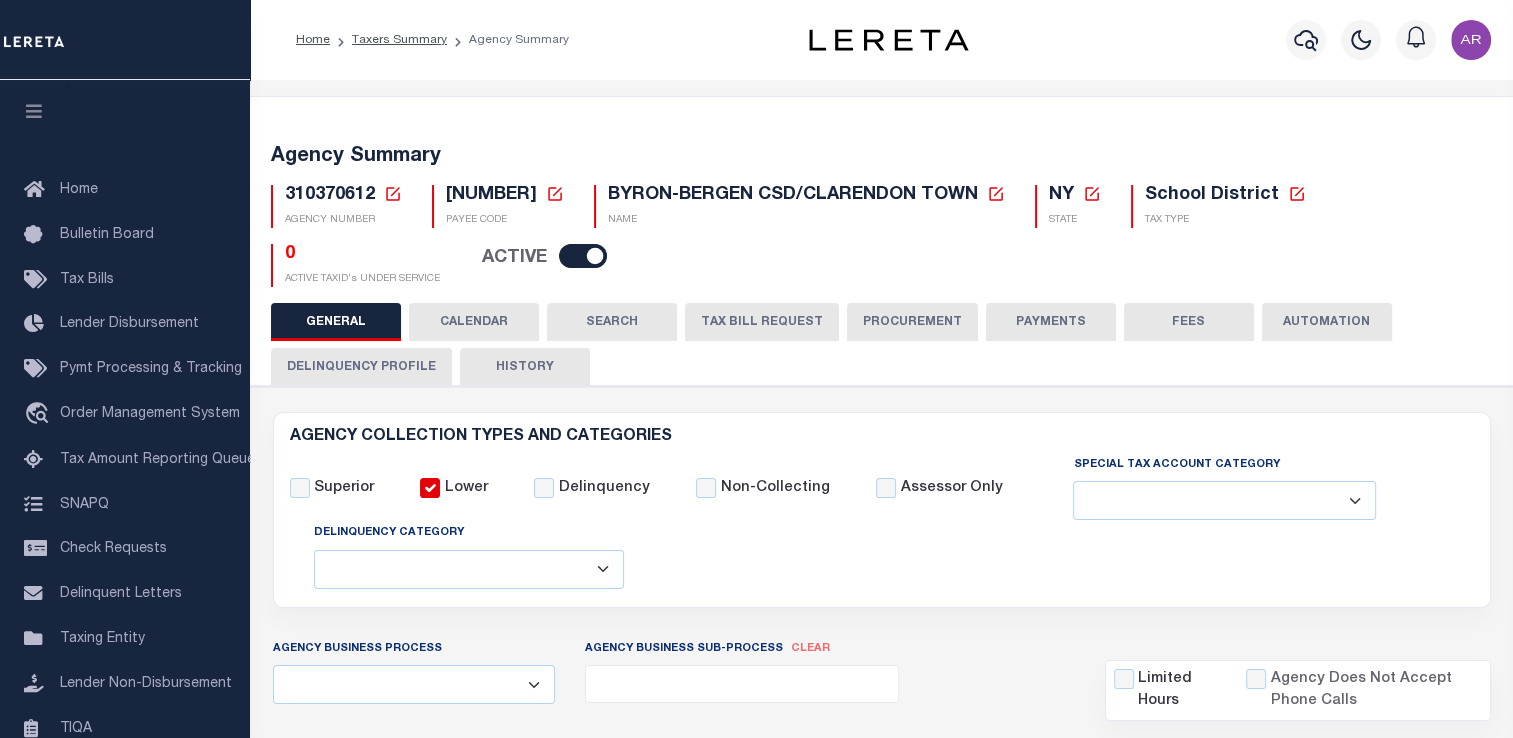 radio on "true" 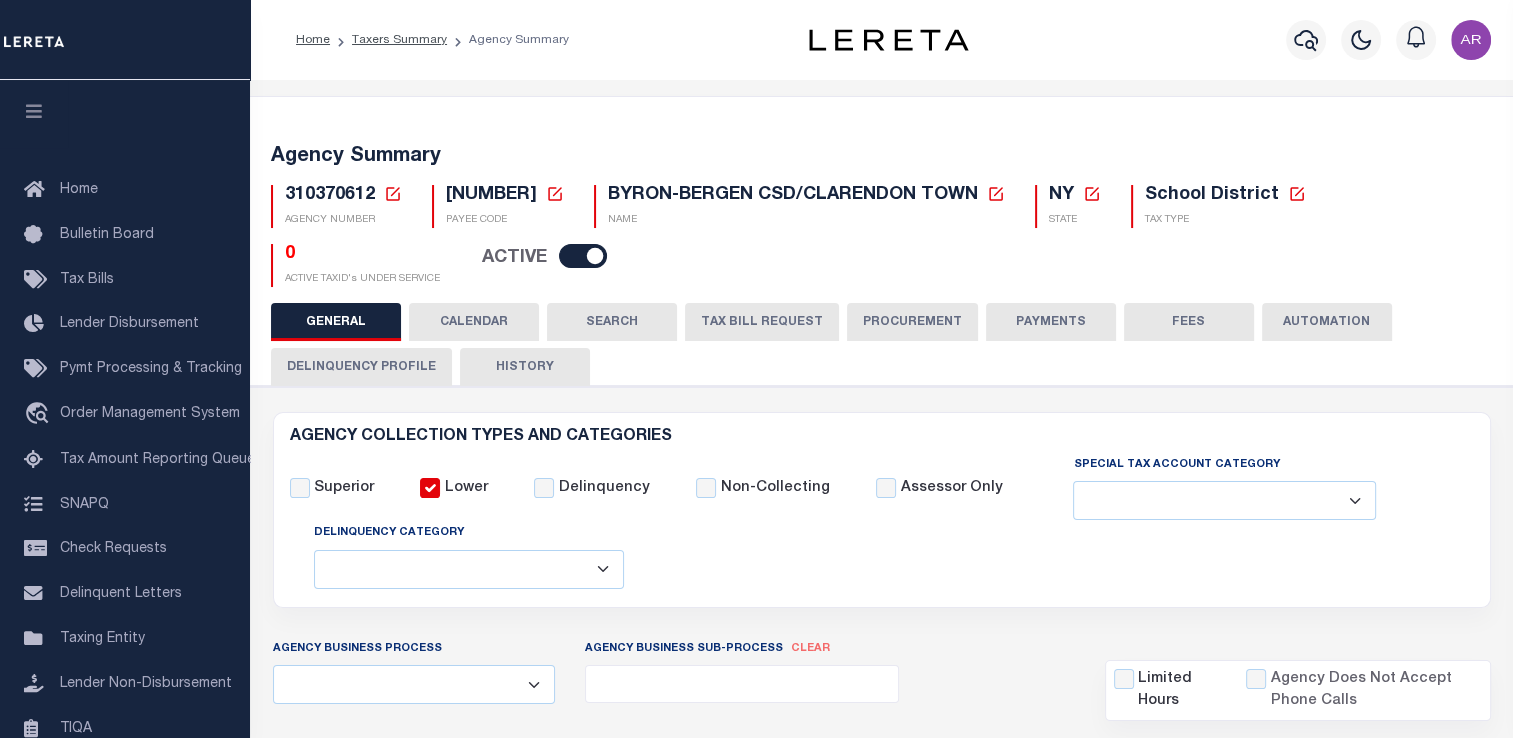 checkbox on "false" 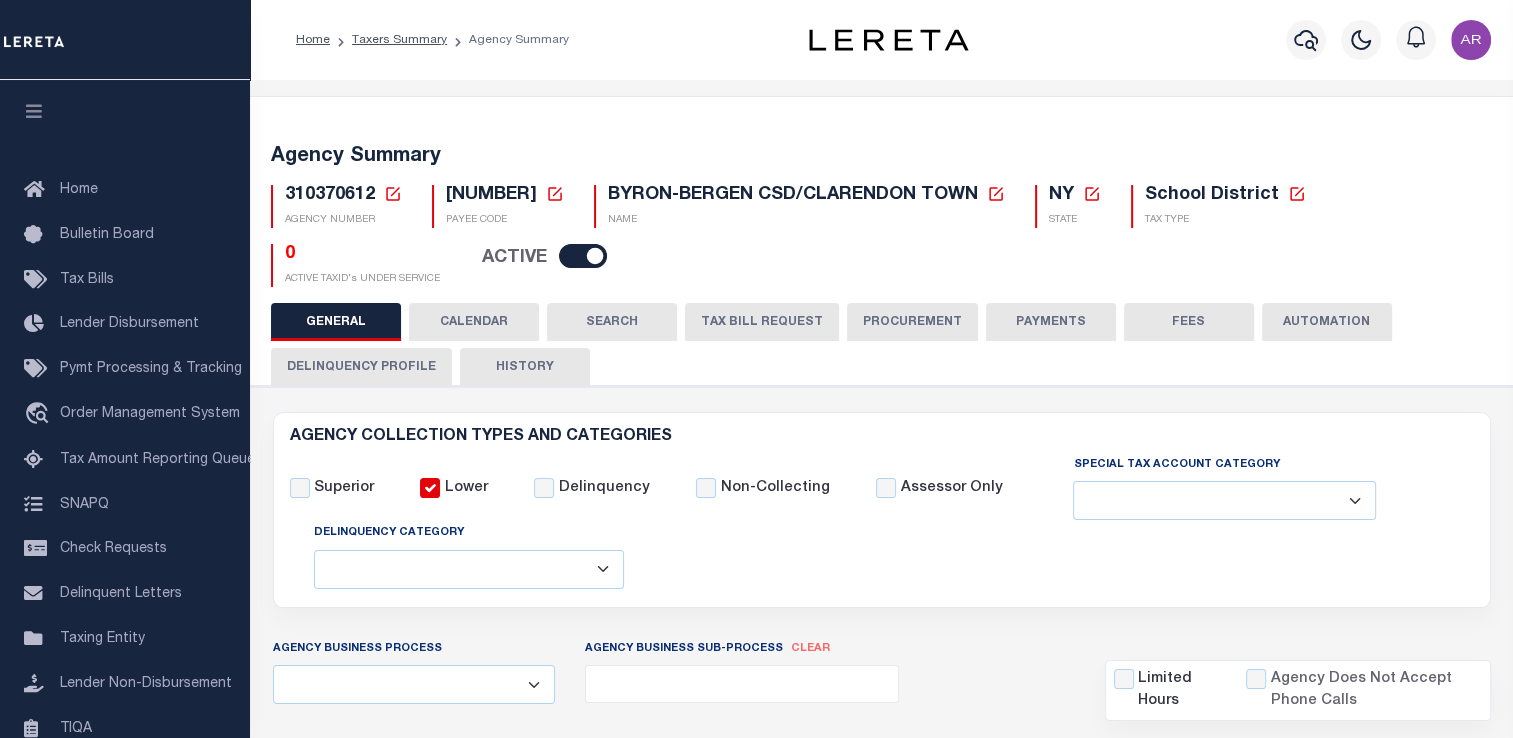 checkbox on "false" 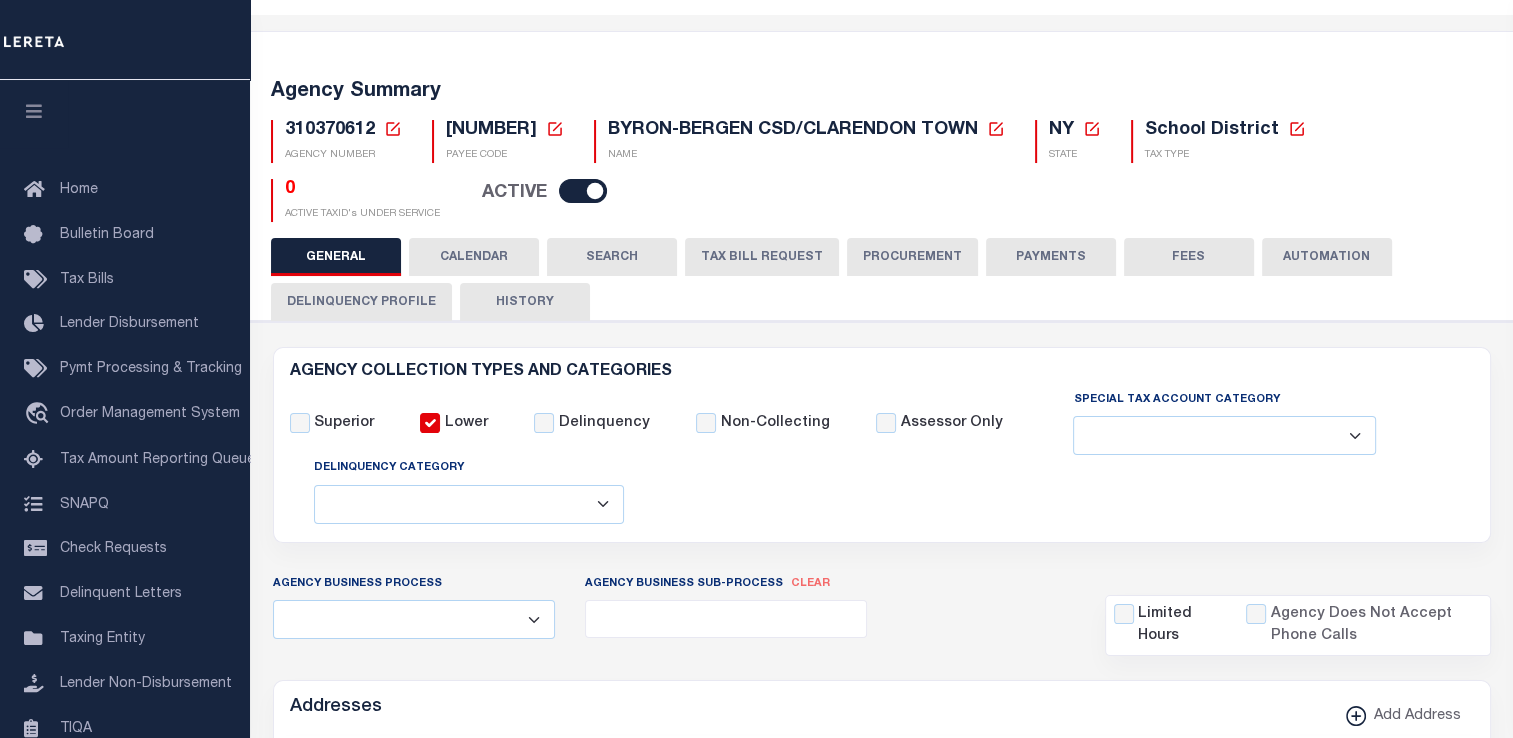 scroll, scrollTop: 74, scrollLeft: 0, axis: vertical 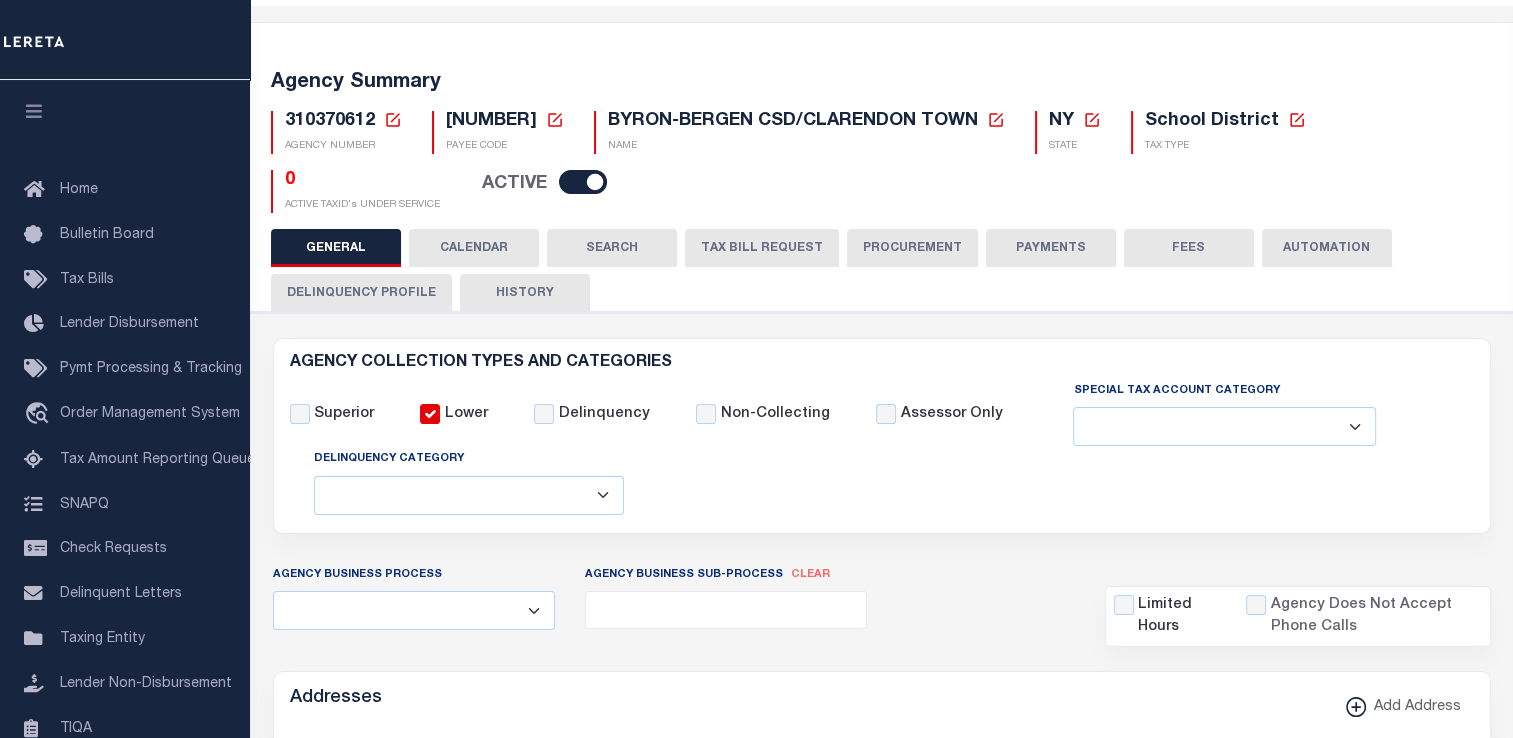 click on "FEES" at bounding box center (1189, 248) 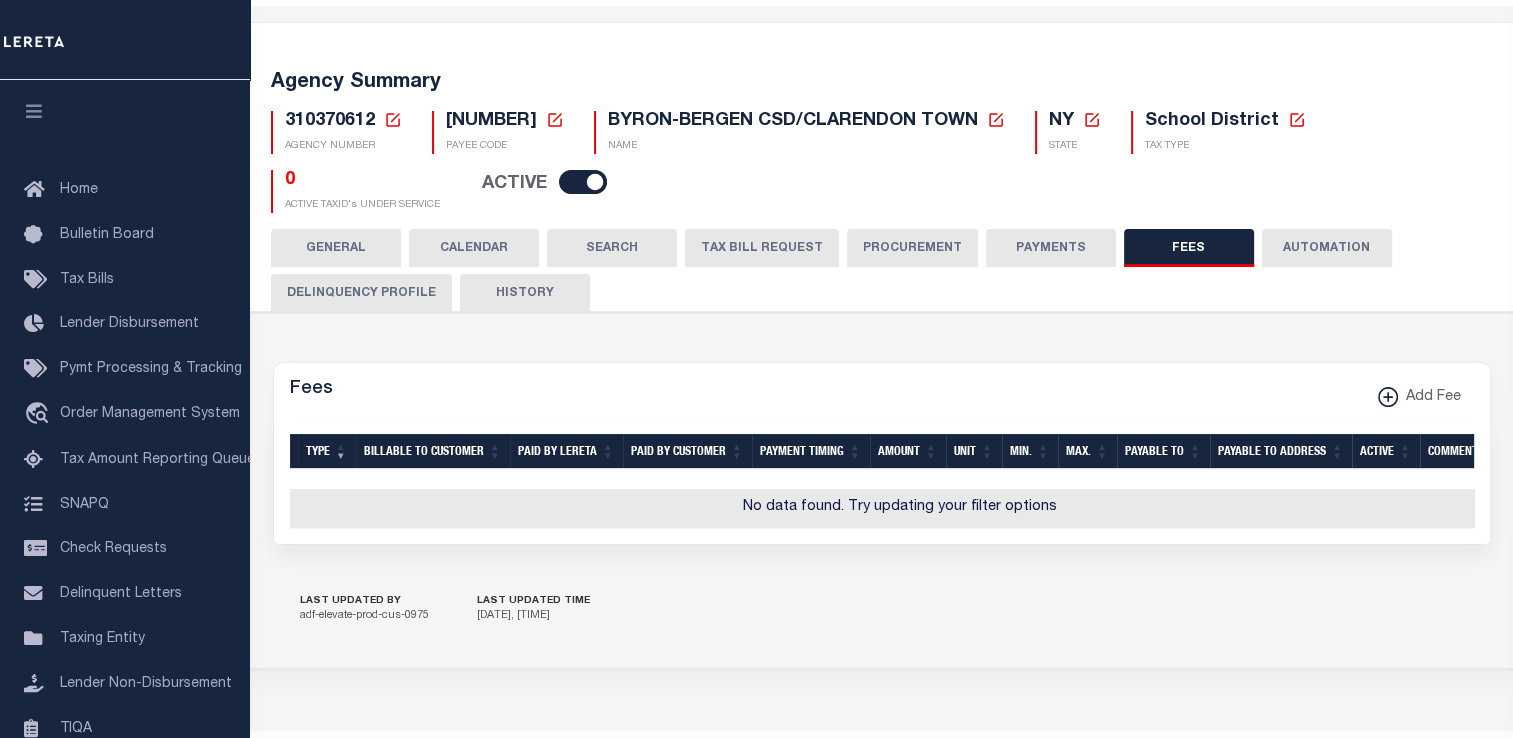 click on "PAYMENTS" at bounding box center [1051, 248] 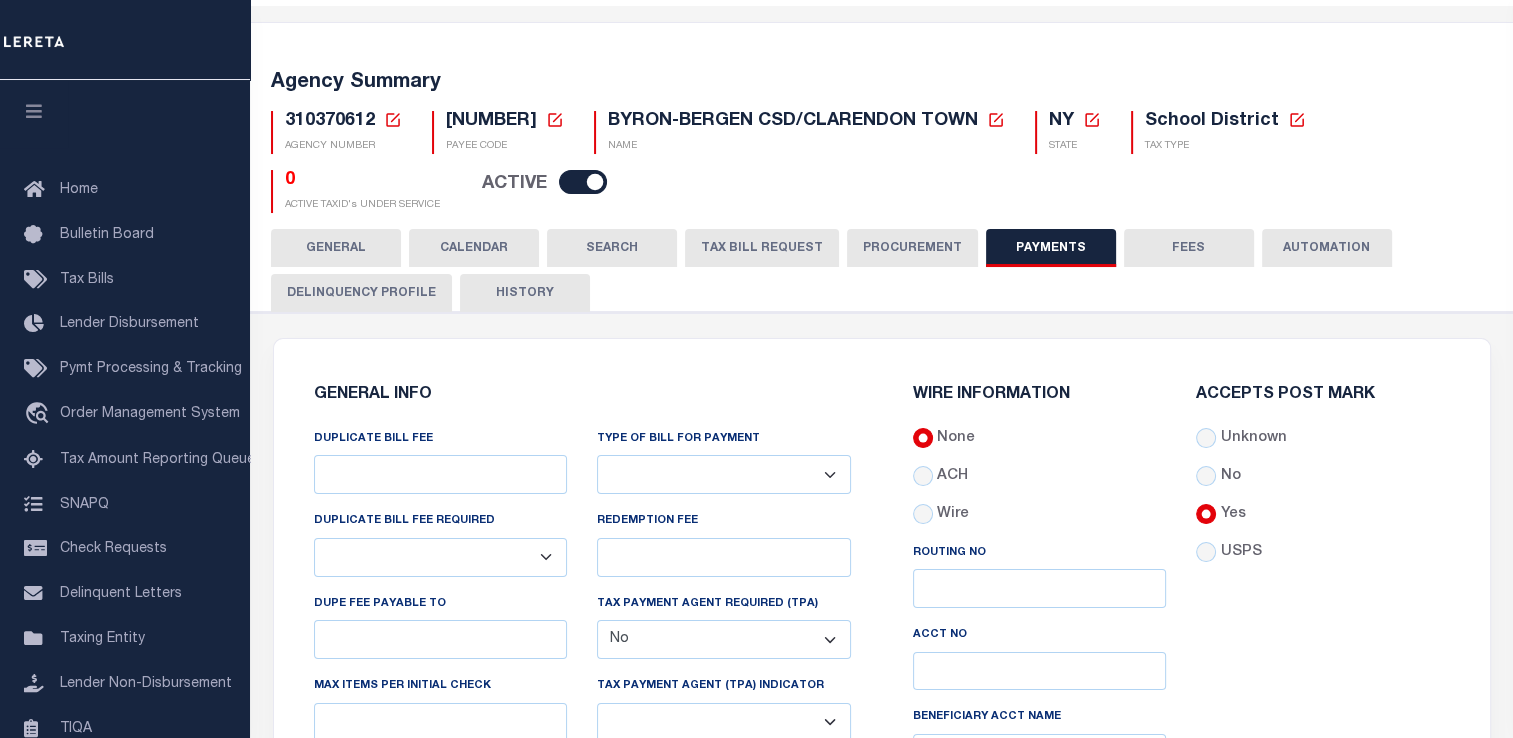 click on "GENERAL" at bounding box center [336, 248] 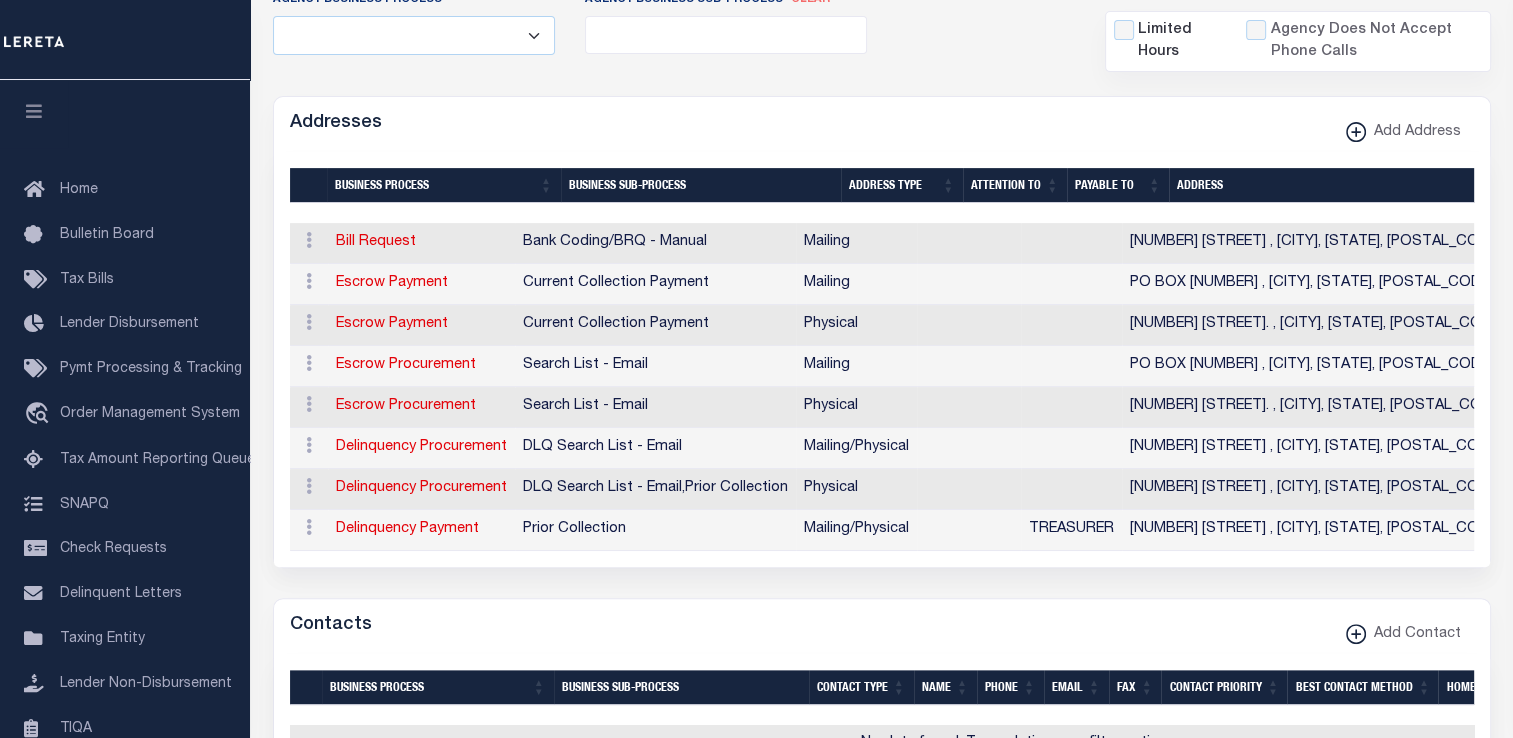 scroll, scrollTop: 673, scrollLeft: 0, axis: vertical 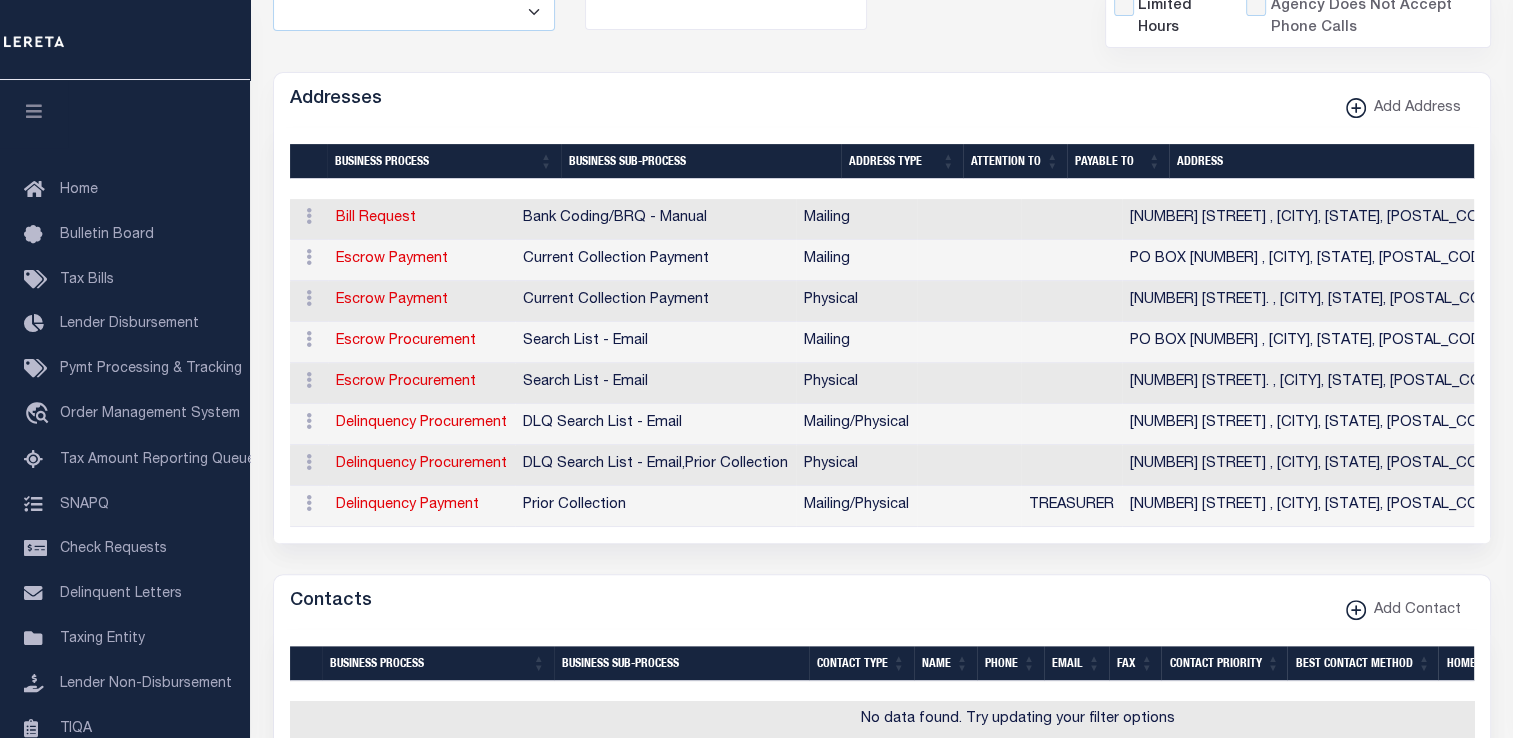 drag, startPoint x: 975, startPoint y: 70, endPoint x: 912, endPoint y: 98, distance: 68.942 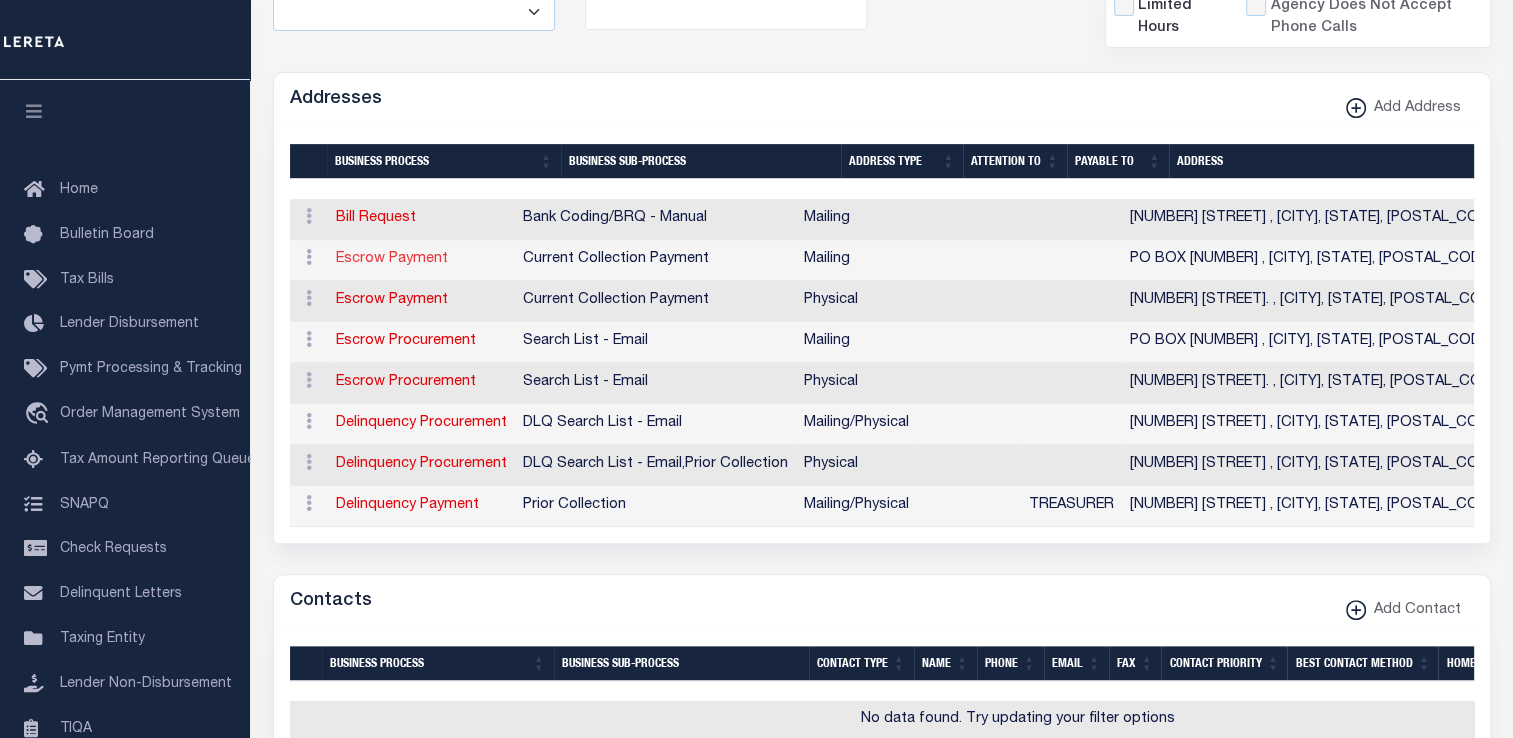 click on "Escrow Payment" at bounding box center (392, 259) 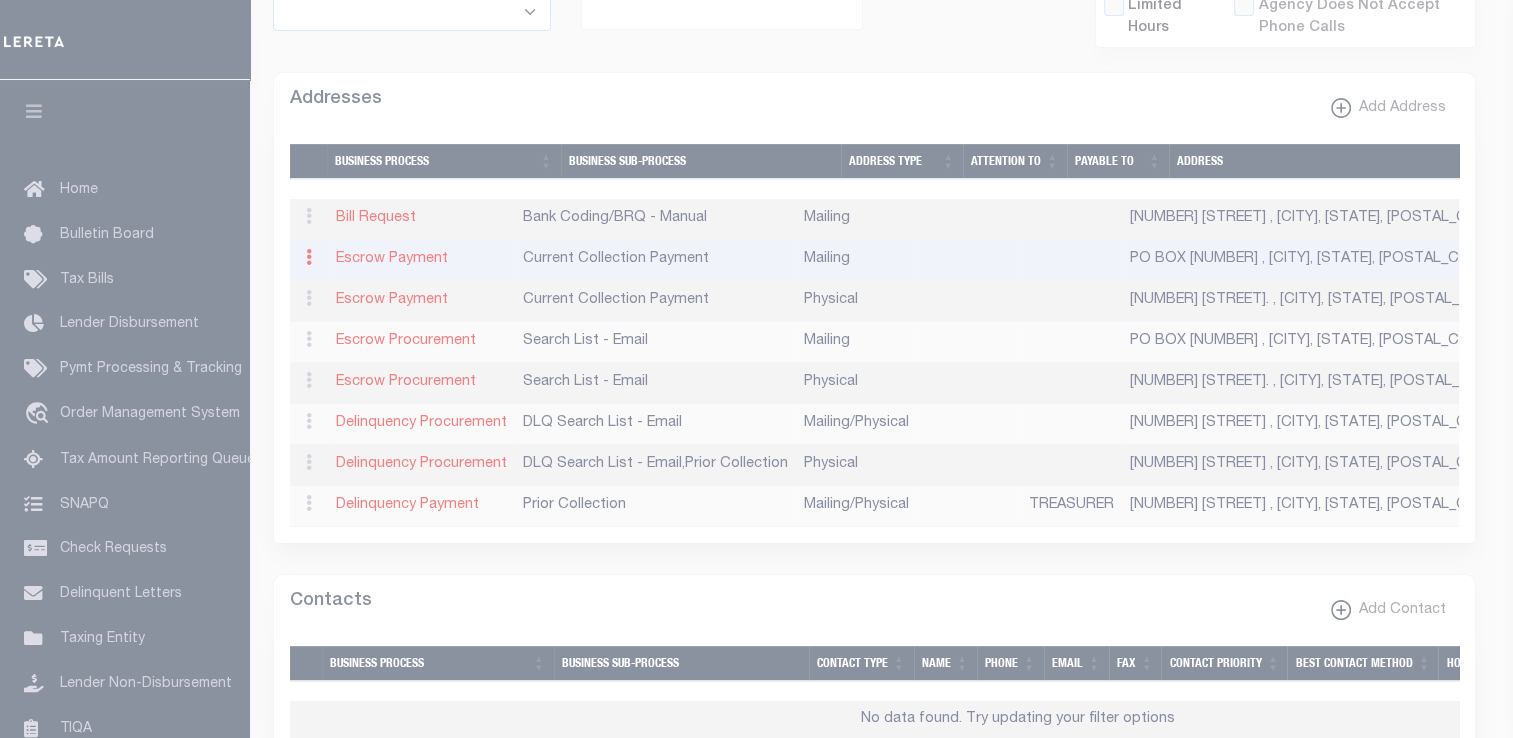 type on "PO BOX [NUMBER]" 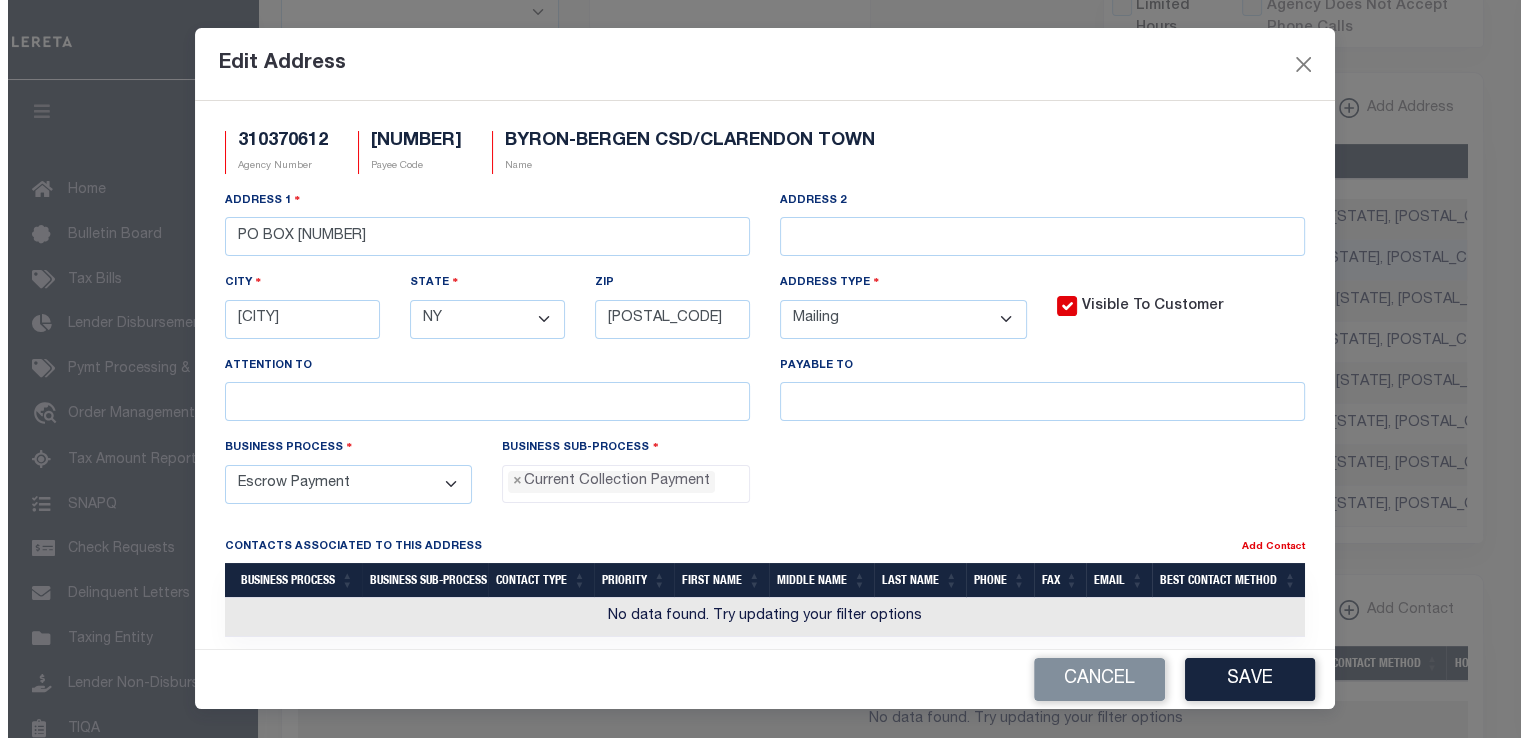 scroll, scrollTop: 662, scrollLeft: 0, axis: vertical 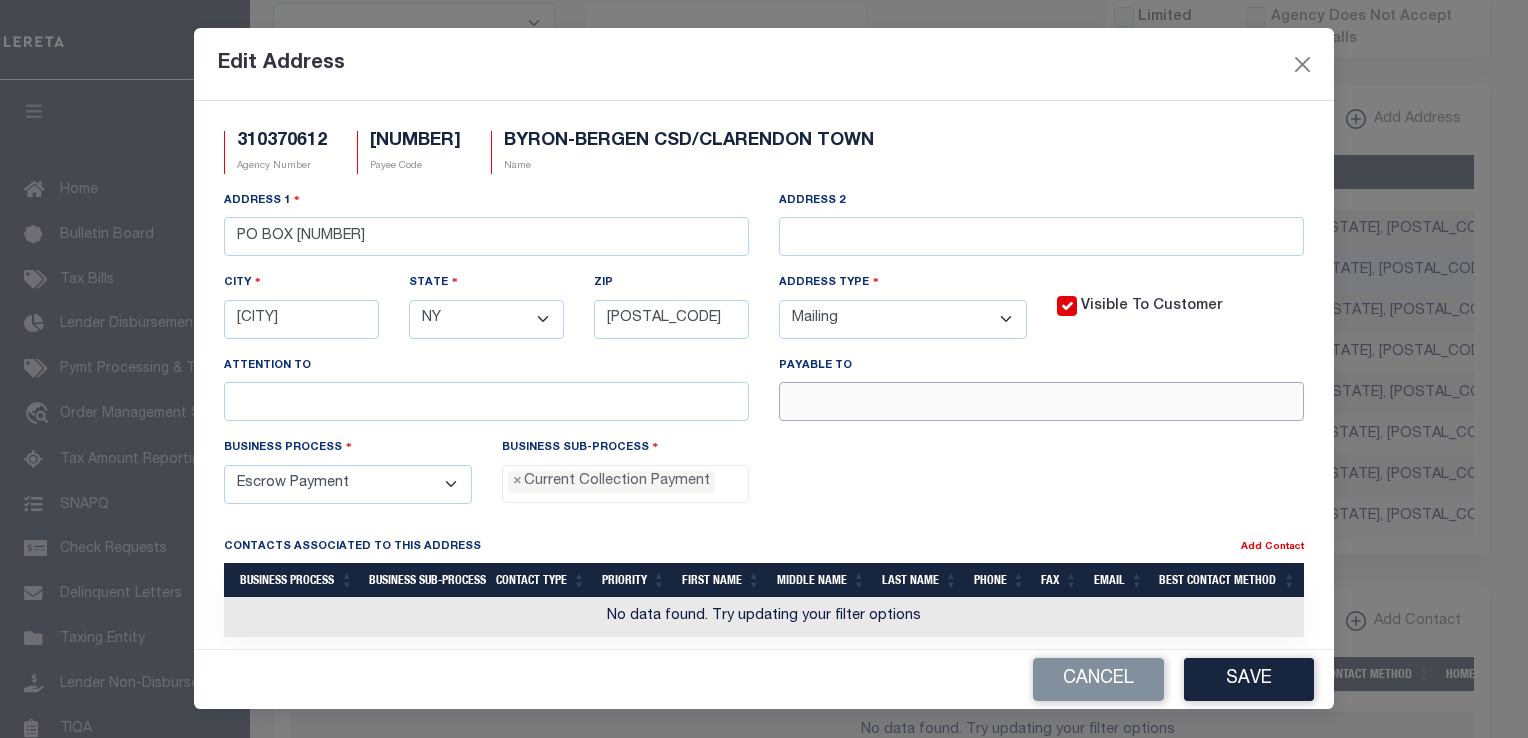 click at bounding box center (1041, 401) 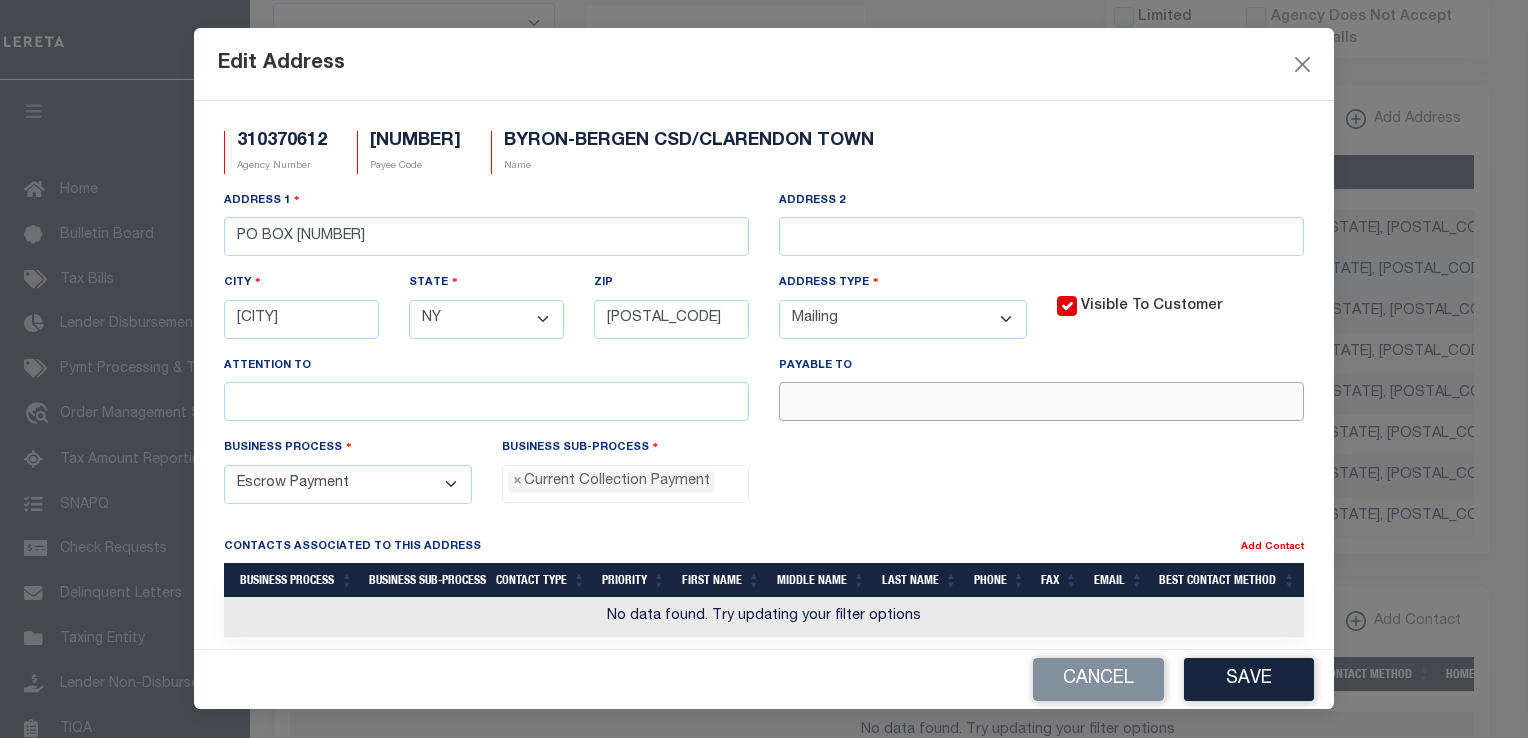 paste on "BYRON-BERGEN CSD" 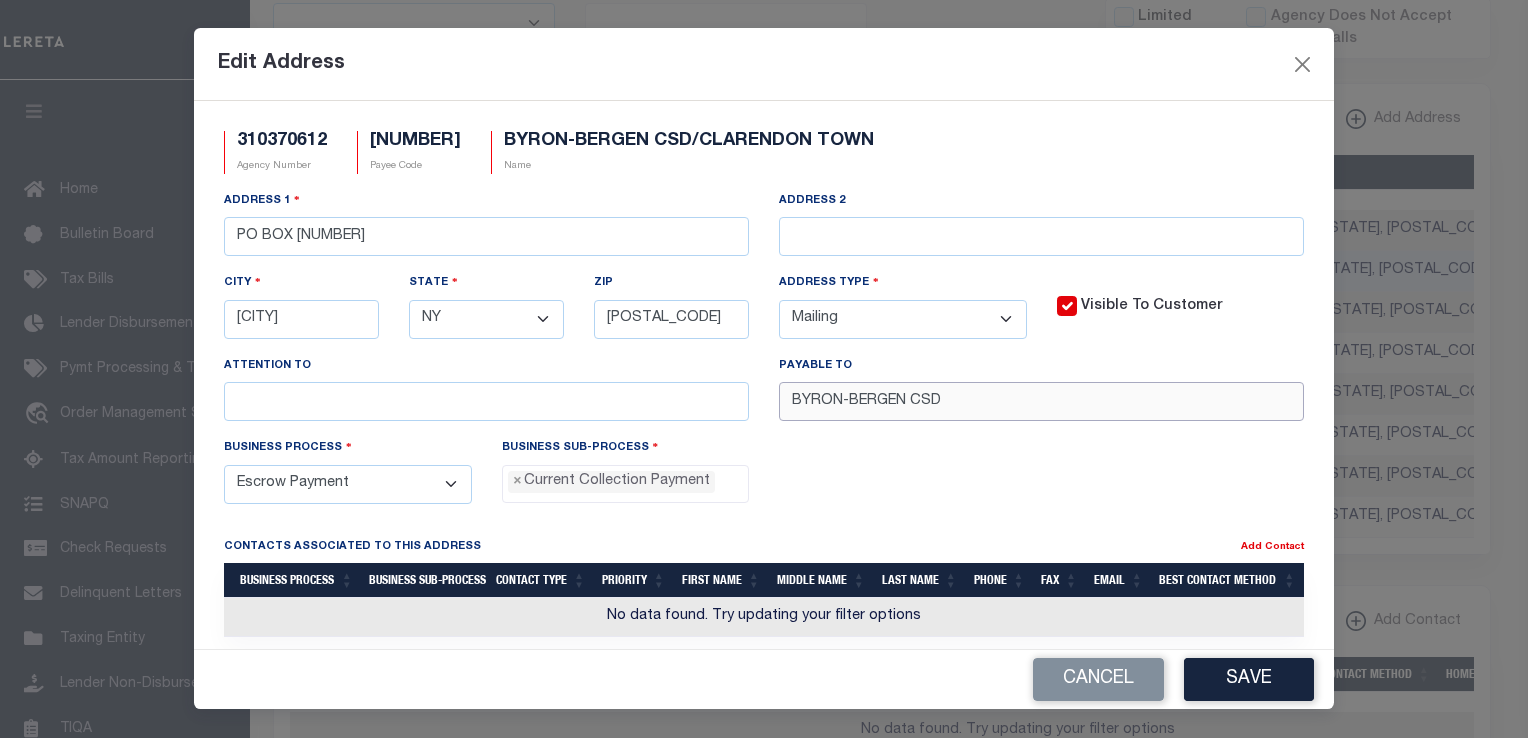 type on "BYRON-BERGEN CSD" 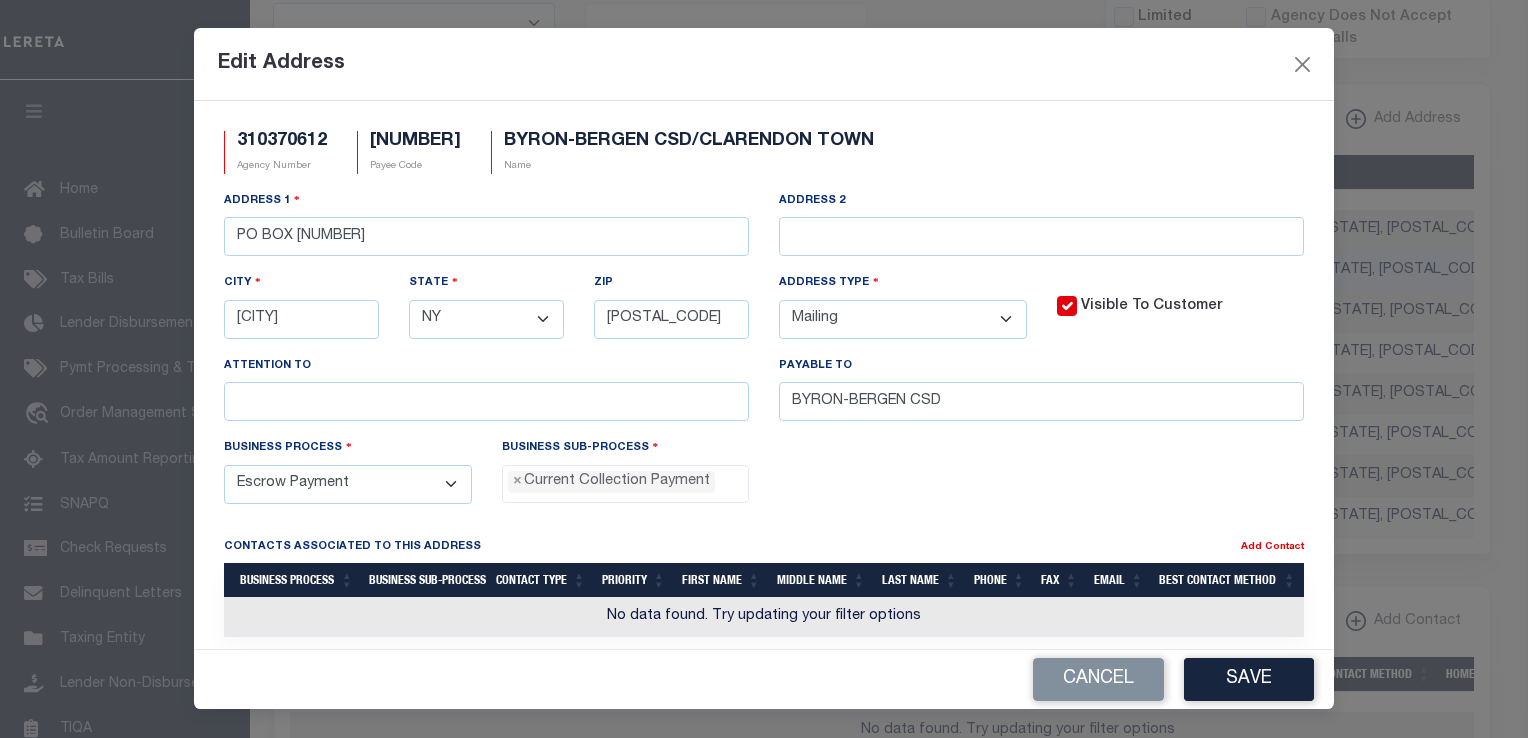 click on "Edit Address" at bounding box center (764, 64) 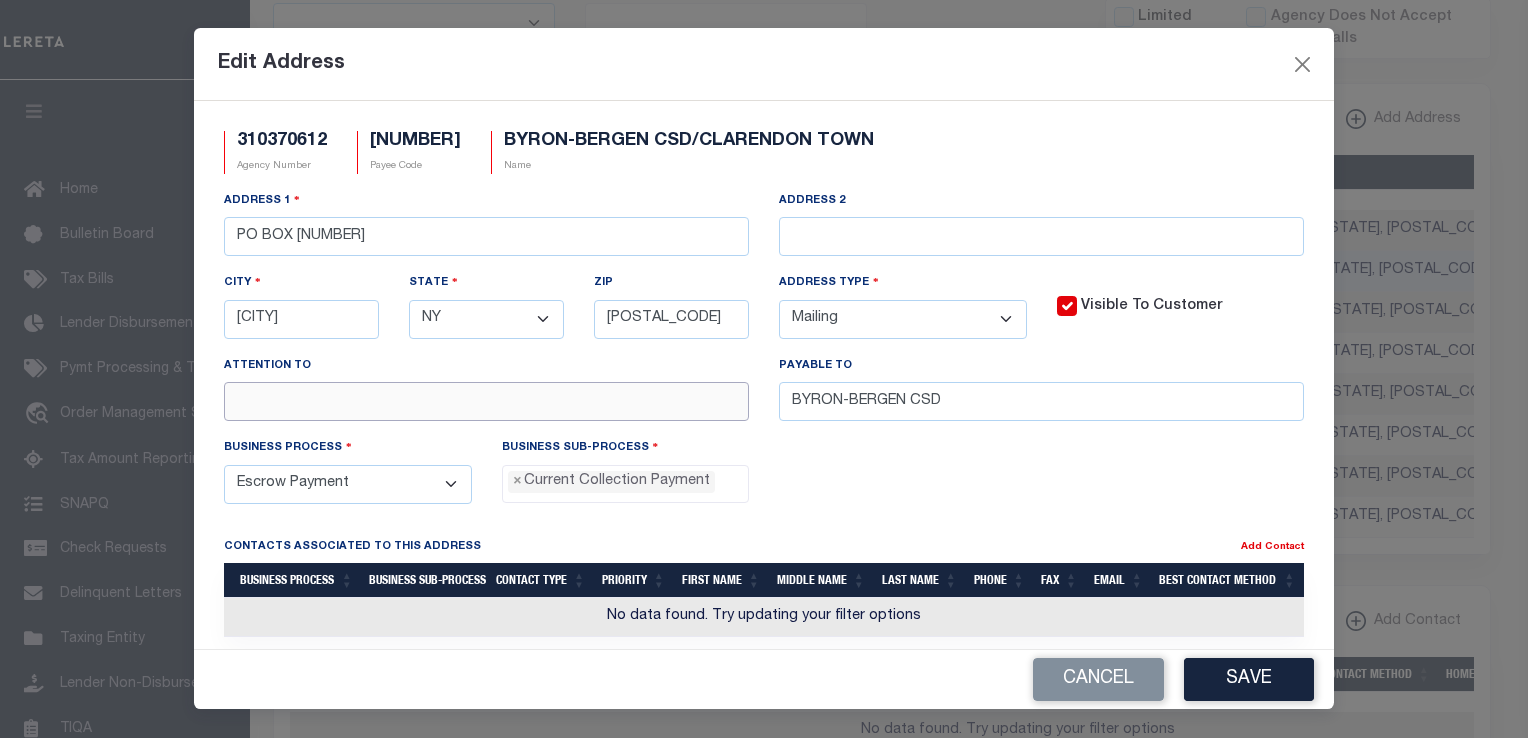 click at bounding box center (486, 401) 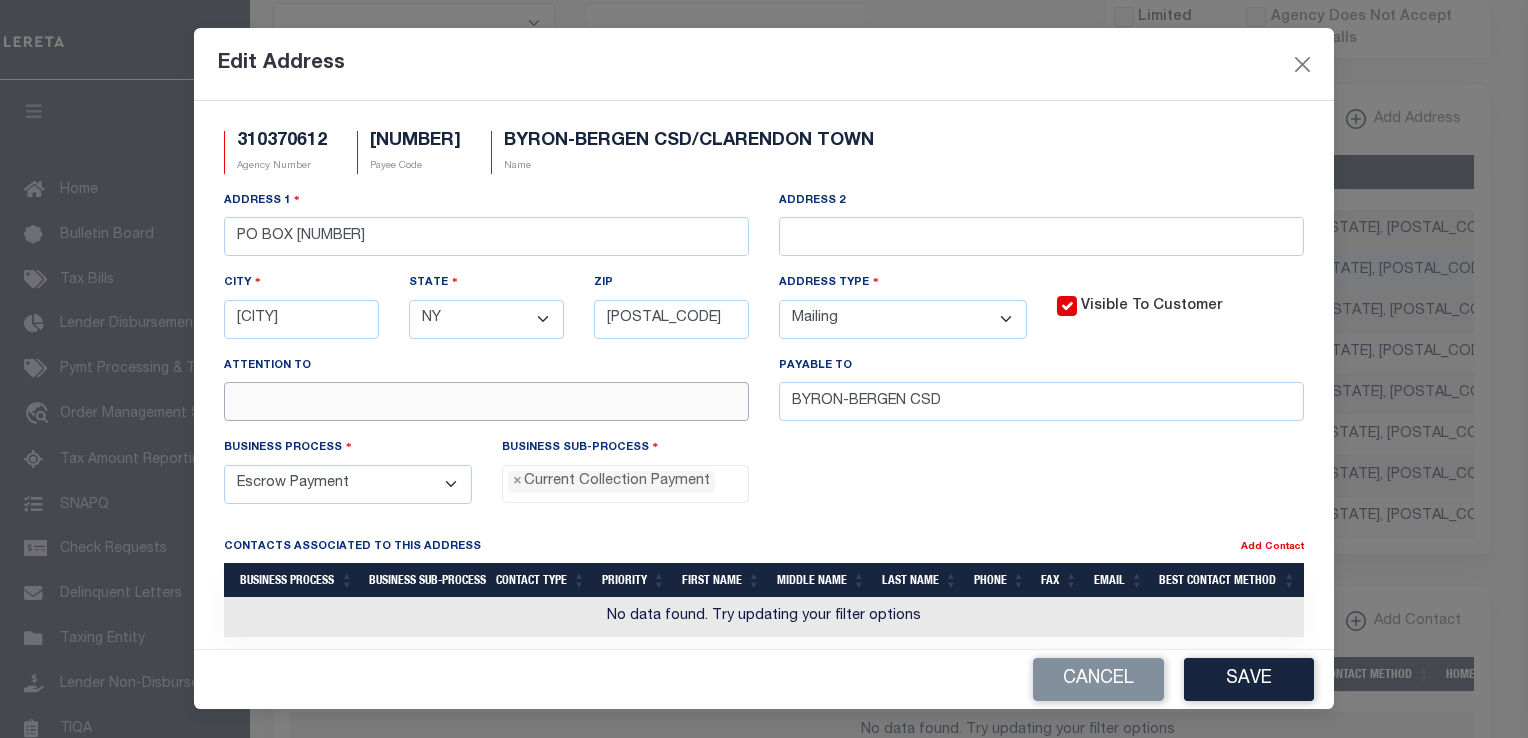 paste on "C/O [LAST] TRUST C" 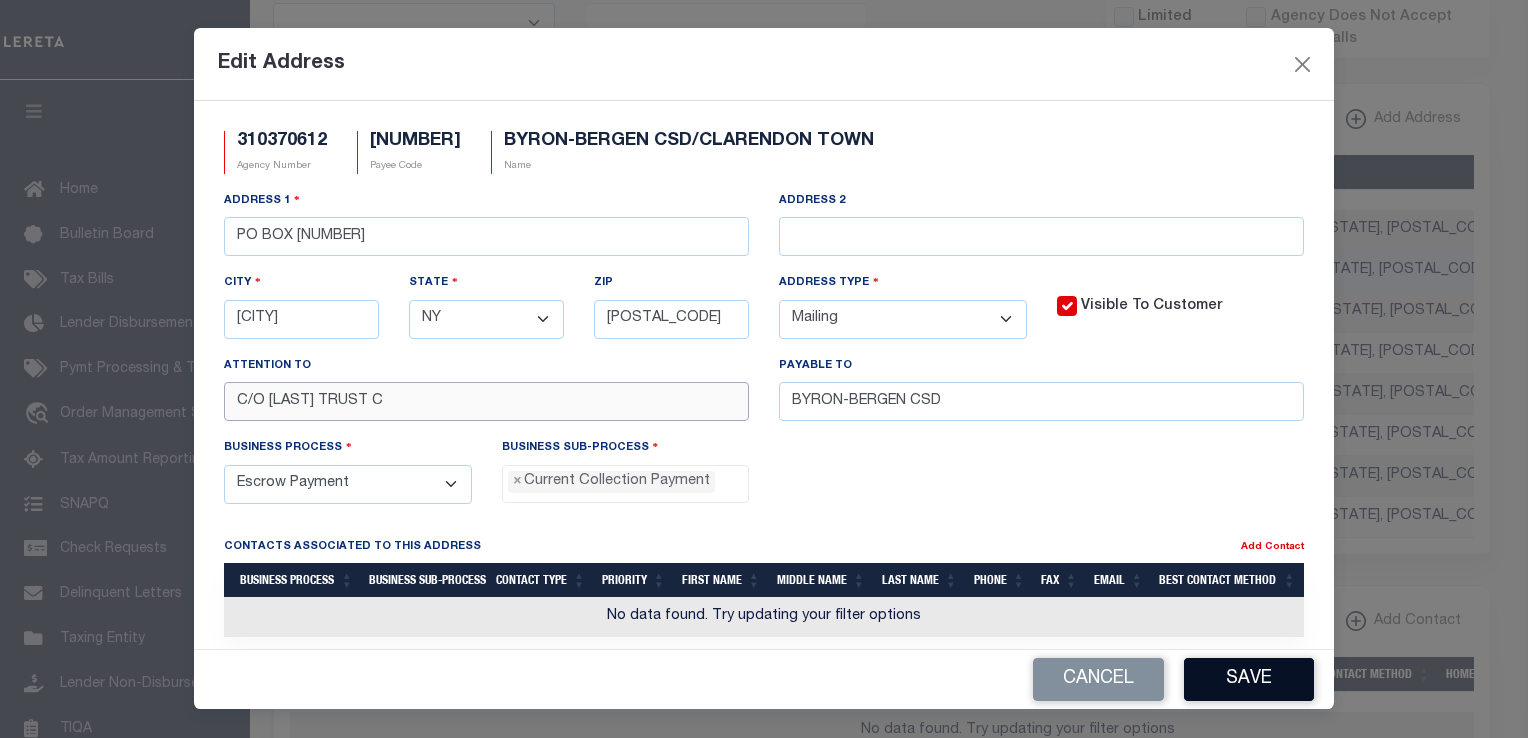 type on "C/O [LAST] TRUST C" 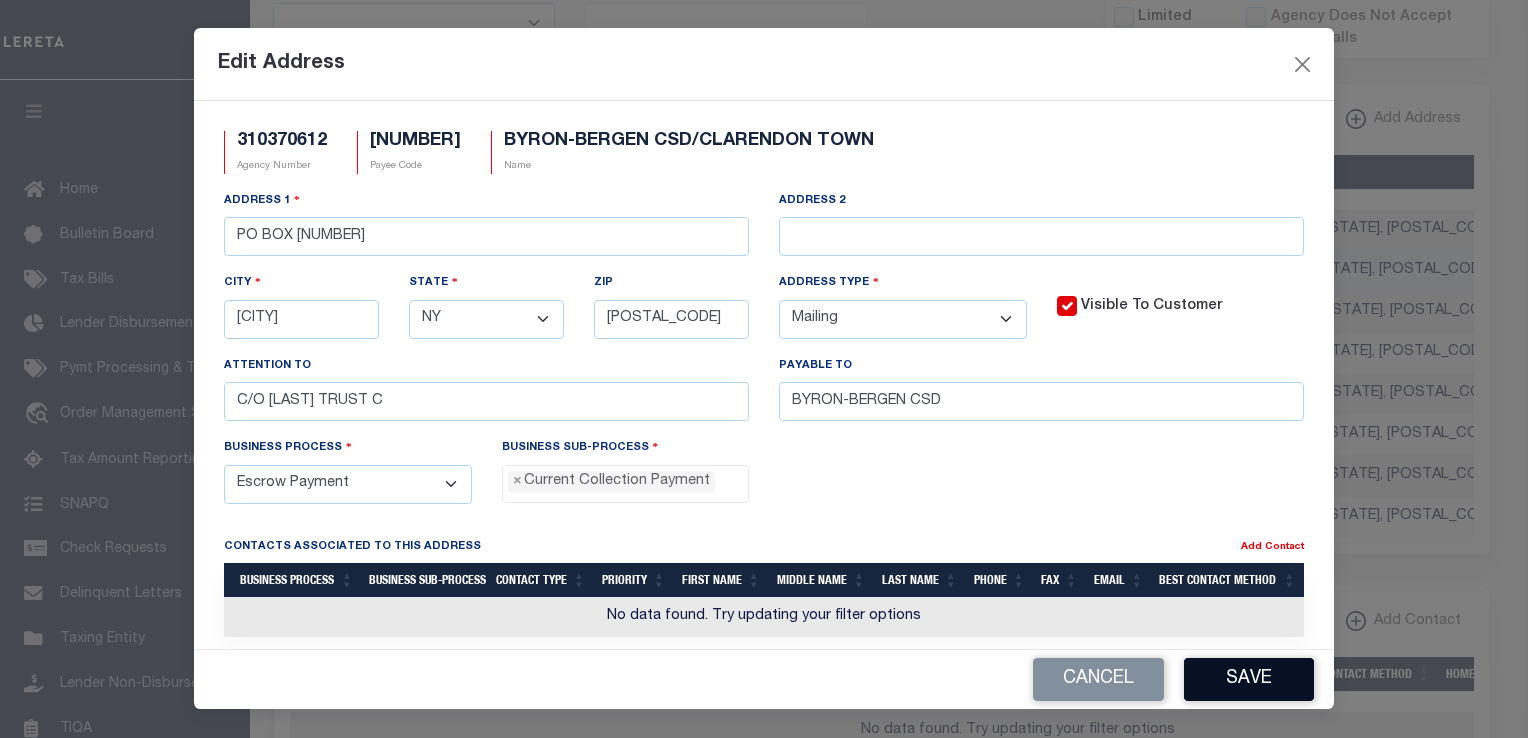 click on "Save" at bounding box center (1249, 679) 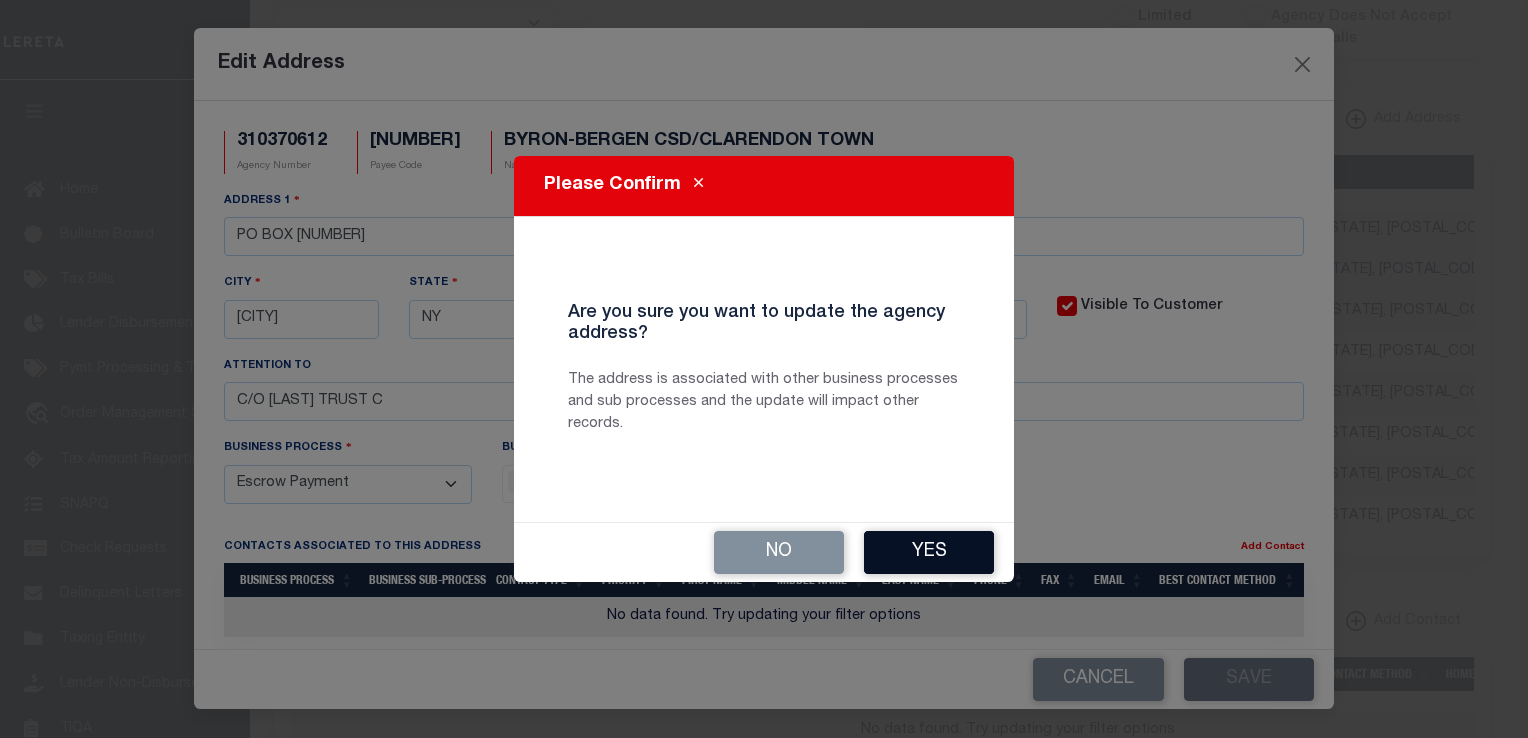 click on "Yes" at bounding box center [929, 552] 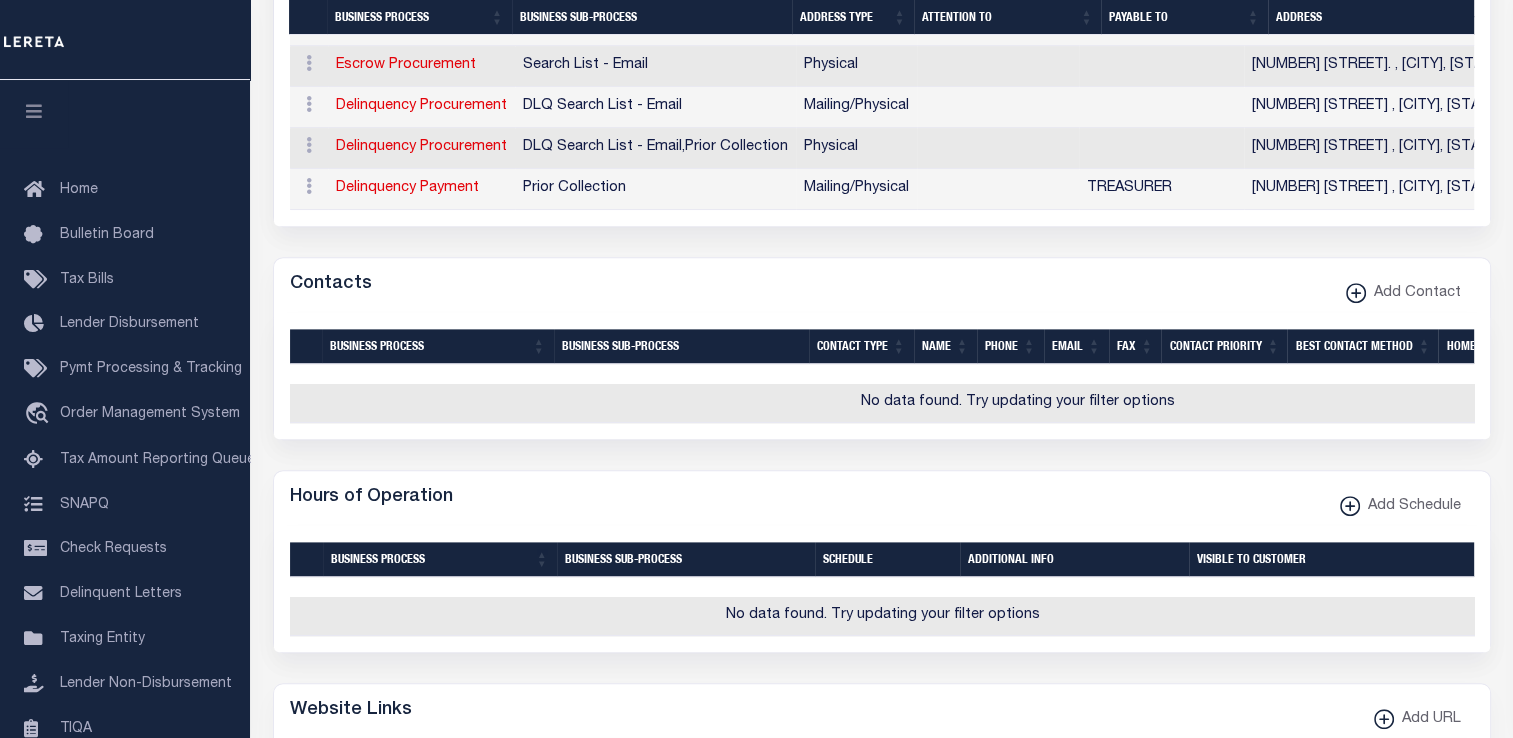 scroll, scrollTop: 1048, scrollLeft: 0, axis: vertical 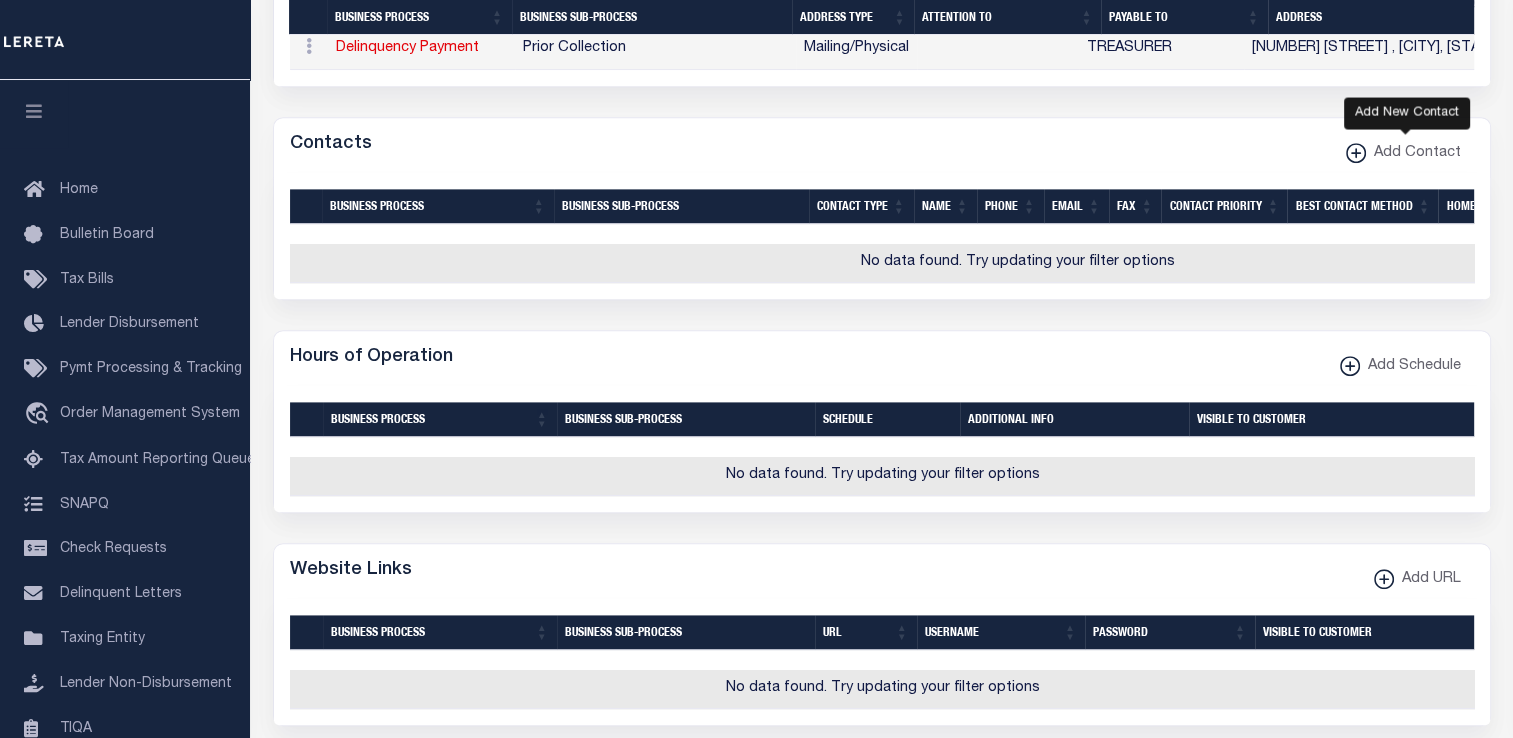click 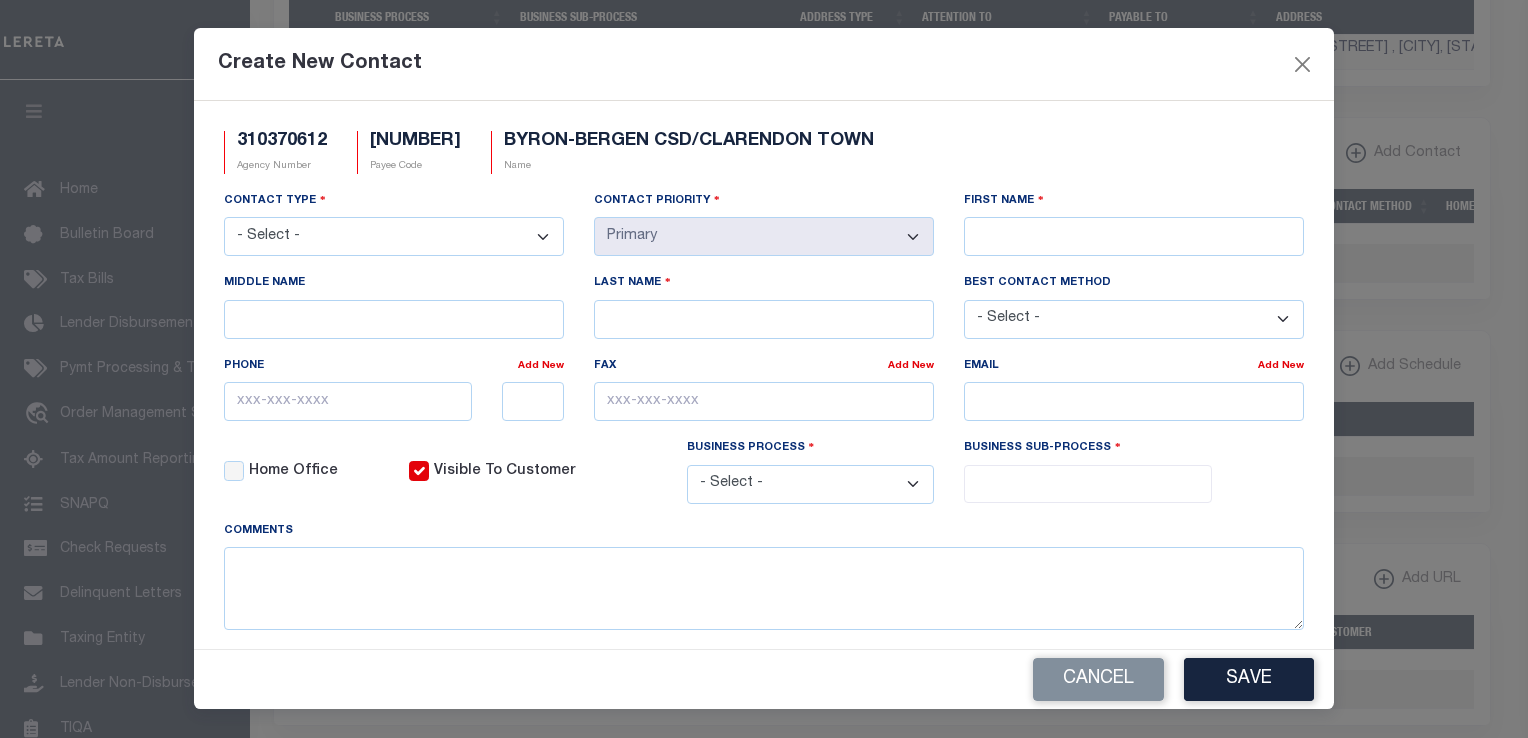 click on "- Select -
Assessor
Clerk
Internal Contacts 1
Internal Contacts 2
Internal Contacts 3
Internal Contacts 4
Internal Contacts 5
Tax Collector
Treasurer" at bounding box center (394, 236) 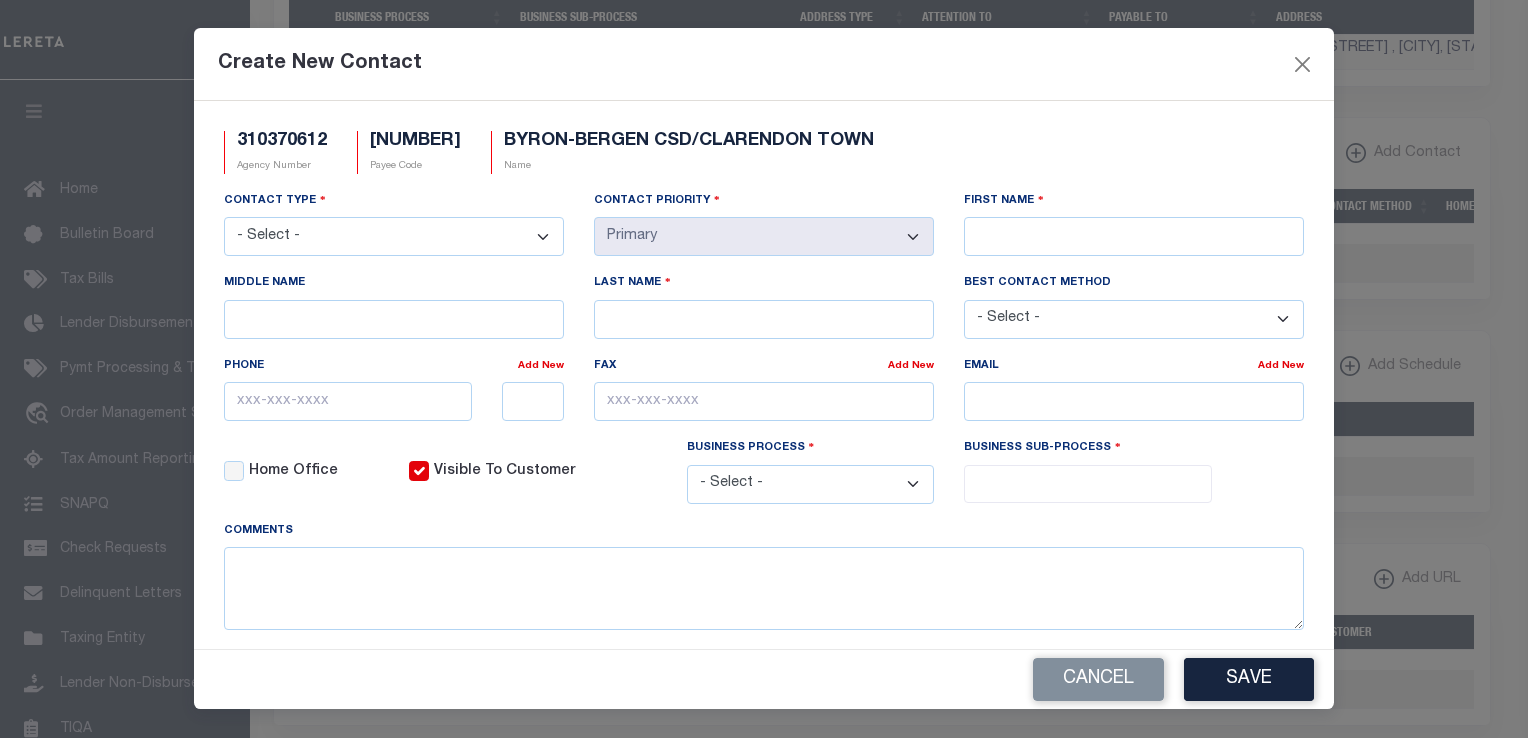 select on "2" 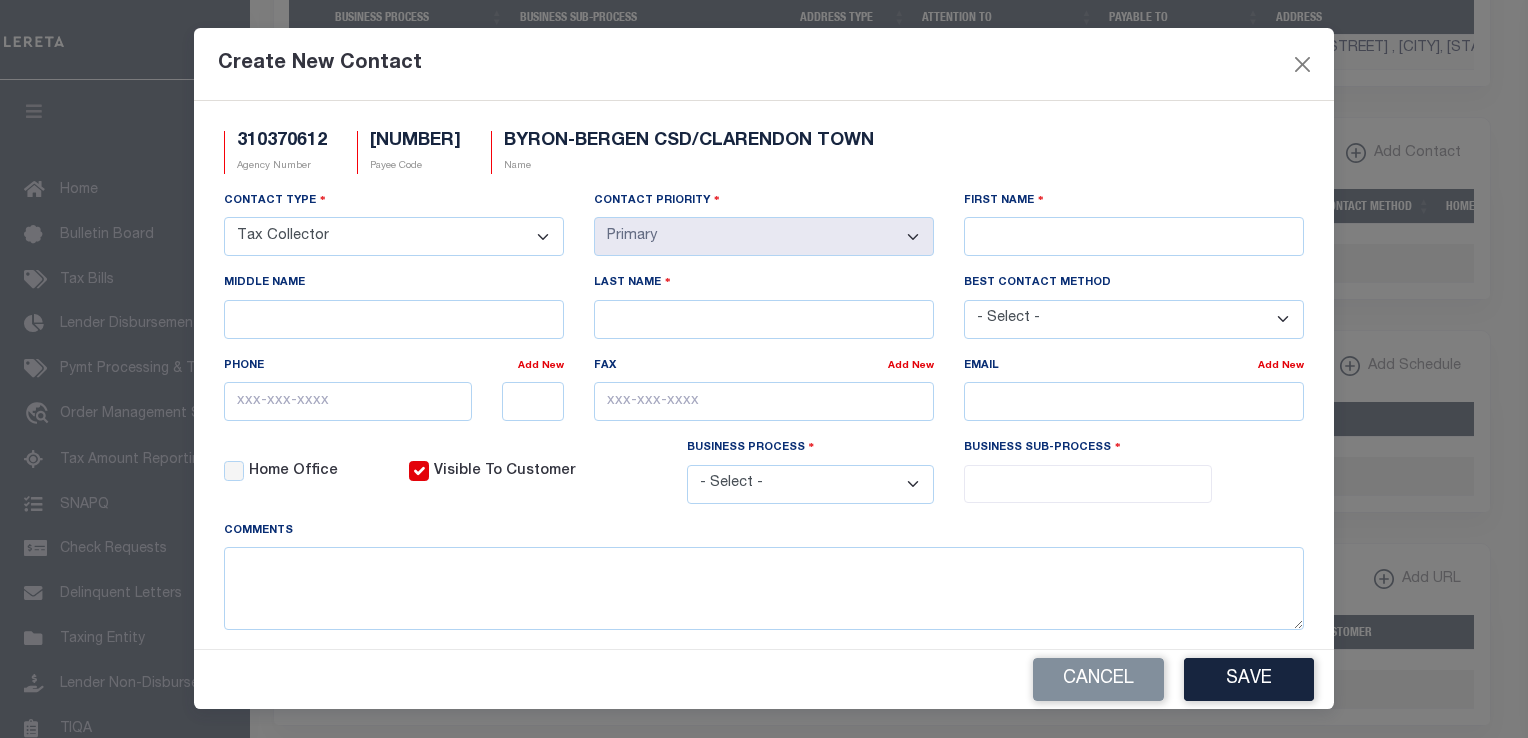 click on "- Select -
Assessor
Clerk
Internal Contacts 1
Internal Contacts 2
Internal Contacts 3
Internal Contacts 4
Internal Contacts 5
Tax Collector
Treasurer" at bounding box center (394, 236) 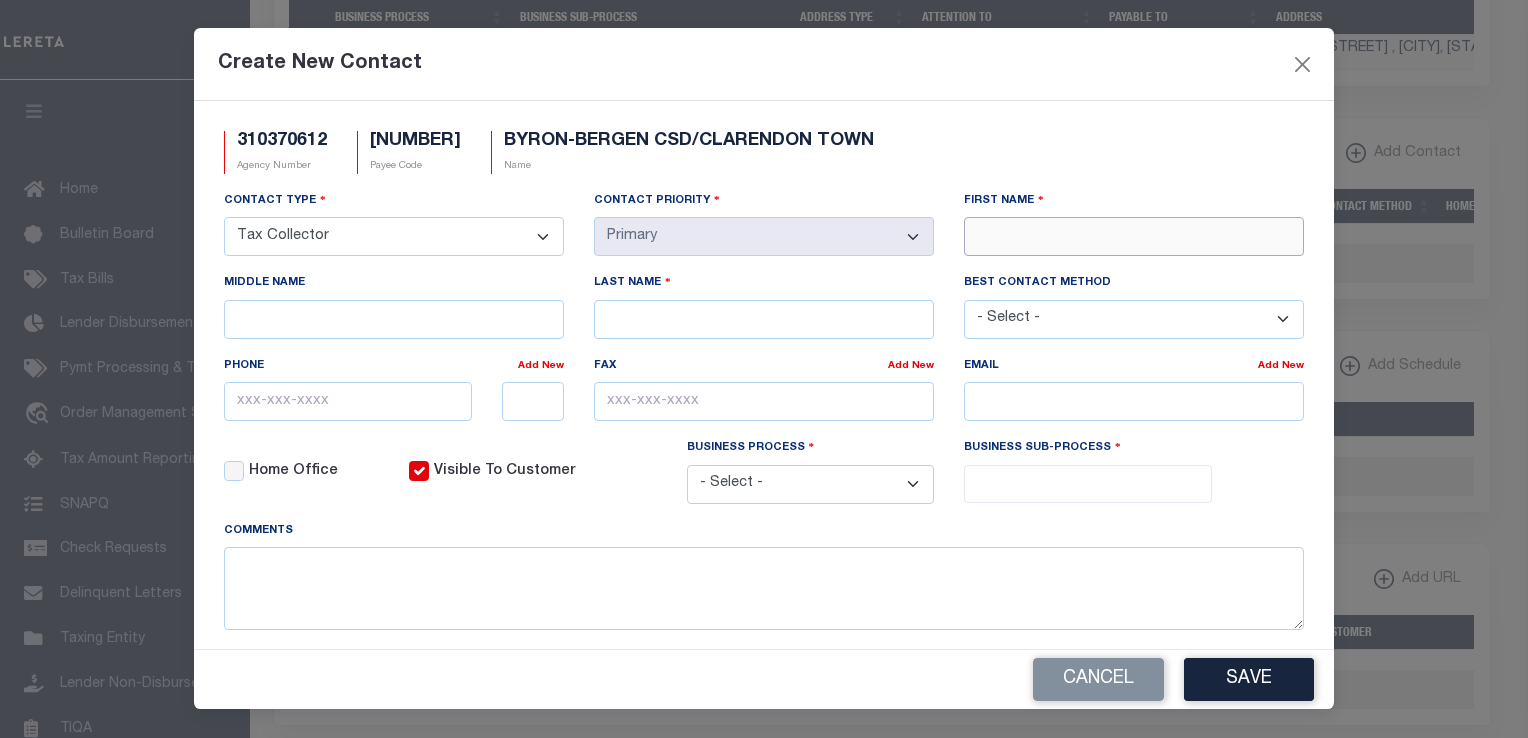 click on "First Name" at bounding box center [1134, 236] 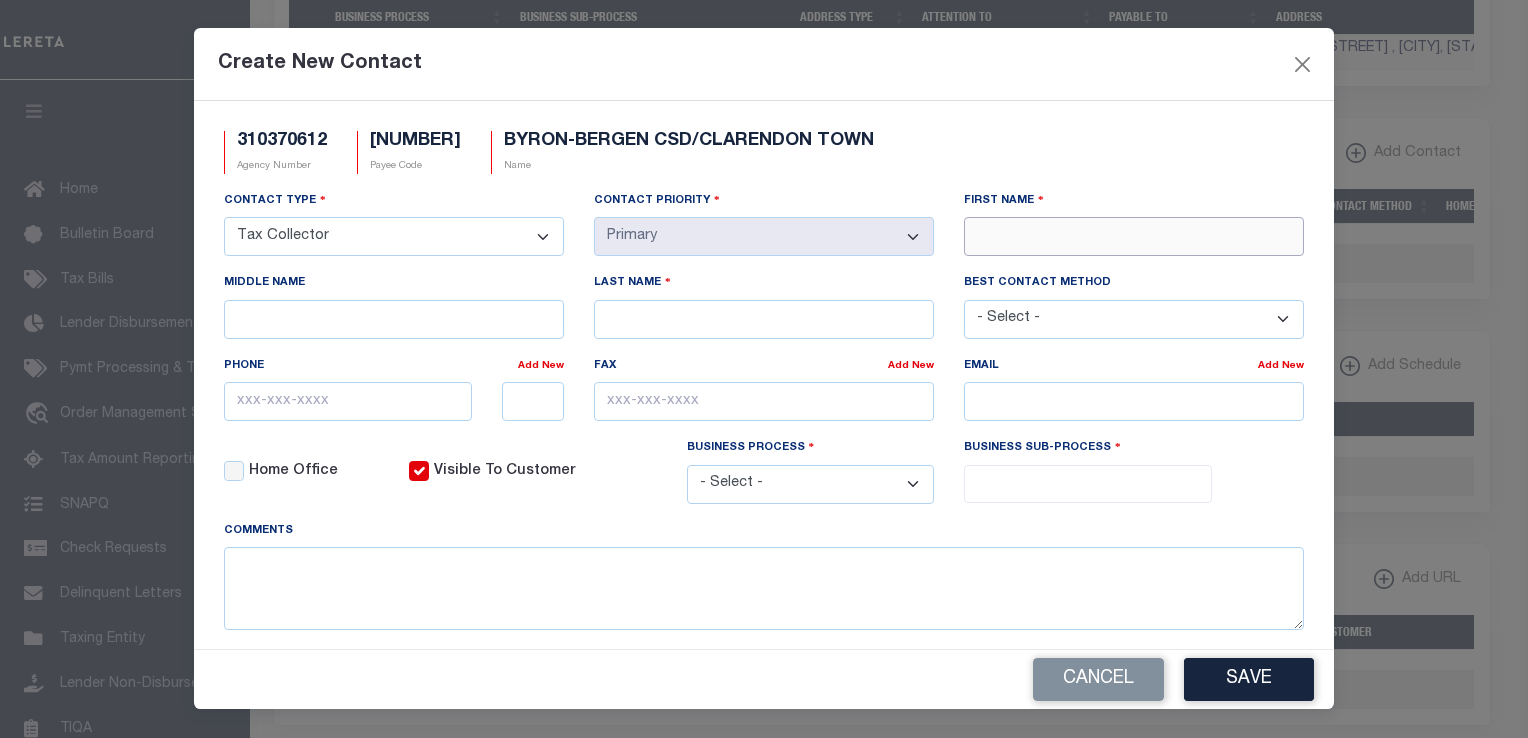 paste on "[FIRST]" 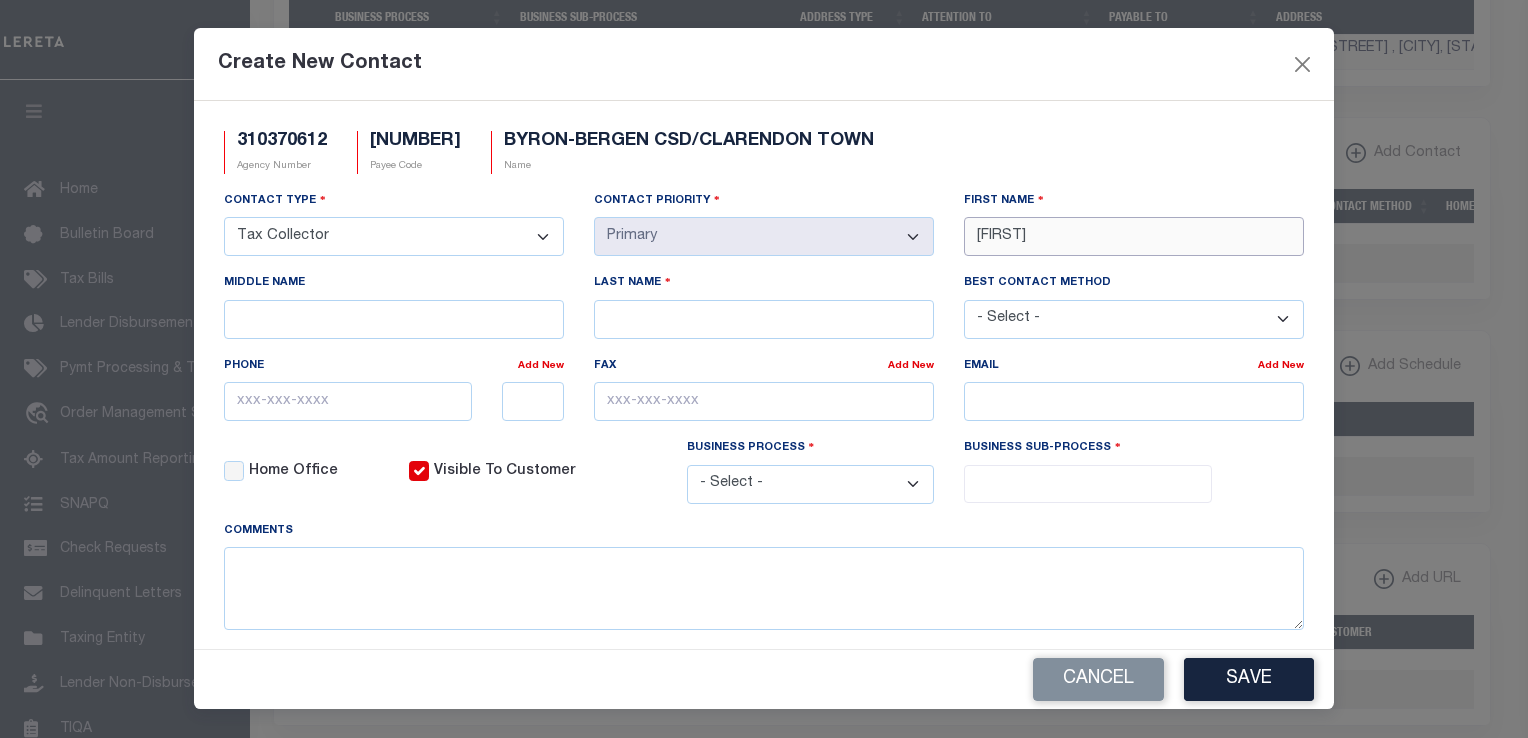 type on "[FIRST]" 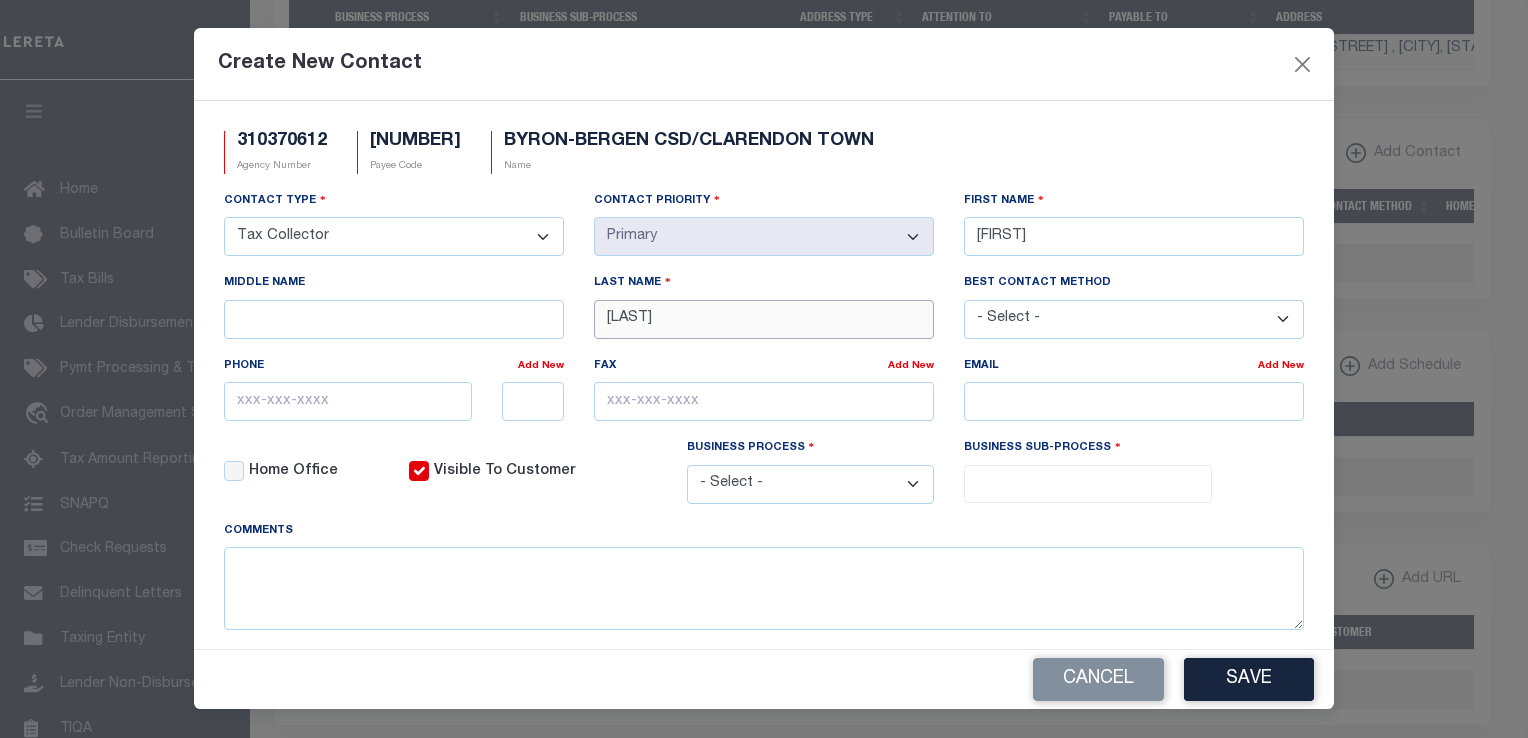 type on "[LAST]" 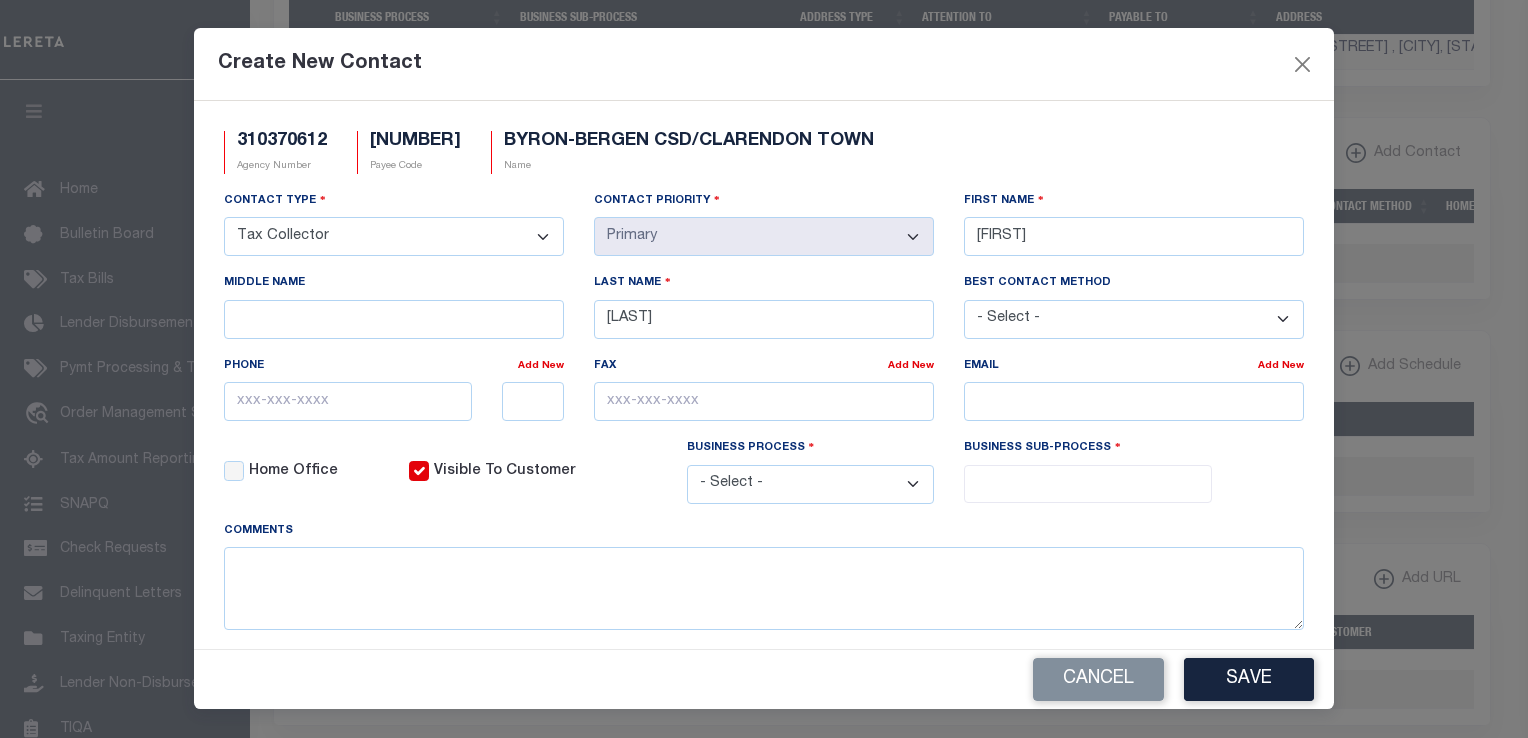 click on "Create New Contact" at bounding box center [764, 64] 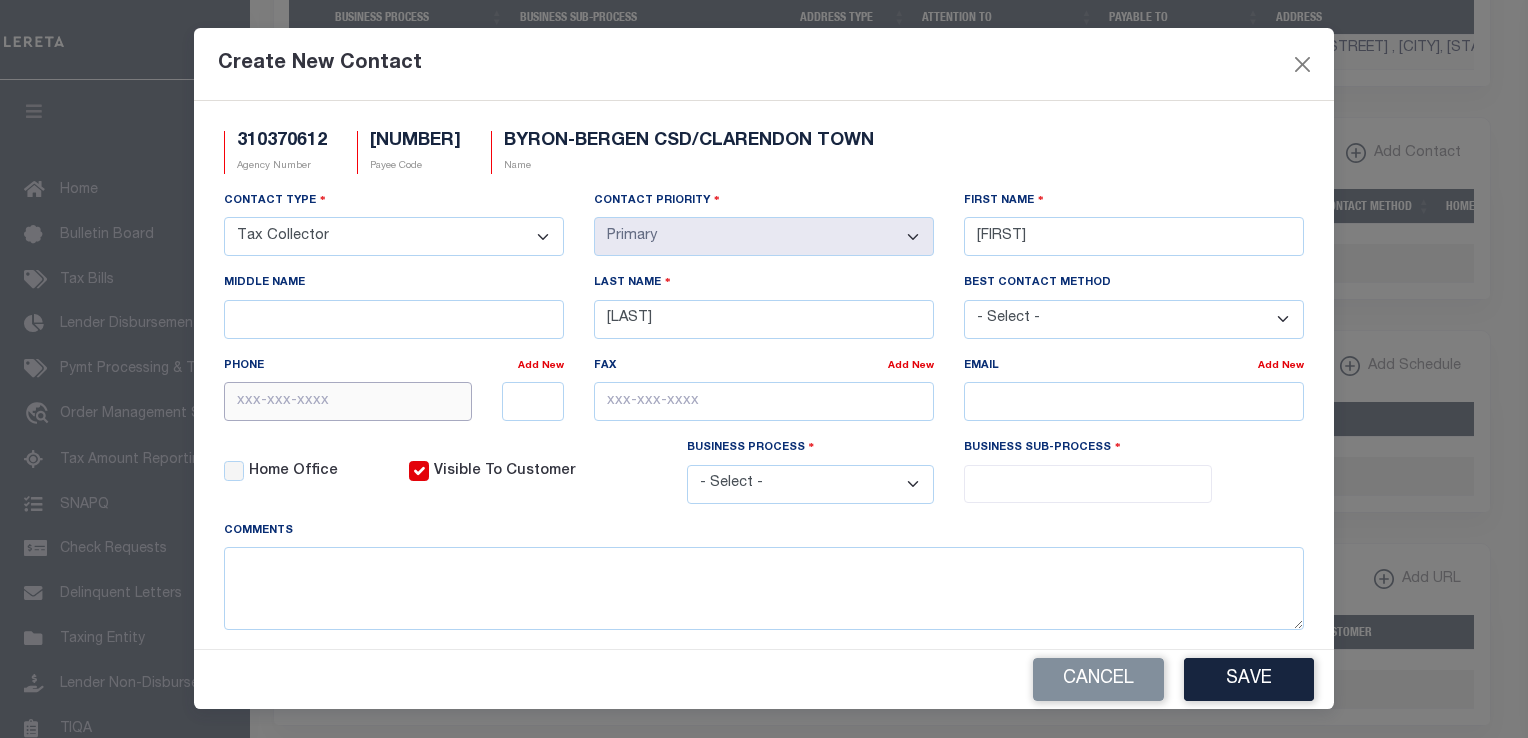 click at bounding box center [348, 401] 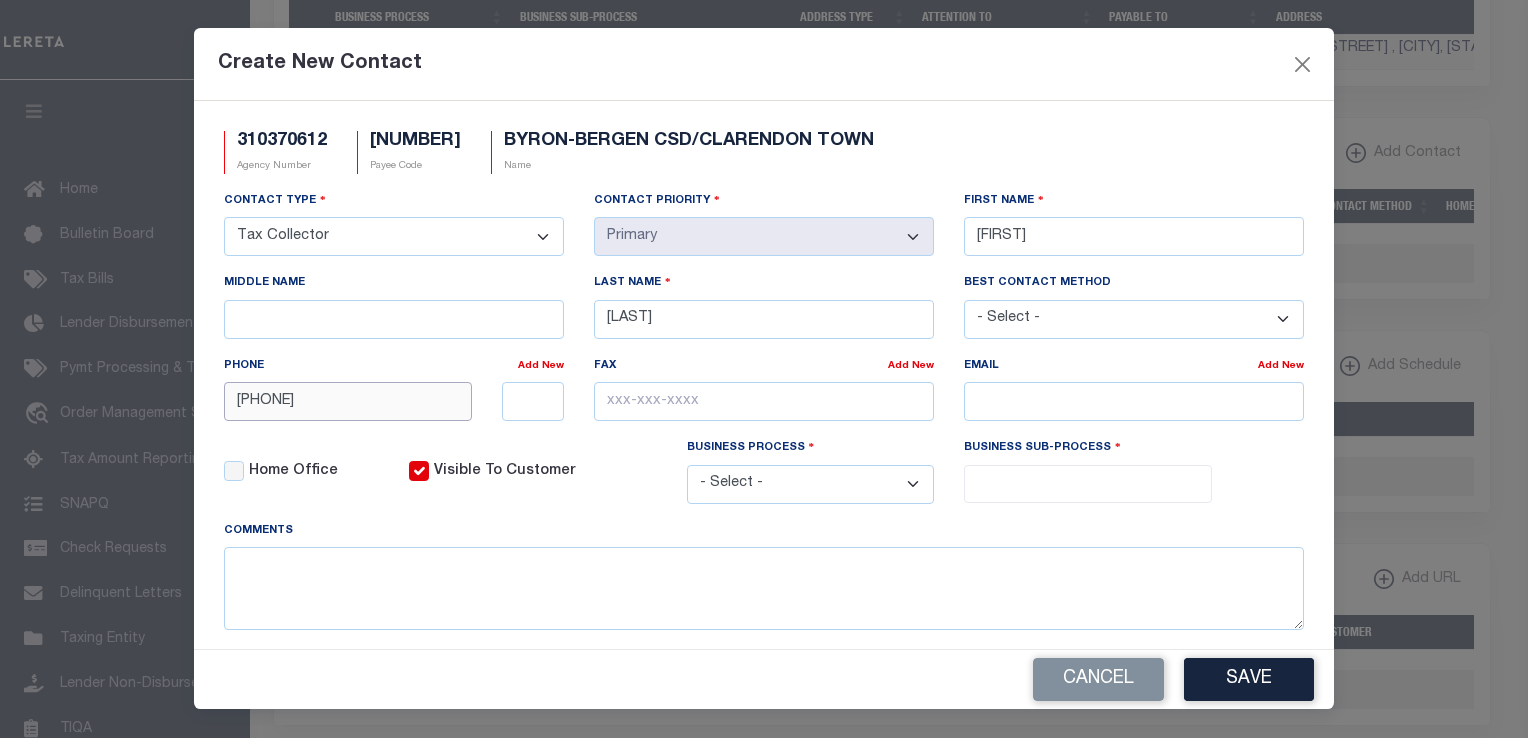 type on "[PHONE]" 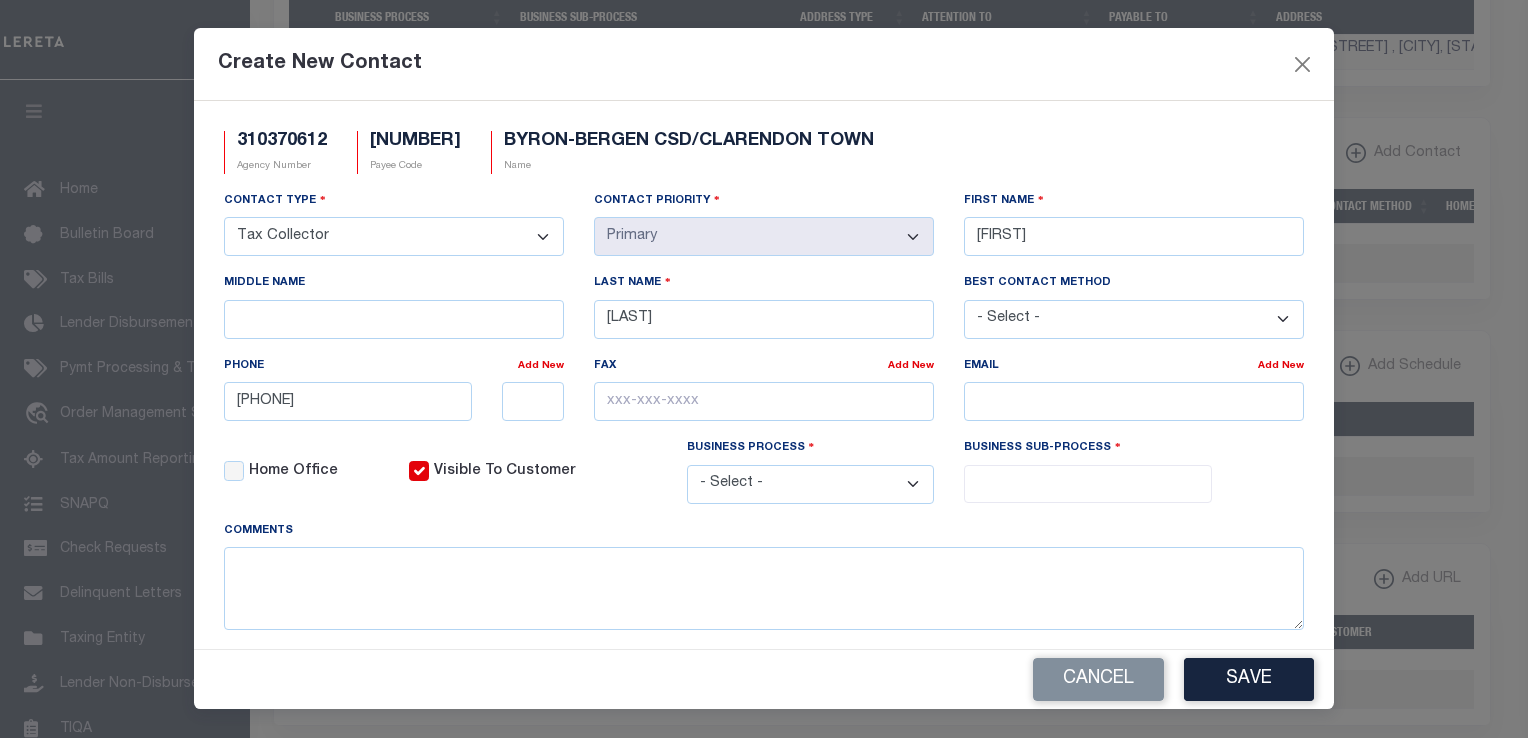 click on "Cancel
Save" at bounding box center (764, 679) 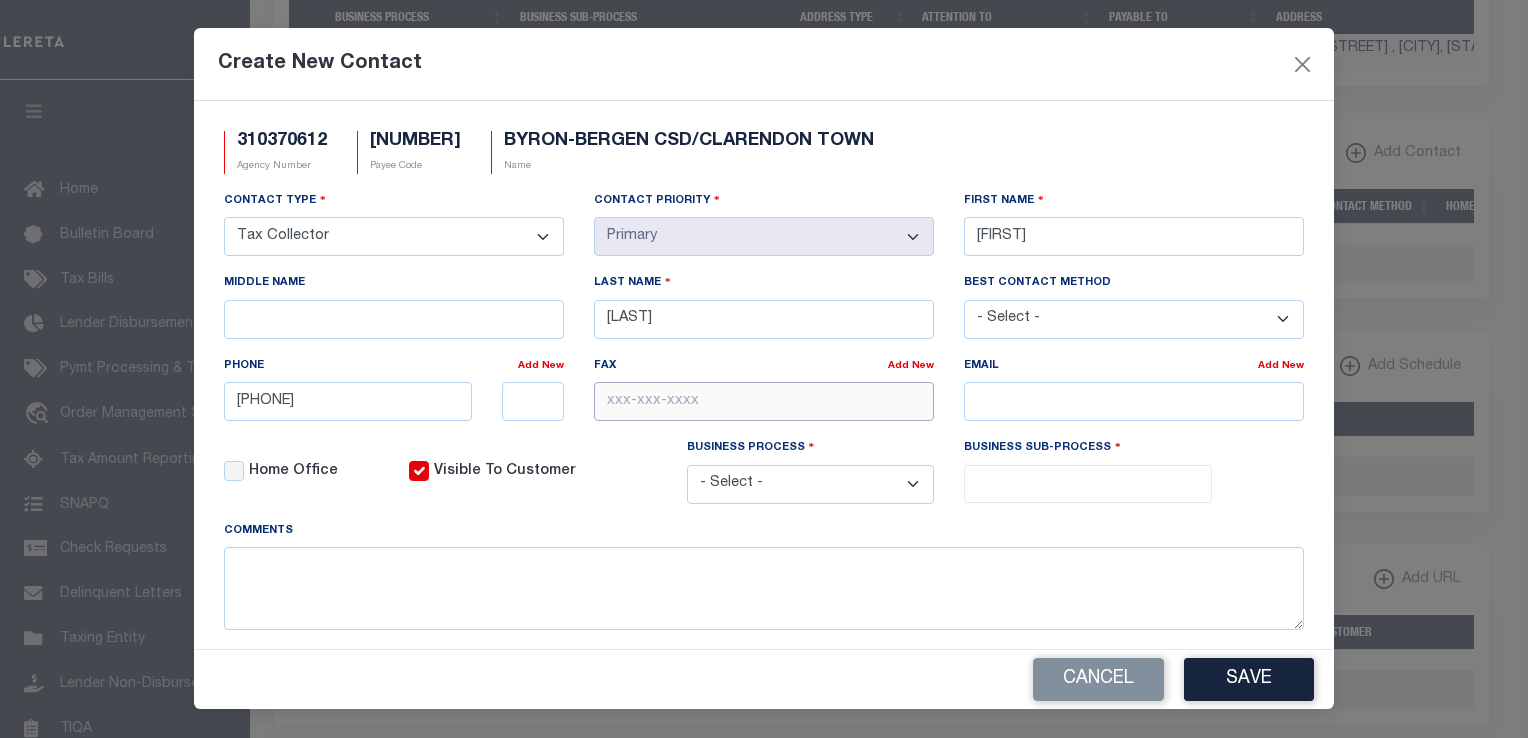 click at bounding box center (764, 401) 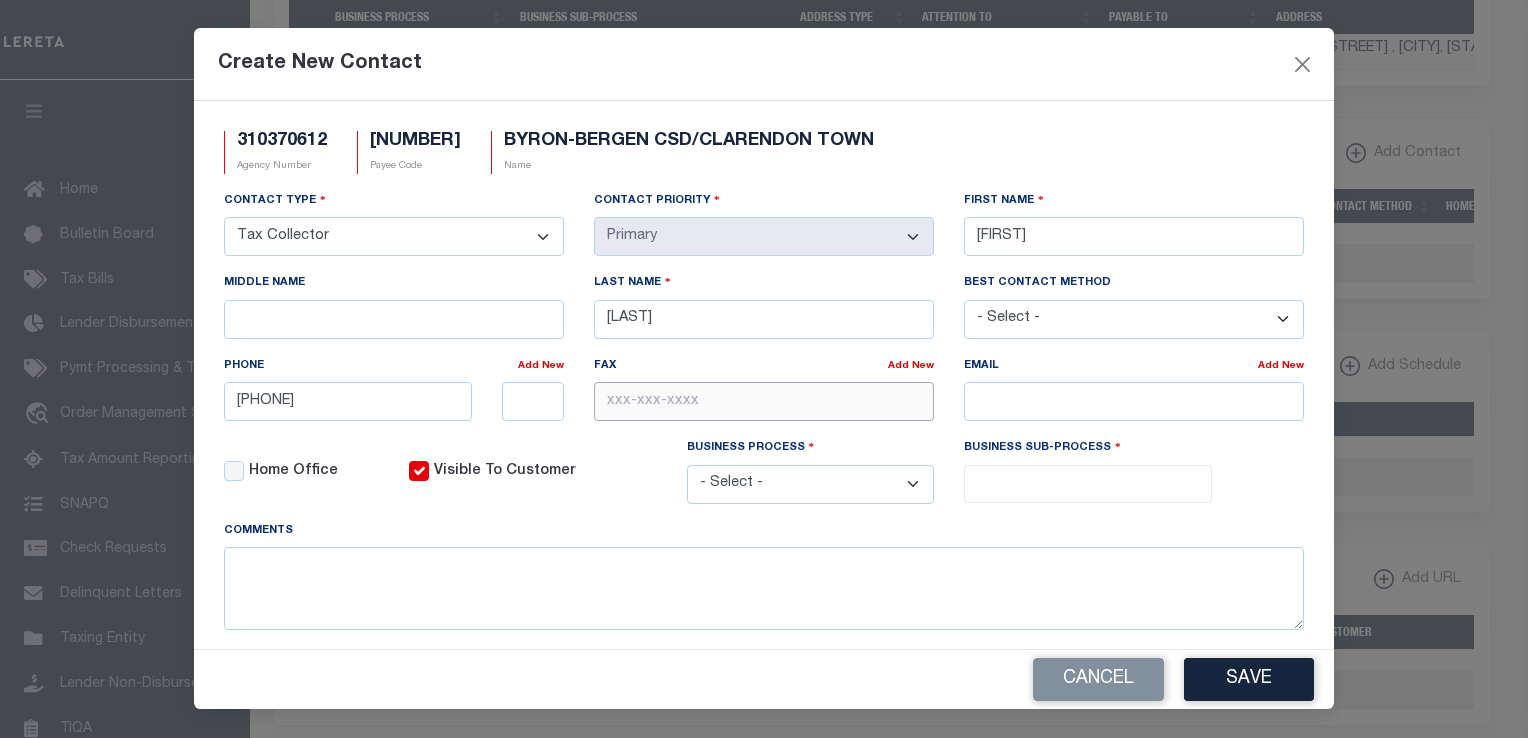 paste on "[PHONE]" 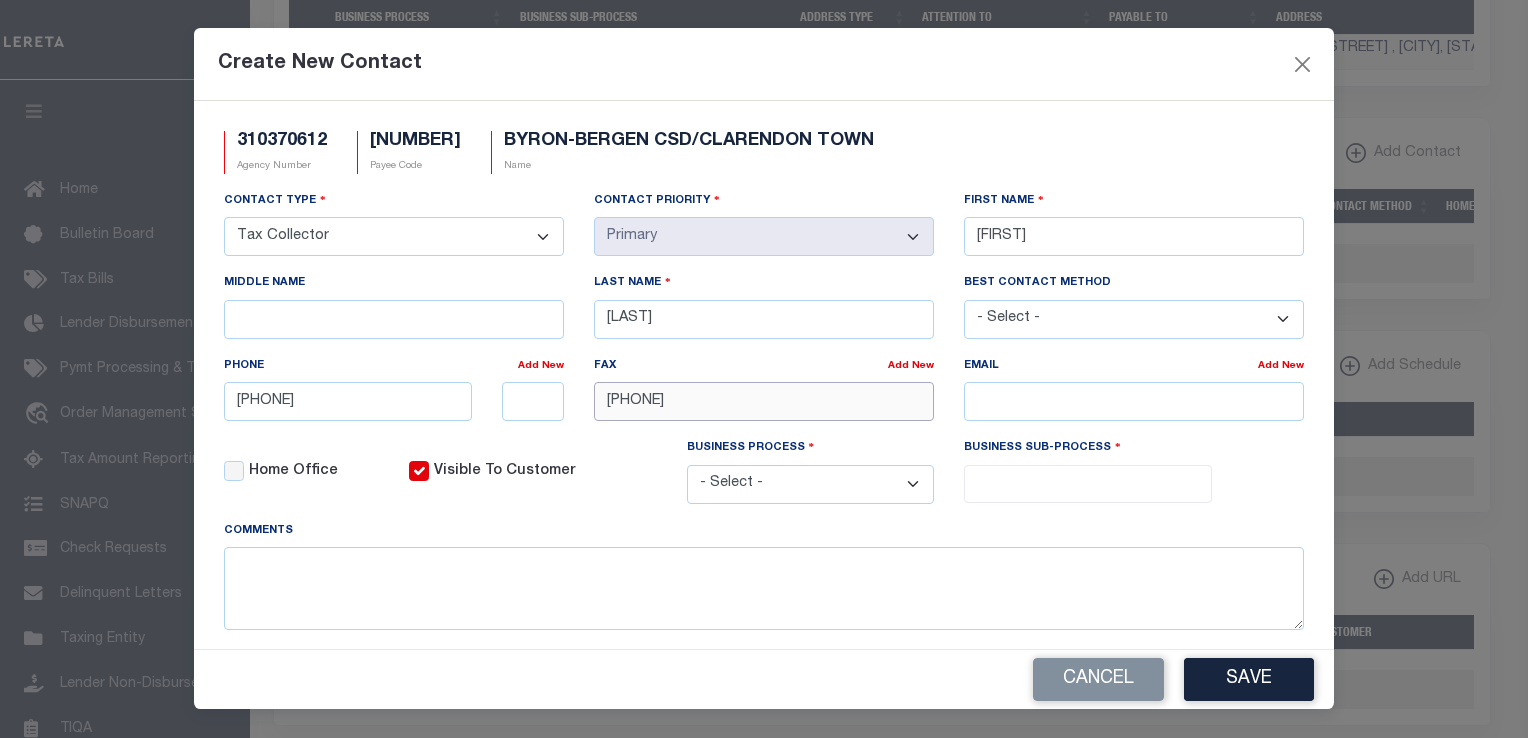 type on "[PHONE]" 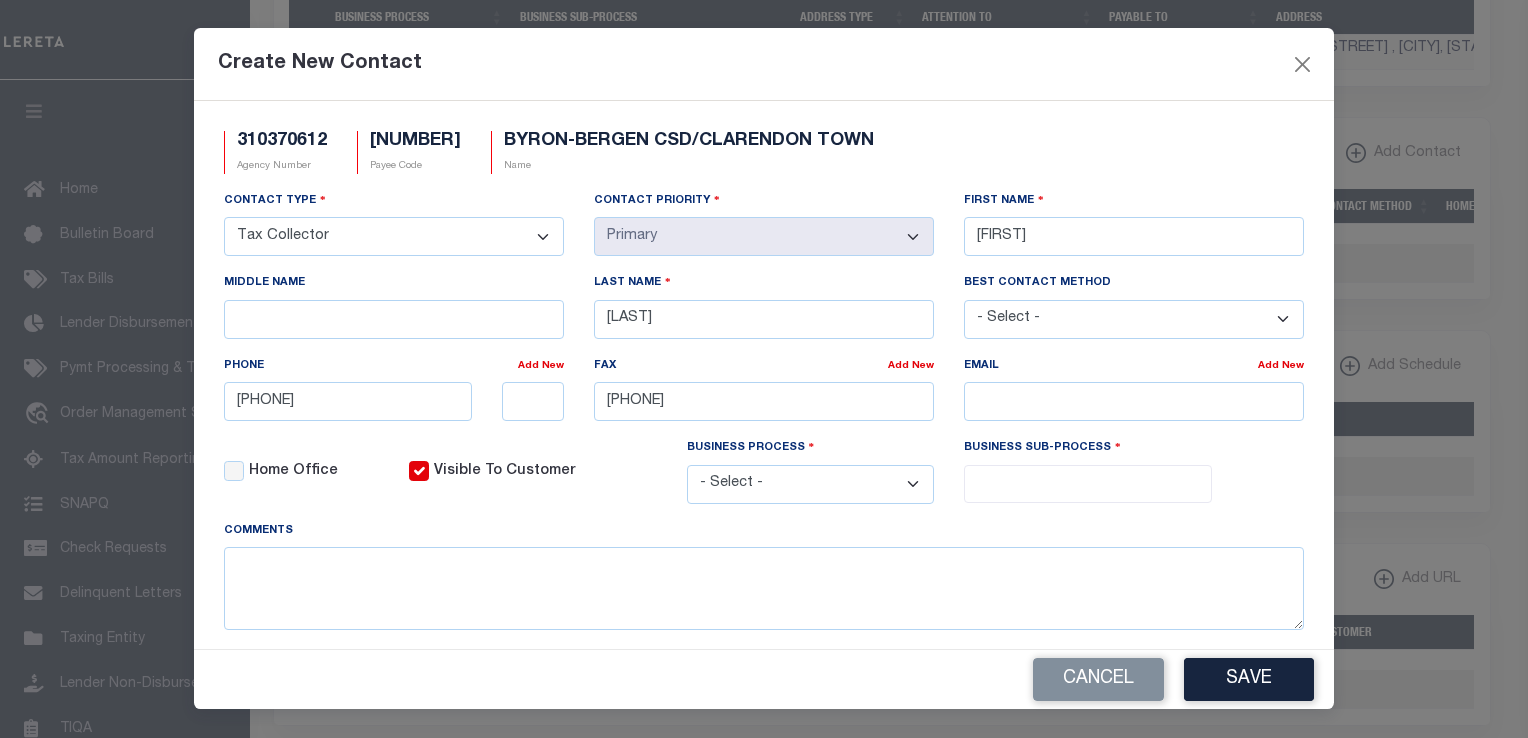 click on "Create New Contact" at bounding box center (764, 64) 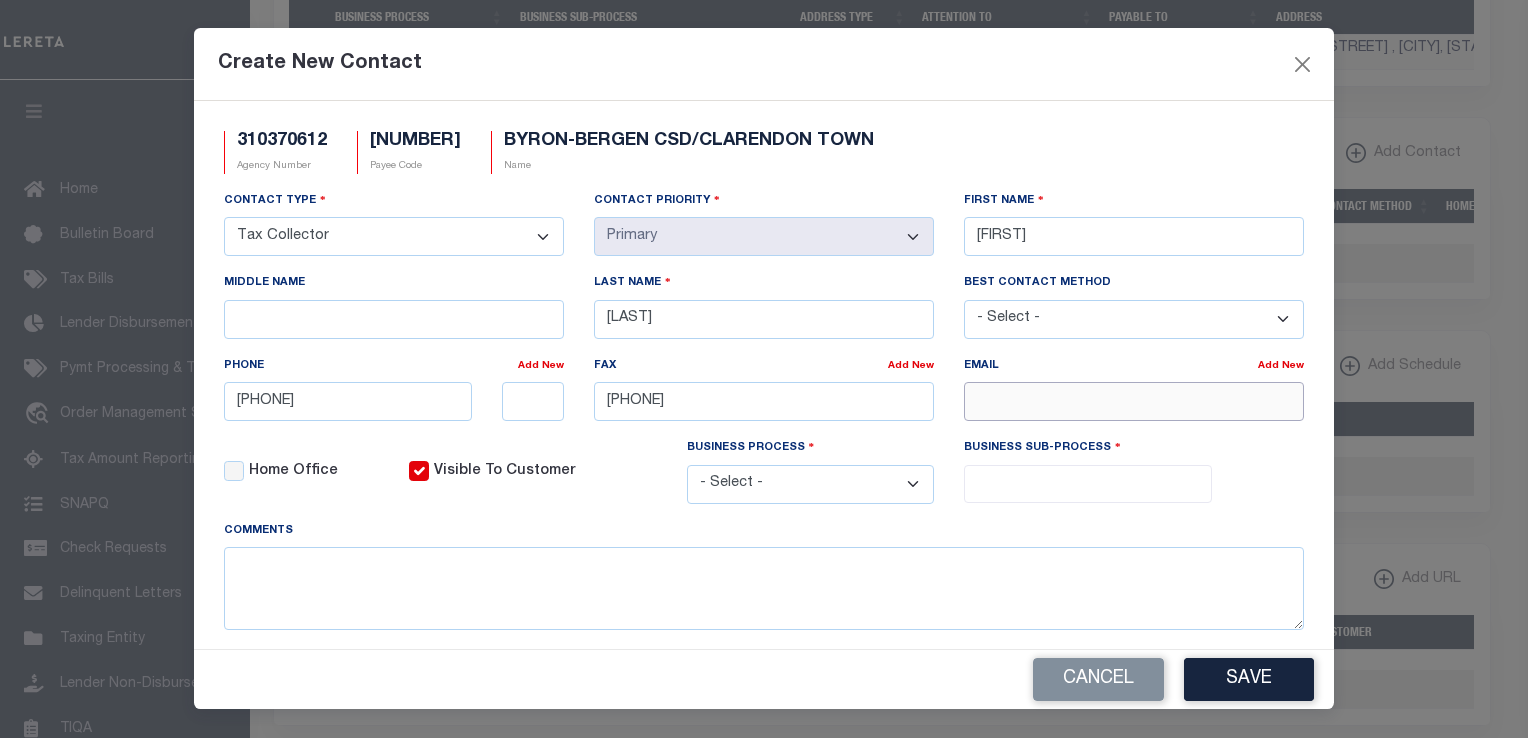 click at bounding box center [1134, 401] 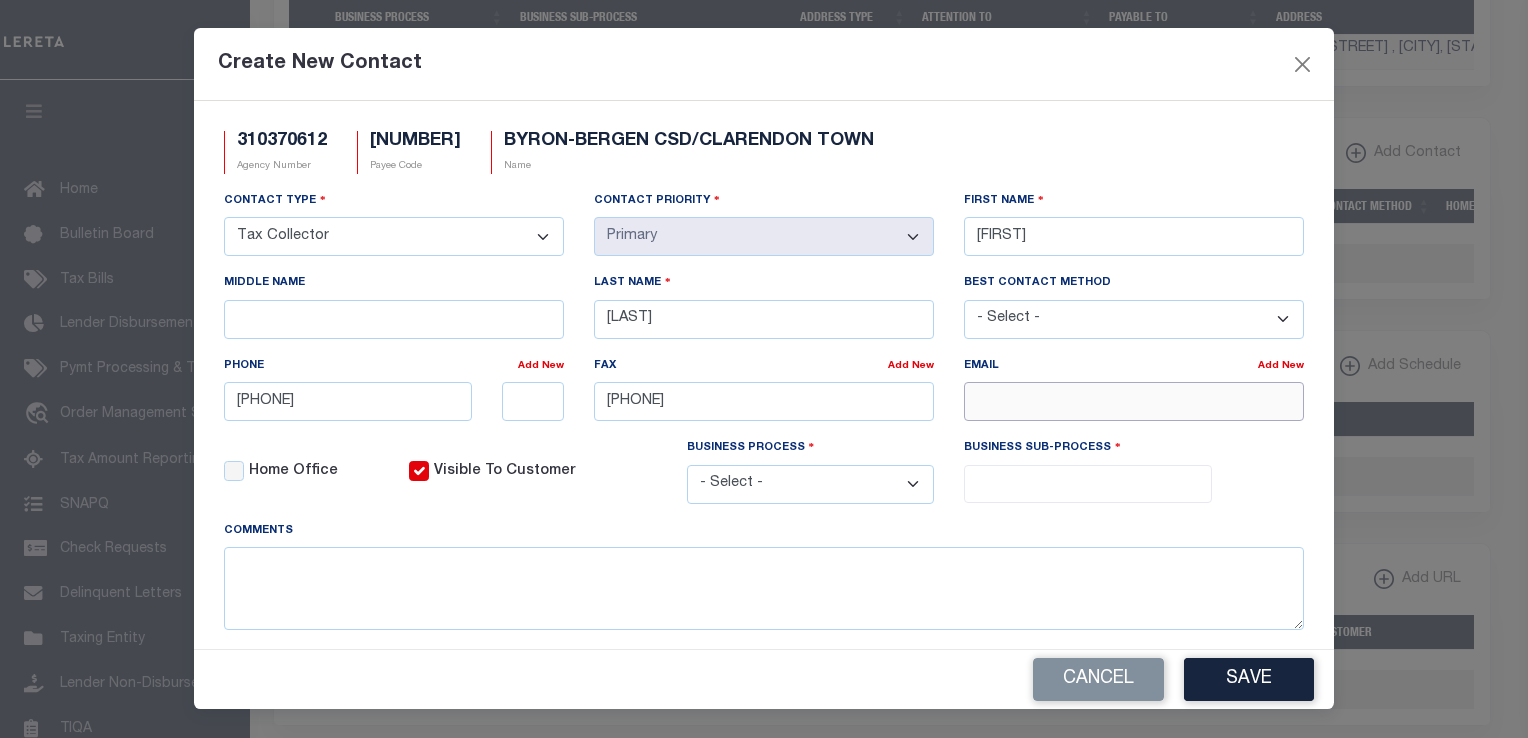 paste on "[EMAIL]" 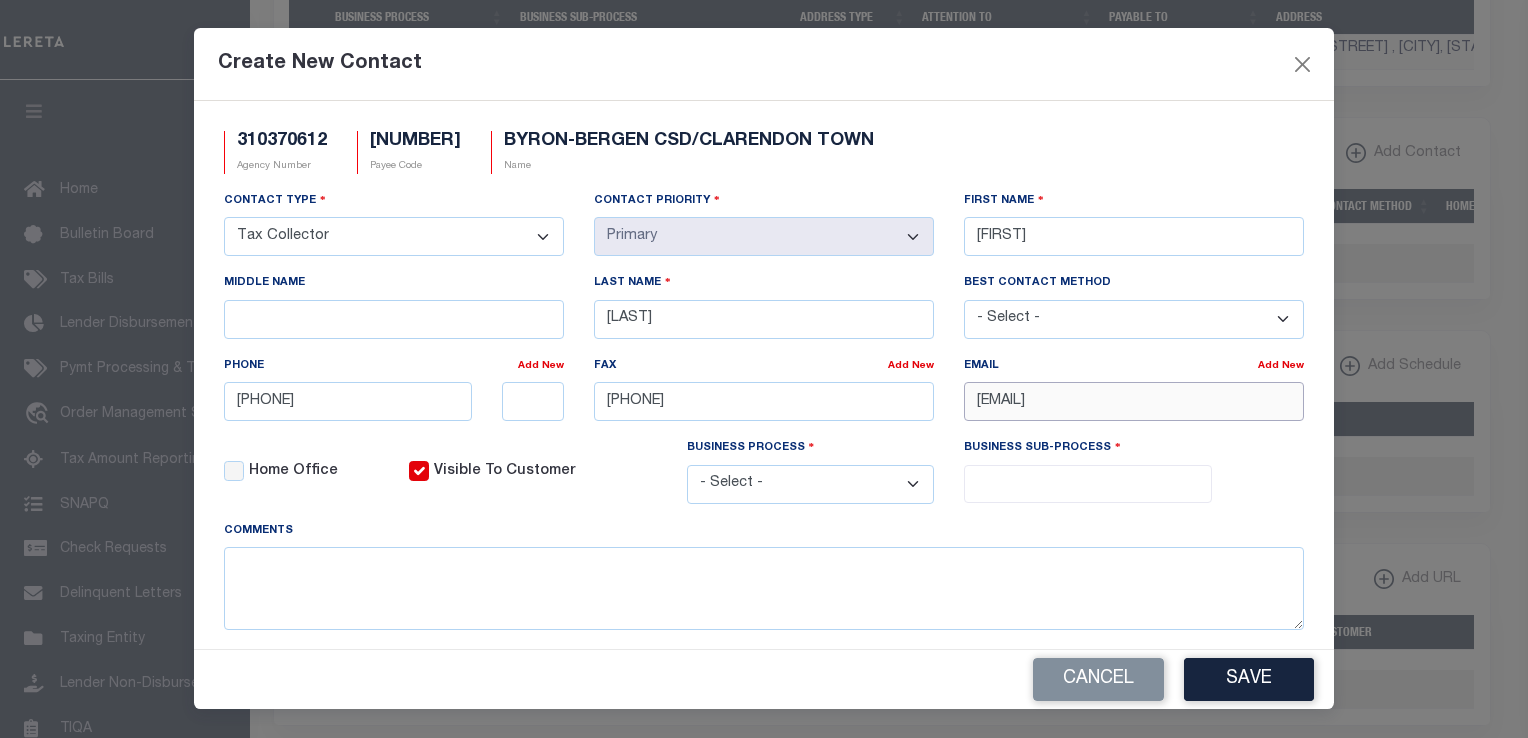 type on "[EMAIL]" 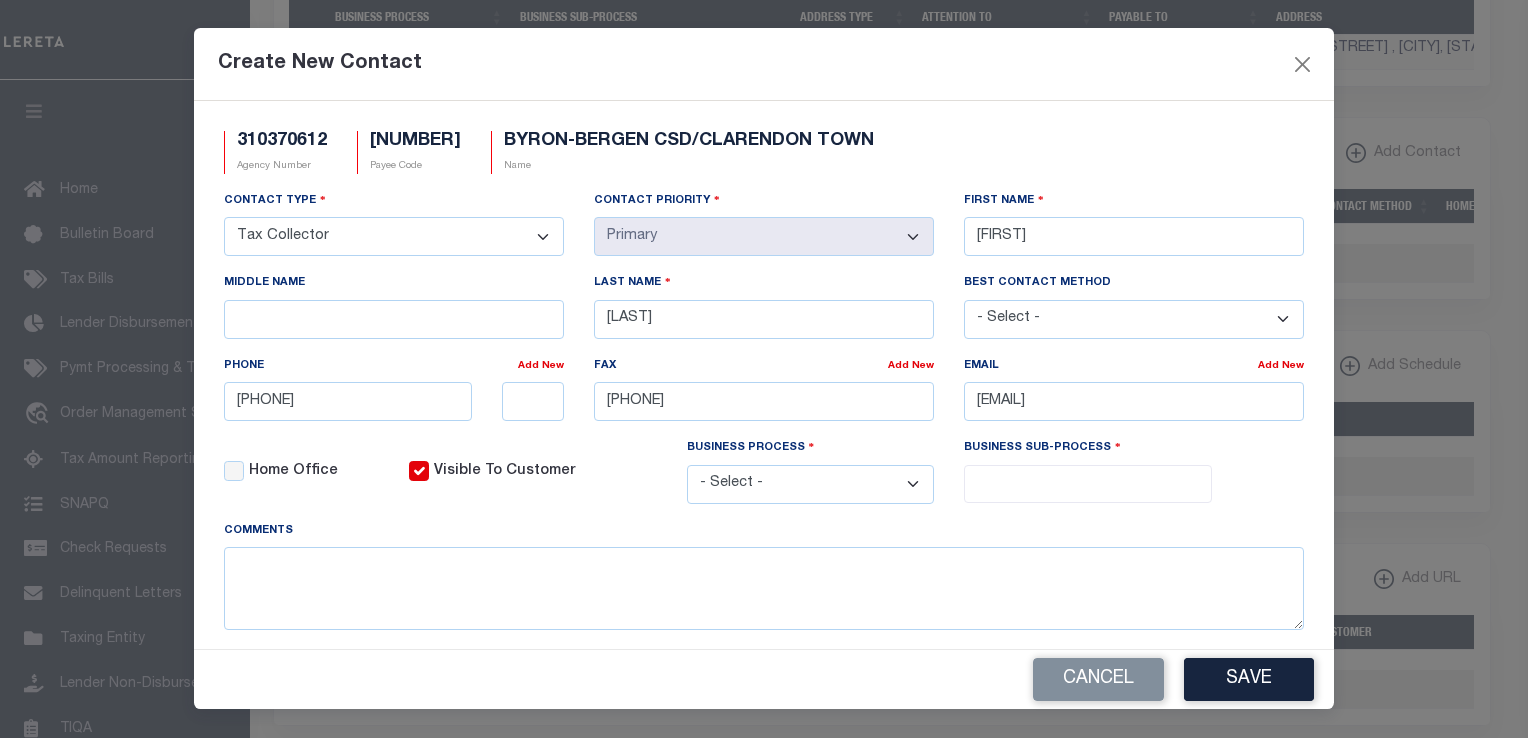 click on "- Select - All
Automation
Bill Request
Delinquency Payment
Delinquency Procurement
Escrow Payment
Escrow Procurement
General" at bounding box center [811, 484] 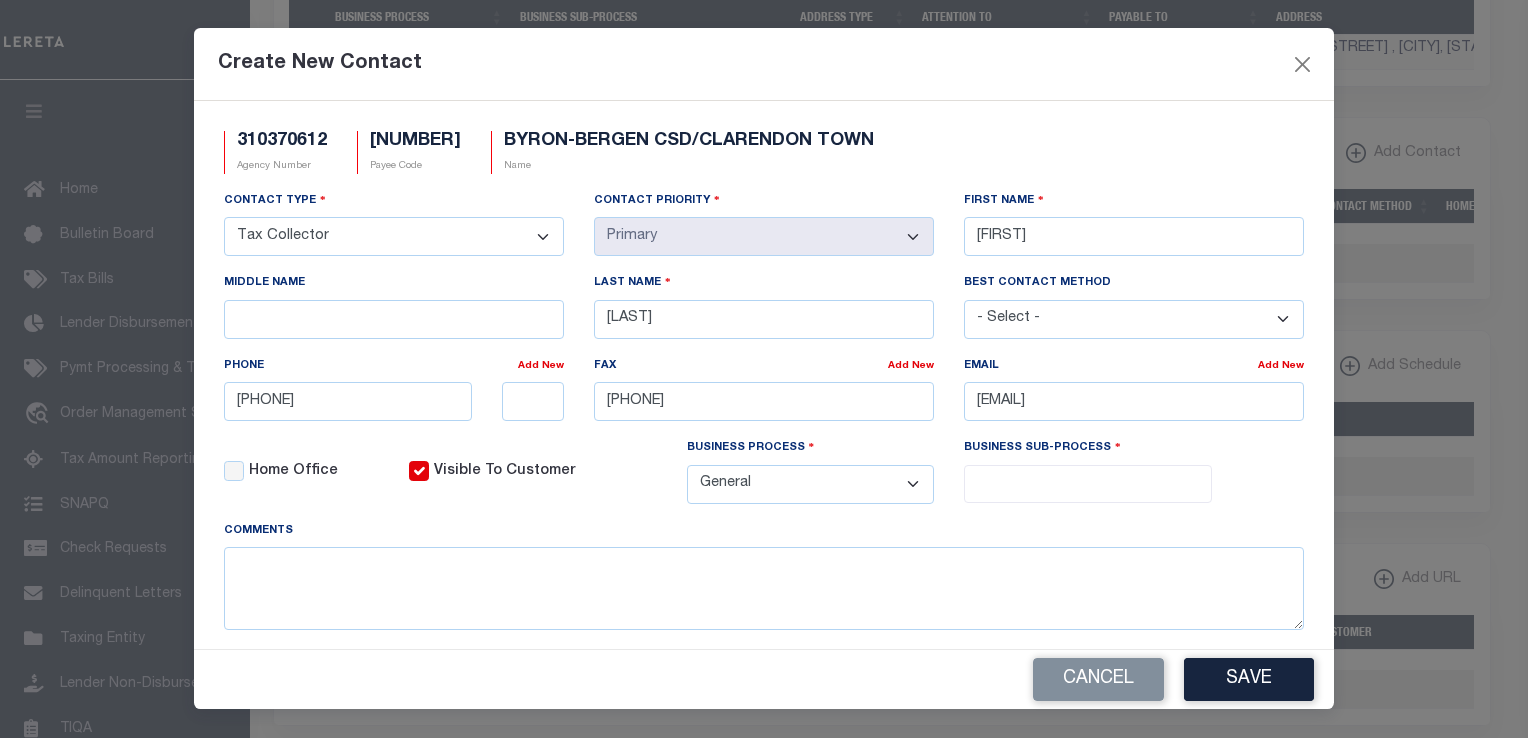 click on "- Select - All
Automation
Bill Request
Delinquency Payment
Delinquency Procurement
Escrow Payment
Escrow Procurement
General" at bounding box center [811, 484] 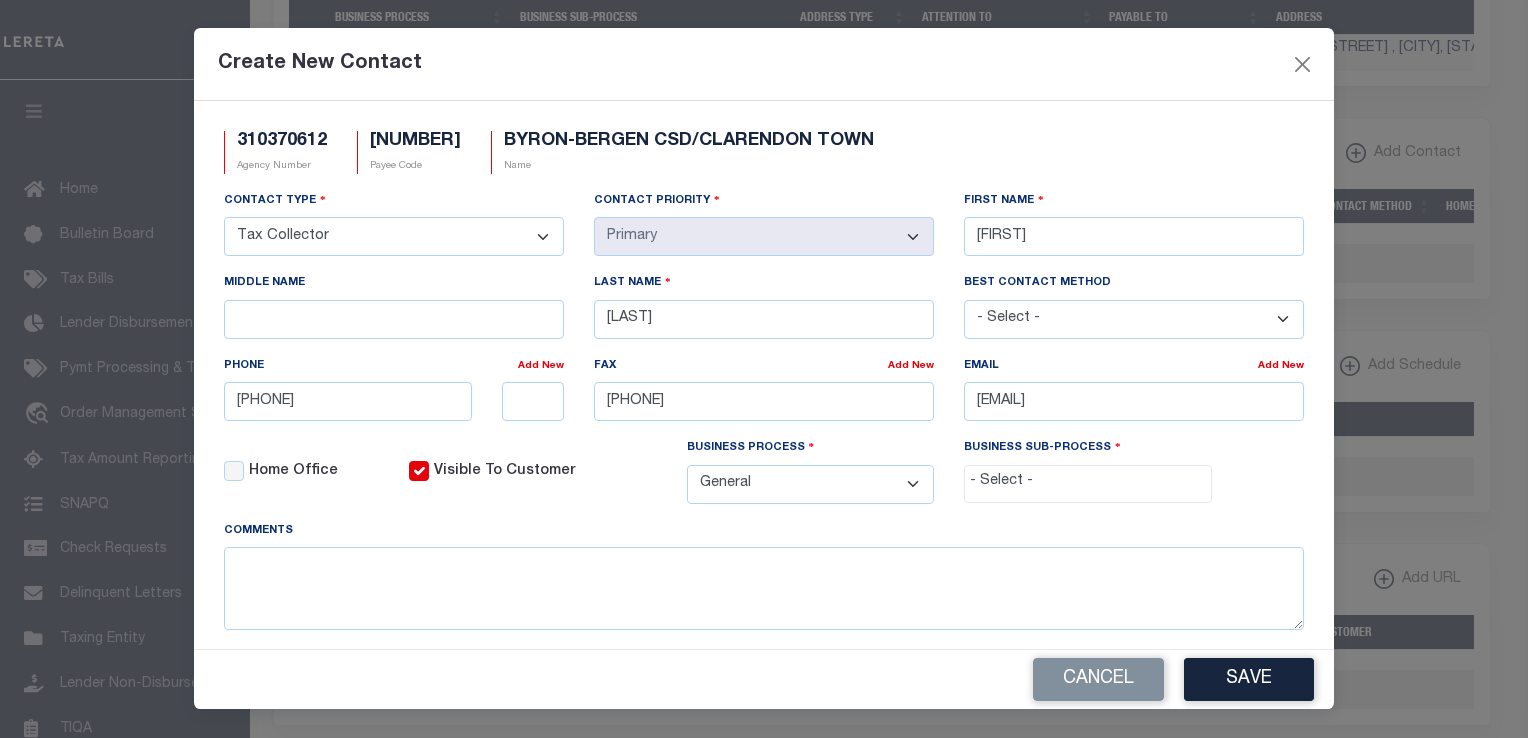 click at bounding box center [1086, 482] 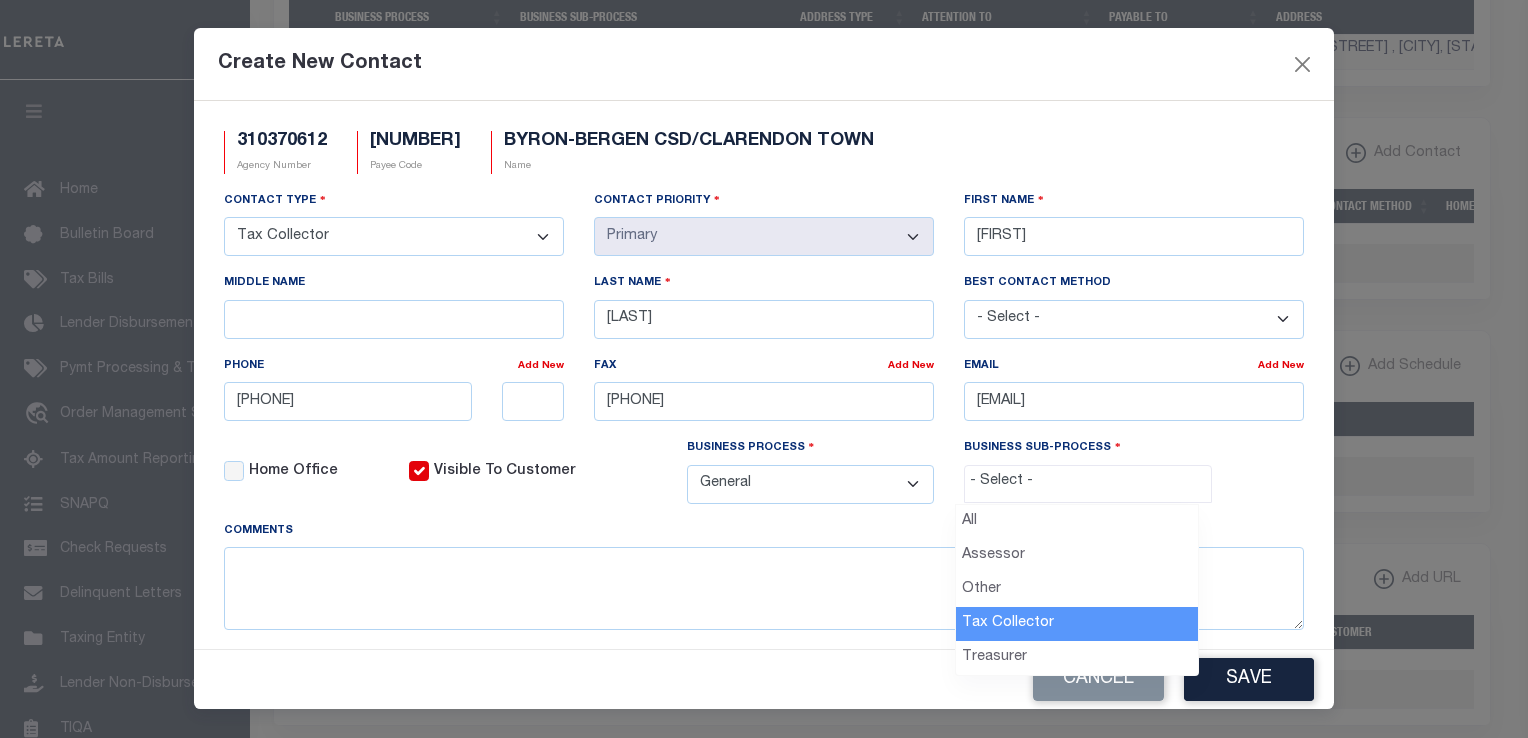 select on "31" 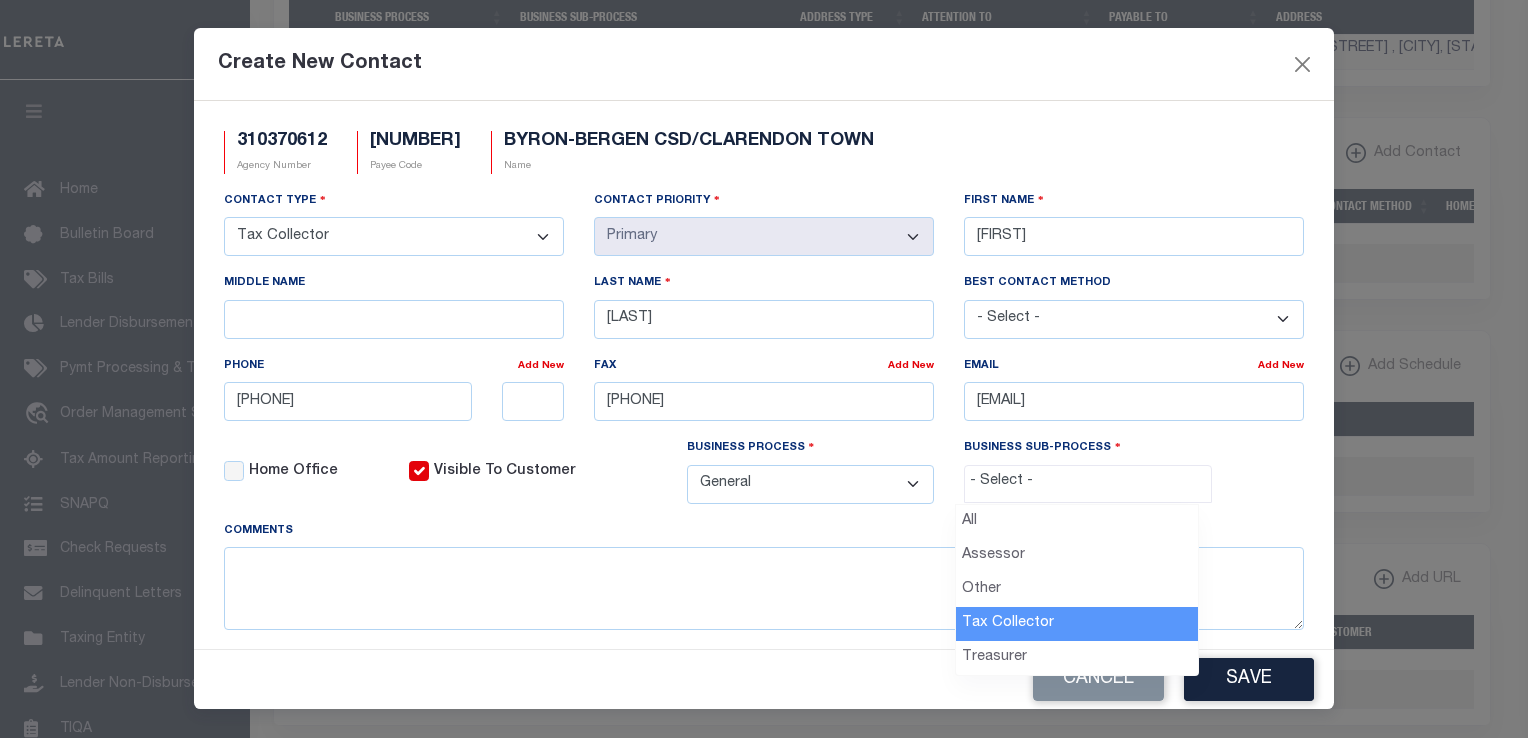scroll, scrollTop: 56, scrollLeft: 0, axis: vertical 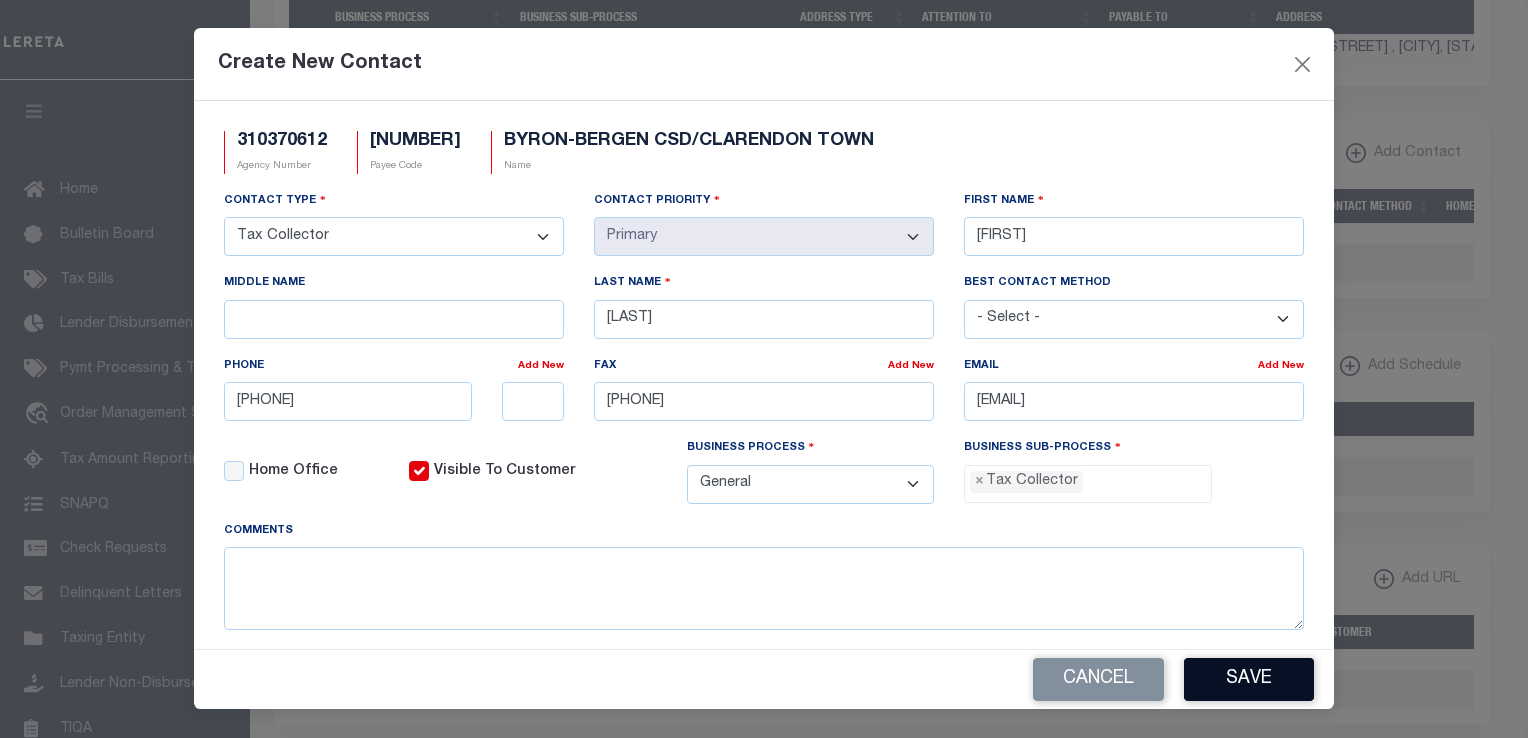 click on "Save" at bounding box center [1249, 679] 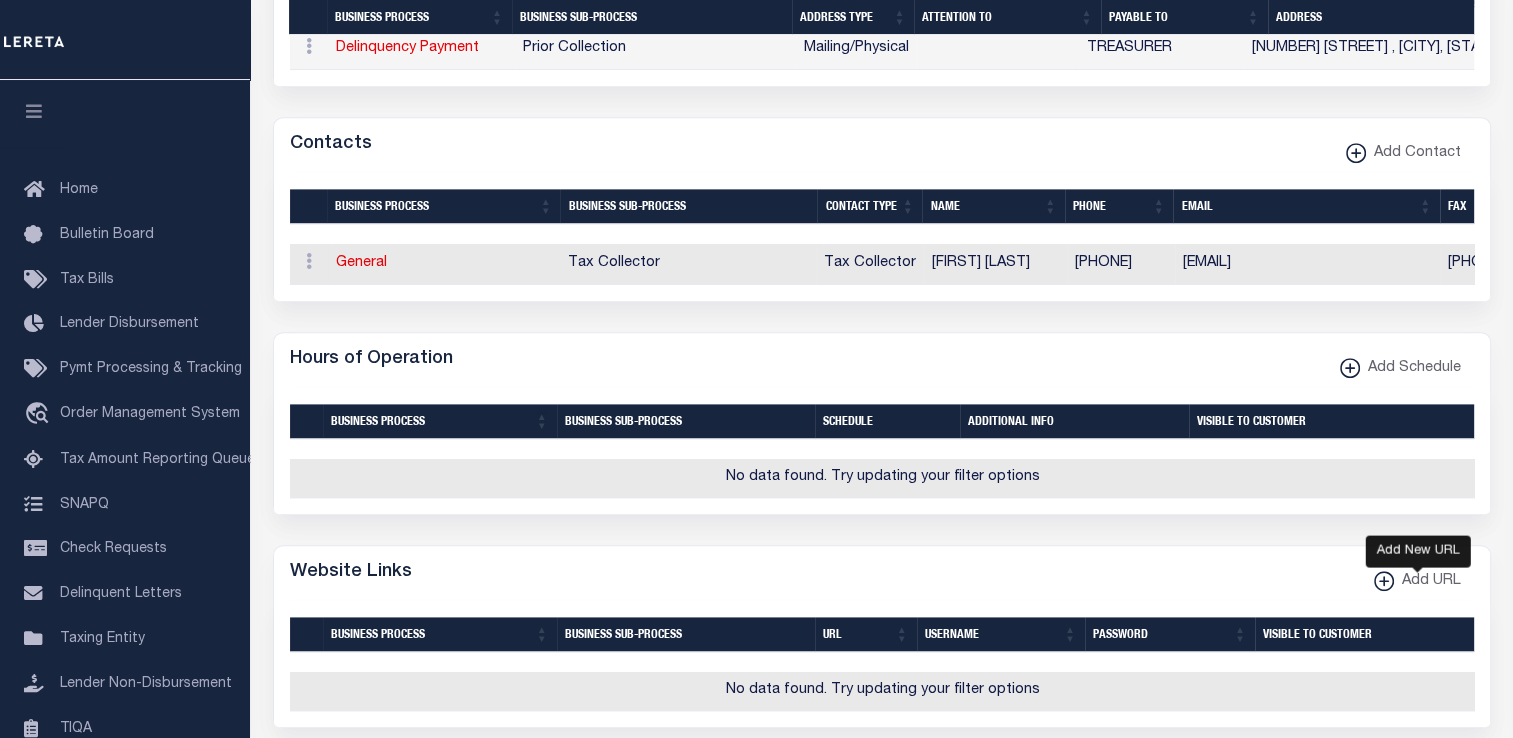 click 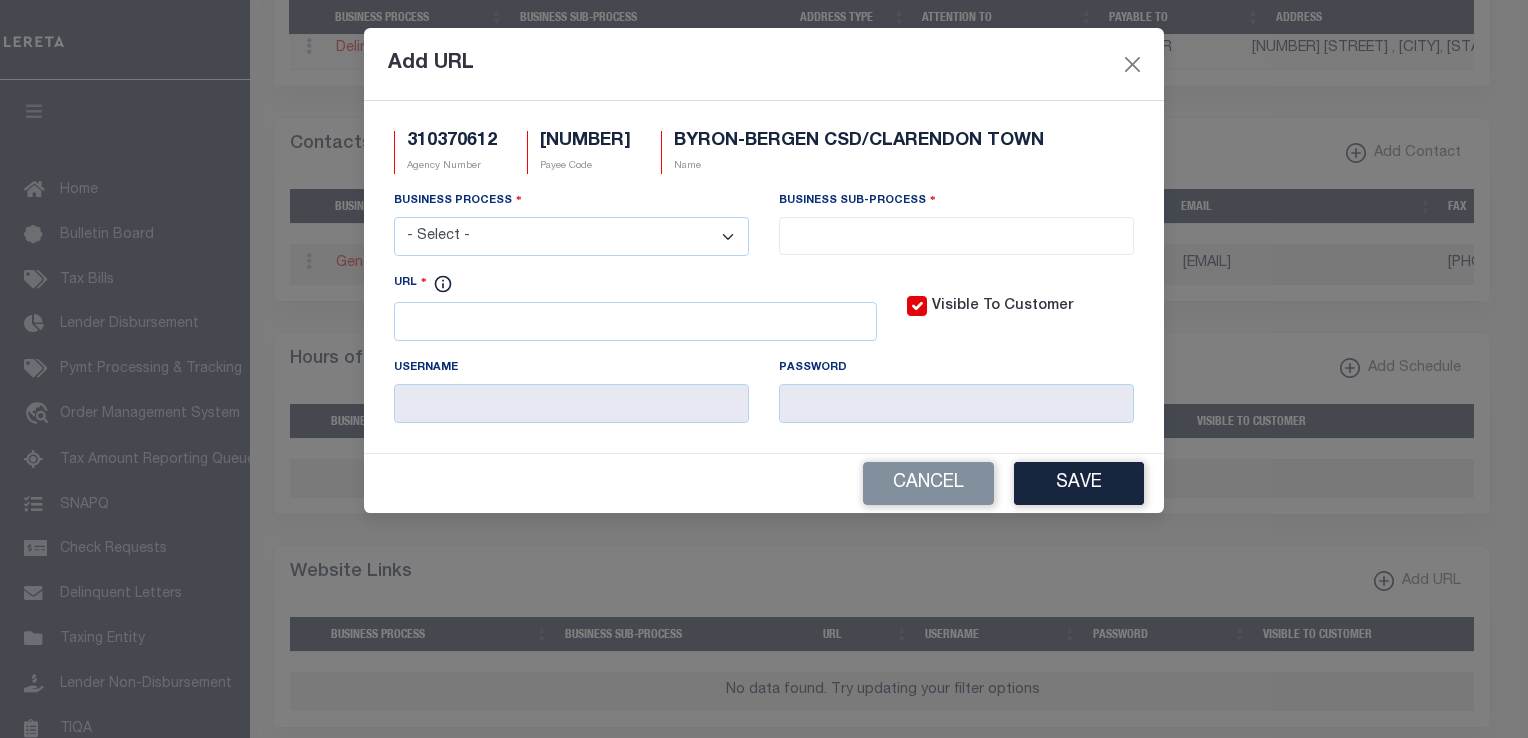 click on "- Select - All
Automation
Bill Request
Delinquency Payment
Delinquency Procurement
Escrow Payment
Escrow Procurement
General" at bounding box center [571, 236] 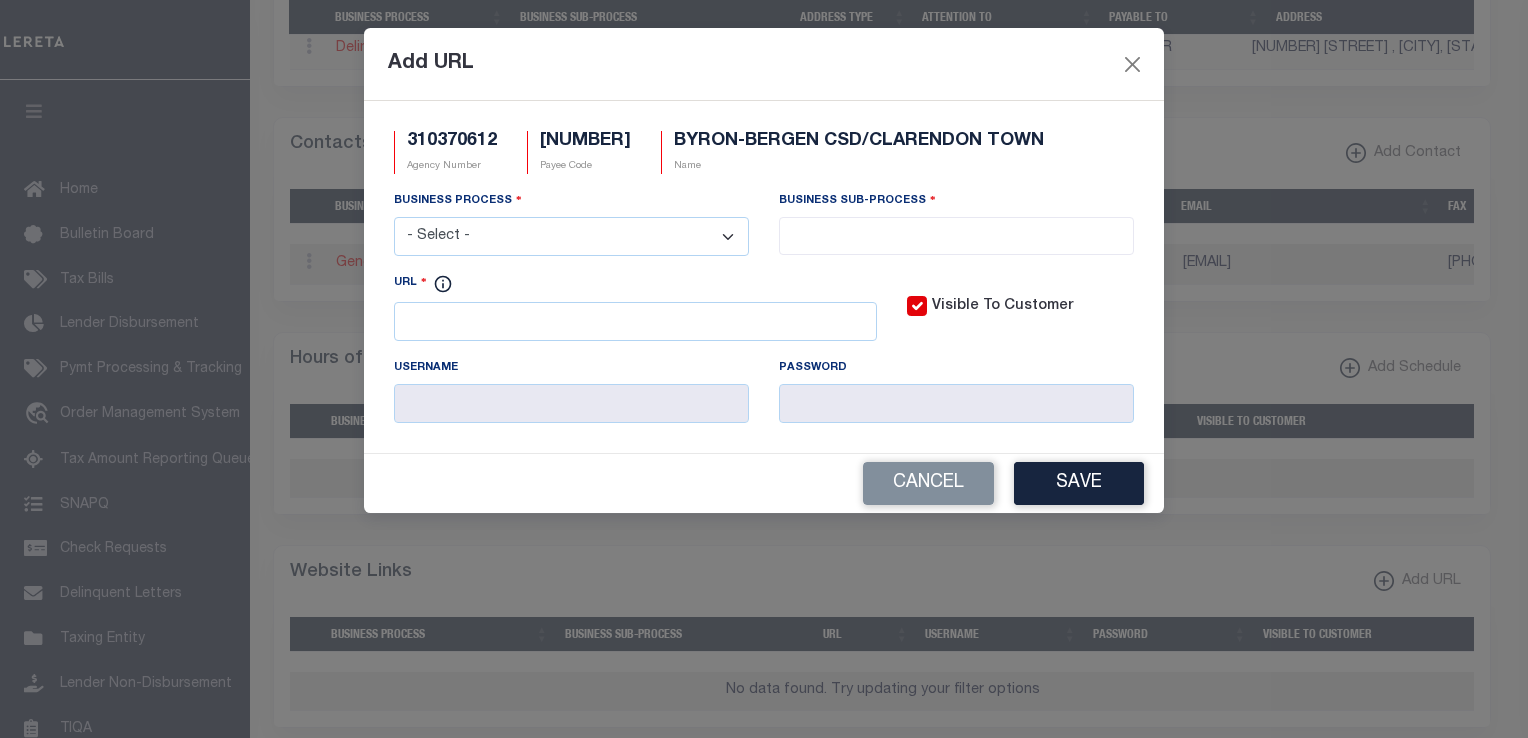 select on "6" 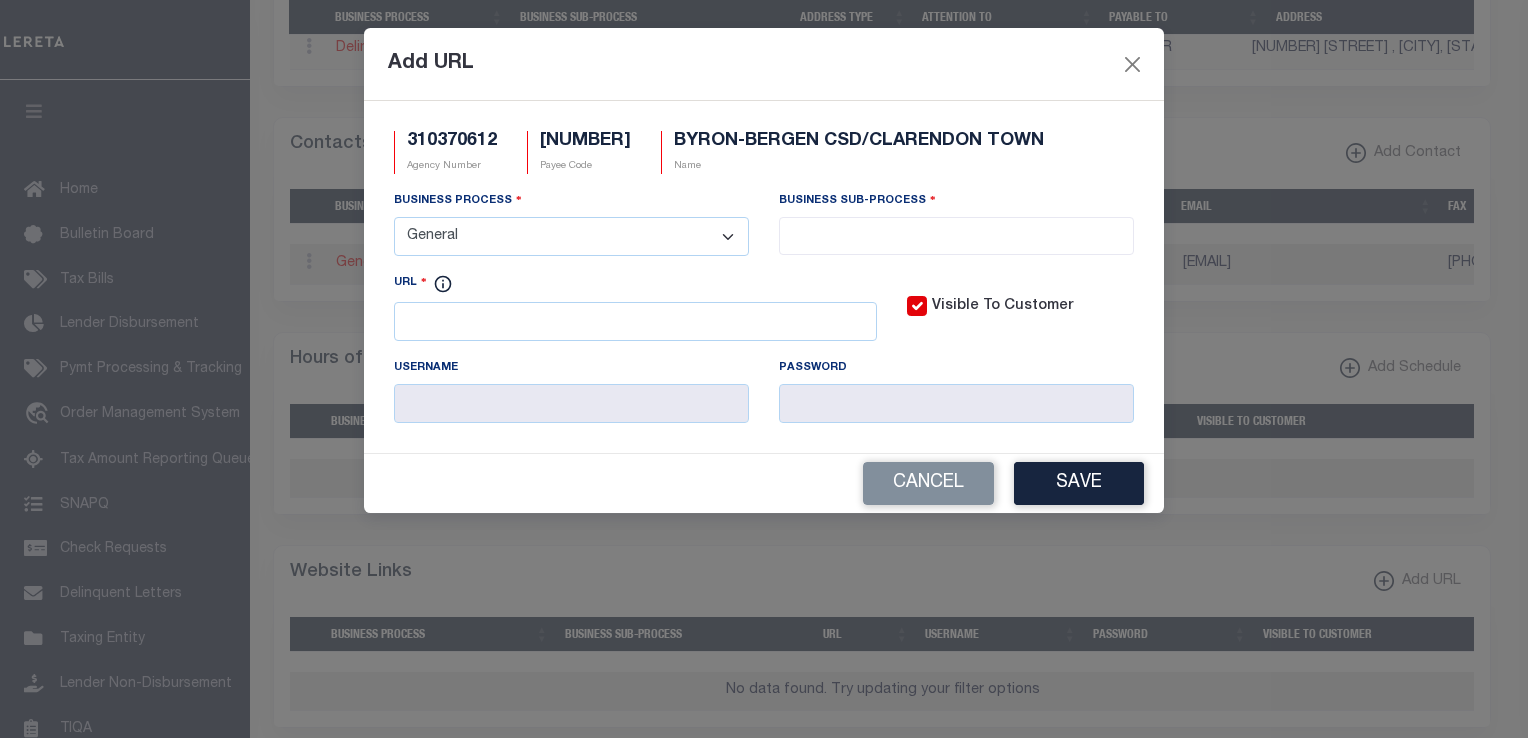 click on "- Select - All
Automation
Bill Request
Delinquency Payment
Delinquency Procurement
Escrow Payment
Escrow Procurement
General" at bounding box center (571, 236) 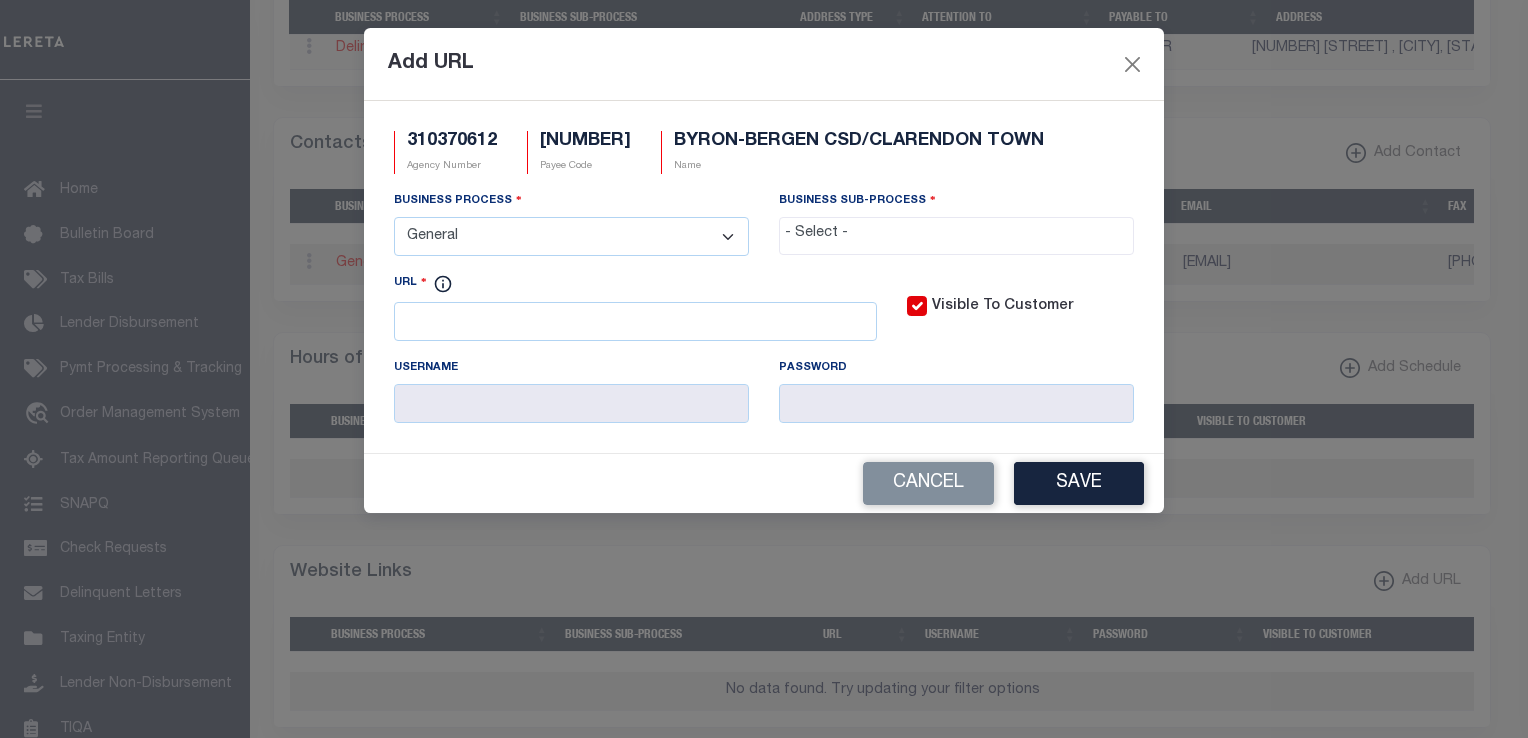 click at bounding box center [956, 234] 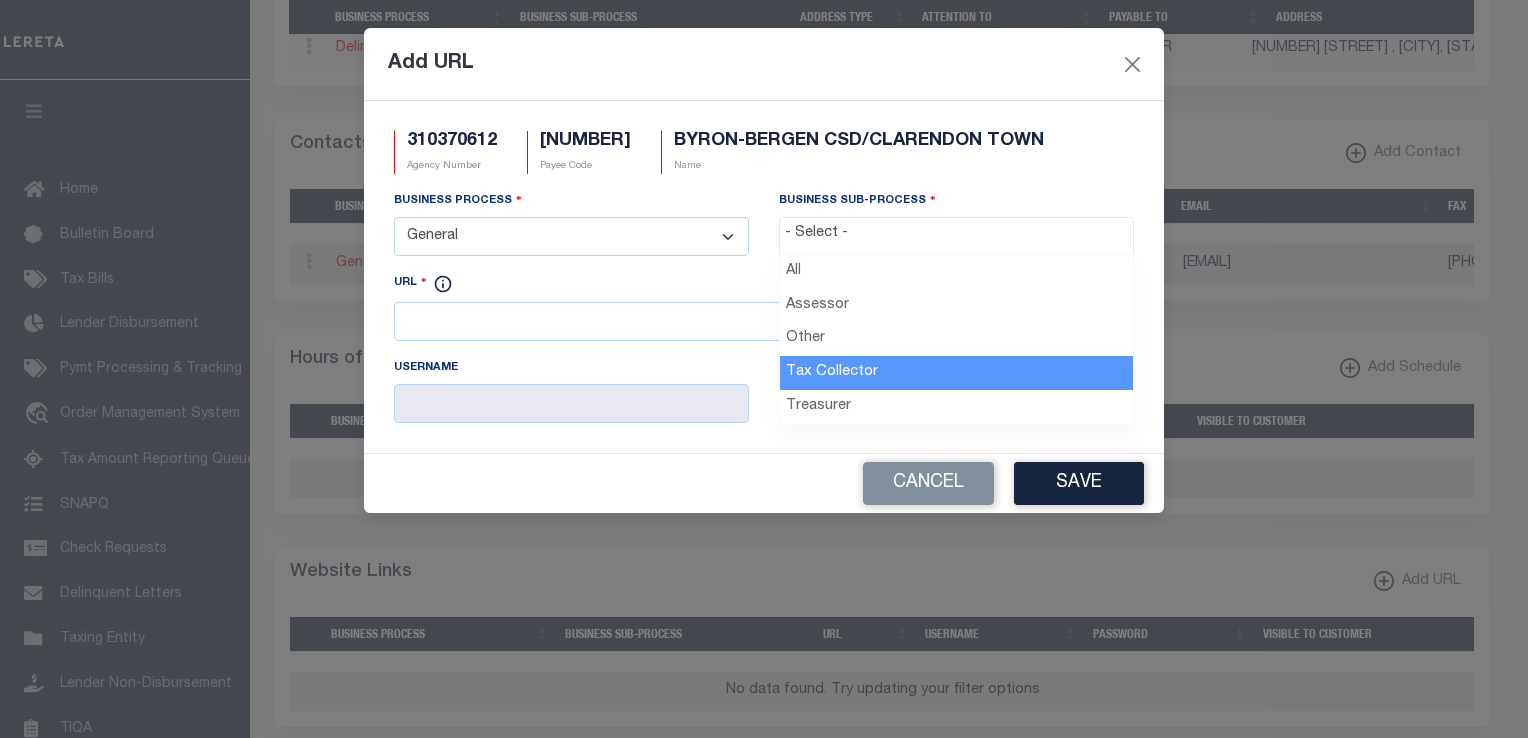 select on "31" 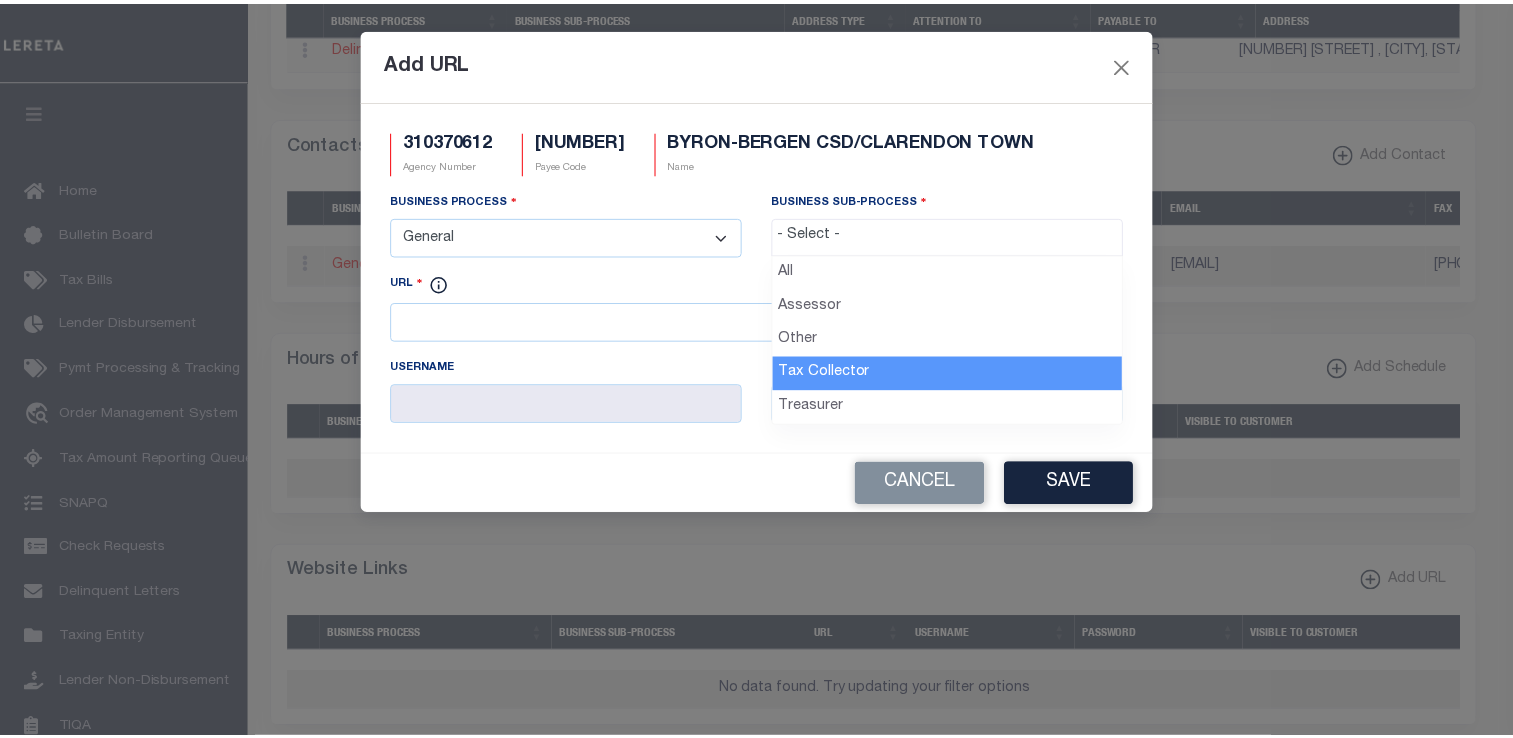 scroll, scrollTop: 56, scrollLeft: 0, axis: vertical 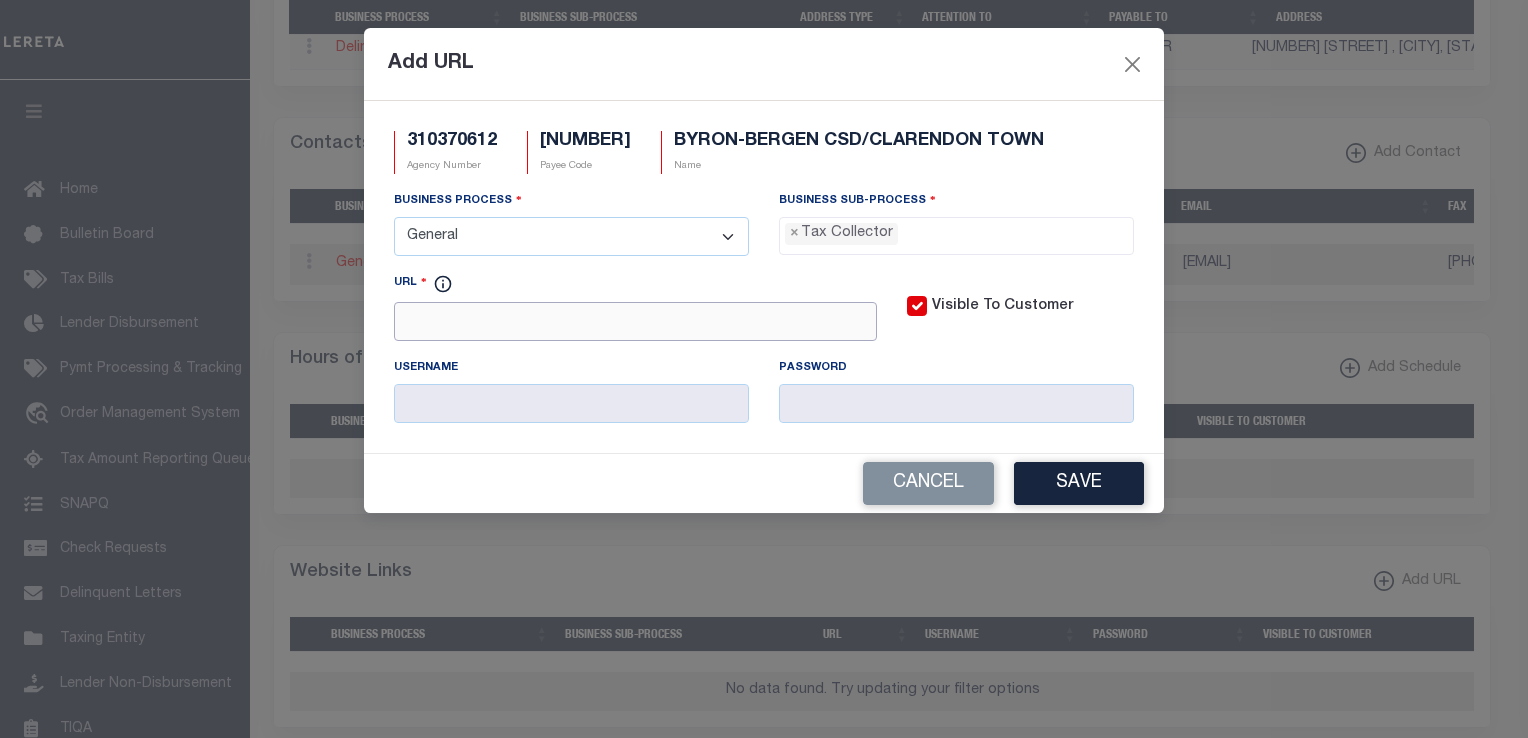 click on "URL" at bounding box center (635, 321) 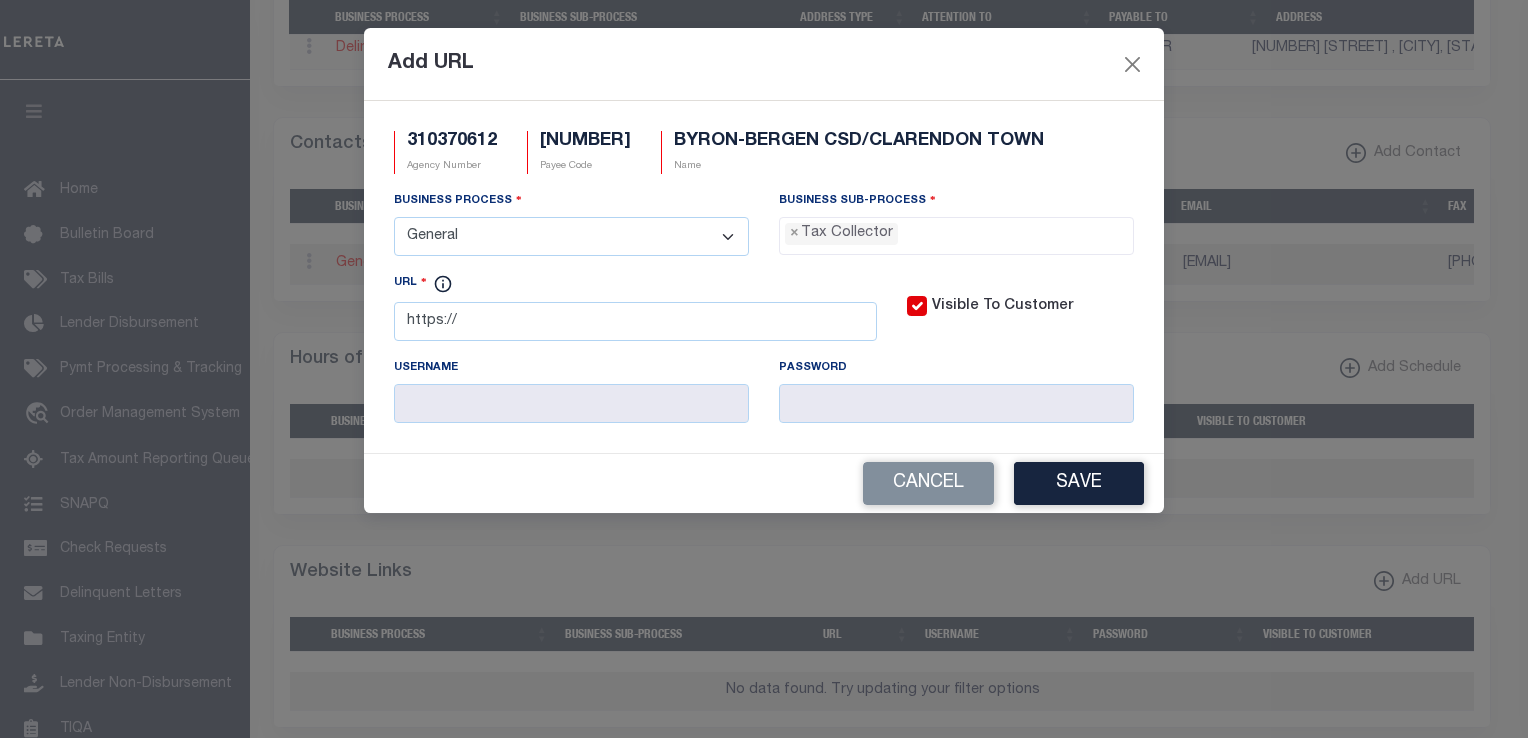 drag, startPoint x: 941, startPoint y: 76, endPoint x: 787, endPoint y: 214, distance: 206.78491 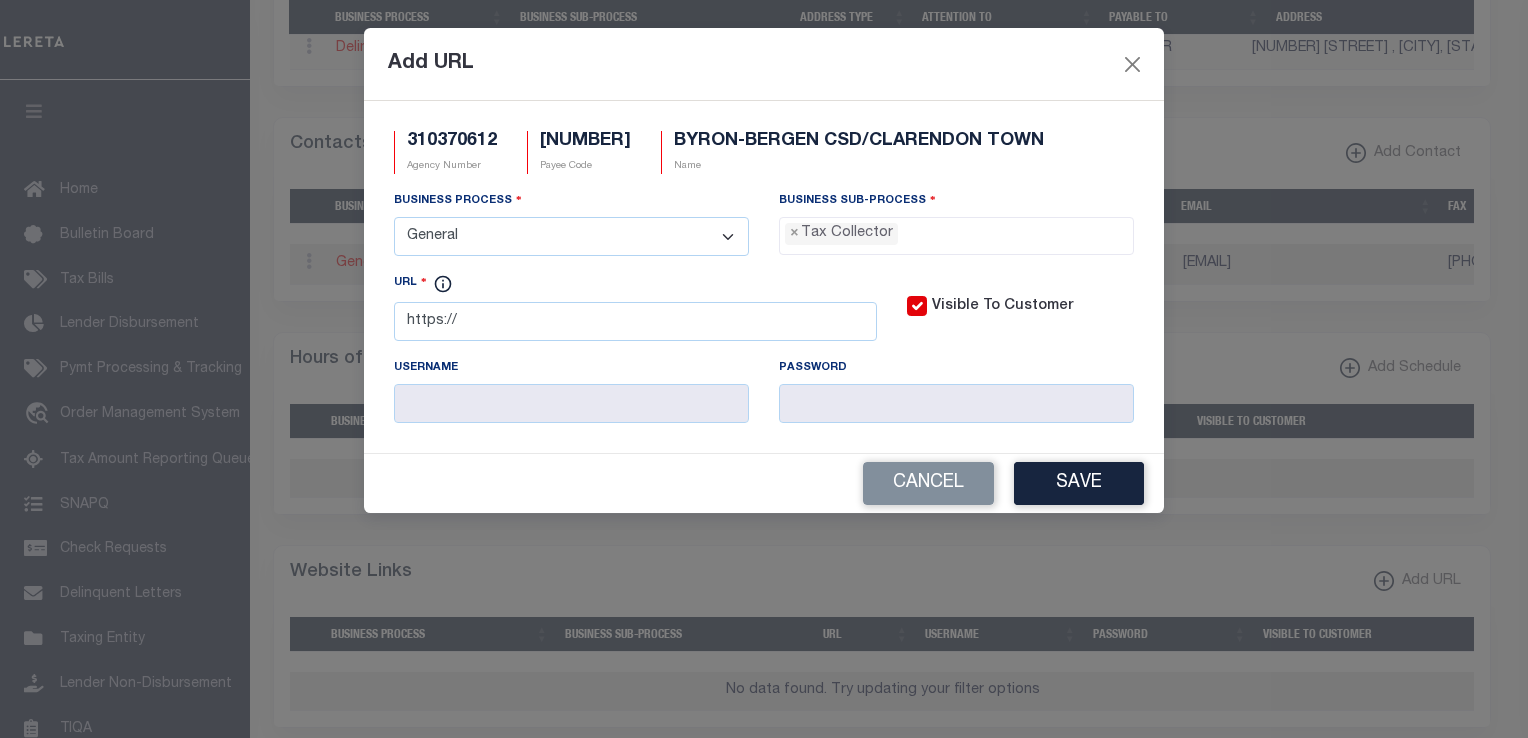 click on "Add URL" at bounding box center [764, 64] 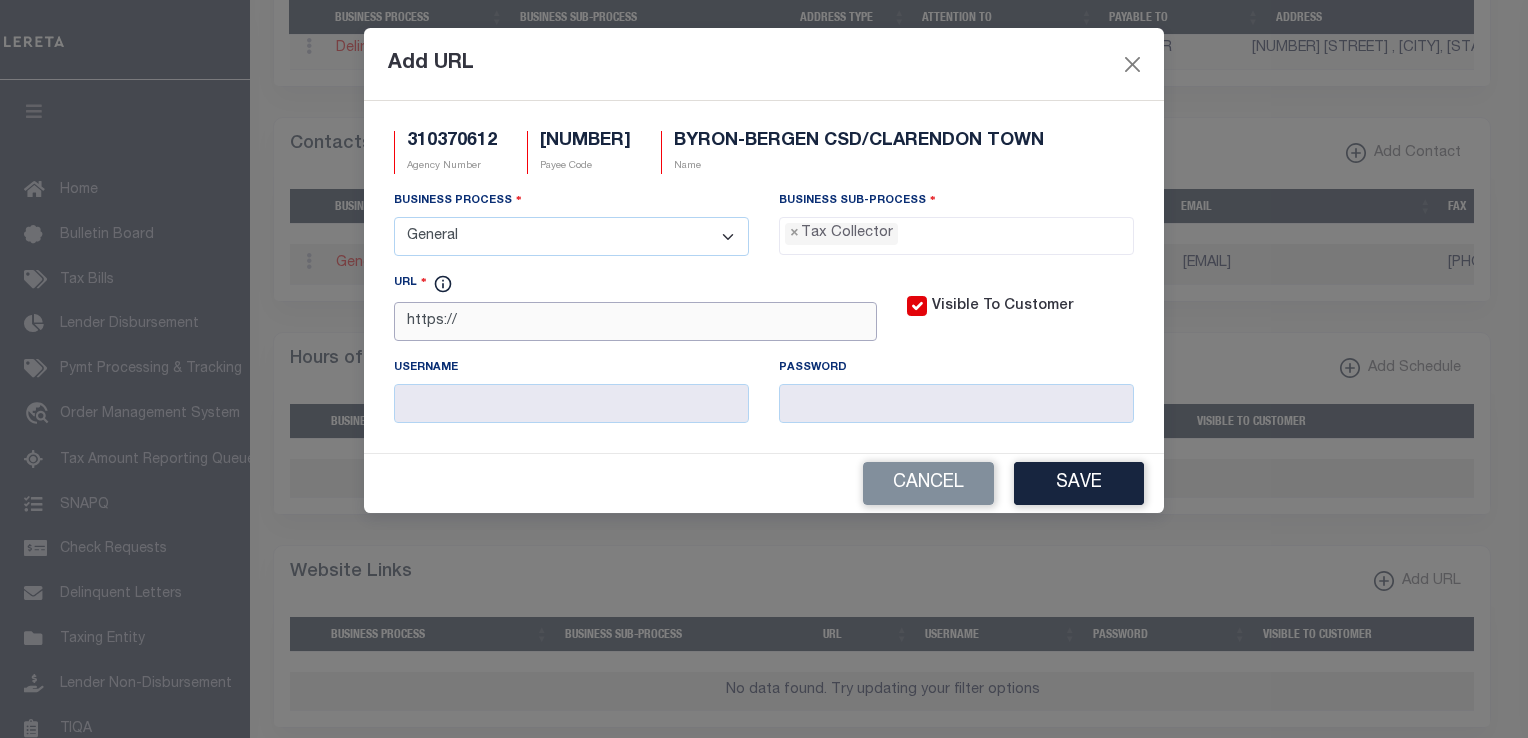 click on "https://" at bounding box center [635, 321] 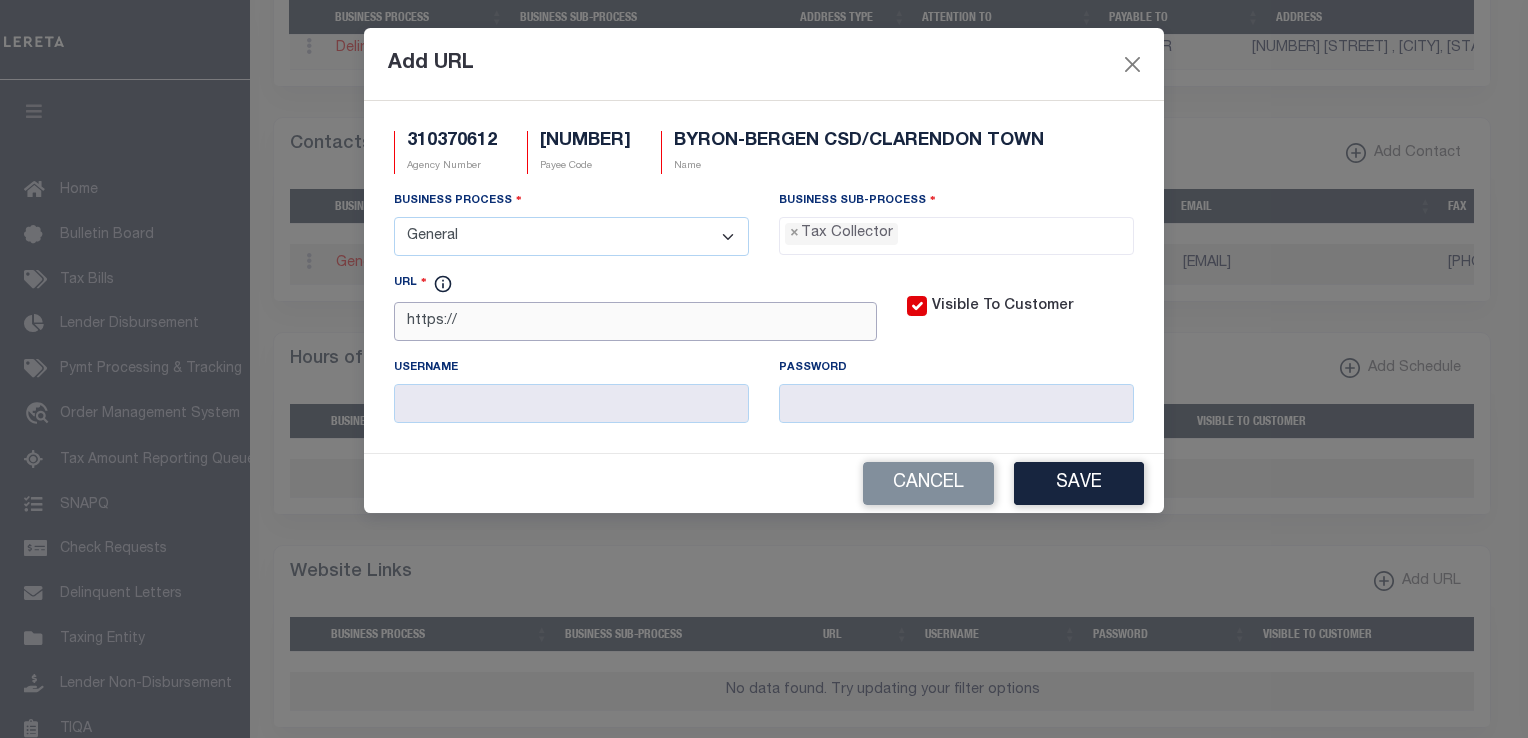 paste on "www.taxlookup.net" 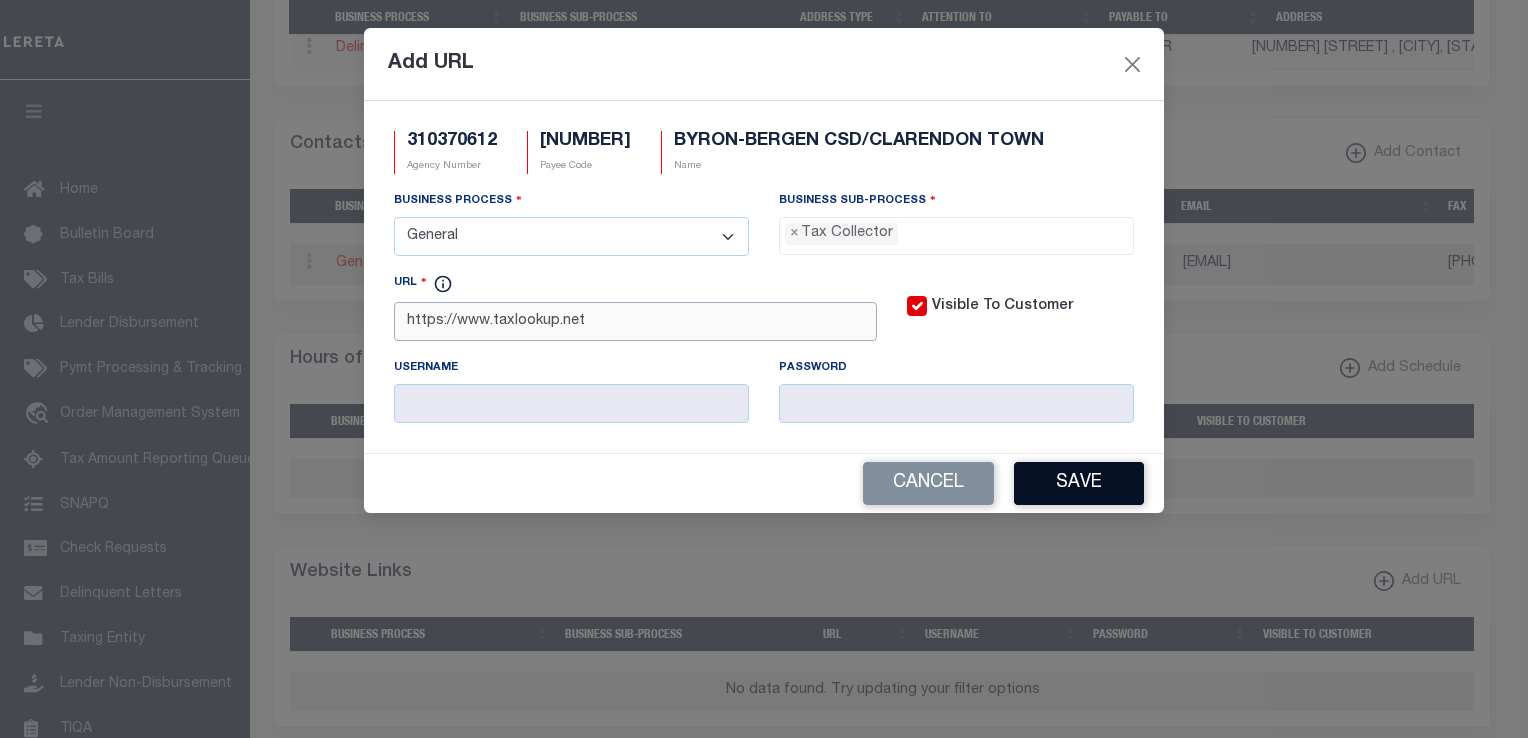 type on "https://www.taxlookup.net" 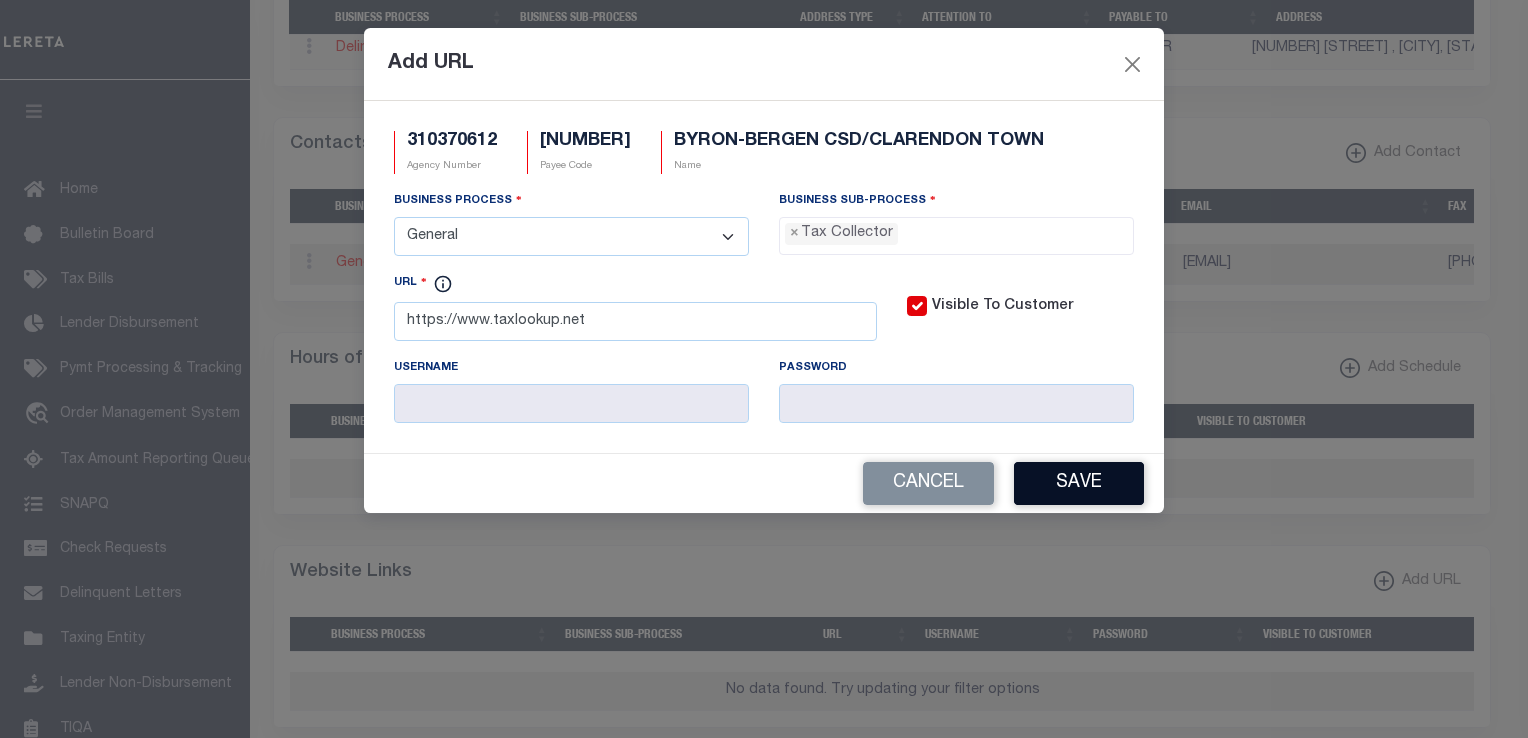 click on "Save" at bounding box center [1079, 483] 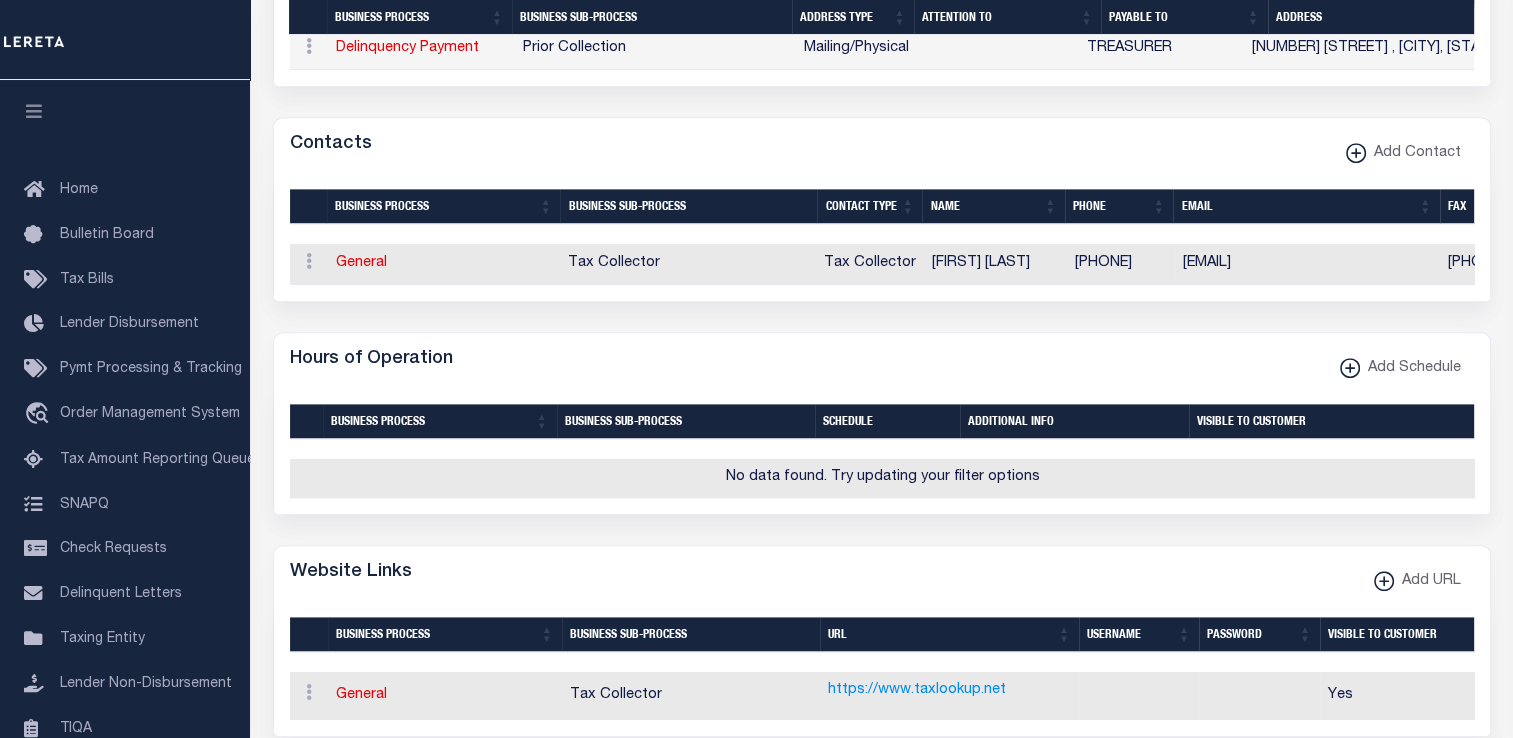 scroll, scrollTop: 1073, scrollLeft: 0, axis: vertical 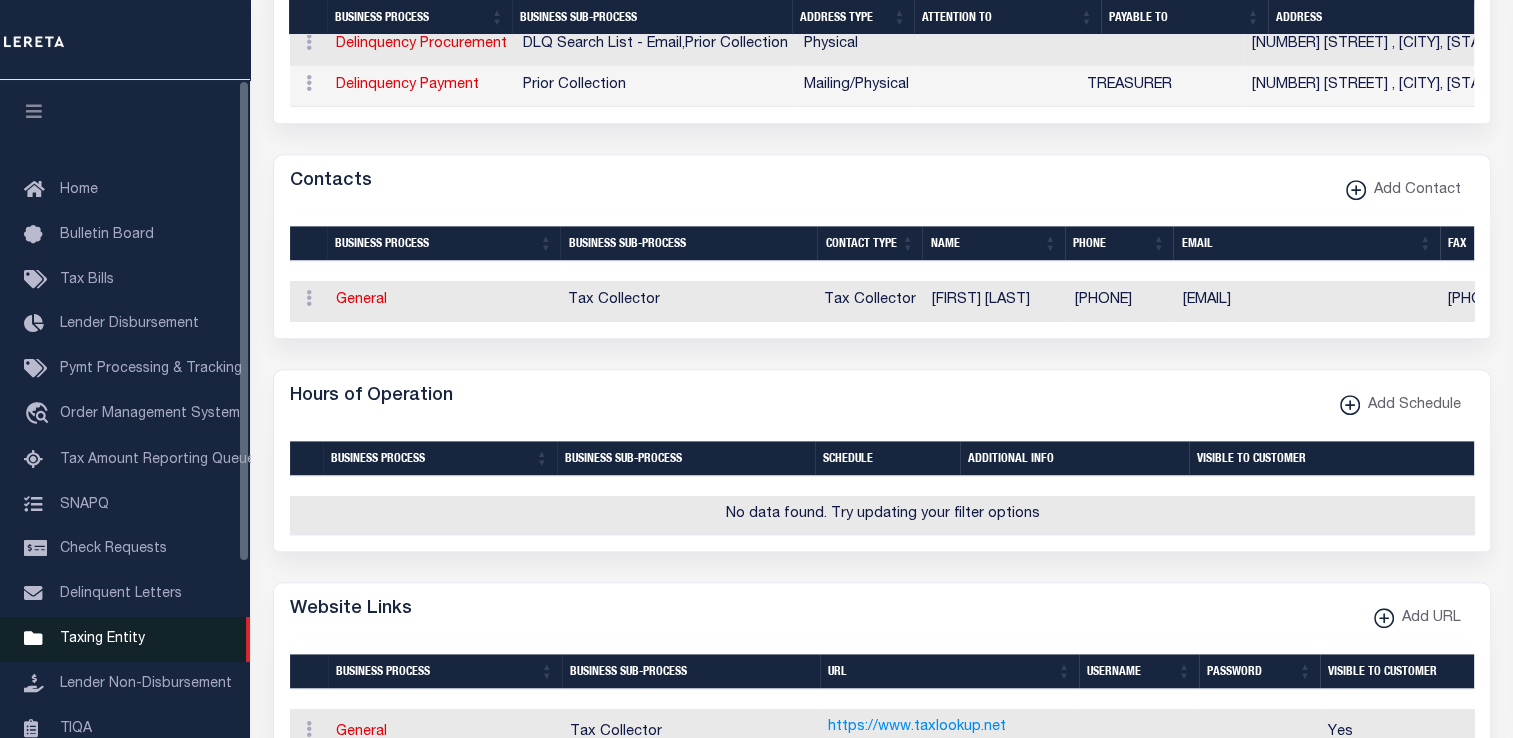 click on "Taxing Entity" at bounding box center (102, 639) 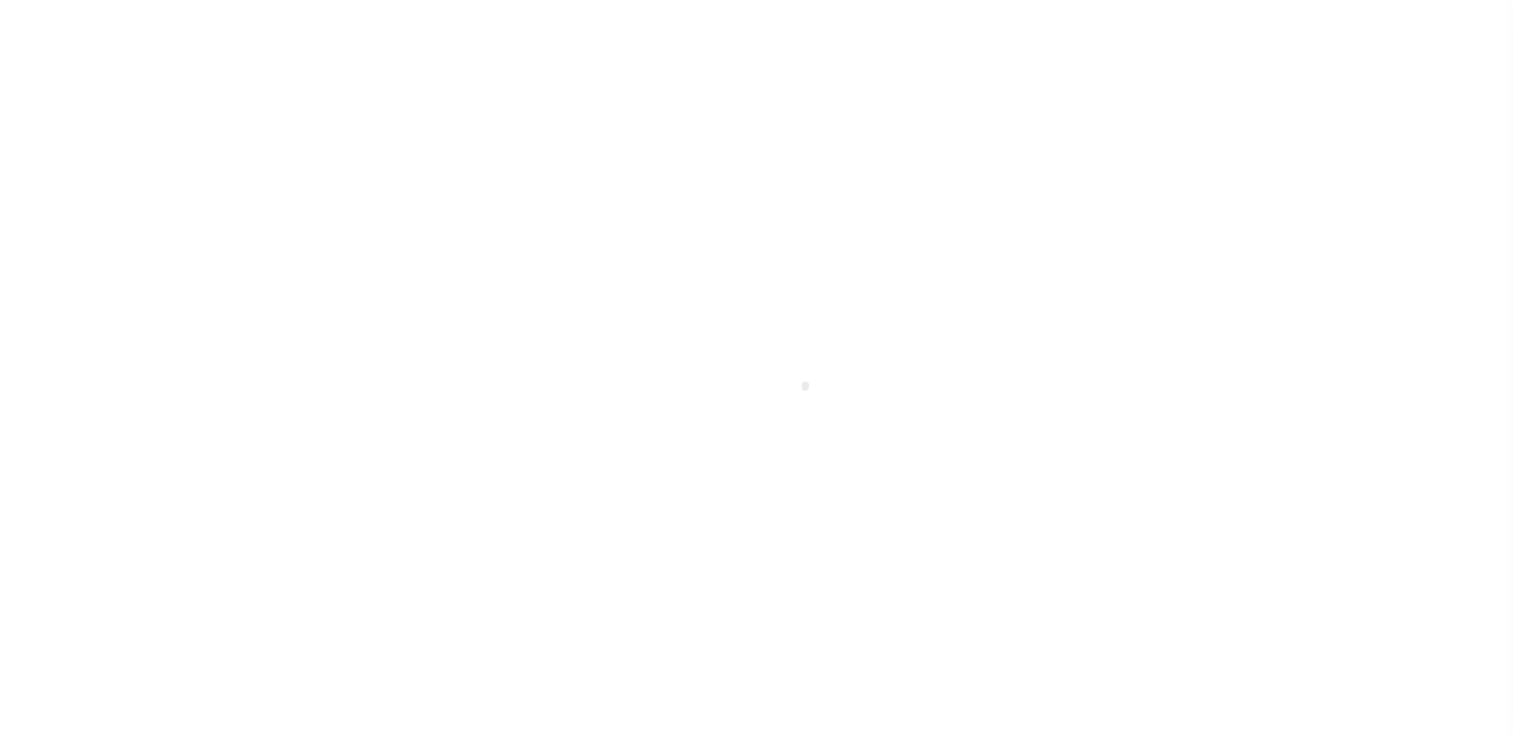 scroll, scrollTop: 0, scrollLeft: 0, axis: both 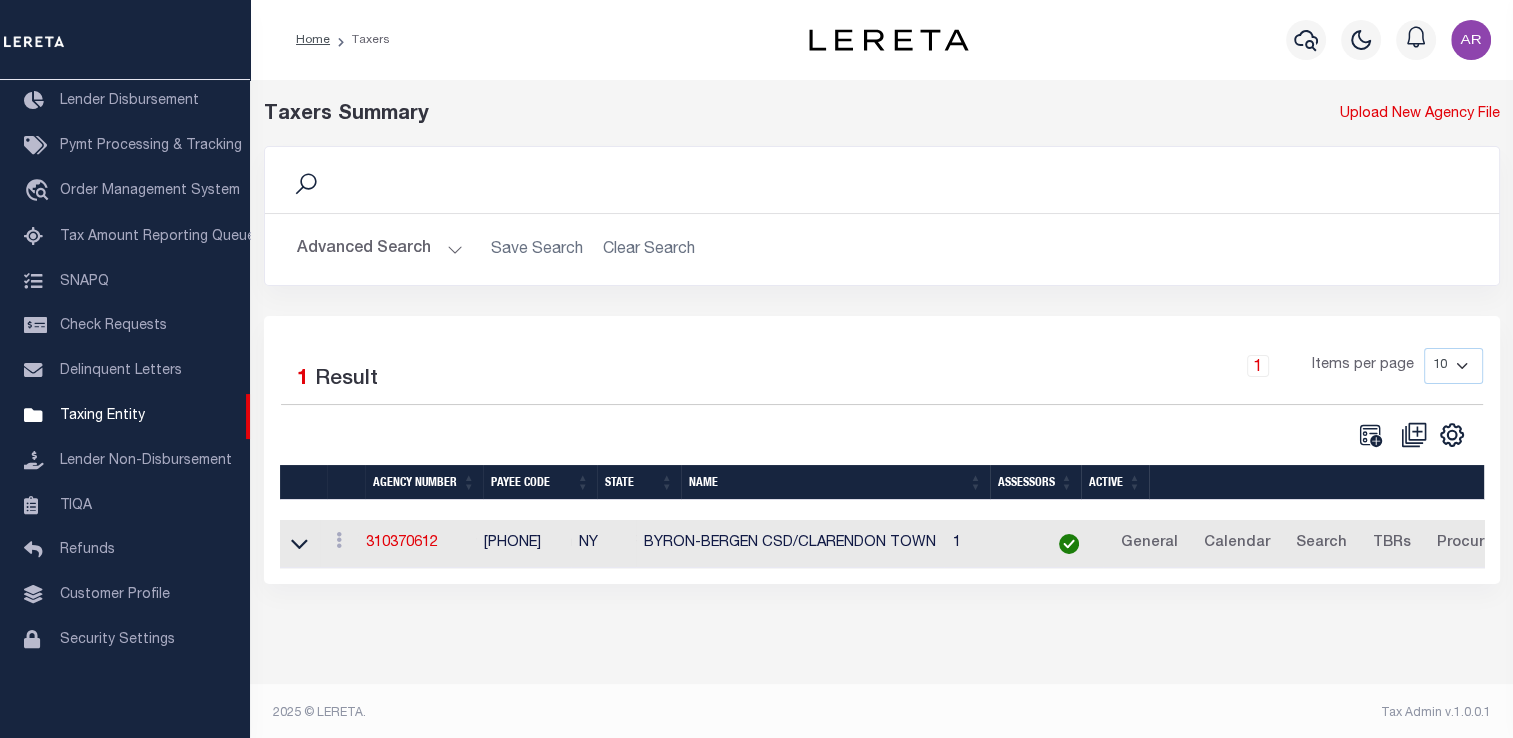click on "Advanced Search" at bounding box center [380, 249] 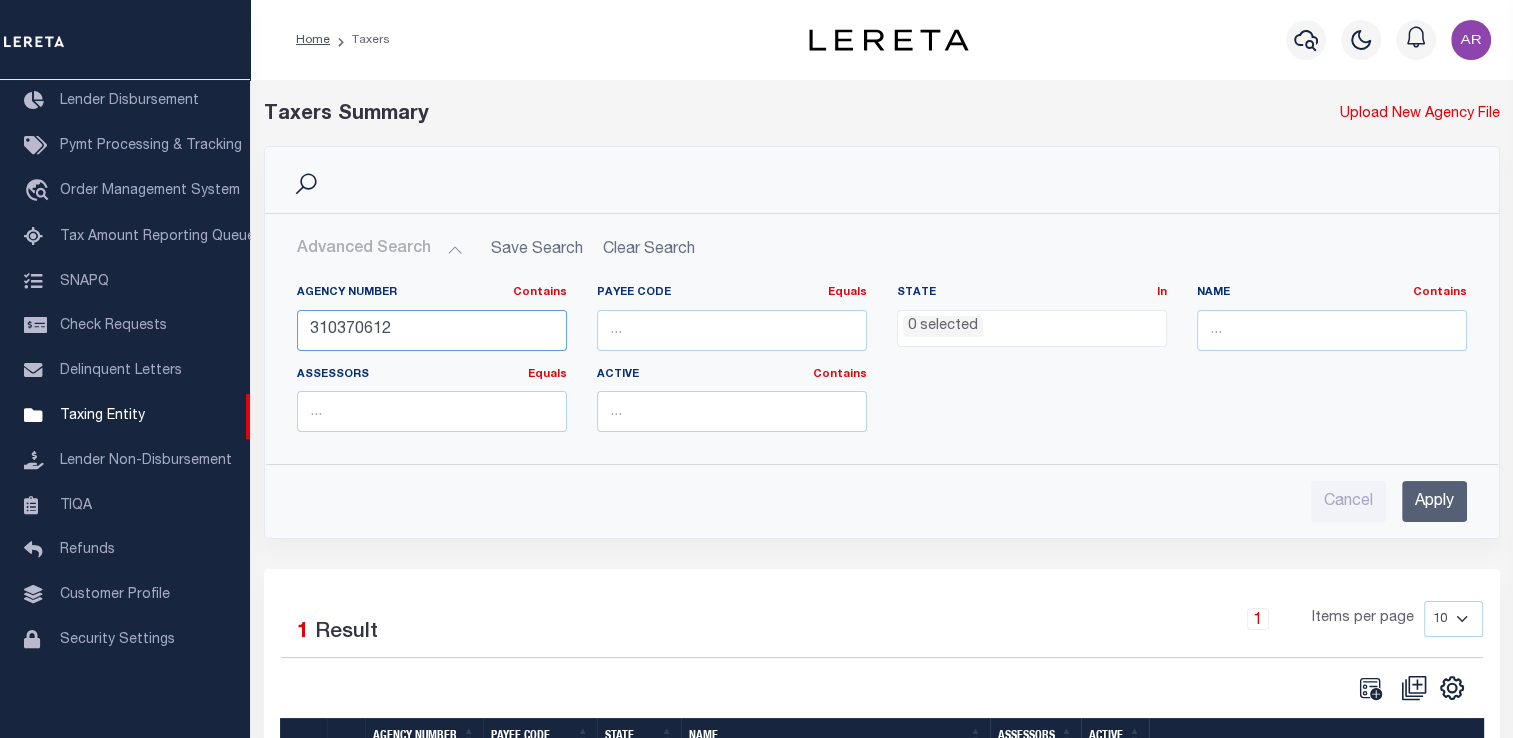 drag, startPoint x: 336, startPoint y: 327, endPoint x: 748, endPoint y: 326, distance: 412.00122 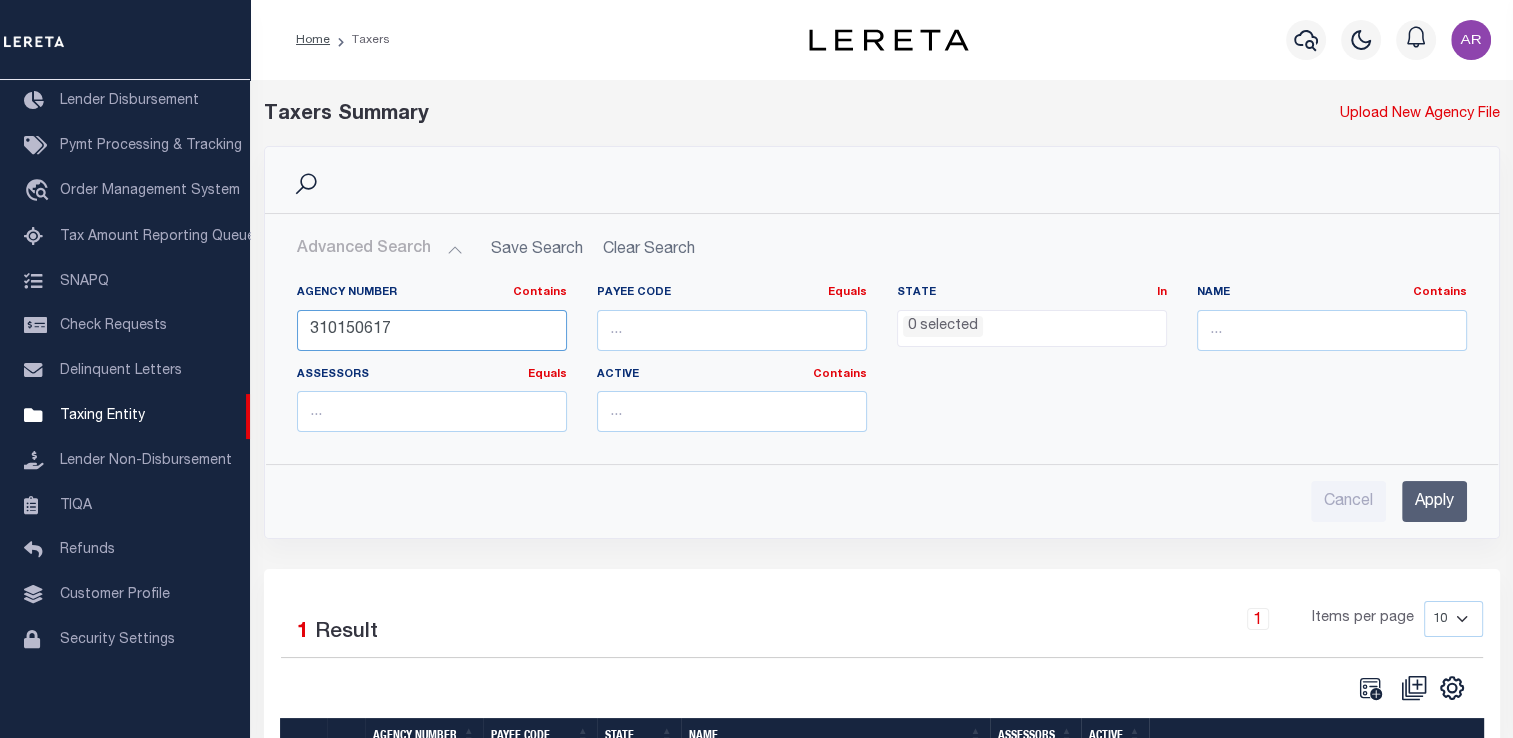 type on "310150617" 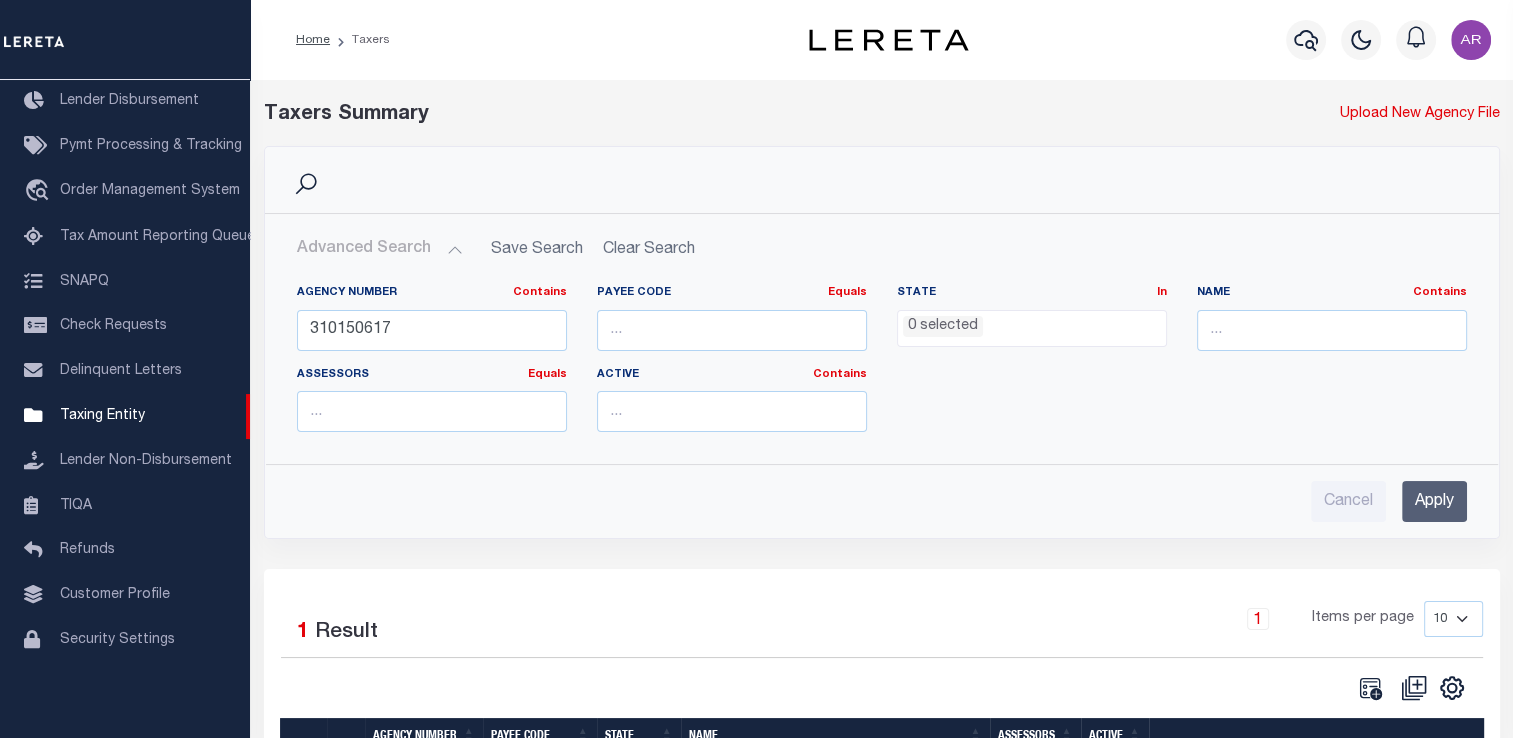 click on "Apply" at bounding box center (1434, 501) 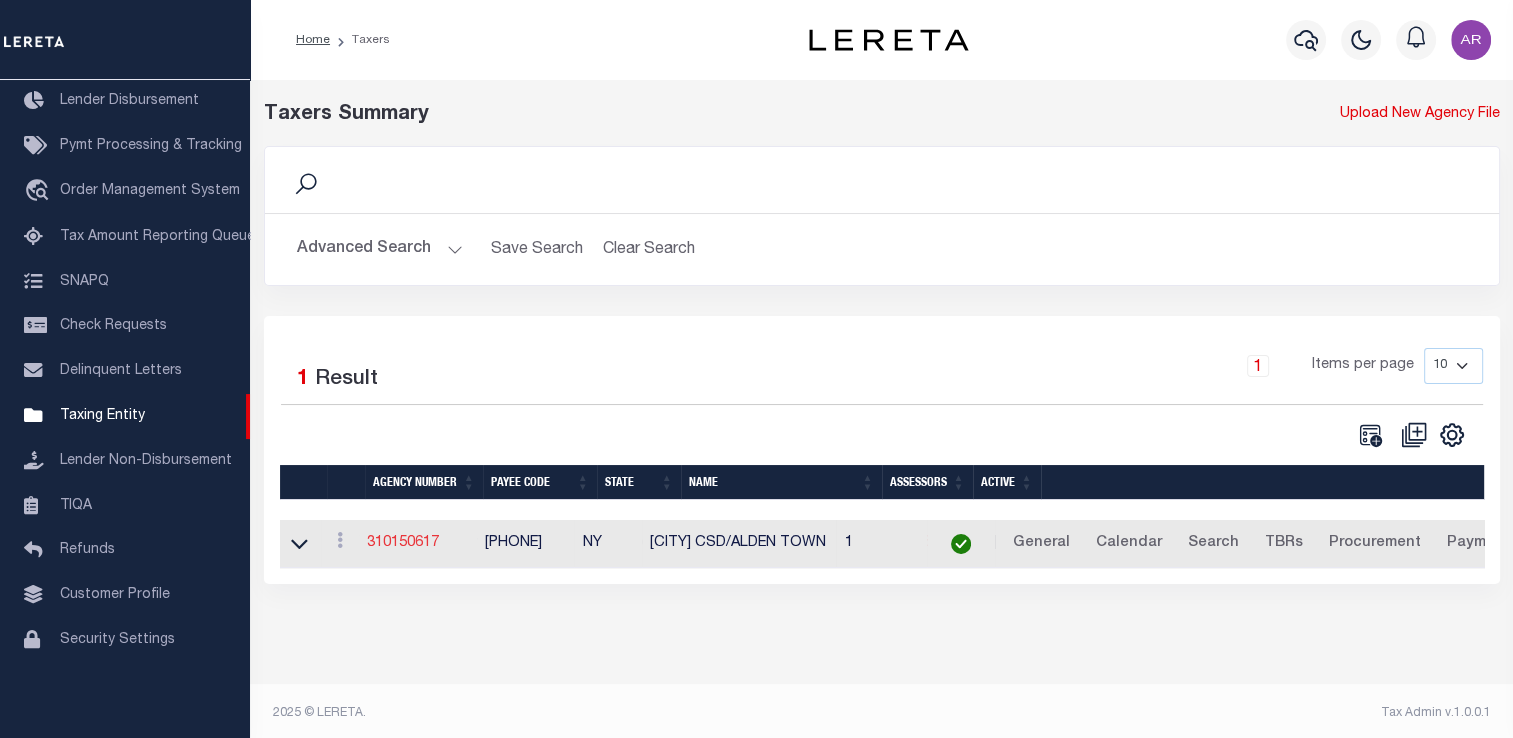 click on "310150617" at bounding box center [403, 543] 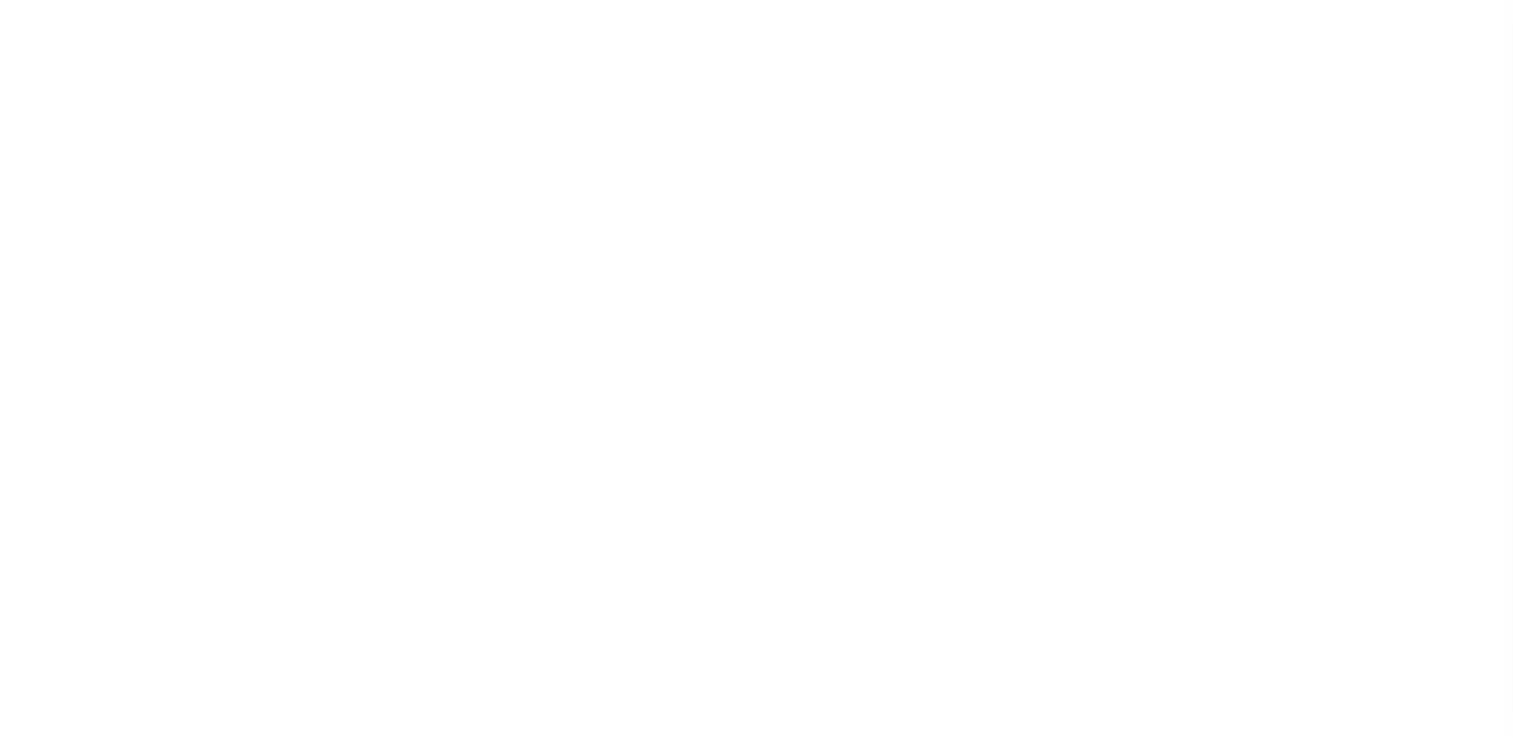 select 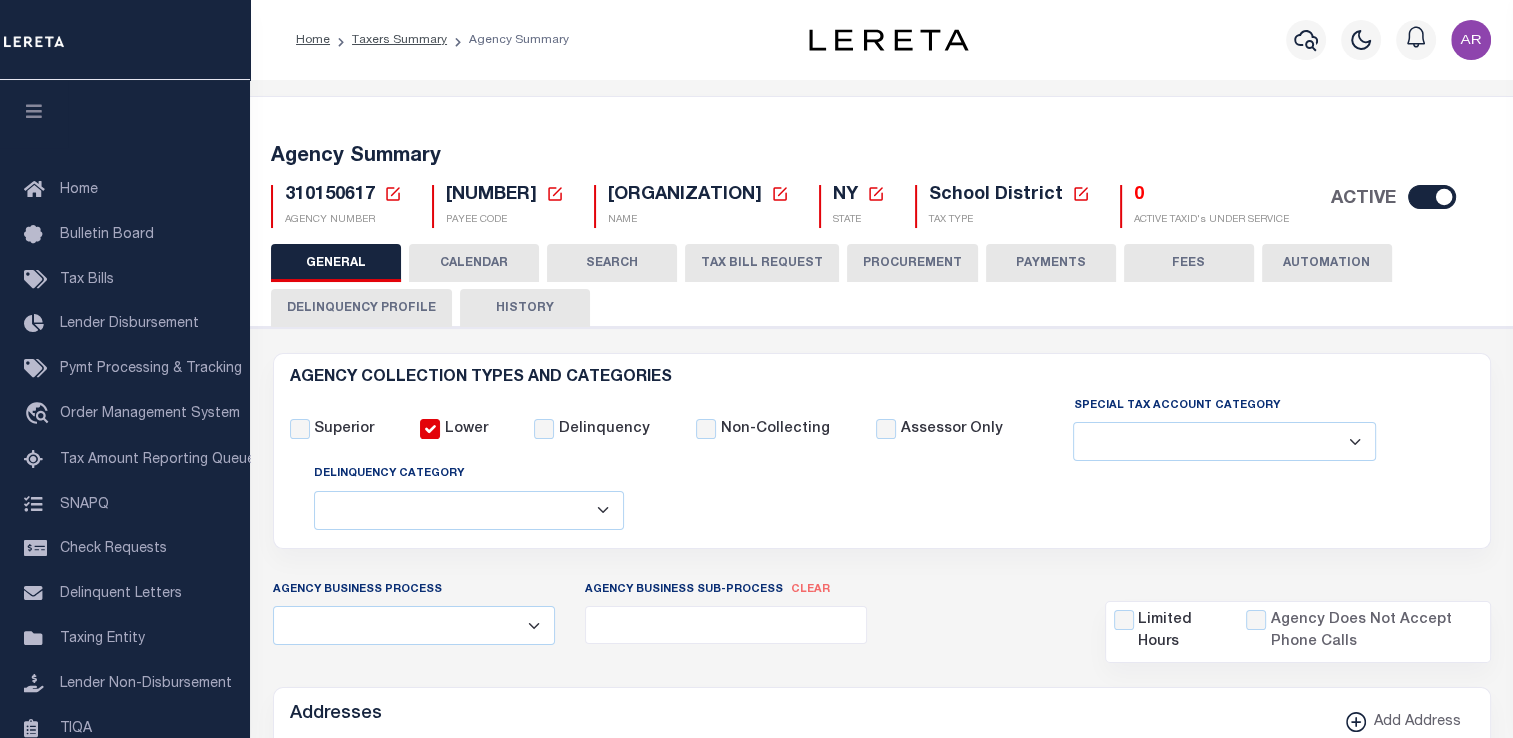 click on "FEES" at bounding box center [1189, 263] 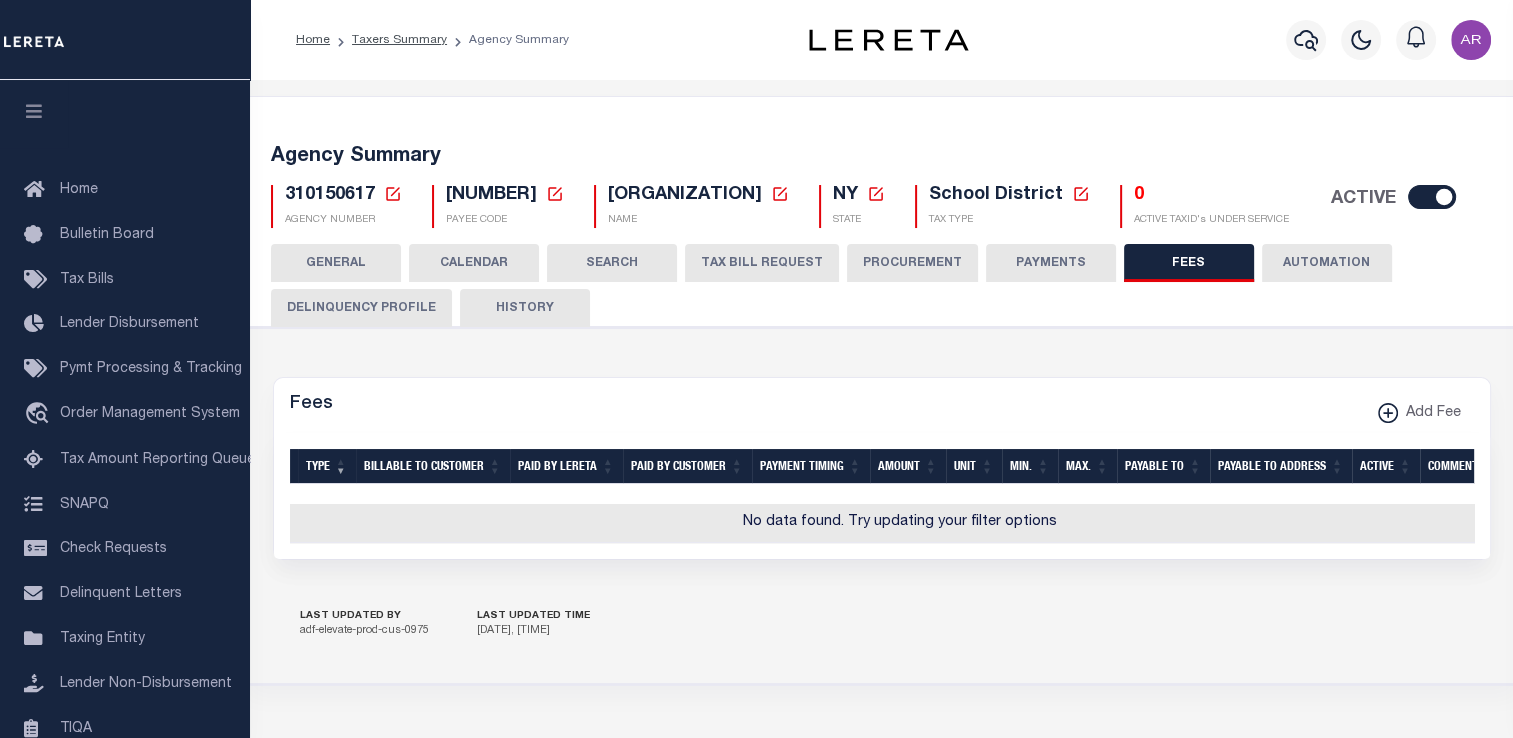 click on "PAYMENTS" at bounding box center [1051, 263] 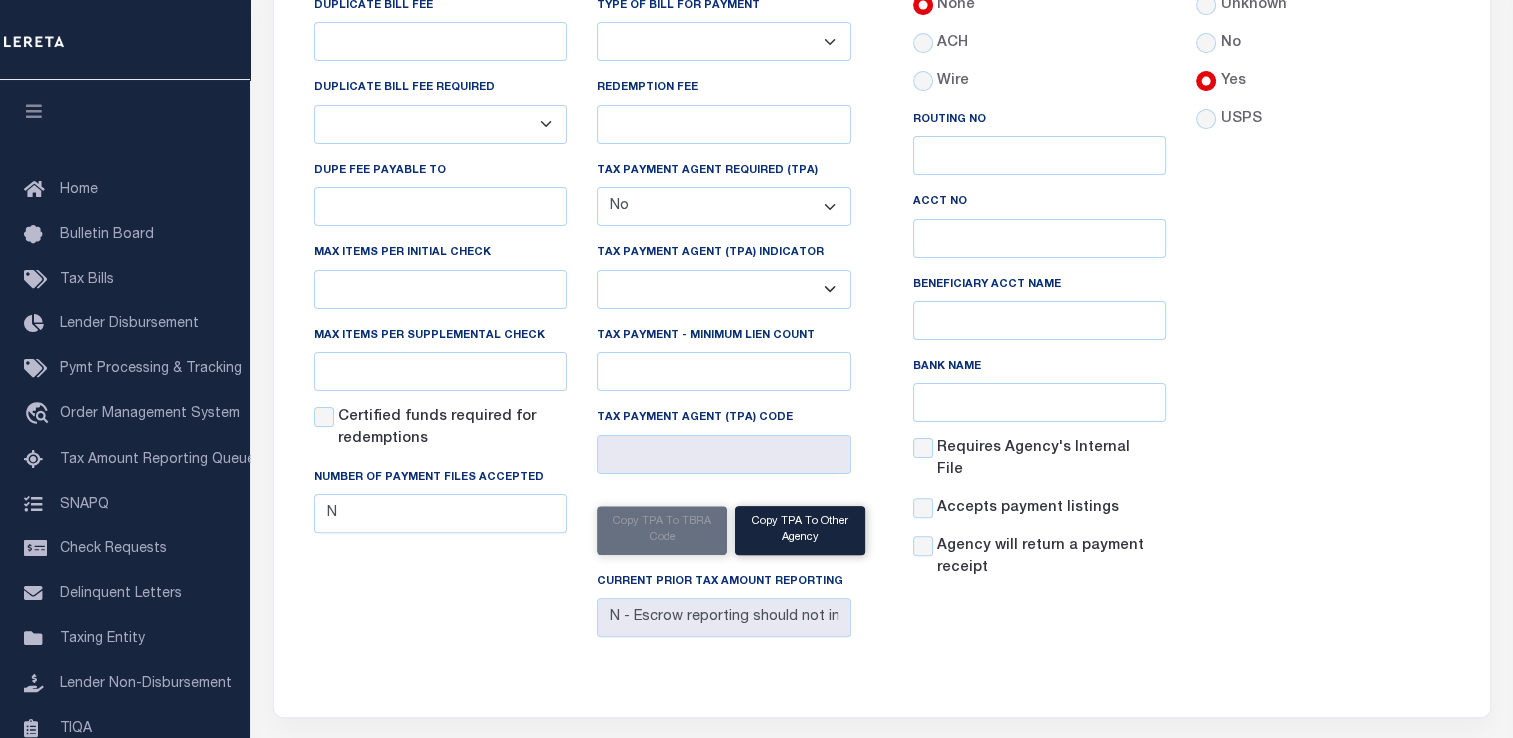scroll, scrollTop: 0, scrollLeft: 0, axis: both 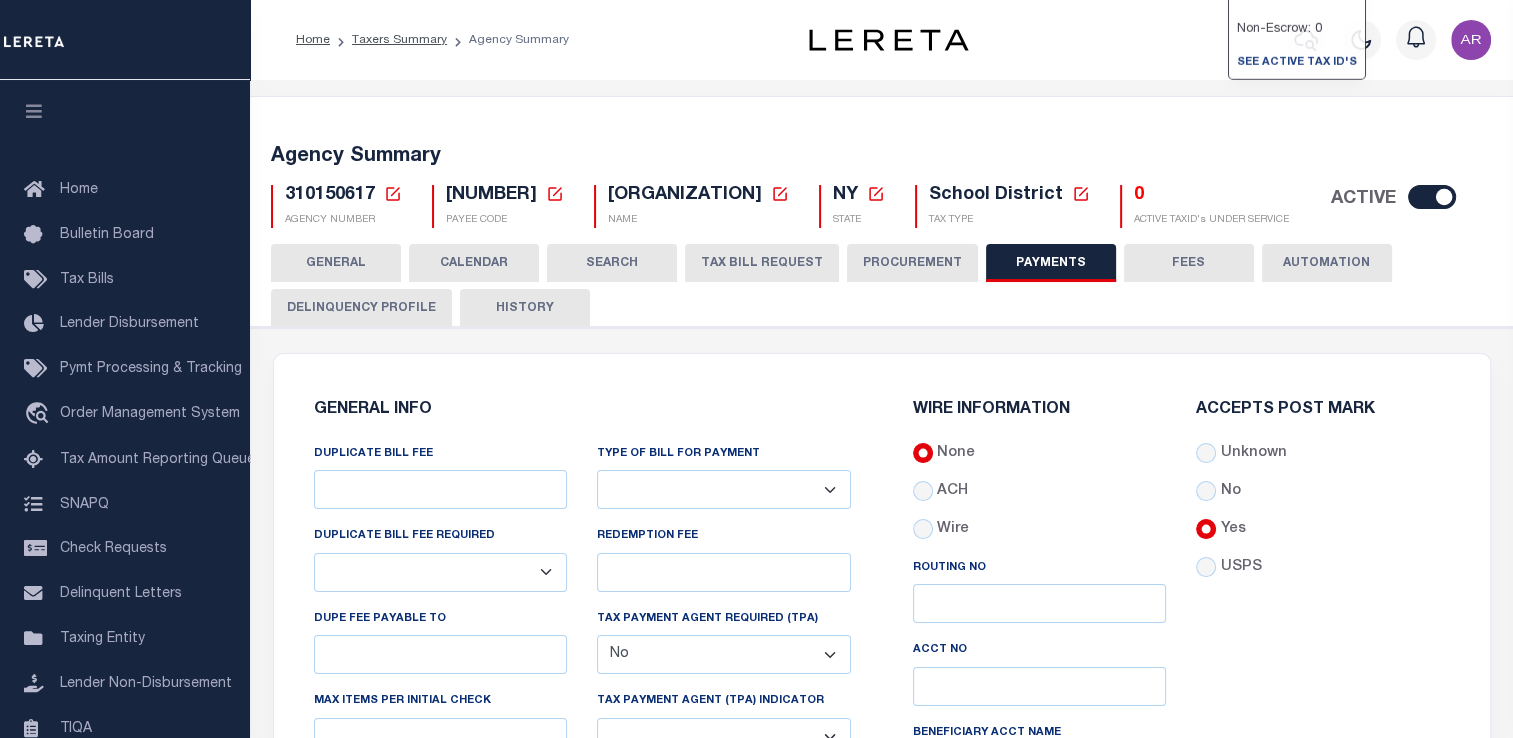 click on "Agency Summary
[NUMBER]
Agency Number
Edit Cancel Ok New Agency Number Cancel Ok [NUMBER]" at bounding box center (882, 182) 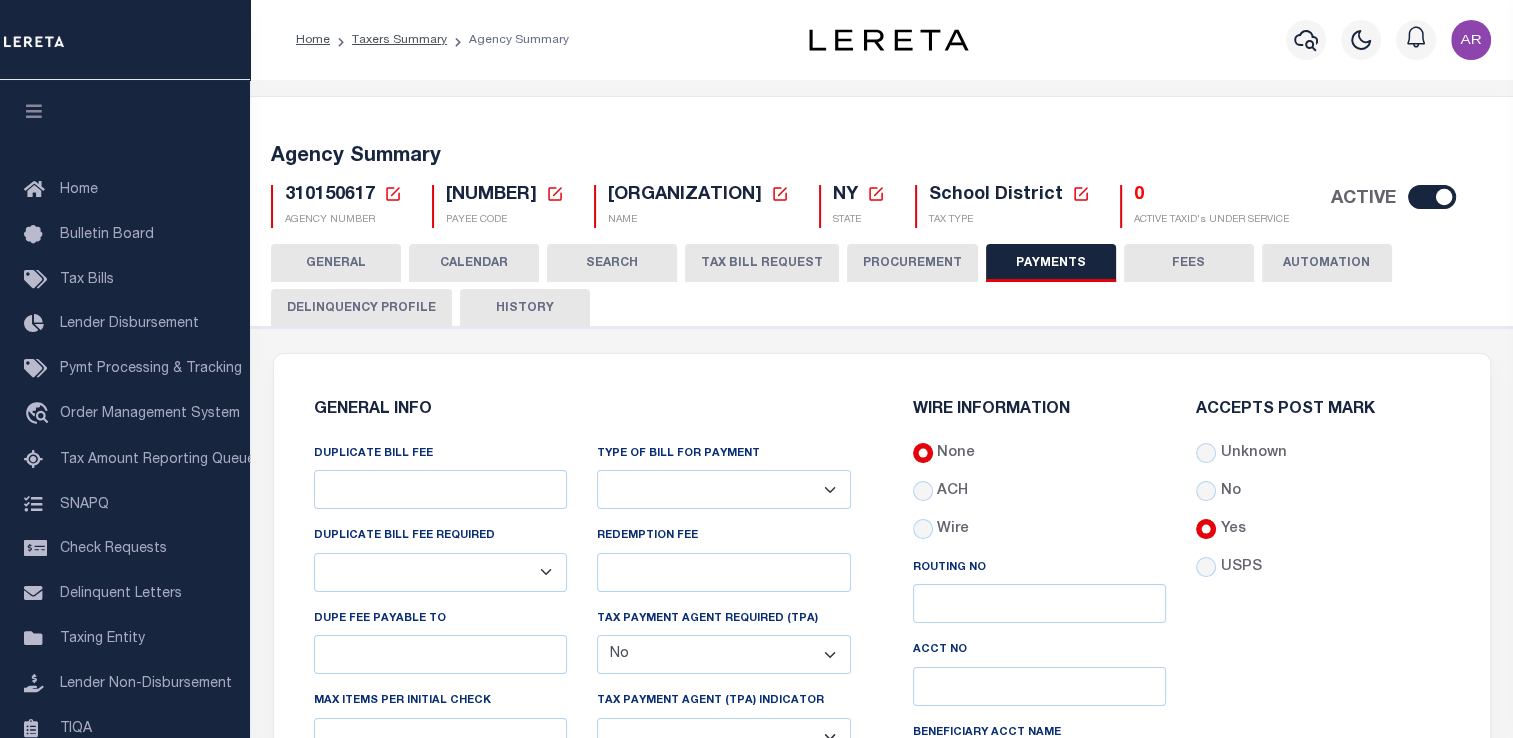 click on "GENERAL" at bounding box center [336, 263] 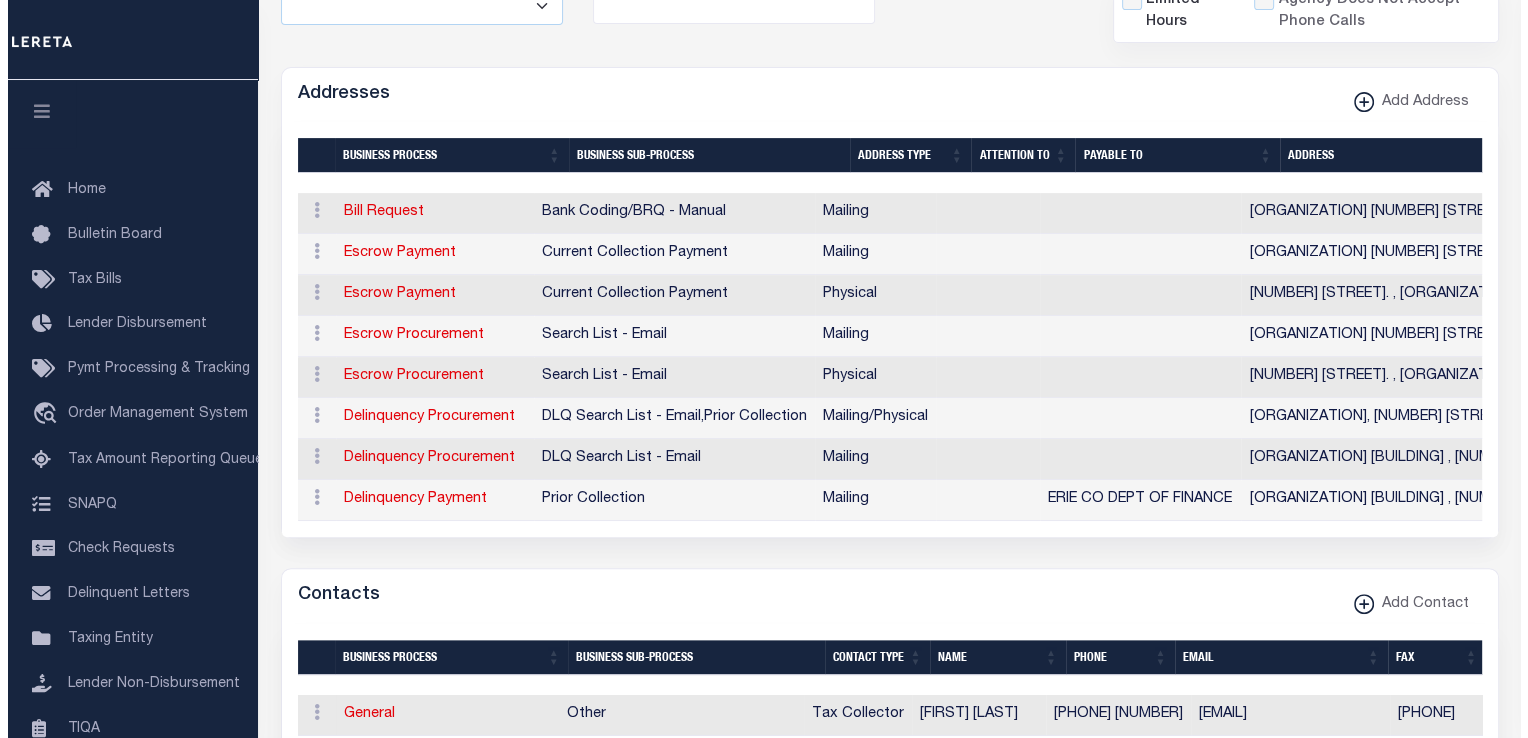 scroll, scrollTop: 632, scrollLeft: 0, axis: vertical 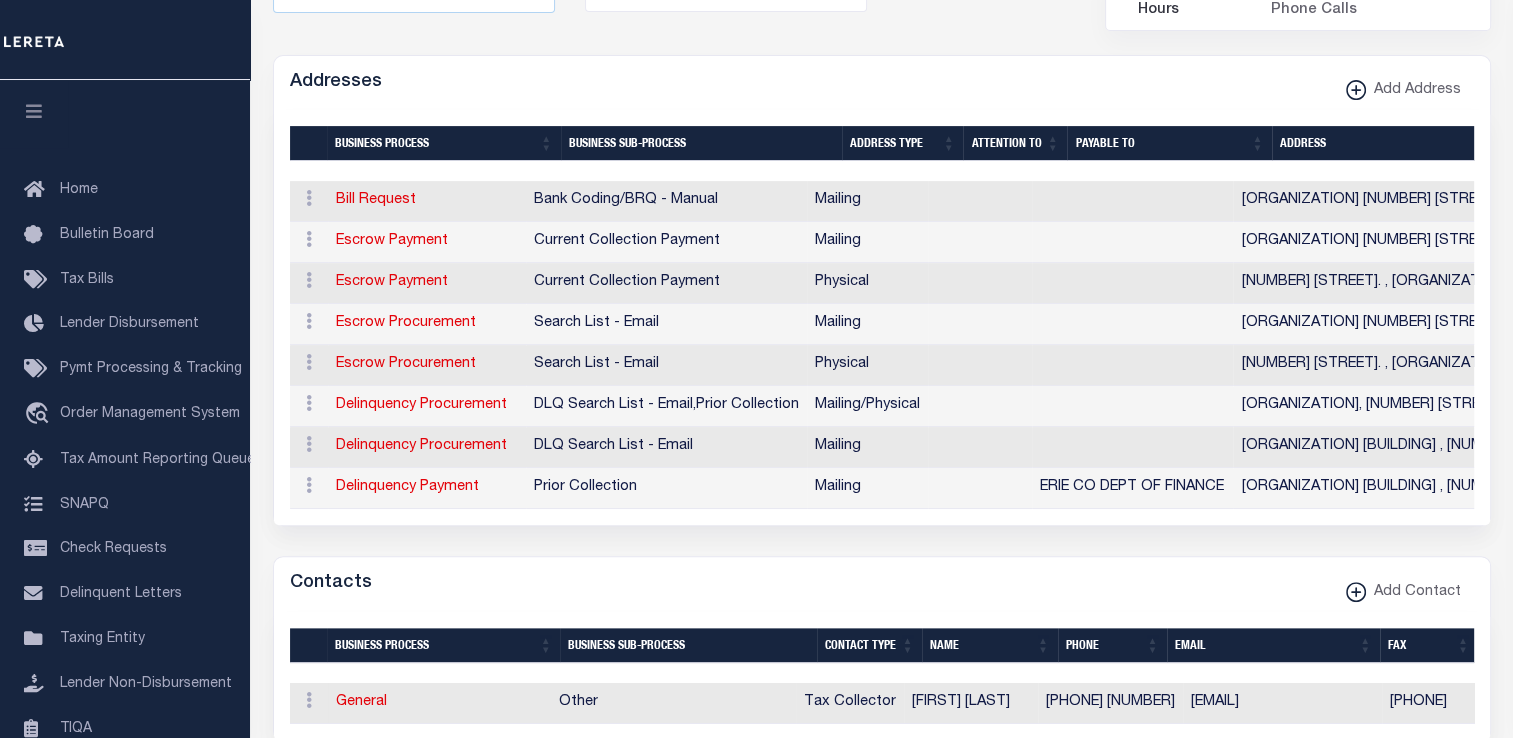 click on "Addresses
Add Address" at bounding box center [882, 83] 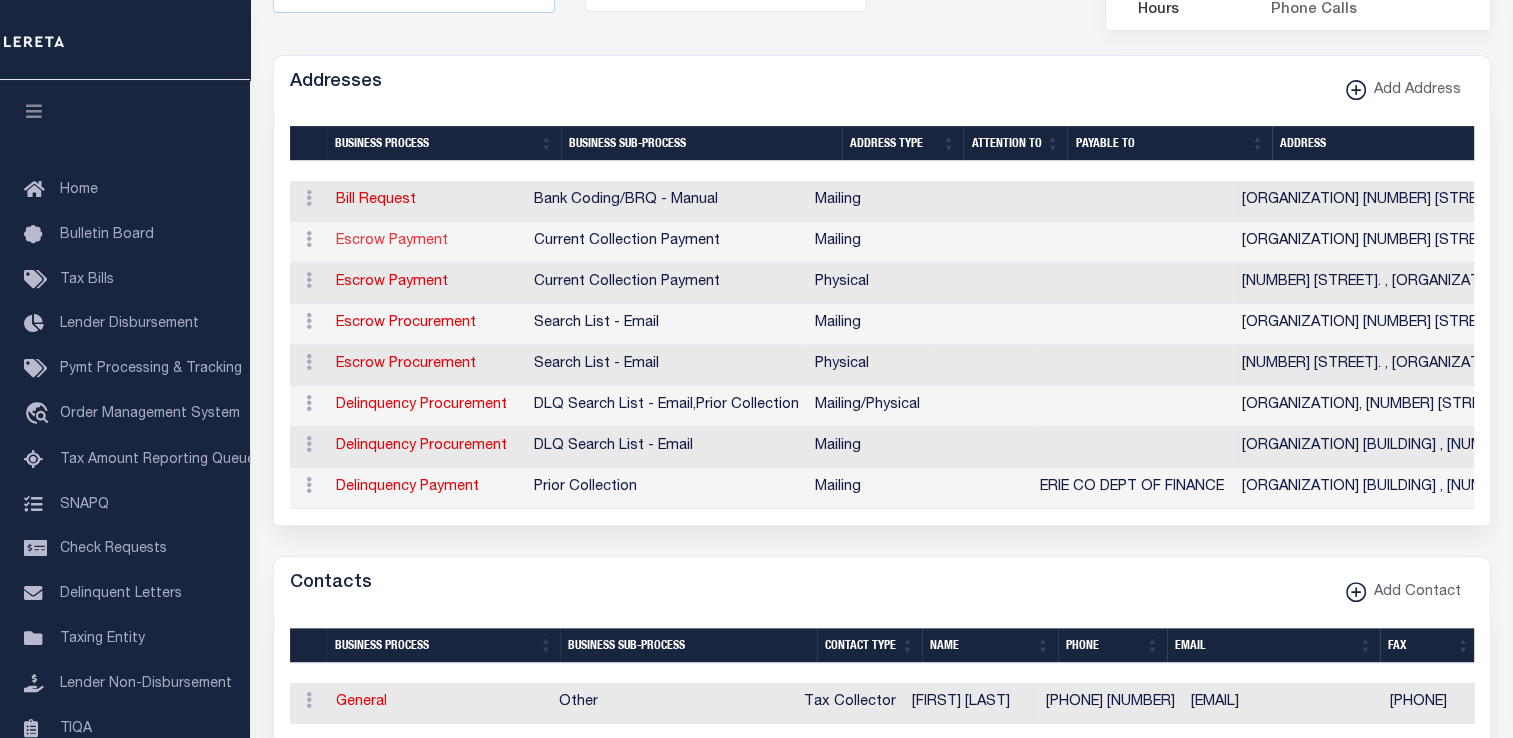 click on "Escrow Payment" at bounding box center (392, 241) 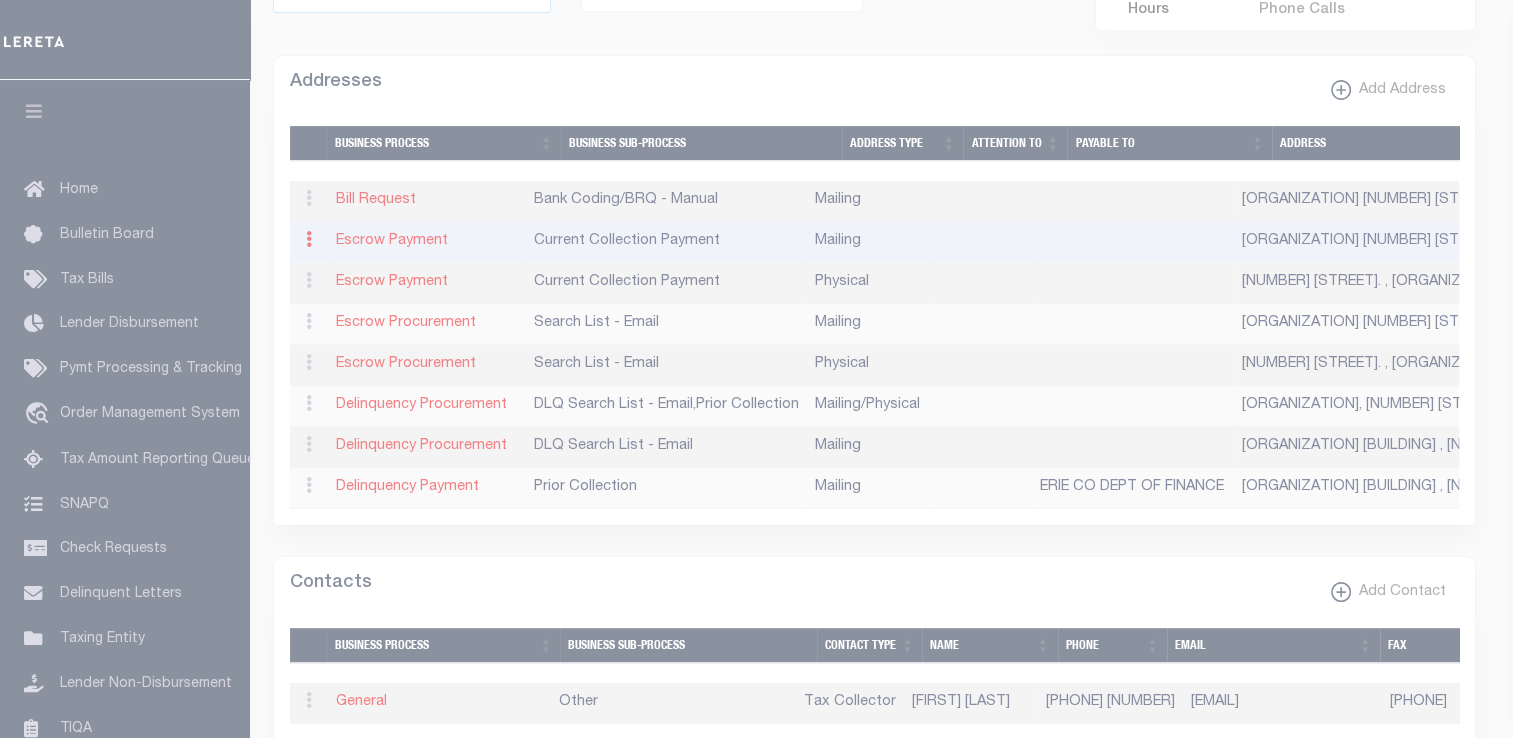 type on "[ORGANIZATION] [NUMBER] [STREET]" 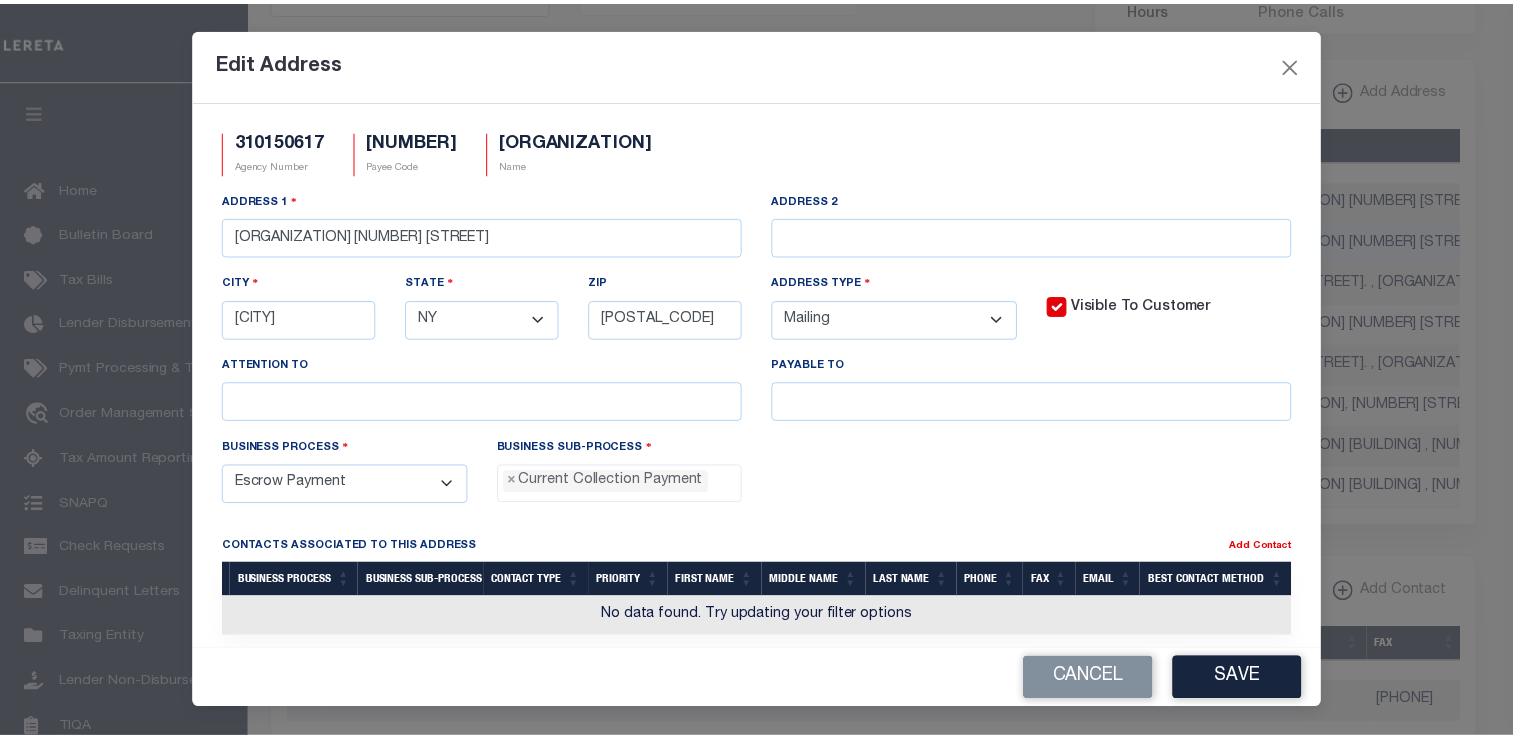 scroll, scrollTop: 18, scrollLeft: 0, axis: vertical 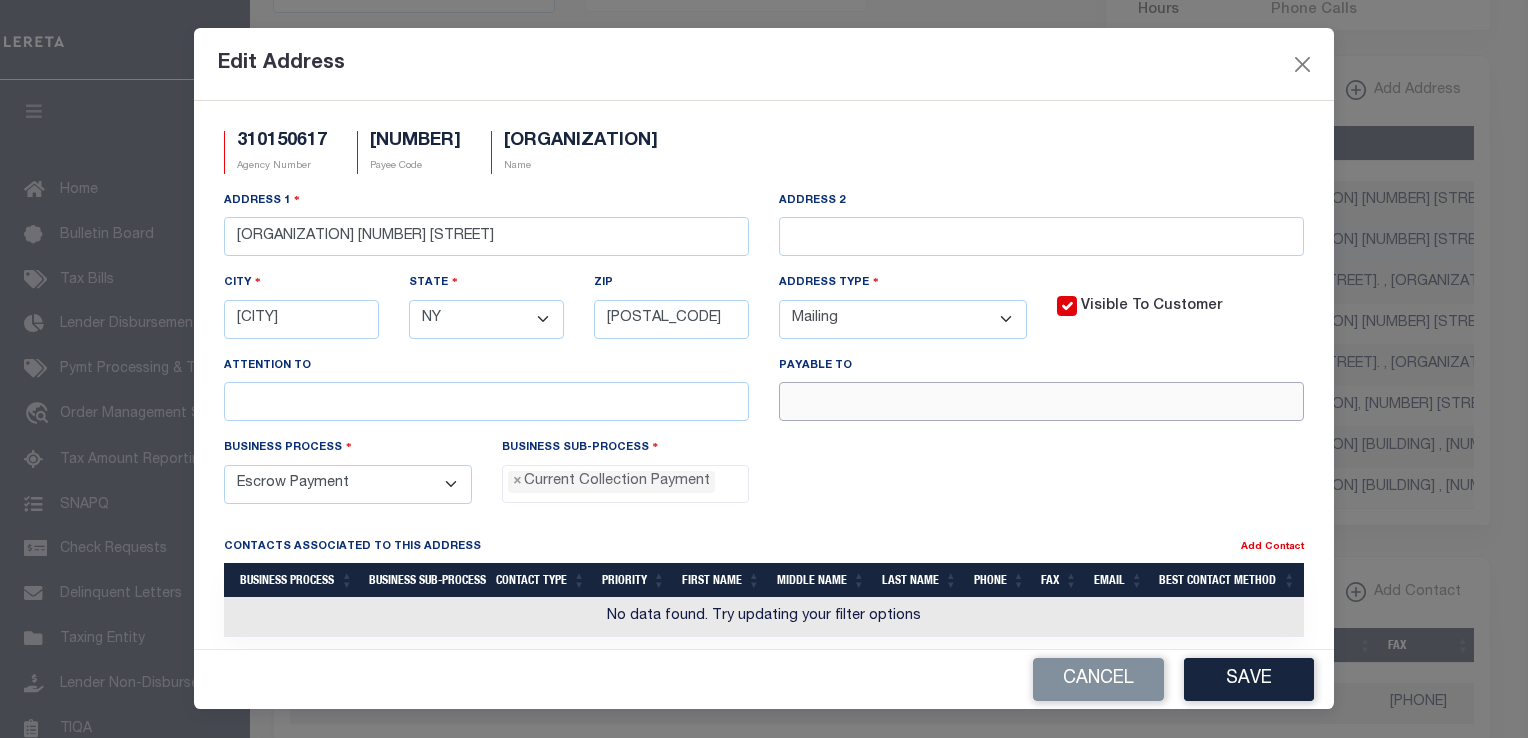 click at bounding box center (1041, 401) 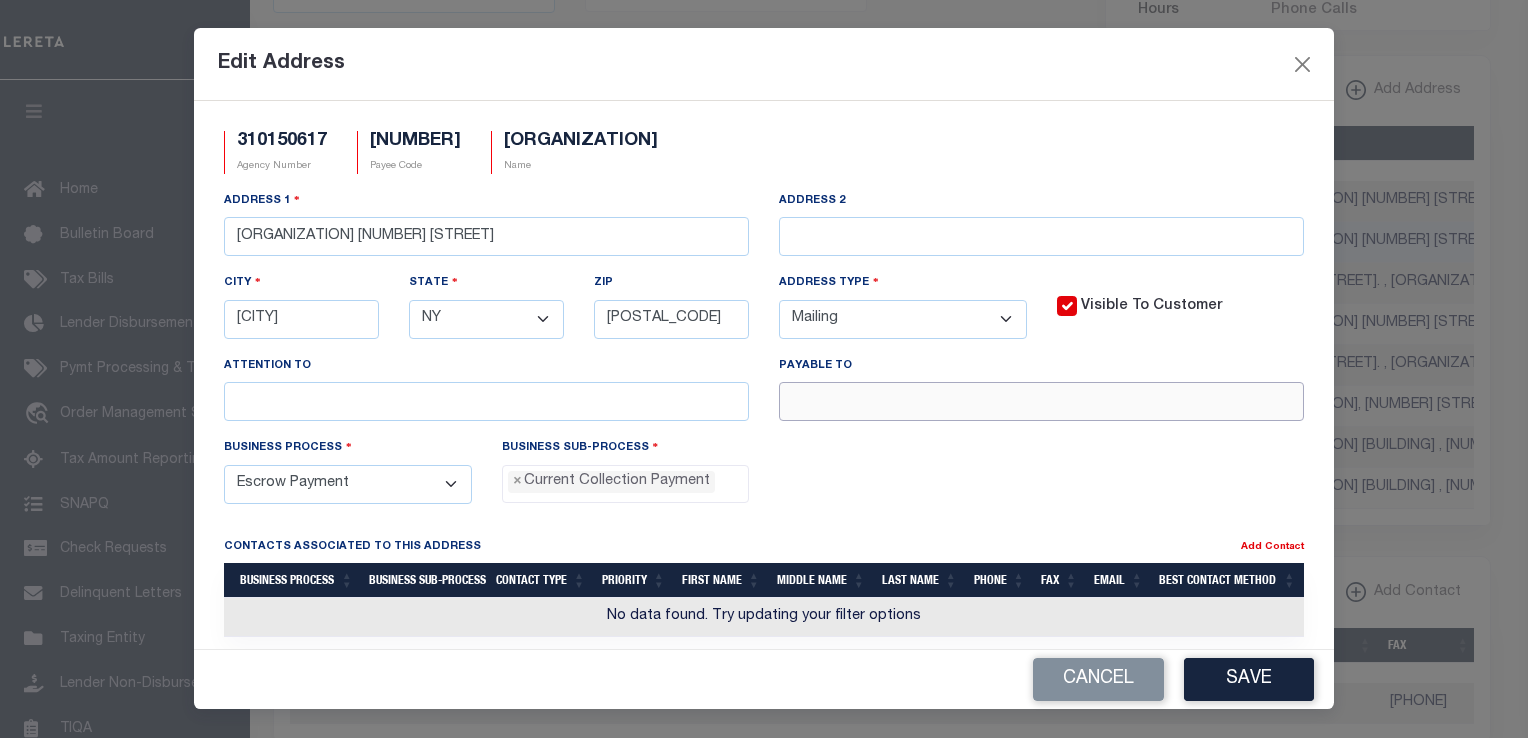 paste on "RECEIVER OF TAXES" 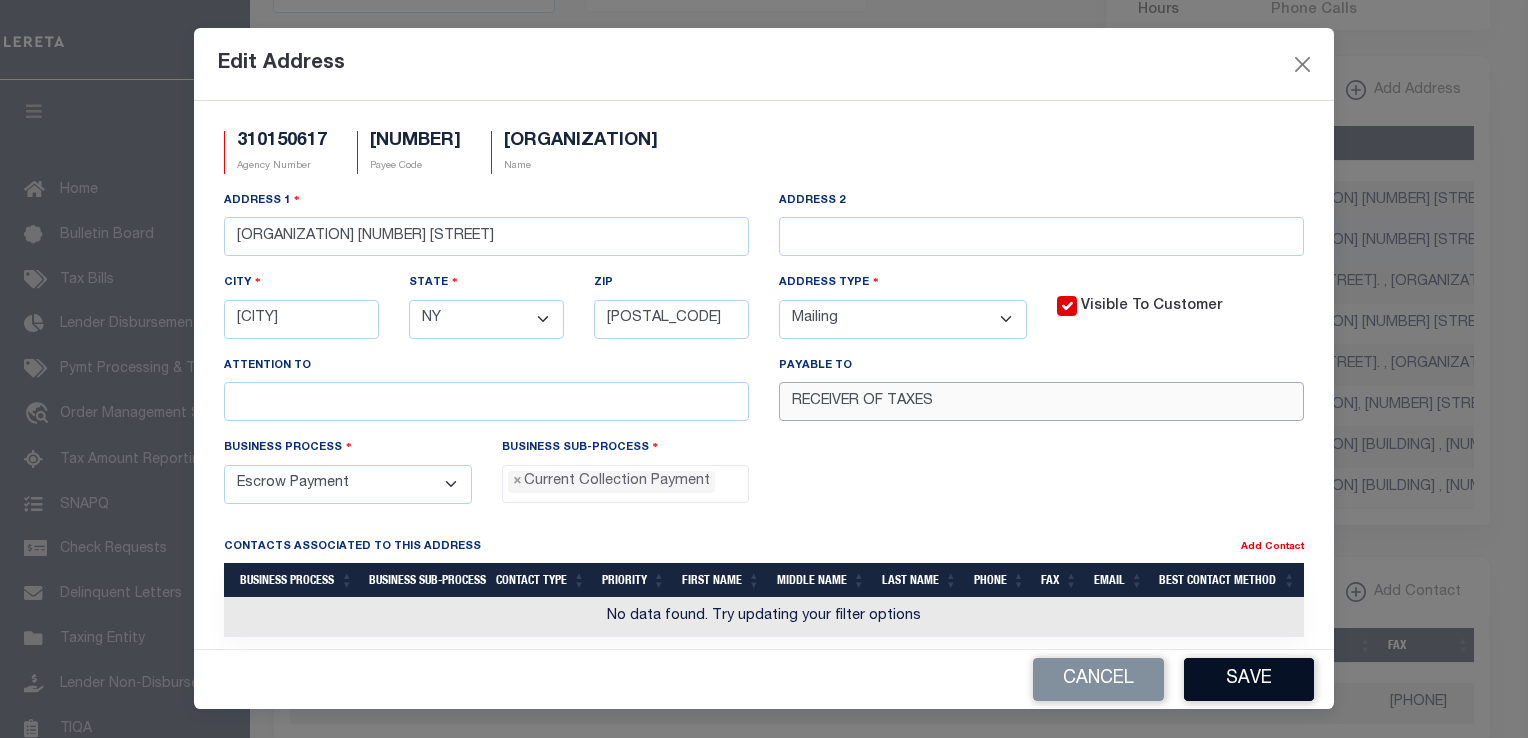type on "RECEIVER OF TAXES" 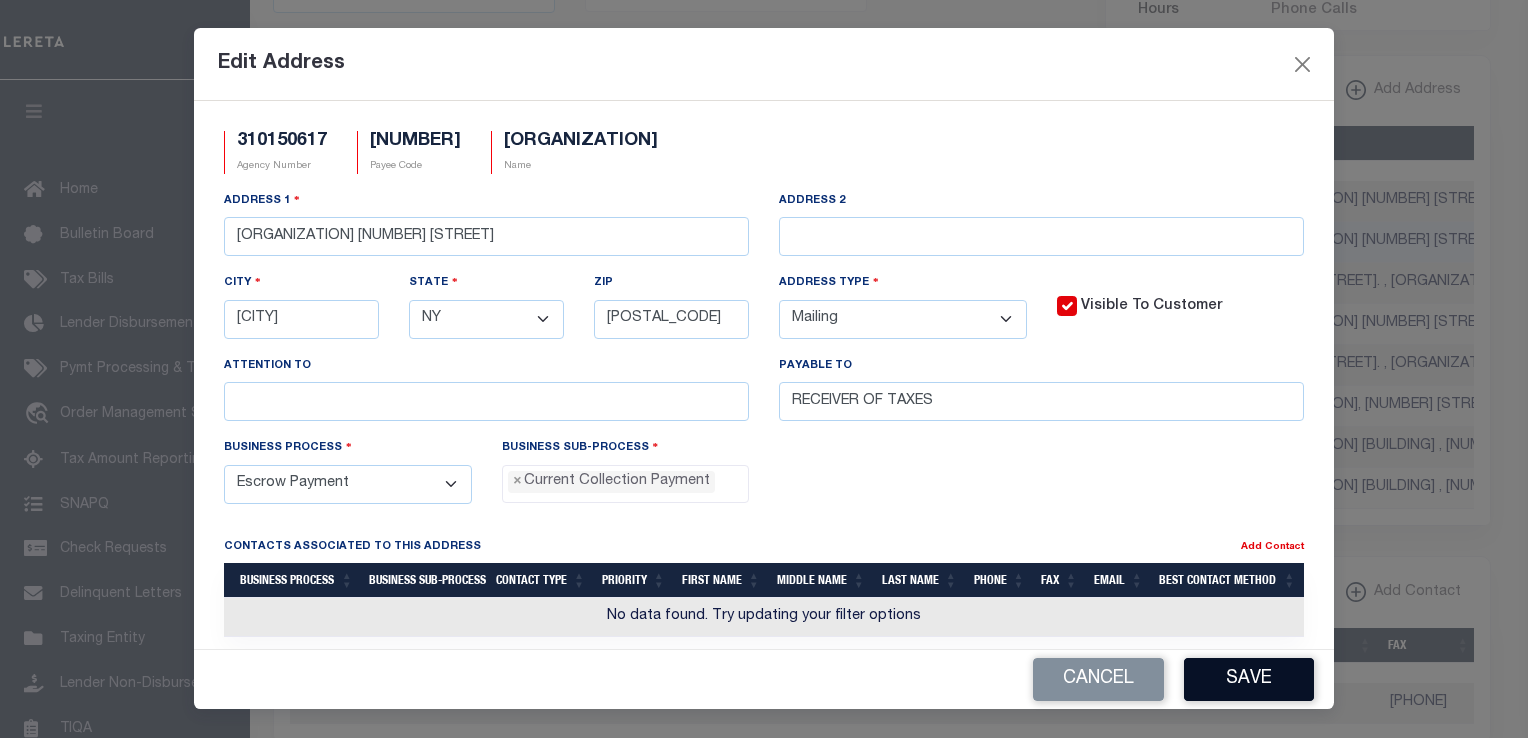 click on "Save" at bounding box center (1249, 679) 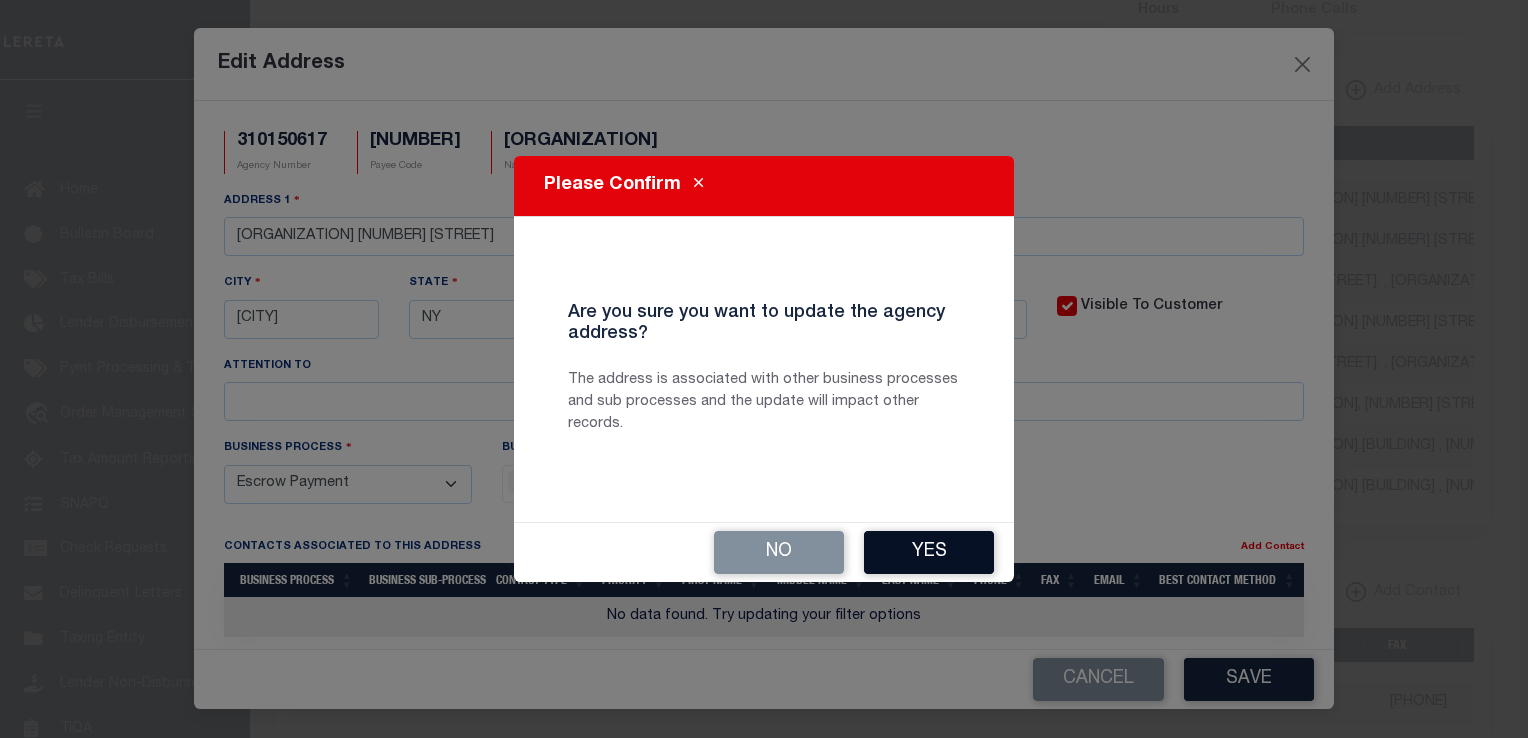 click on "Yes" at bounding box center (929, 552) 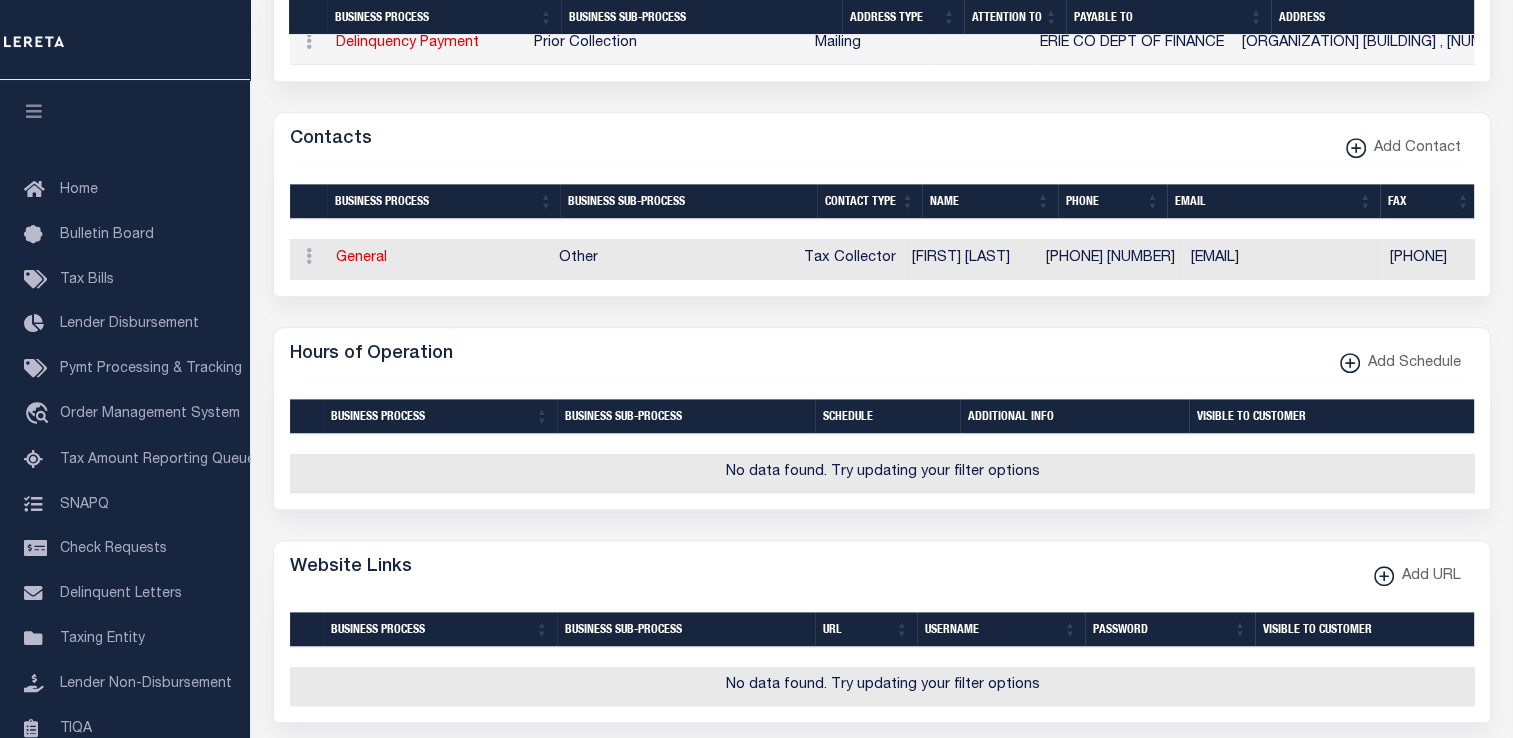 scroll, scrollTop: 1102, scrollLeft: 0, axis: vertical 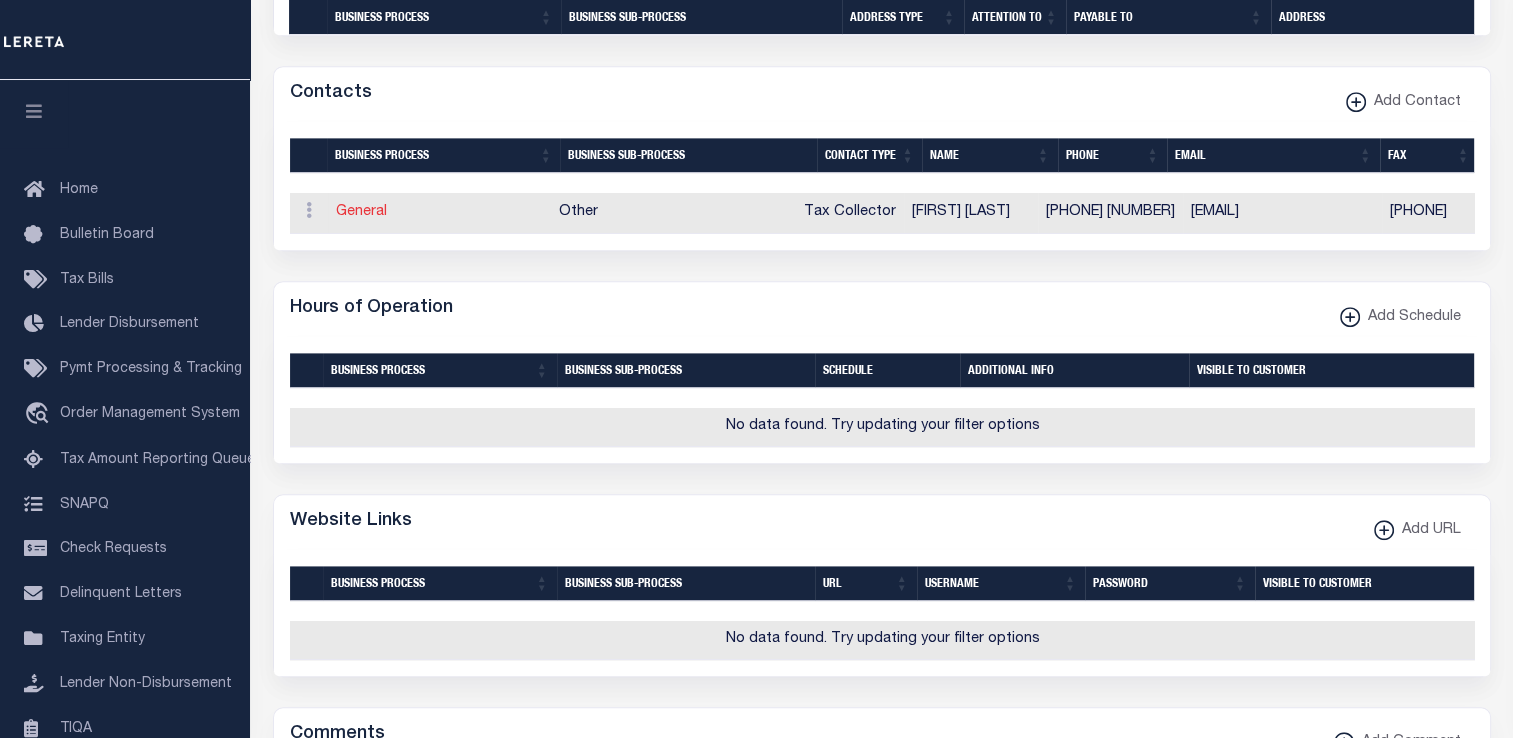 click on "General" at bounding box center (361, 212) 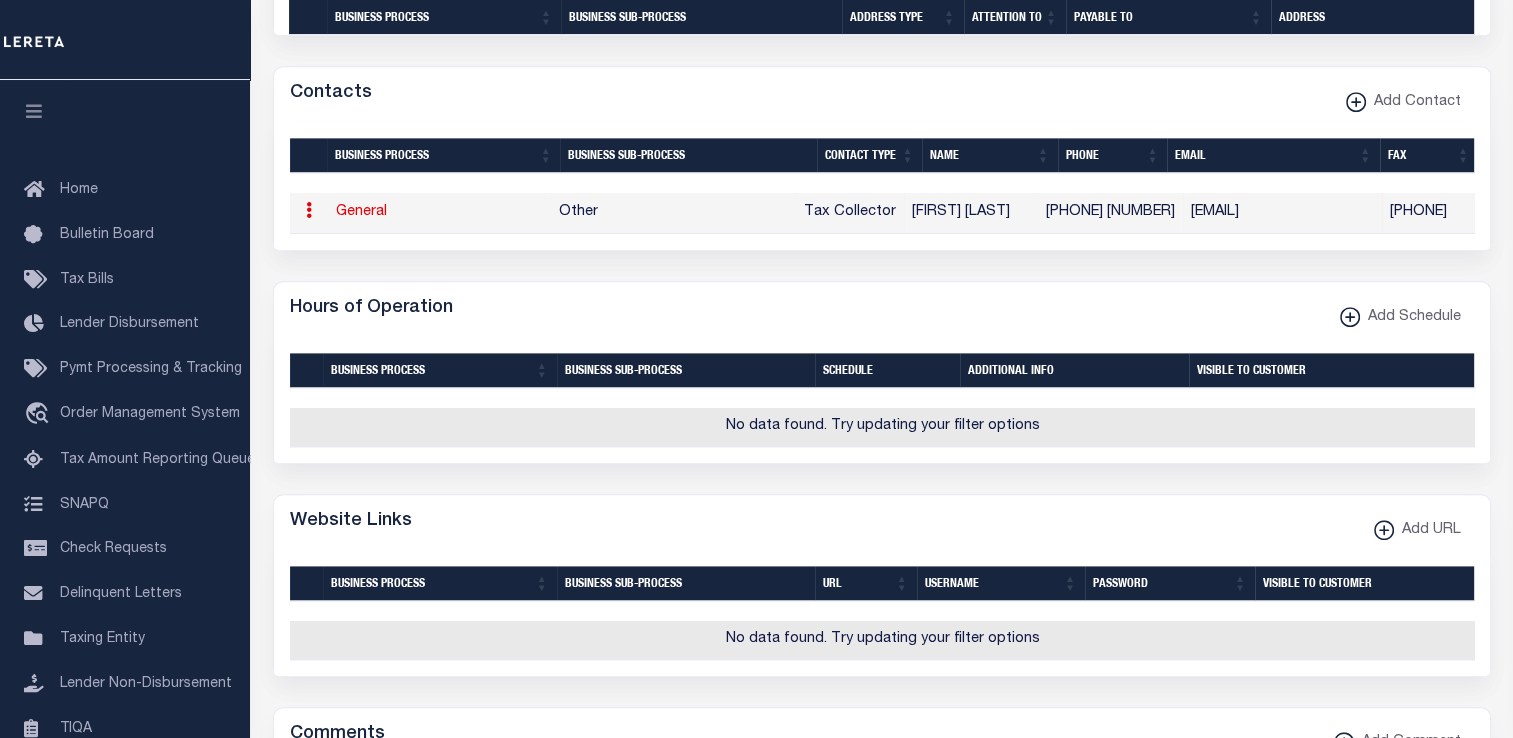 select on "2" 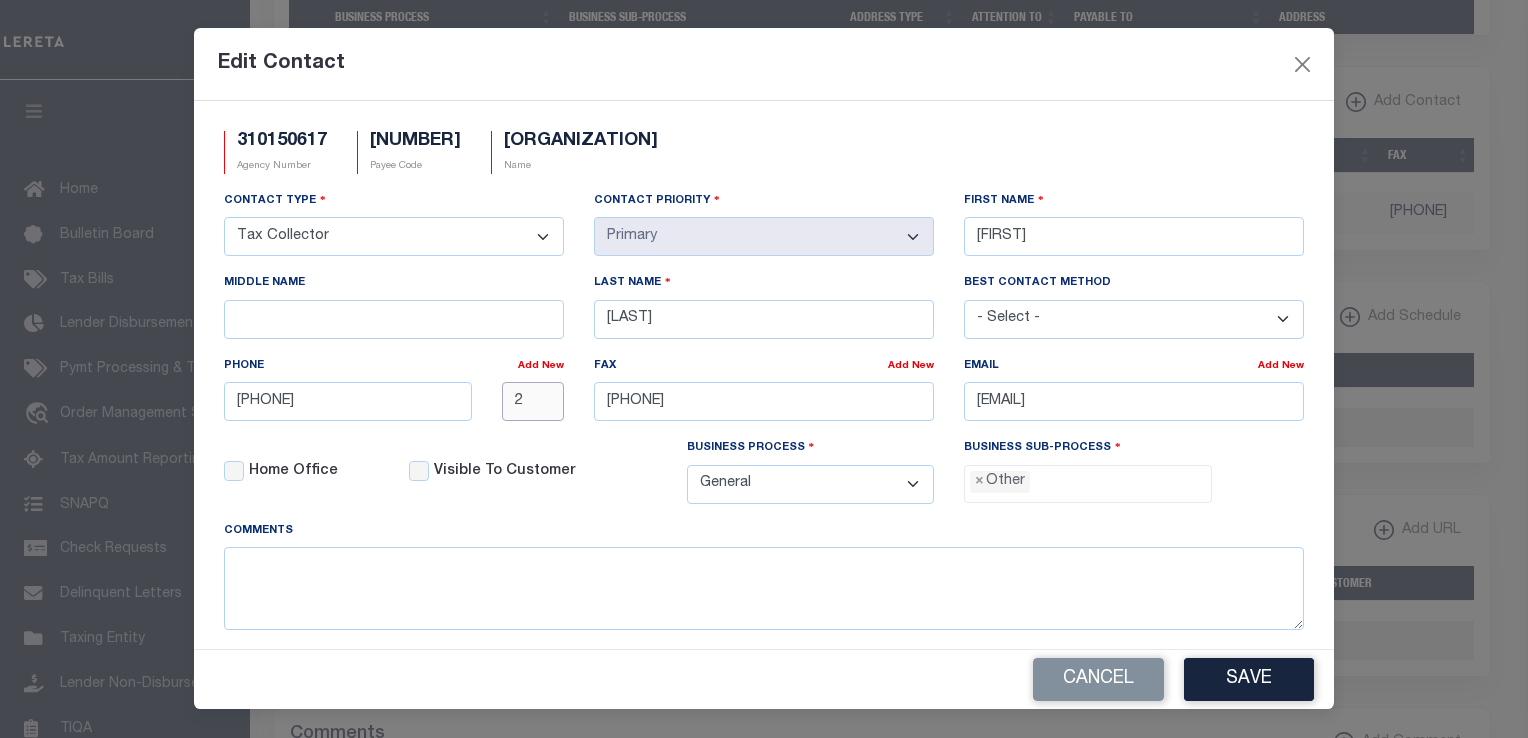 click on "2" at bounding box center [533, 401] 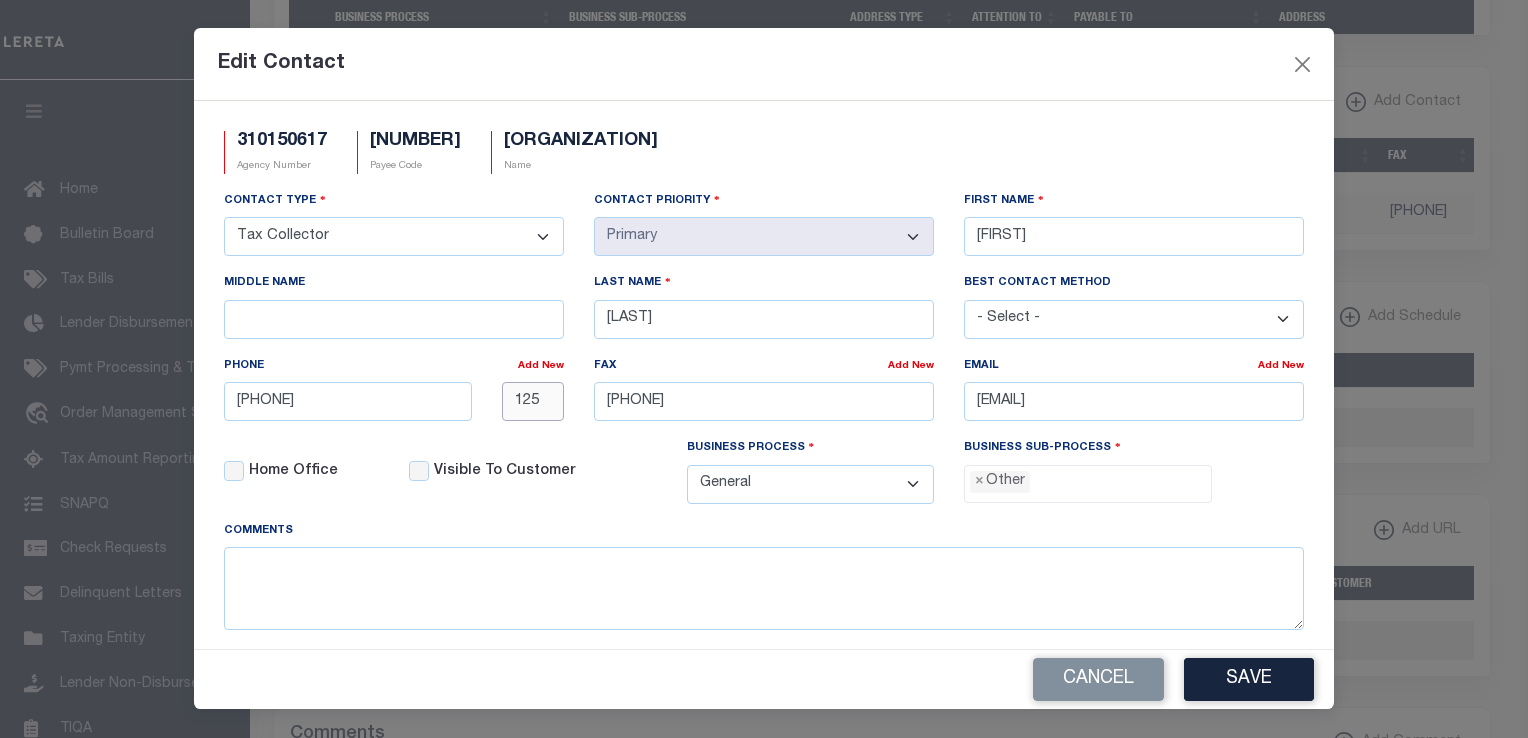 type on "125" 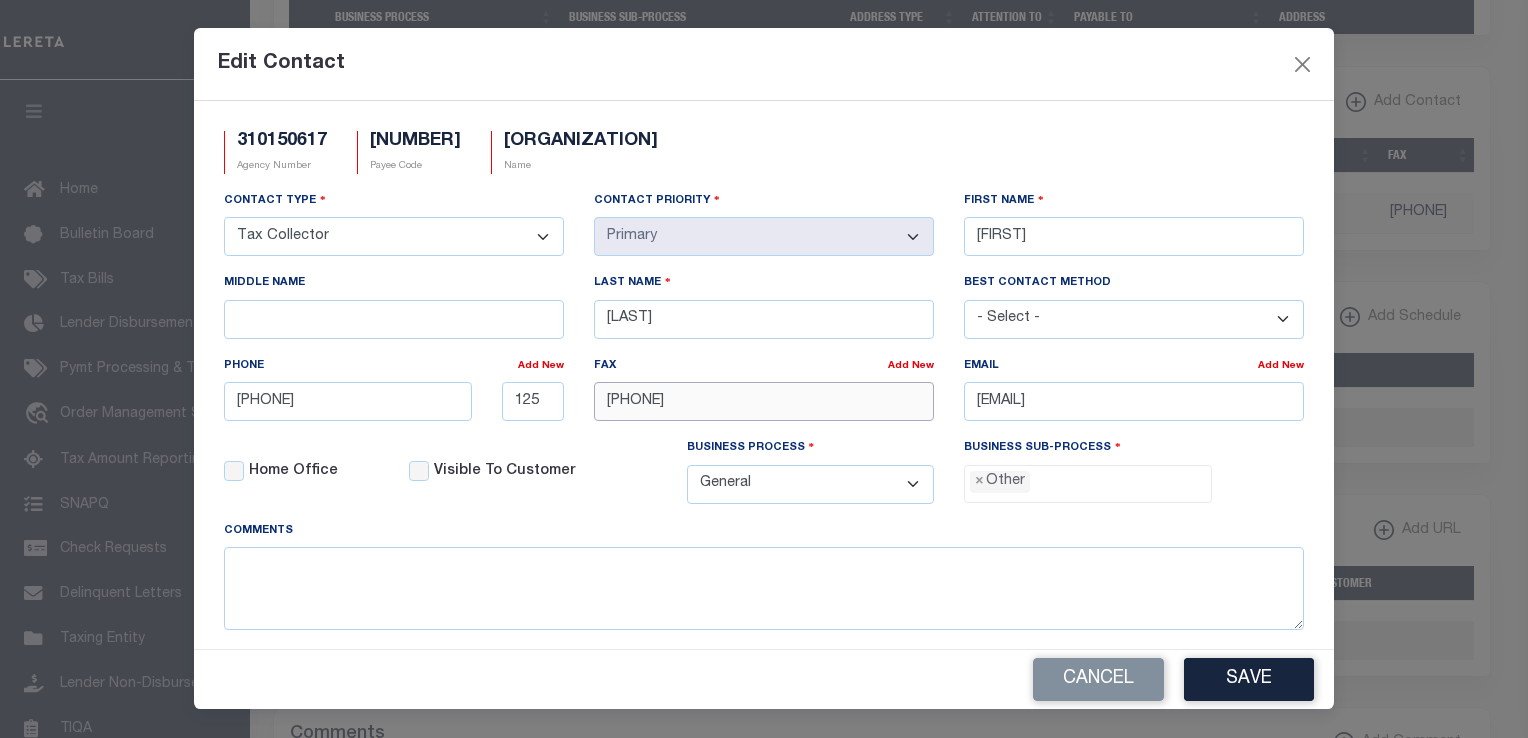 click on "[PHONE]" at bounding box center [764, 401] 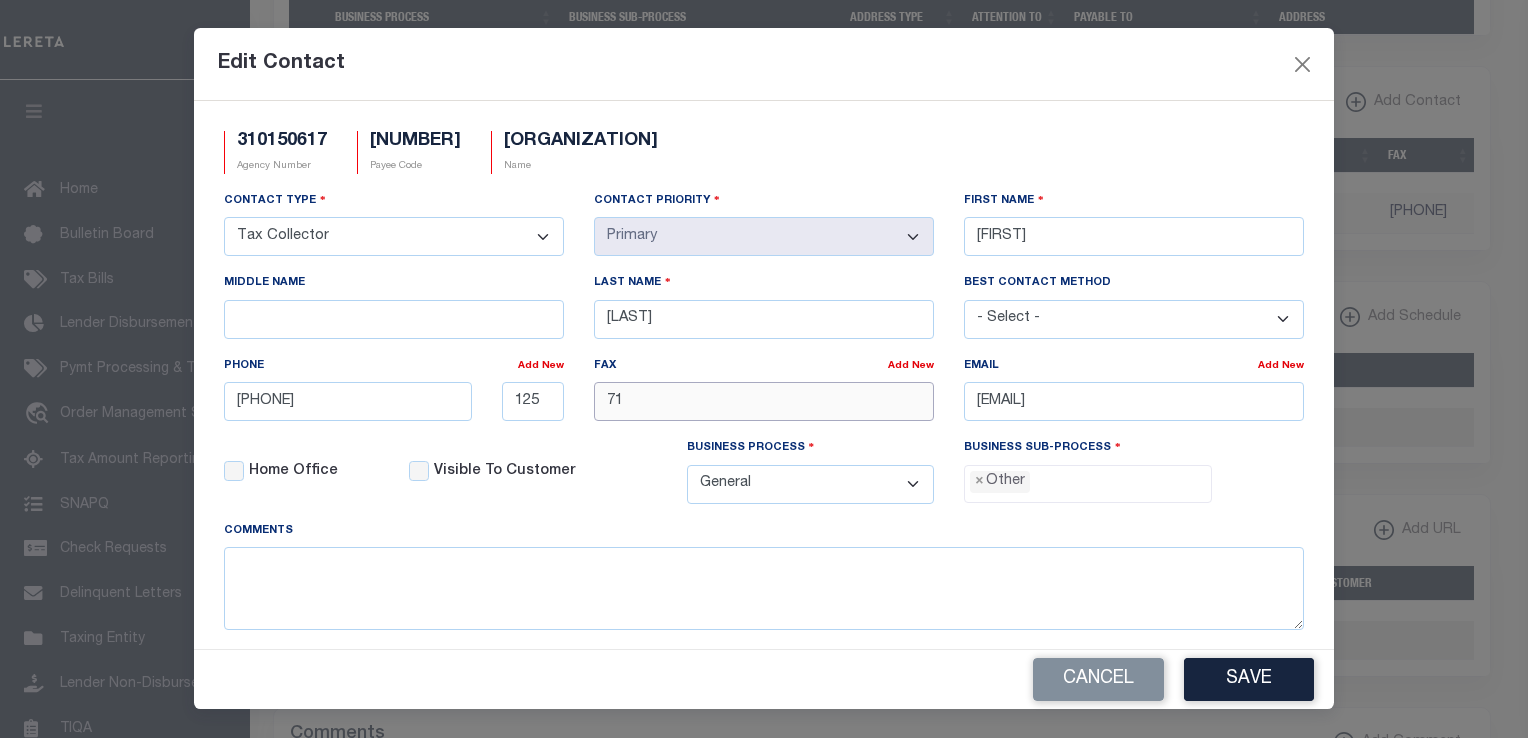 type on "7" 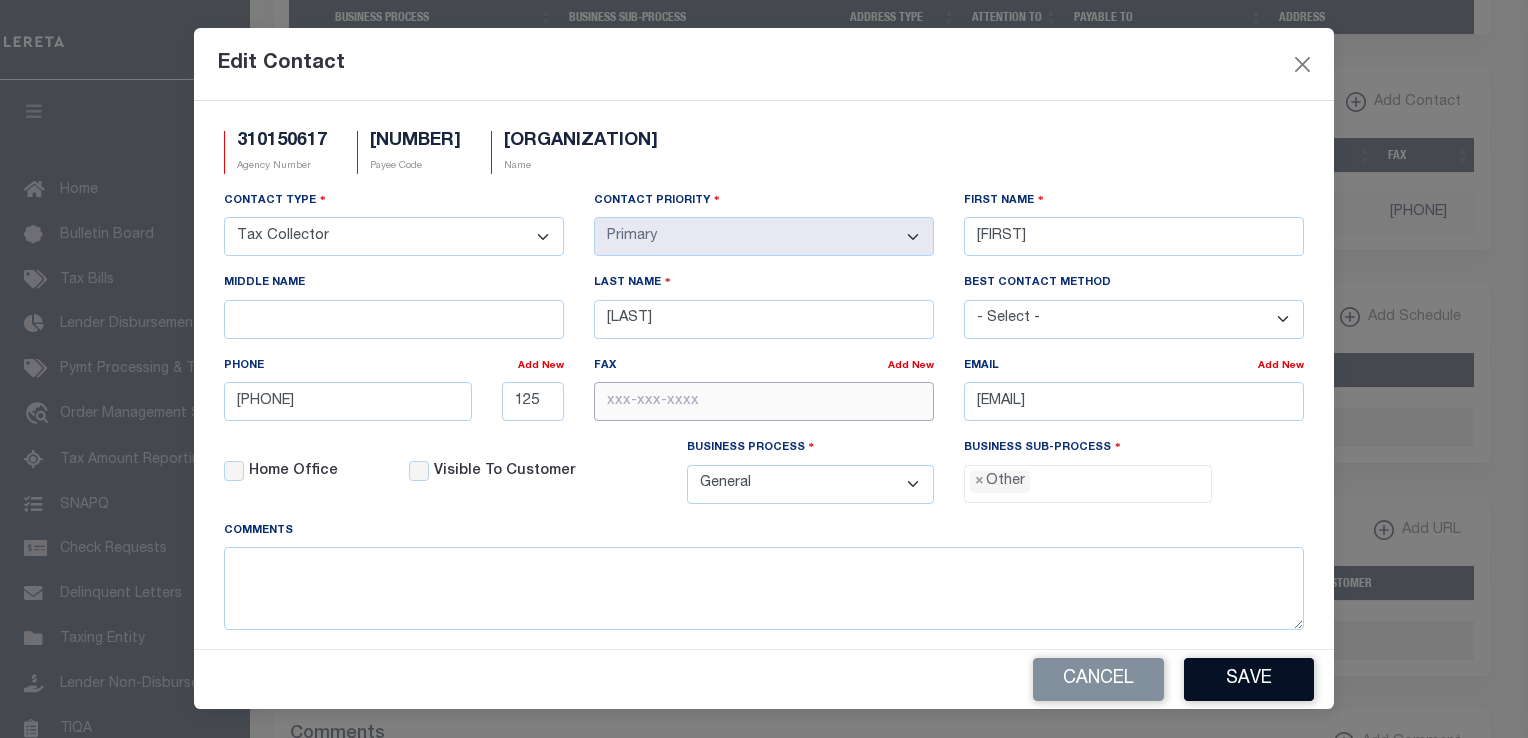 type 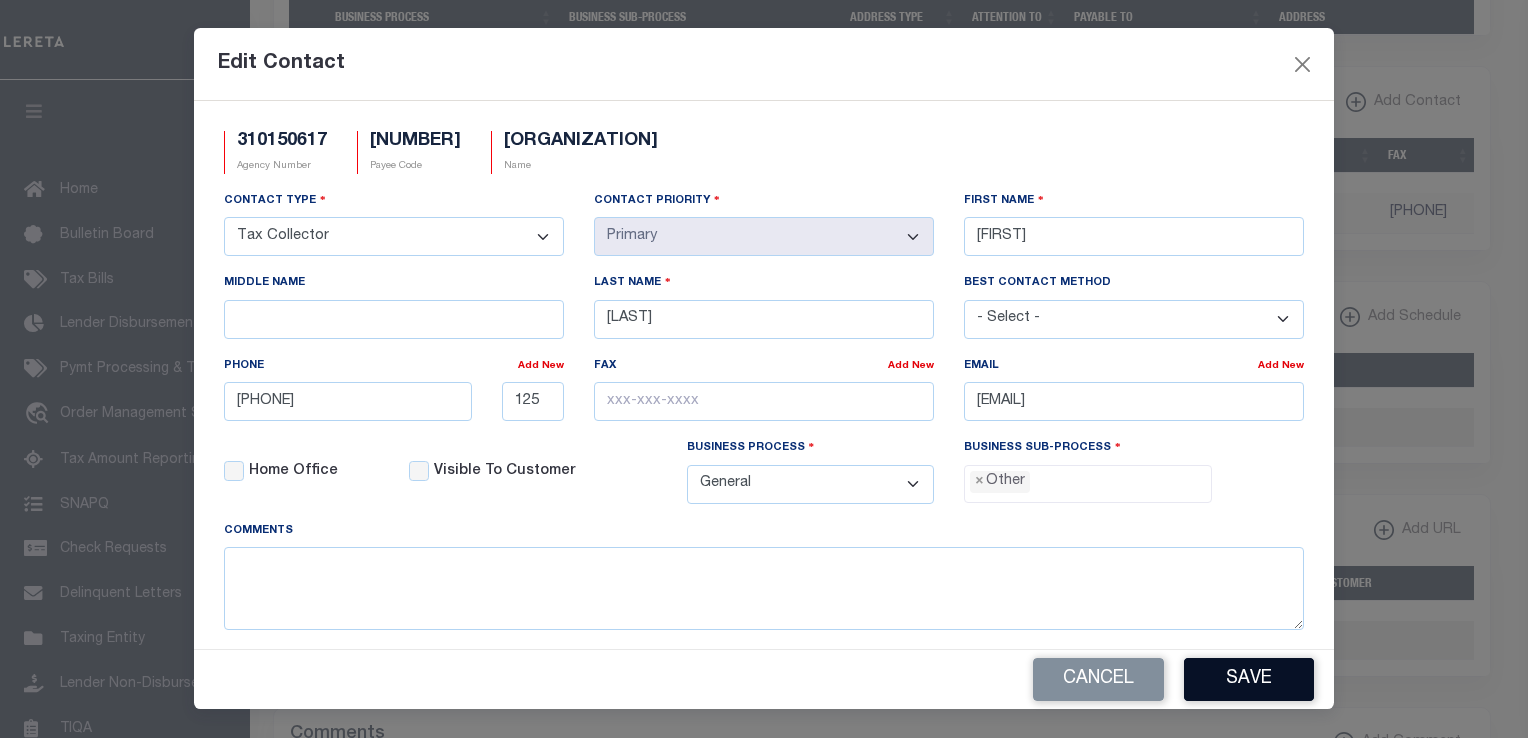 click on "Save" at bounding box center (1249, 679) 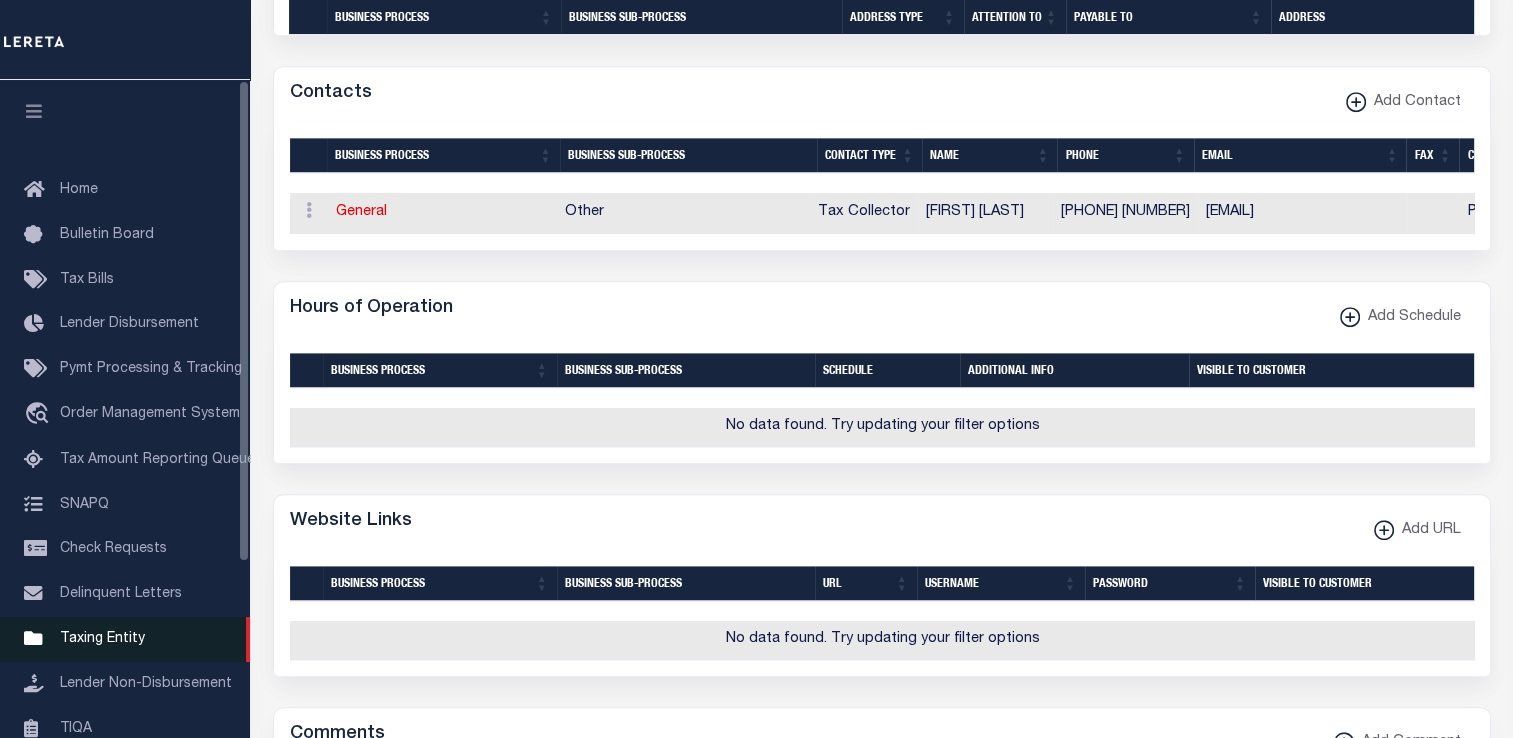 click on "Taxing Entity" at bounding box center [102, 639] 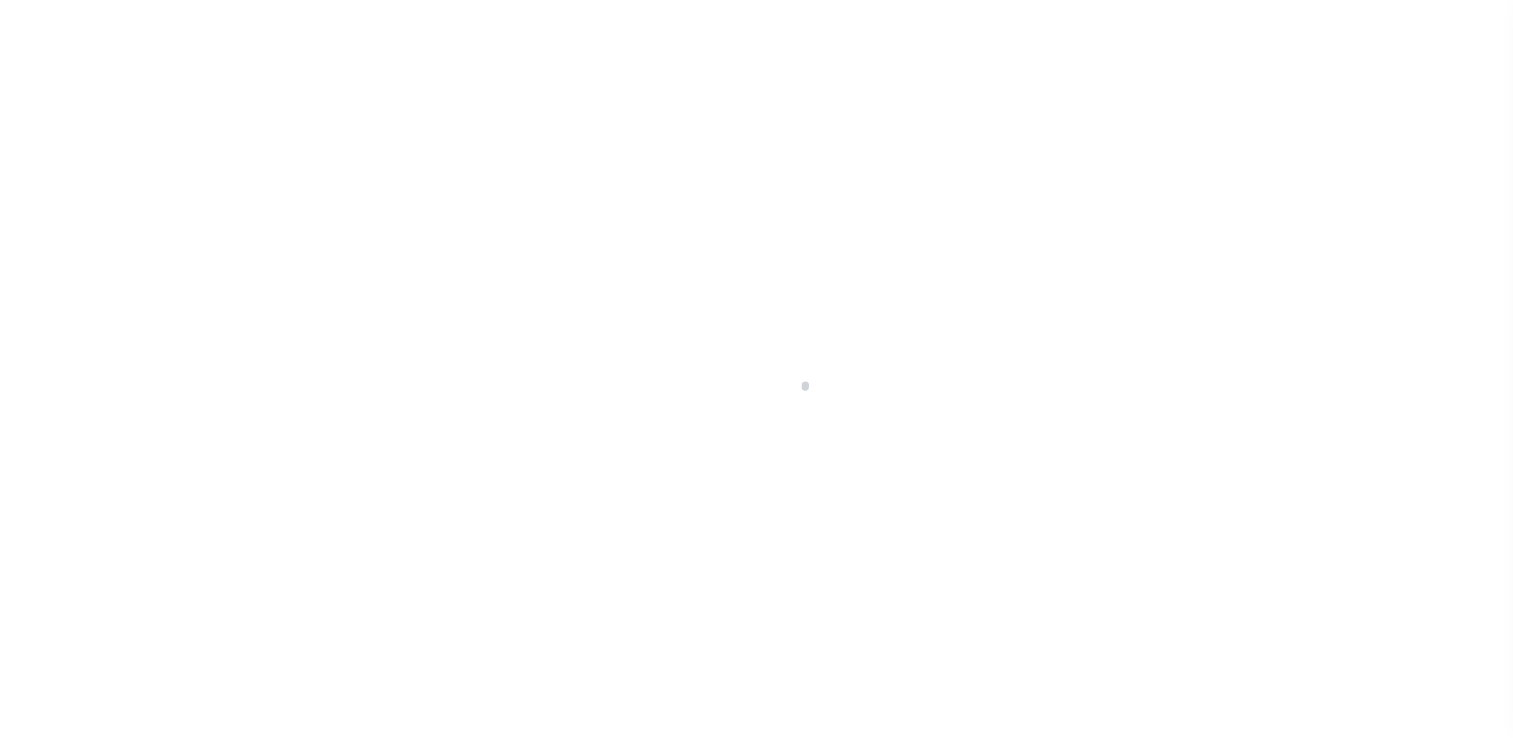 scroll, scrollTop: 0, scrollLeft: 0, axis: both 